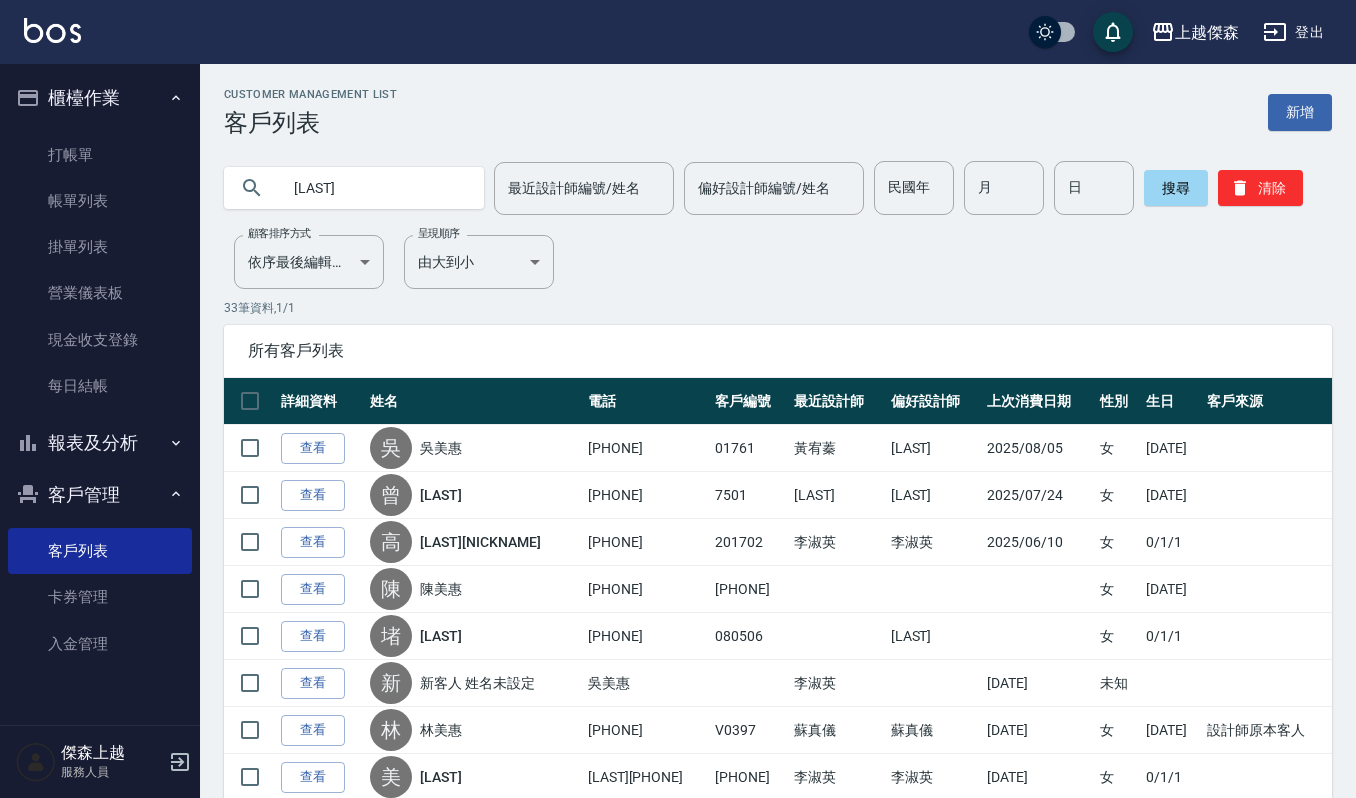 scroll, scrollTop: 0, scrollLeft: 0, axis: both 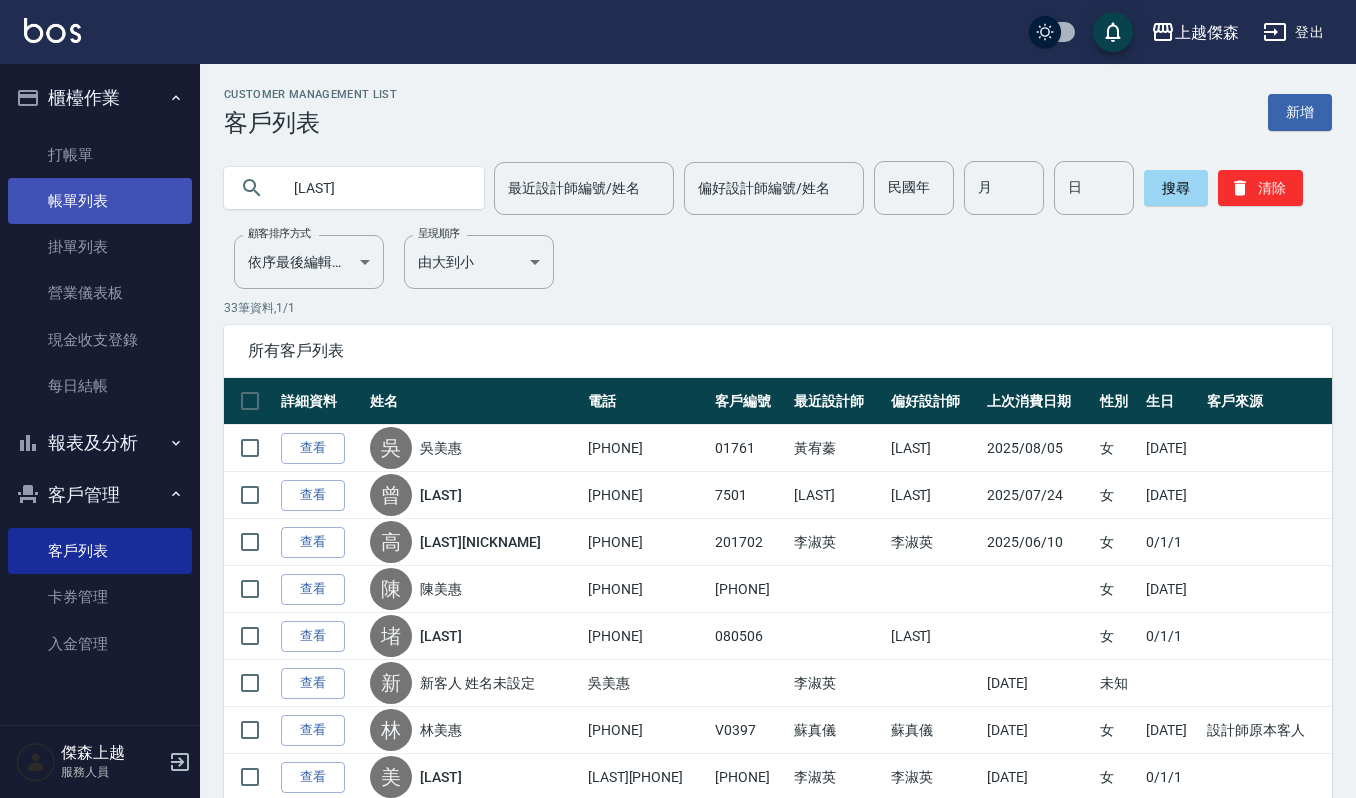 drag, startPoint x: 334, startPoint y: 210, endPoint x: 106, endPoint y: 214, distance: 228.03508 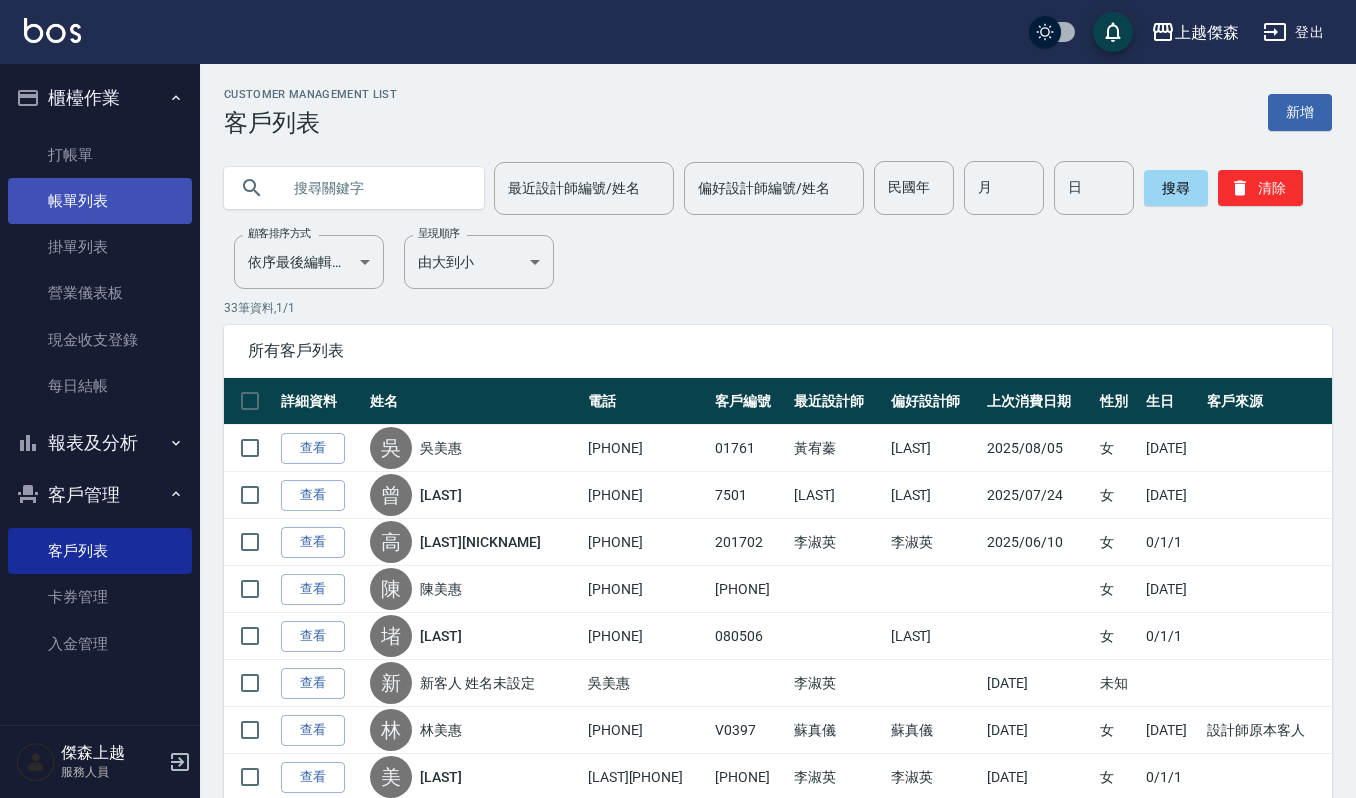 type on "\" 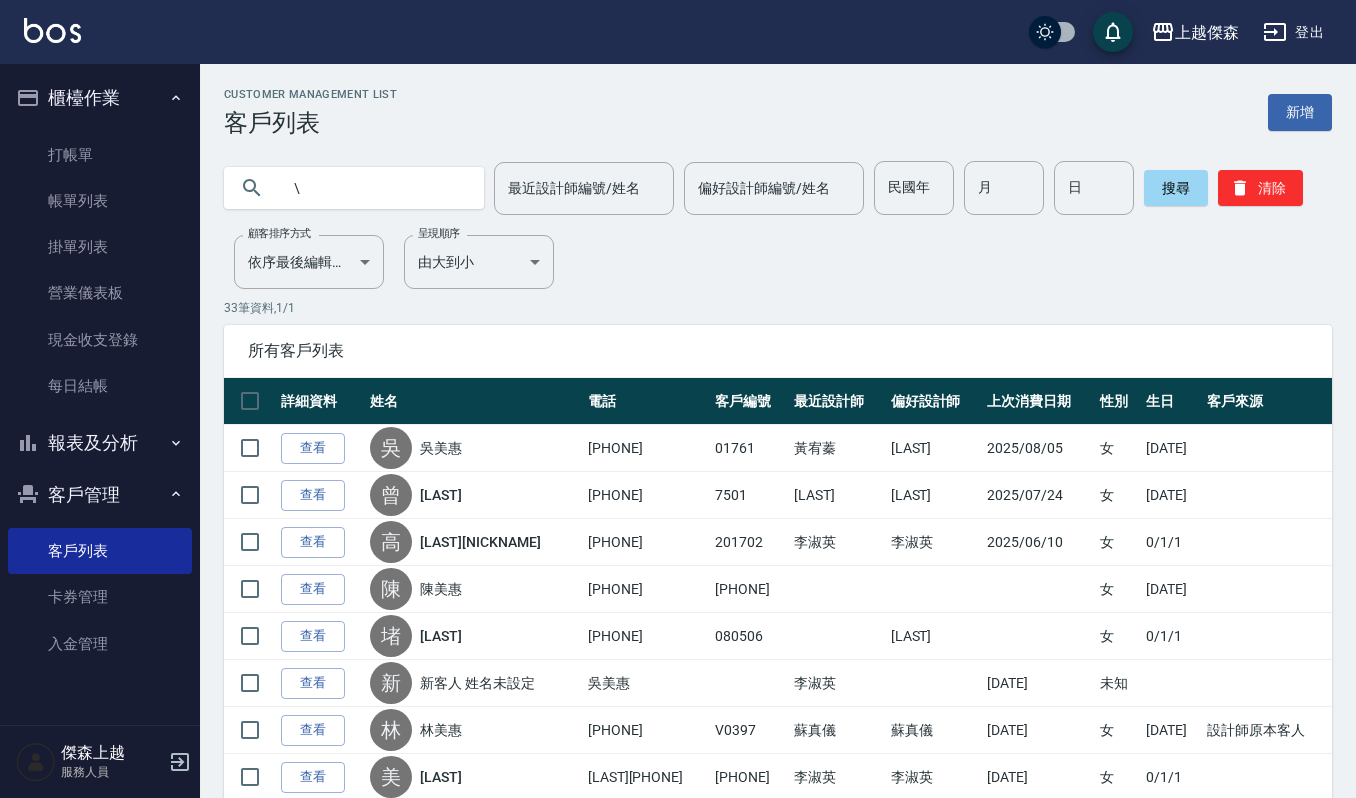 type on "\" 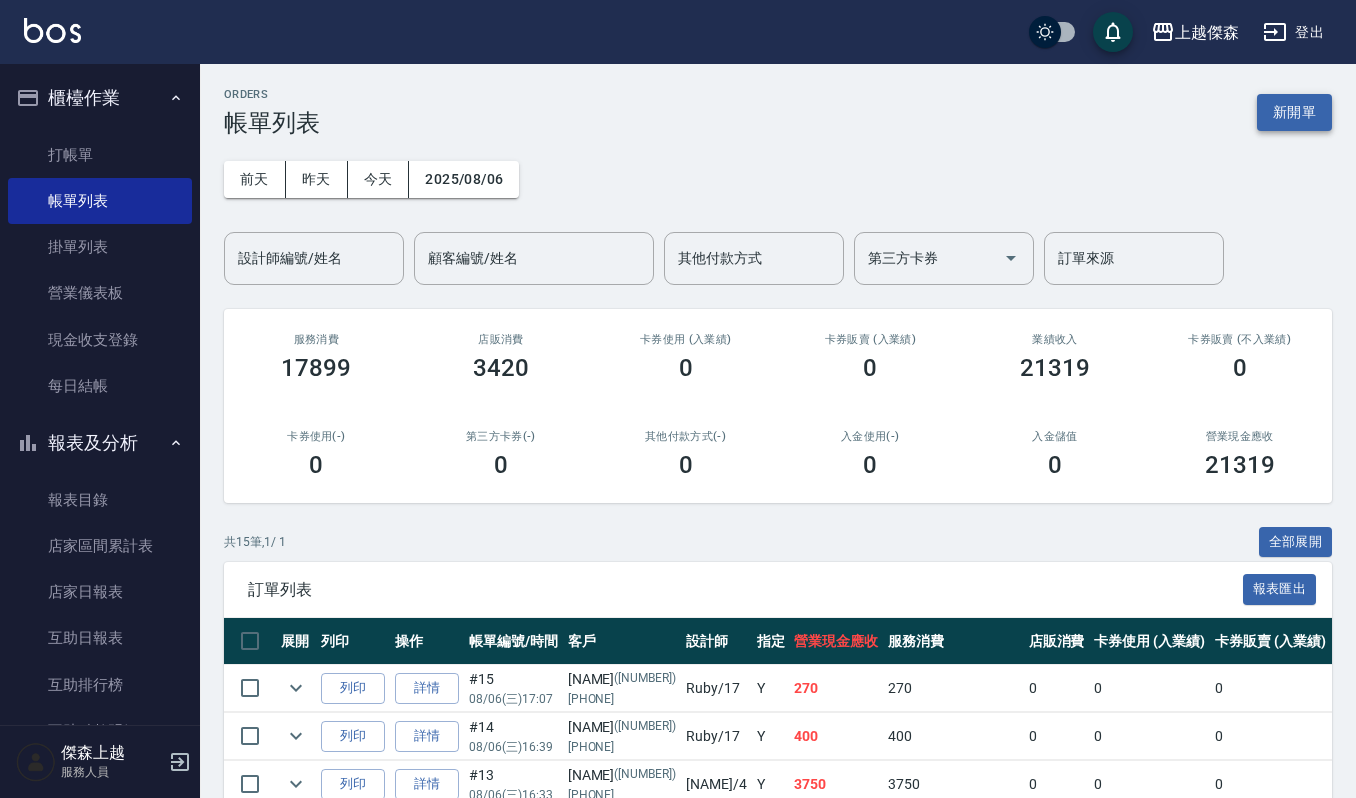 scroll, scrollTop: 0, scrollLeft: 0, axis: both 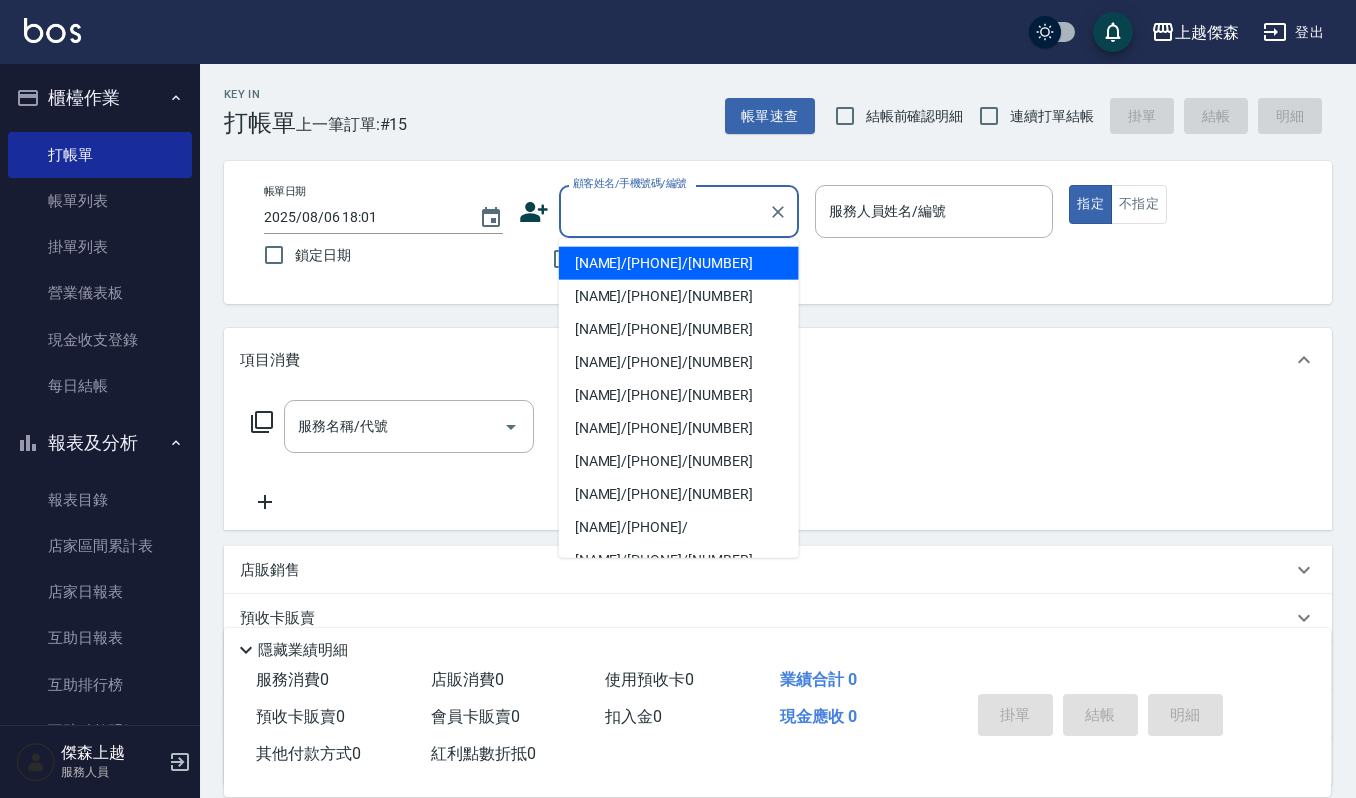 click on "顧客姓名/手機號碼/編號" at bounding box center (664, 211) 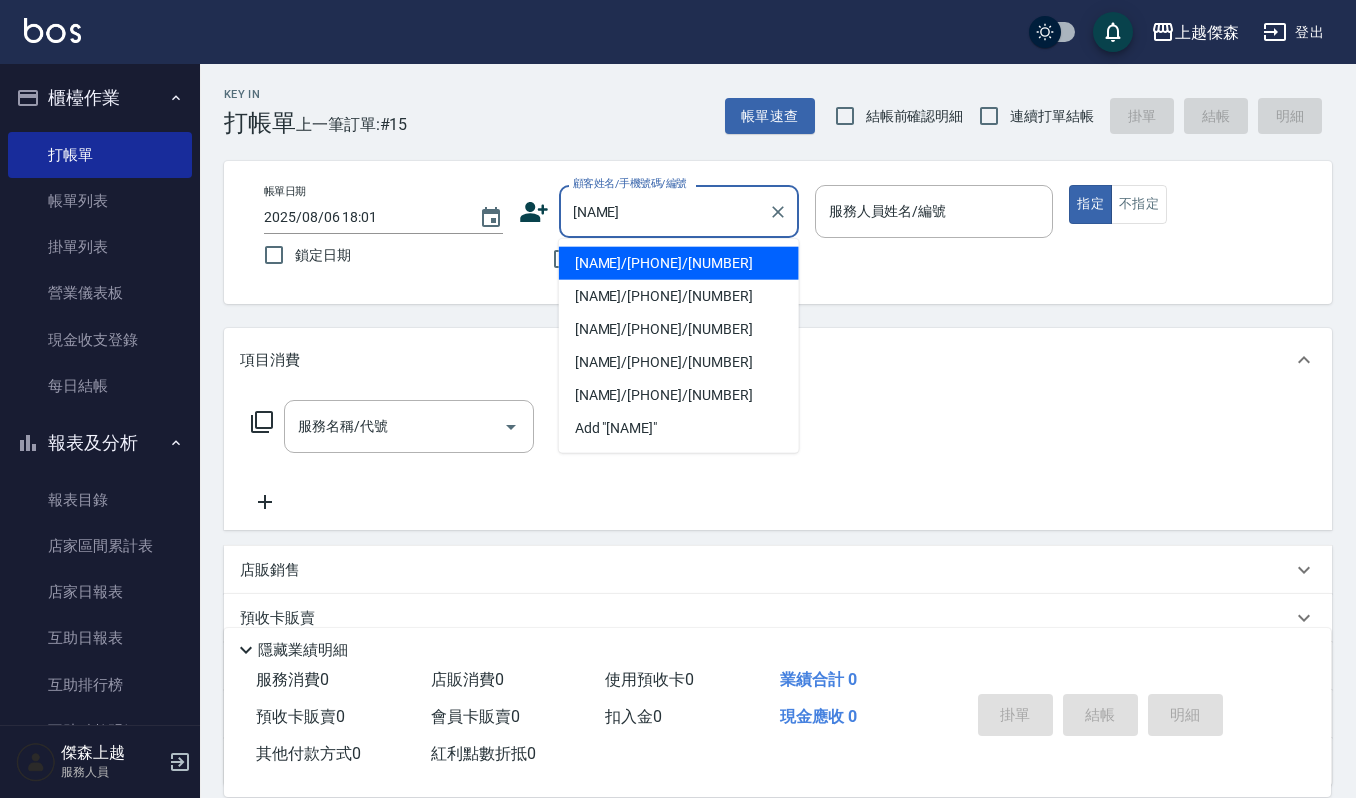 click on "曾美惠/0922799680/7501" at bounding box center [679, 263] 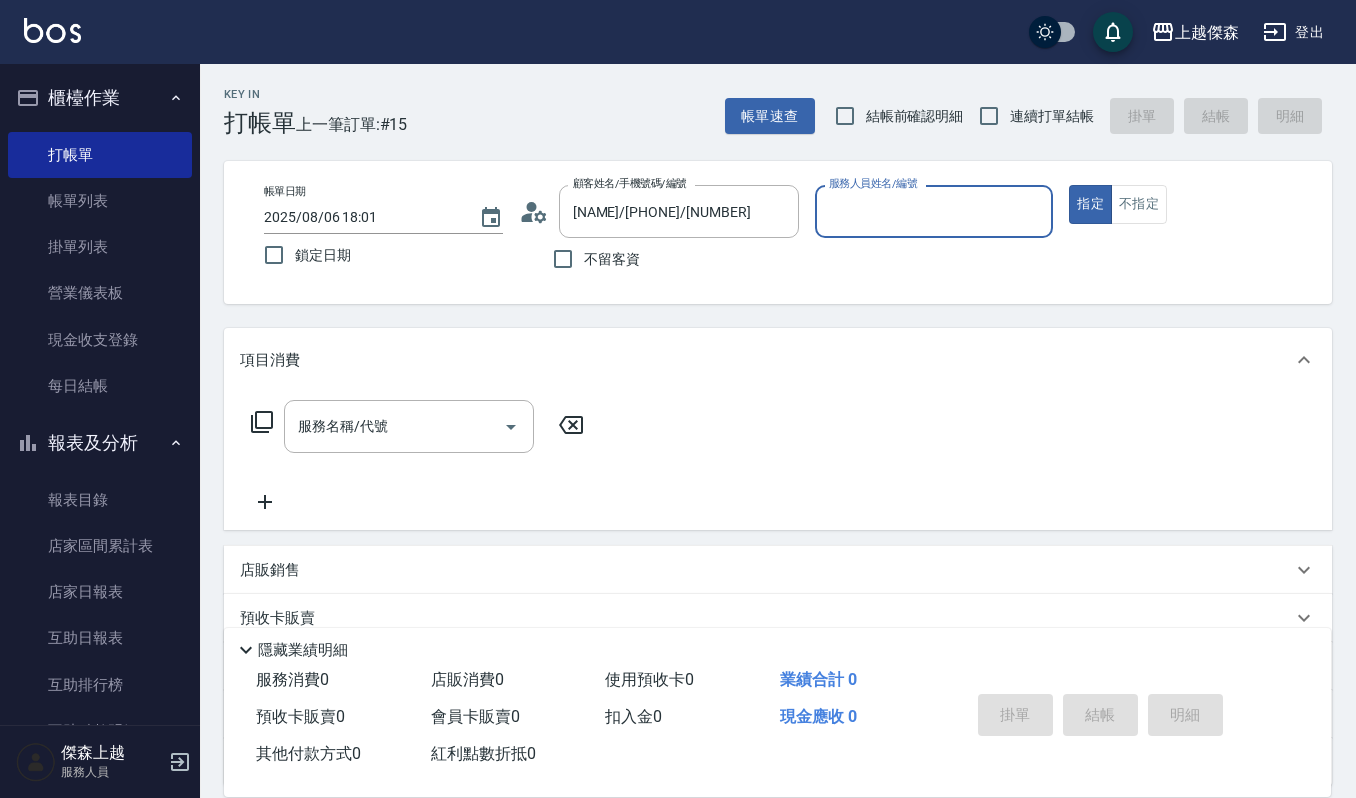 type on "吉兒-4" 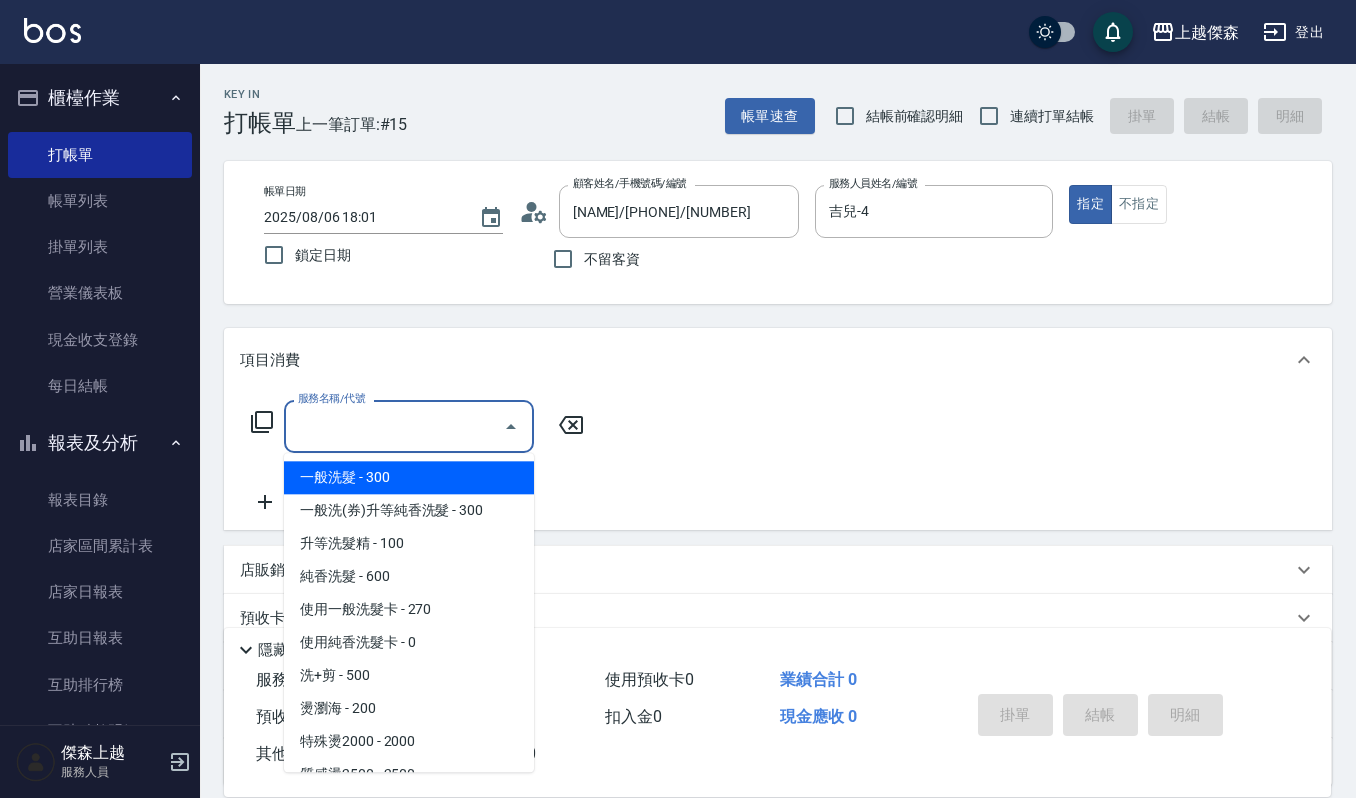 click on "服務名稱/代號" at bounding box center [394, 426] 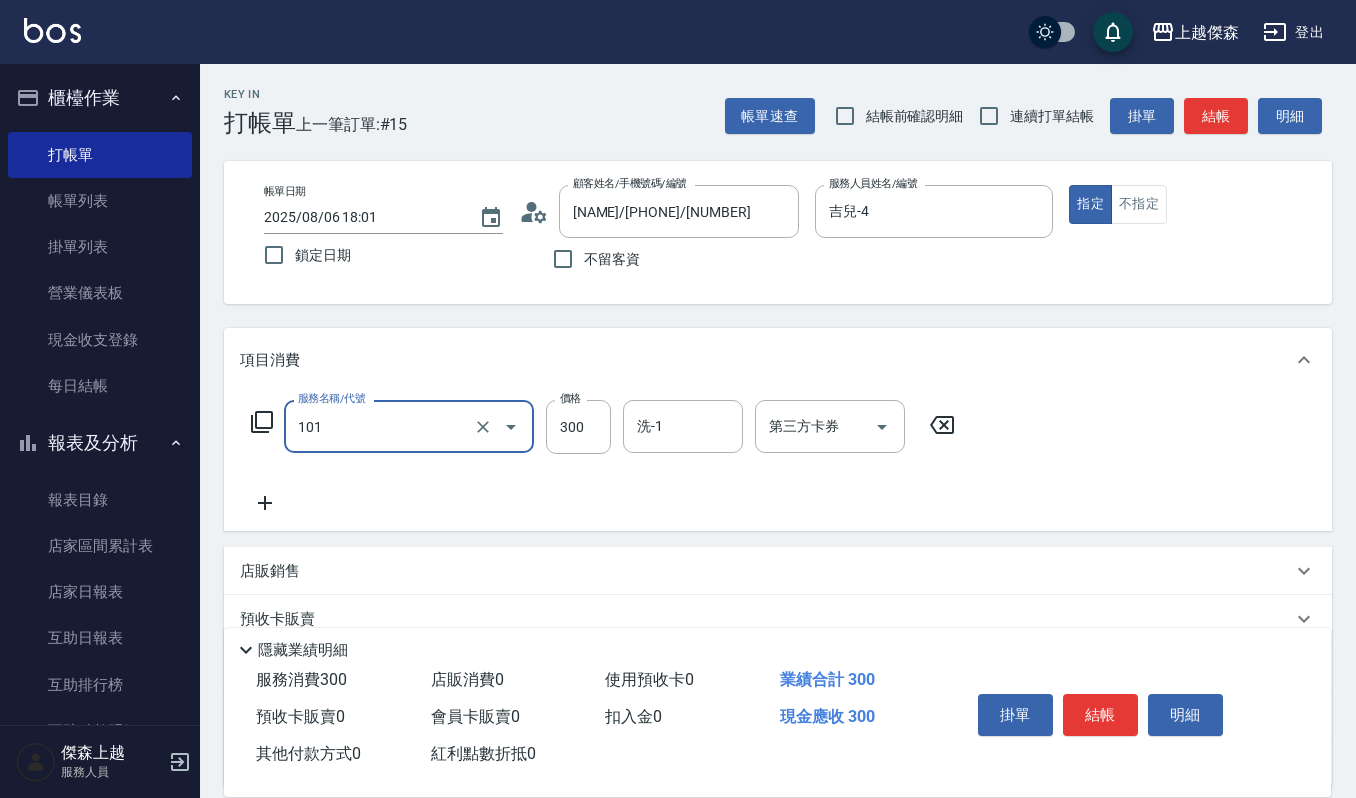 type on "一般洗髮(101)" 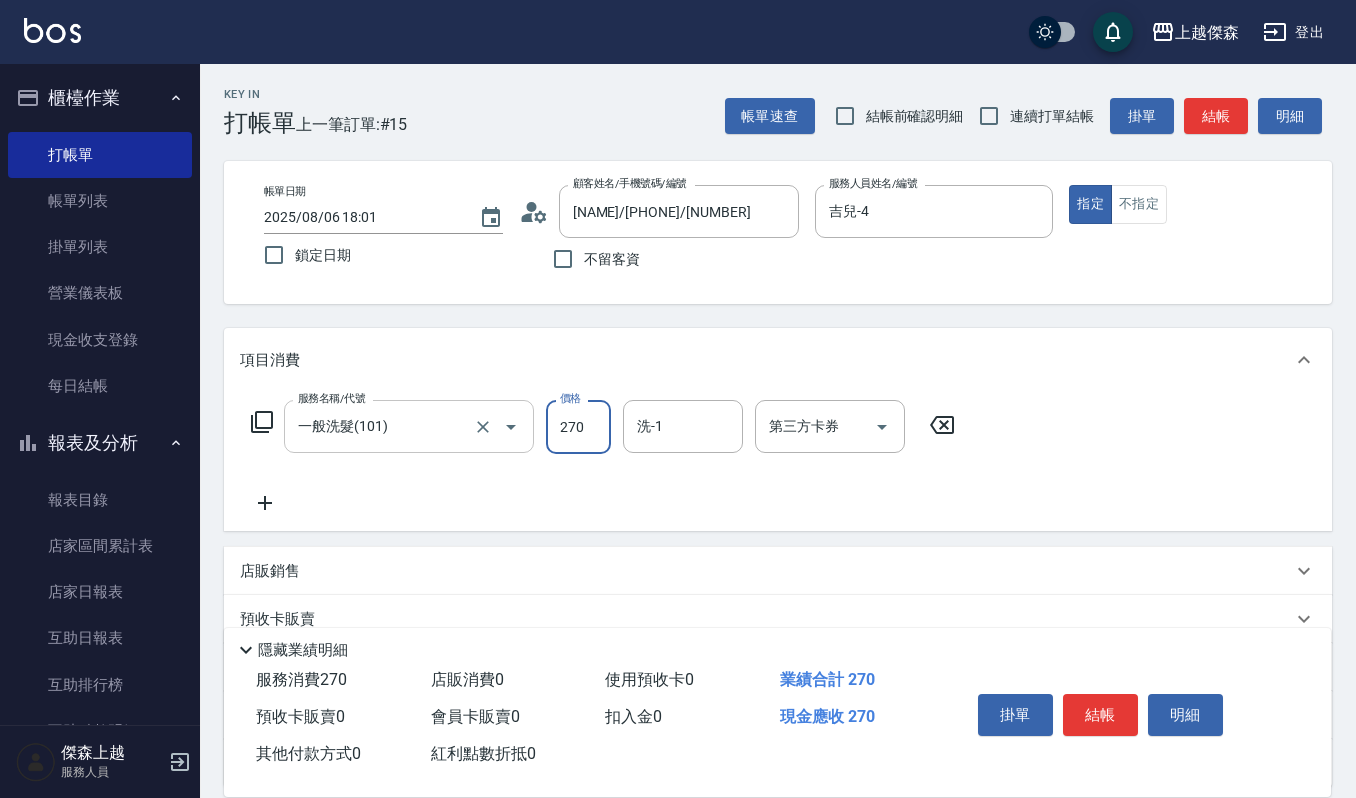 type on "270" 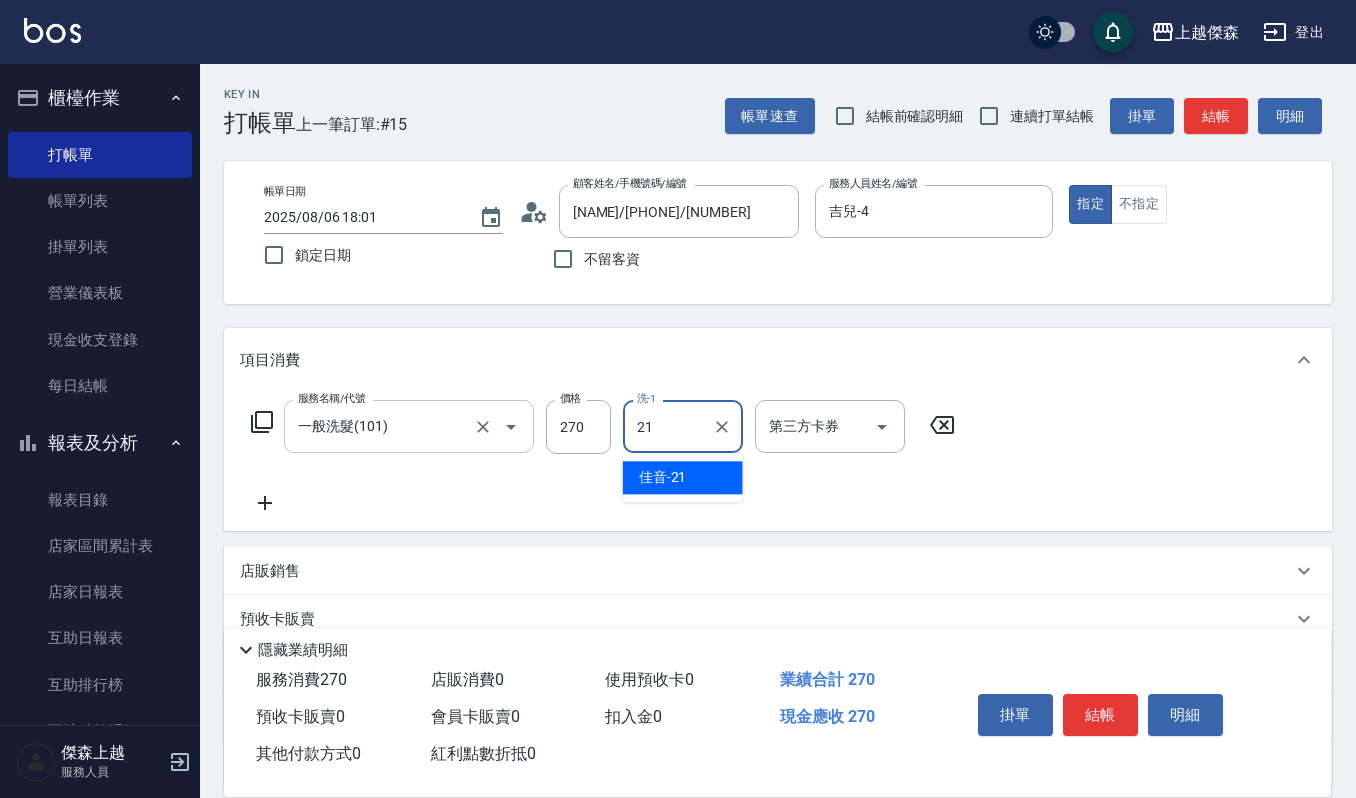 type on "佳音-21" 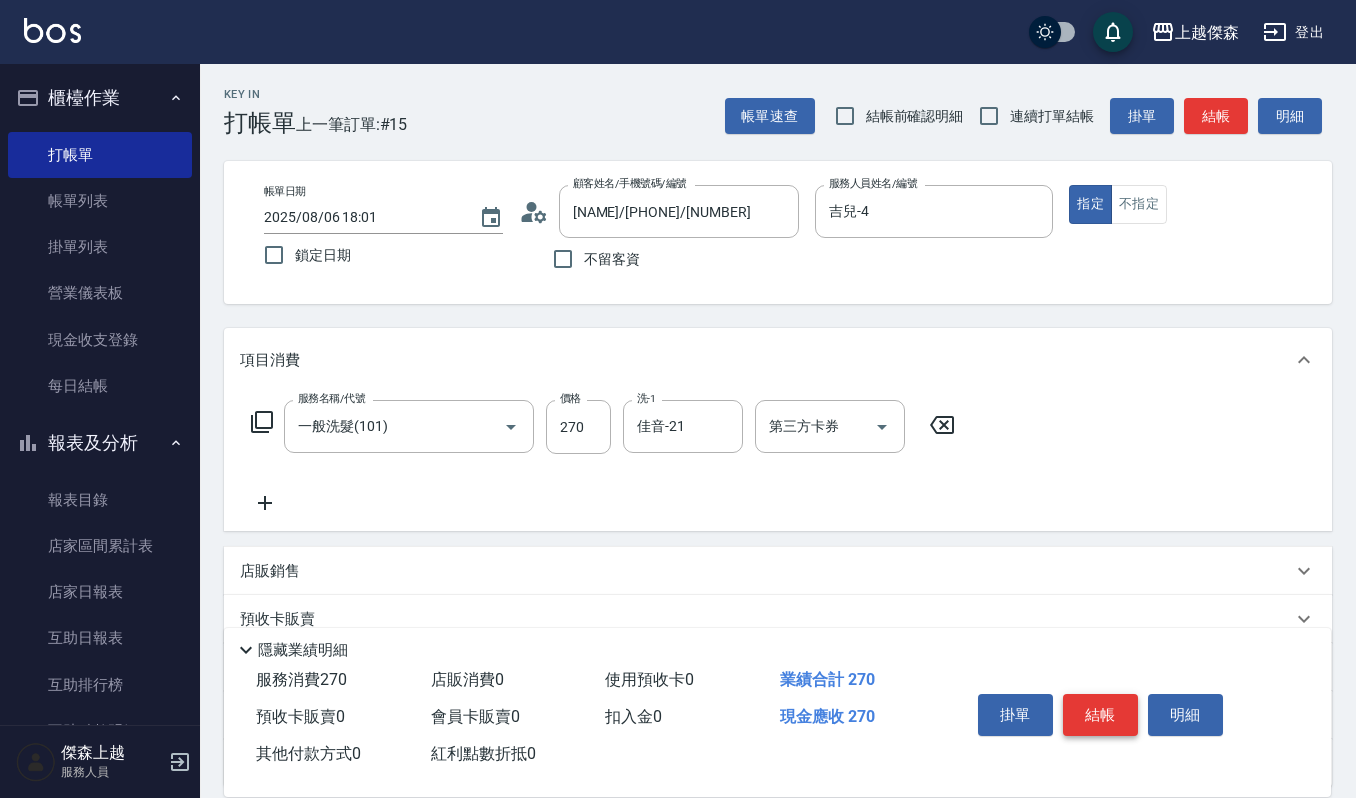 click on "掛單 結帳 明細" at bounding box center [1100, 717] 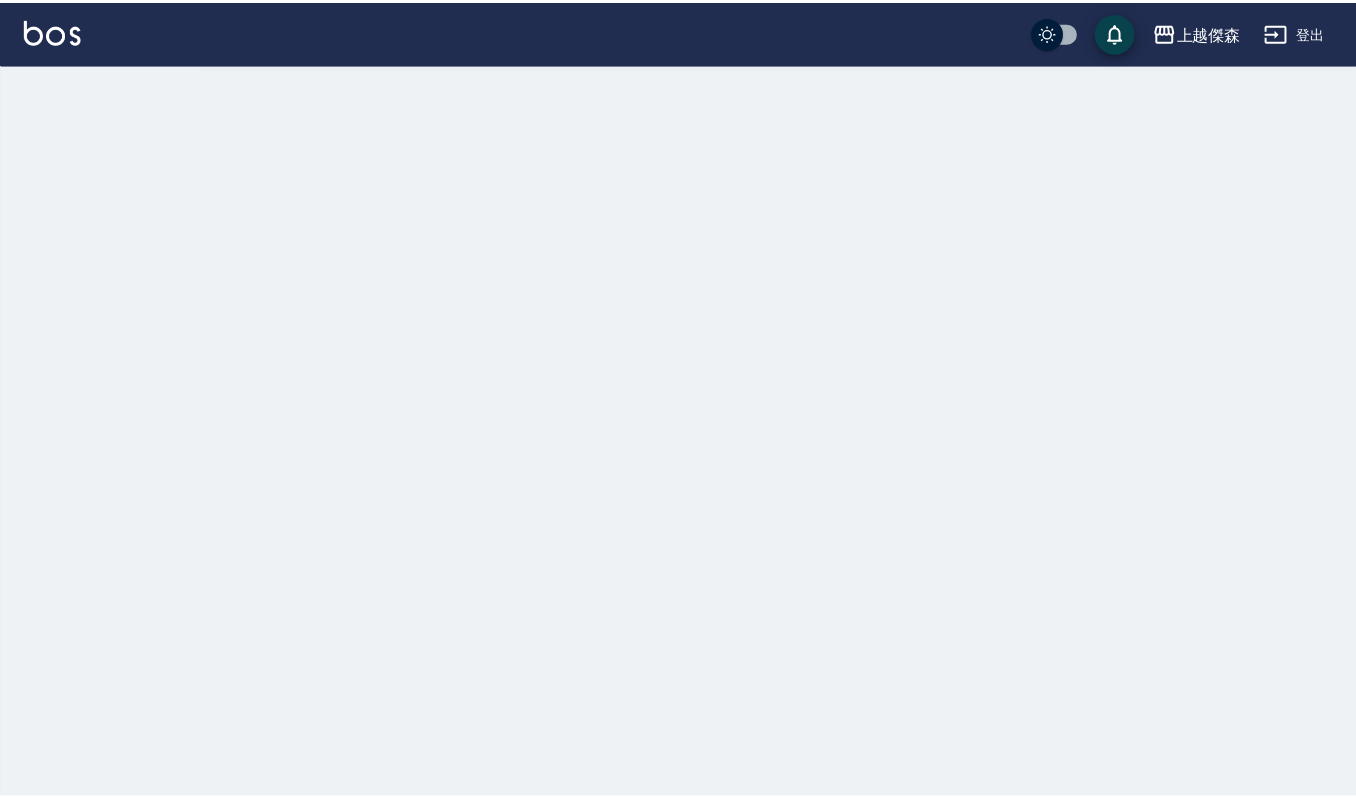 scroll, scrollTop: 0, scrollLeft: 0, axis: both 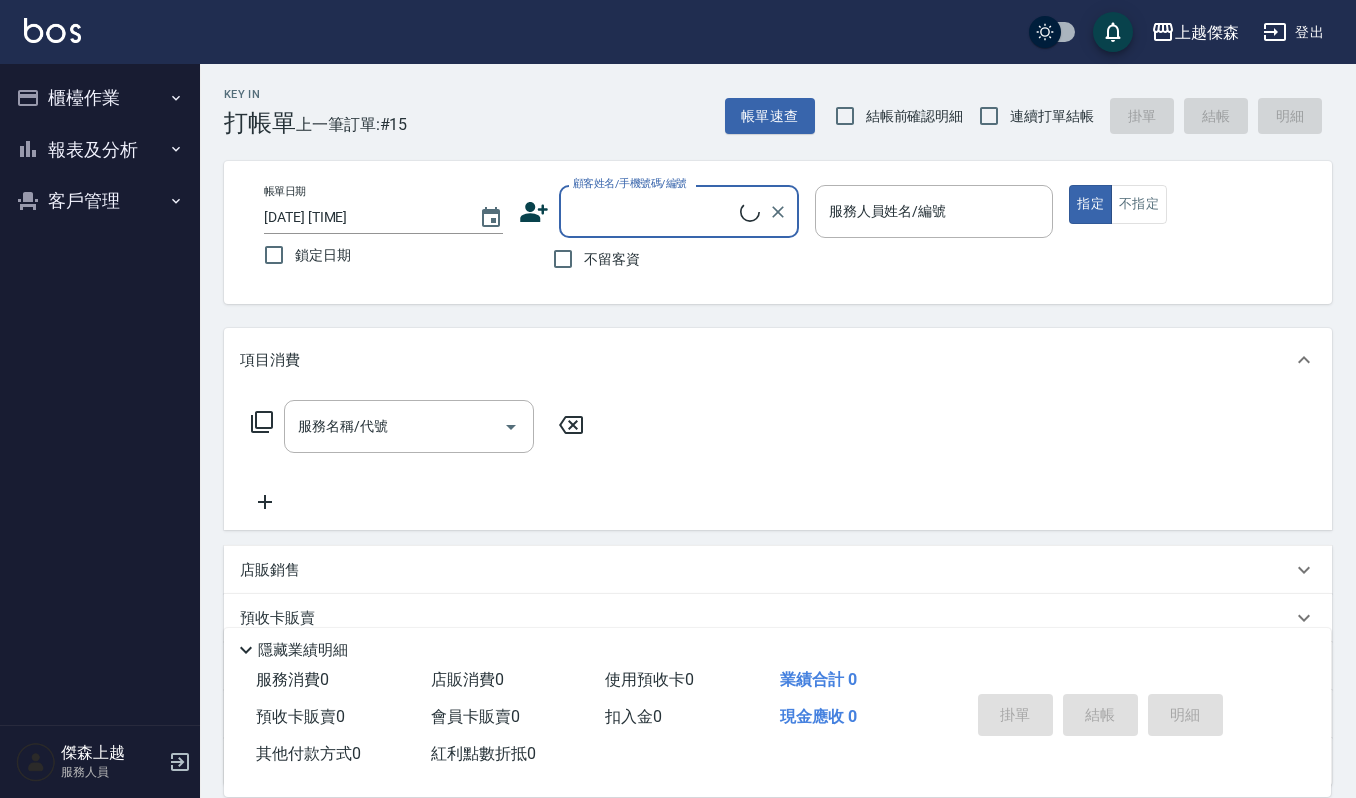 click on "櫃檯作業" at bounding box center [100, 98] 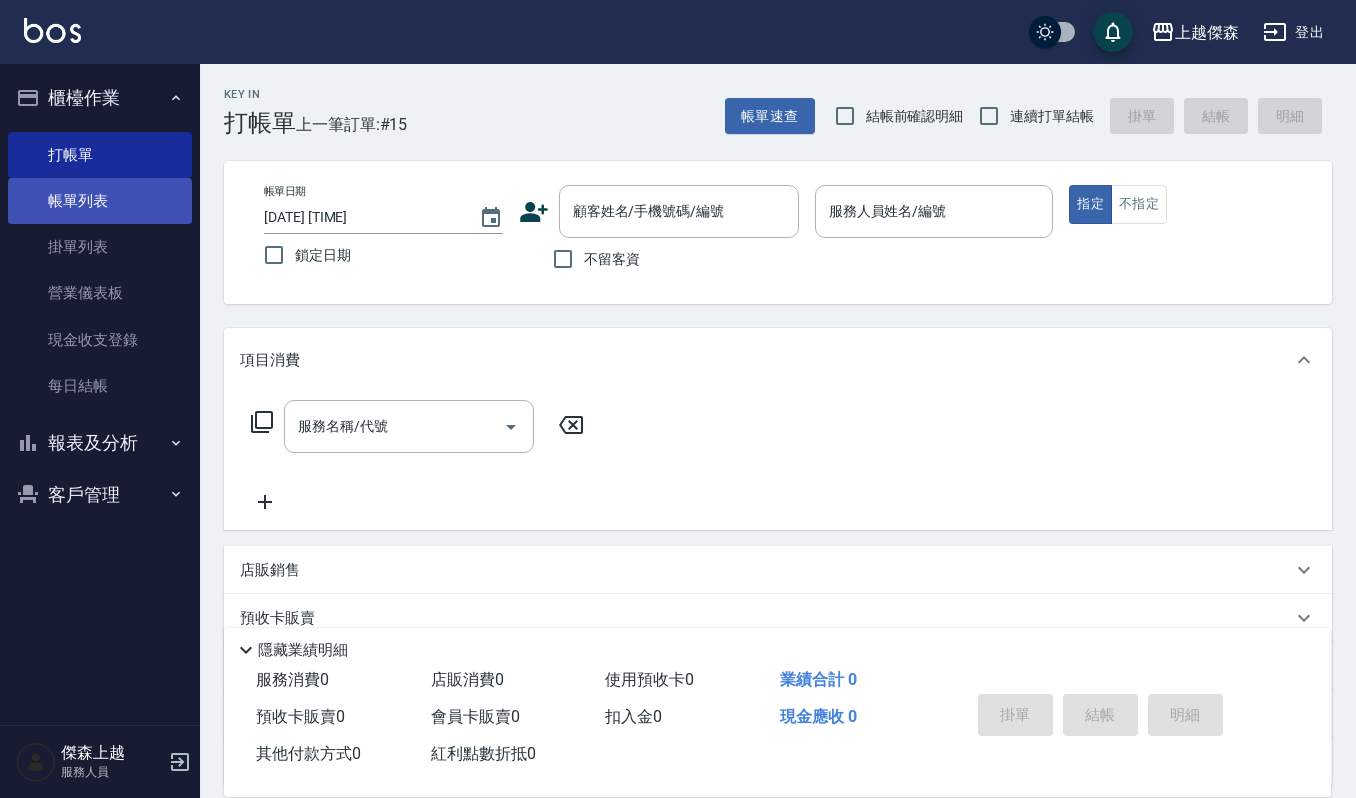 click on "帳單列表" at bounding box center [100, 201] 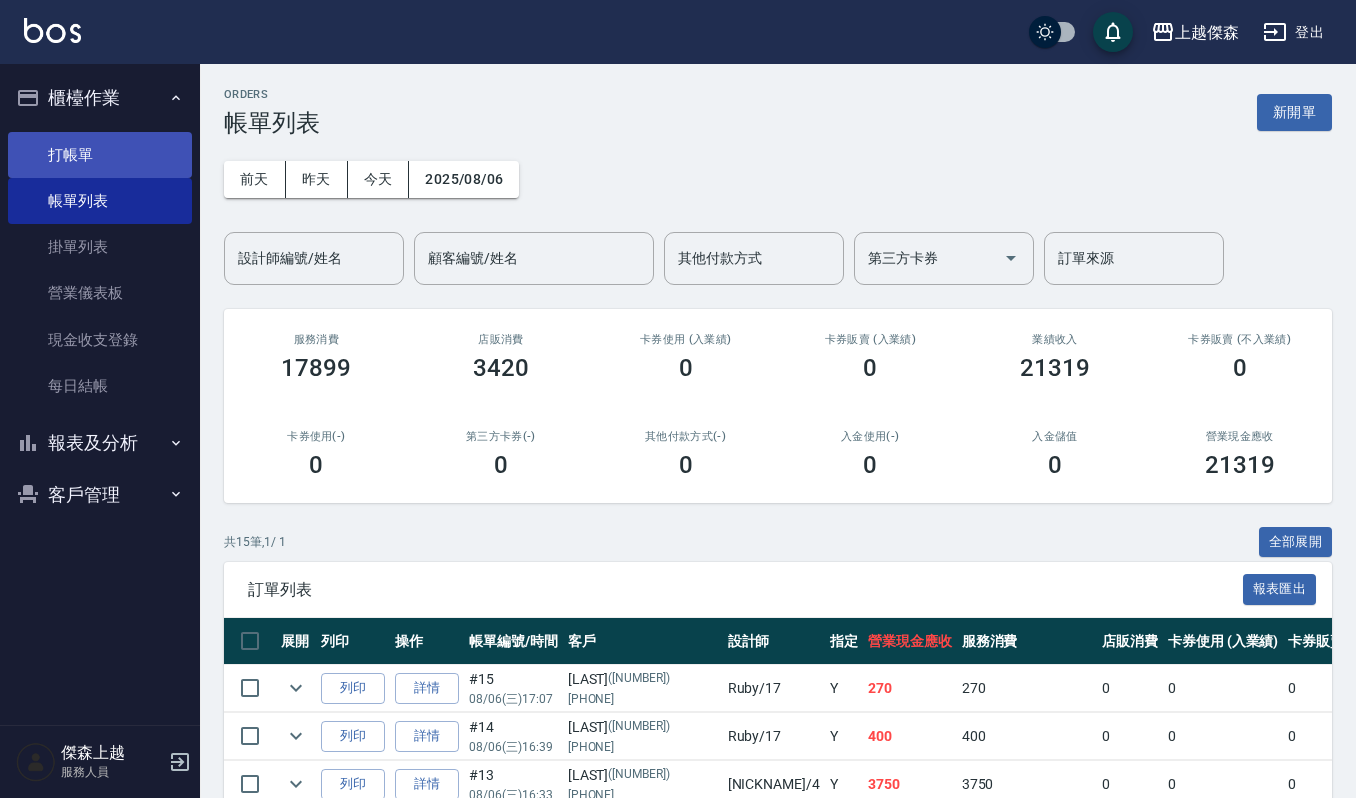 click on "打帳單" at bounding box center [100, 155] 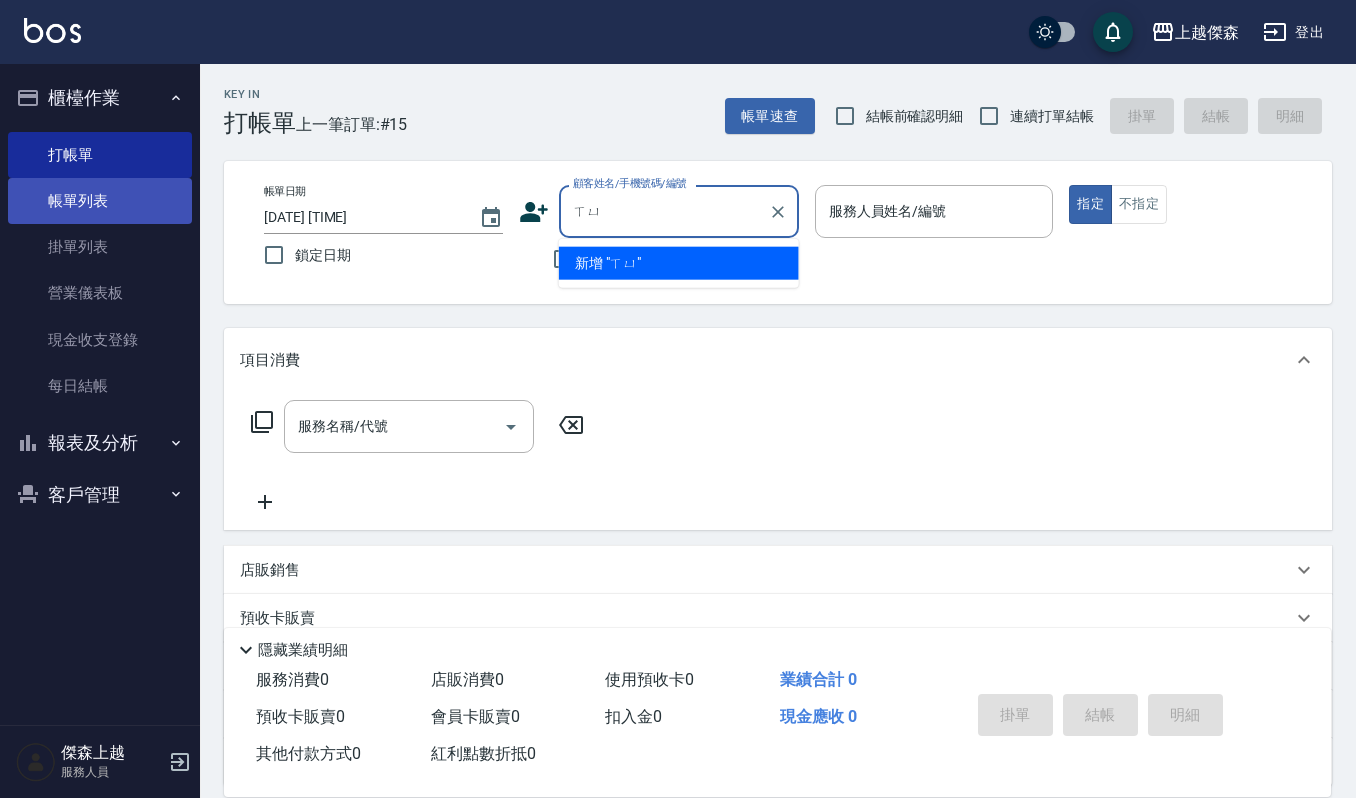 type on "ㄒ" 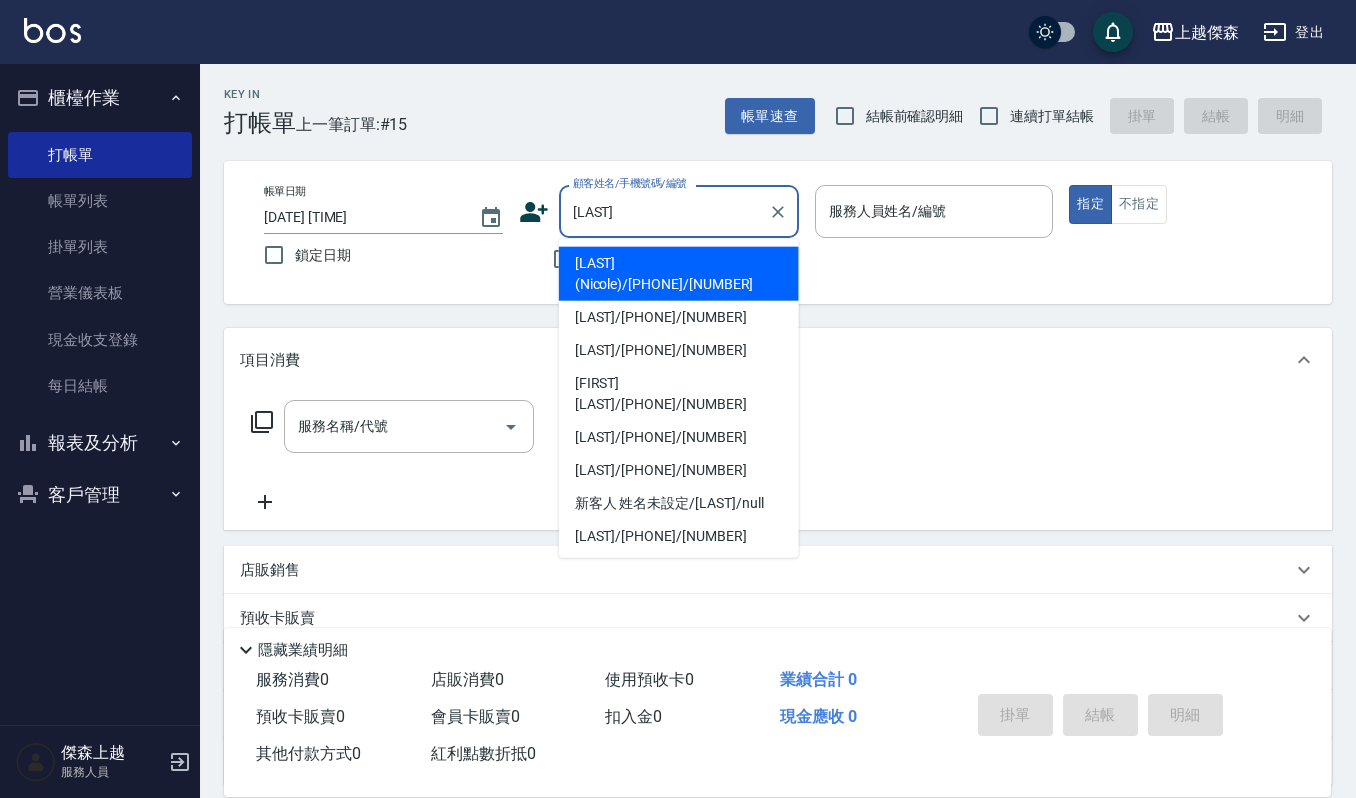 click on "許雅惠(Nicole)/0937069682/1927" at bounding box center [679, 274] 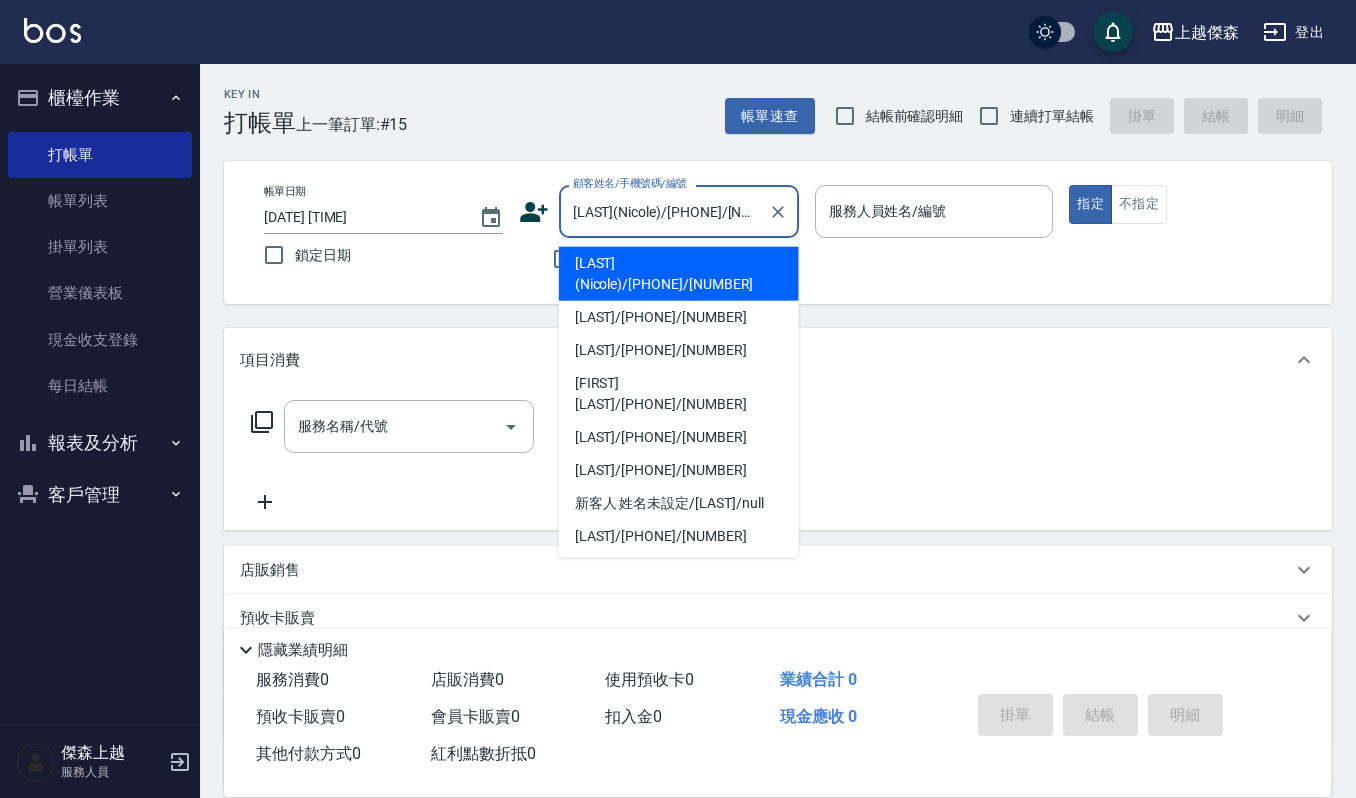 type on "吉兒-4" 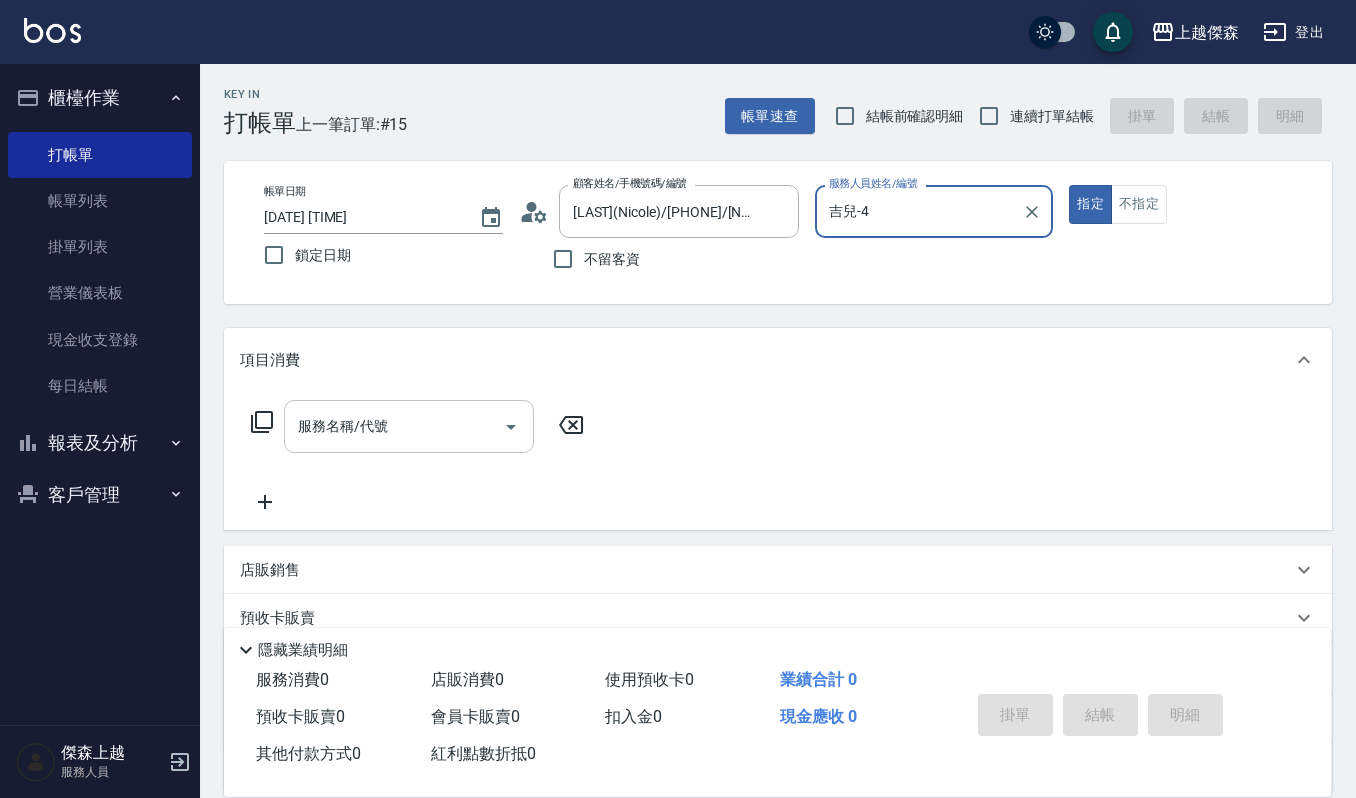 click on "服務名稱/代號 服務名稱/代號" at bounding box center (409, 426) 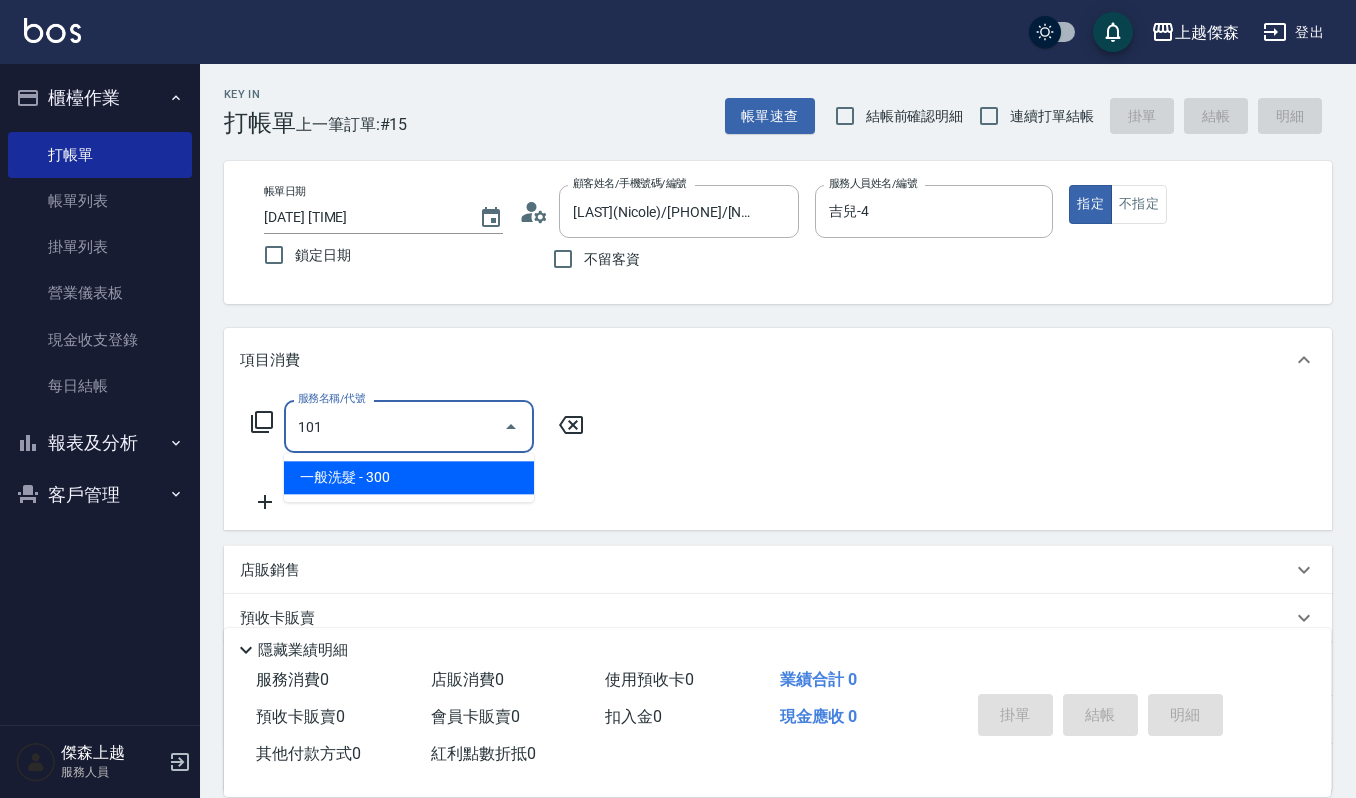 type on "一般洗髮(101)" 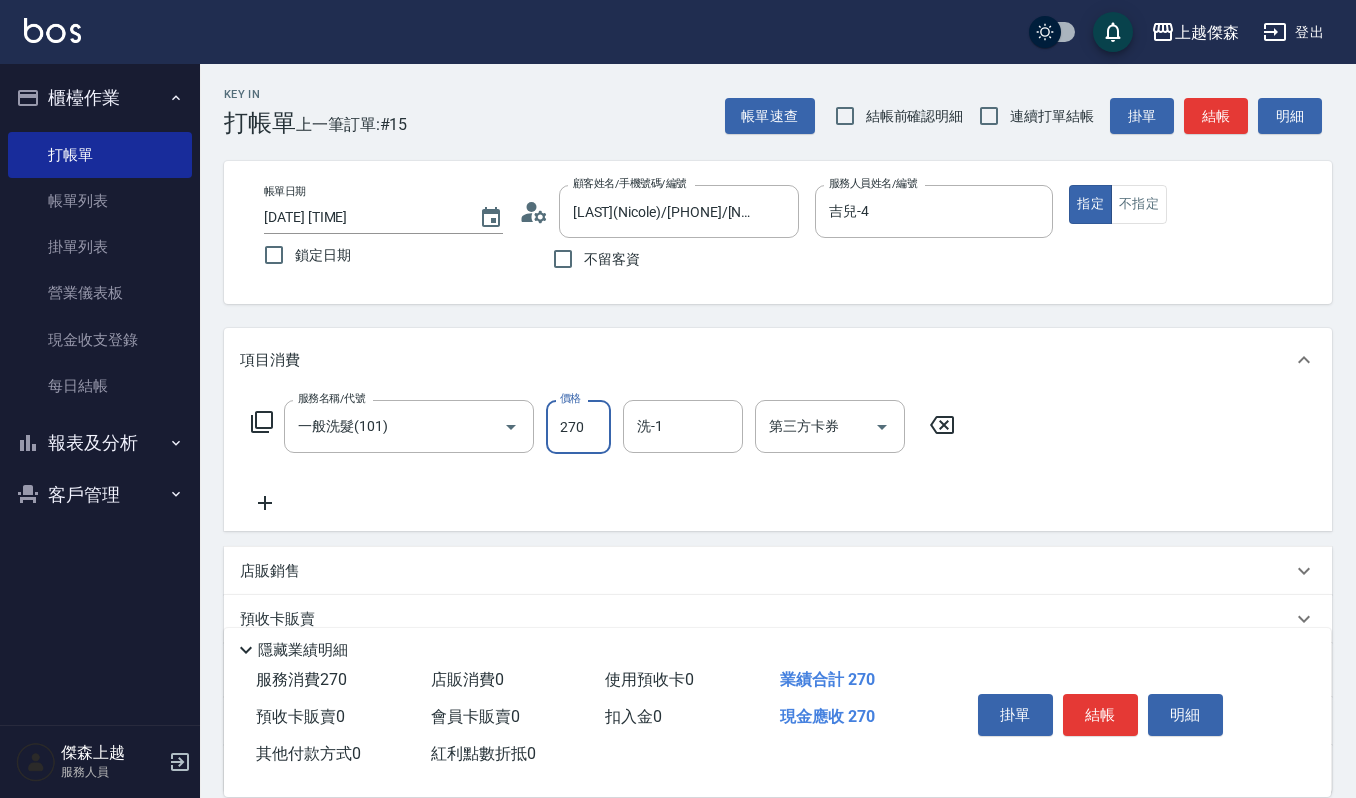 type on "270" 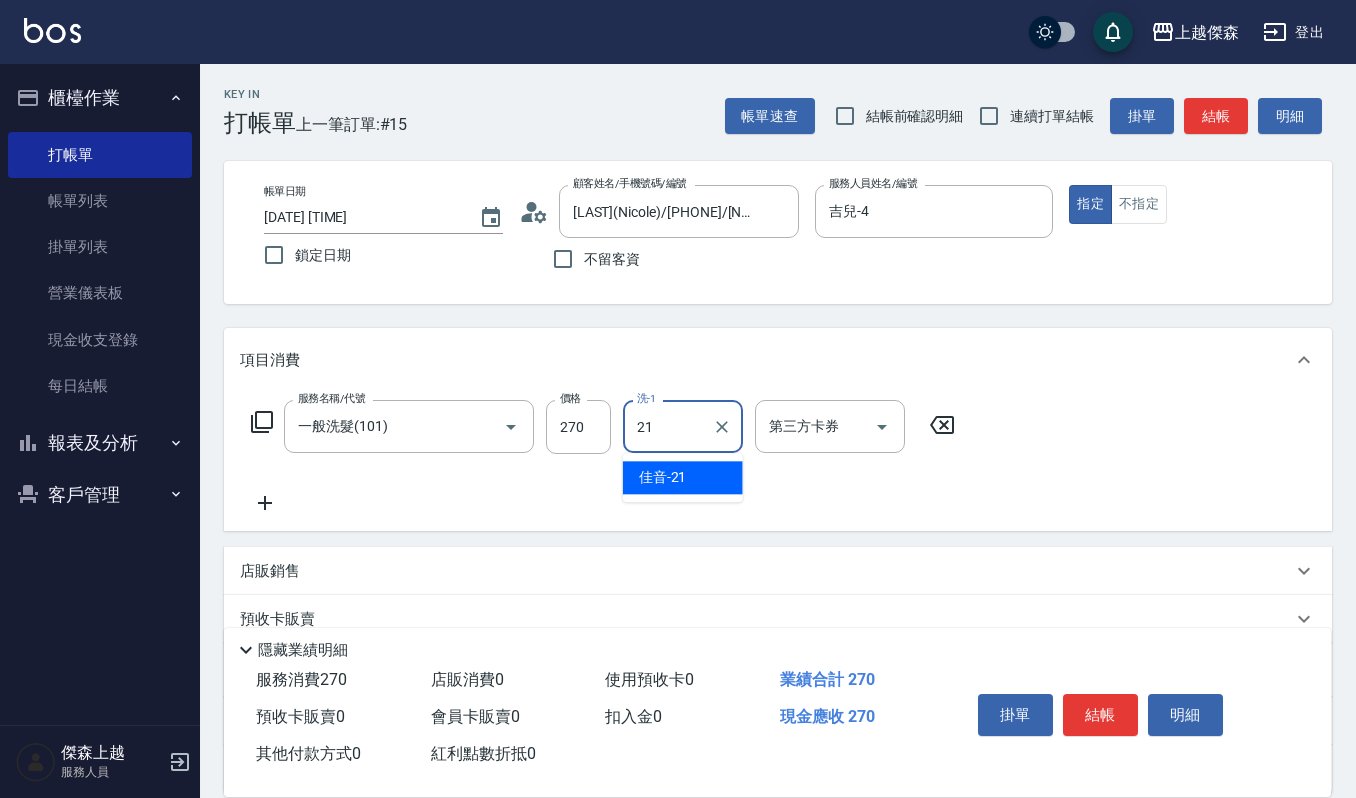 type on "佳音-21" 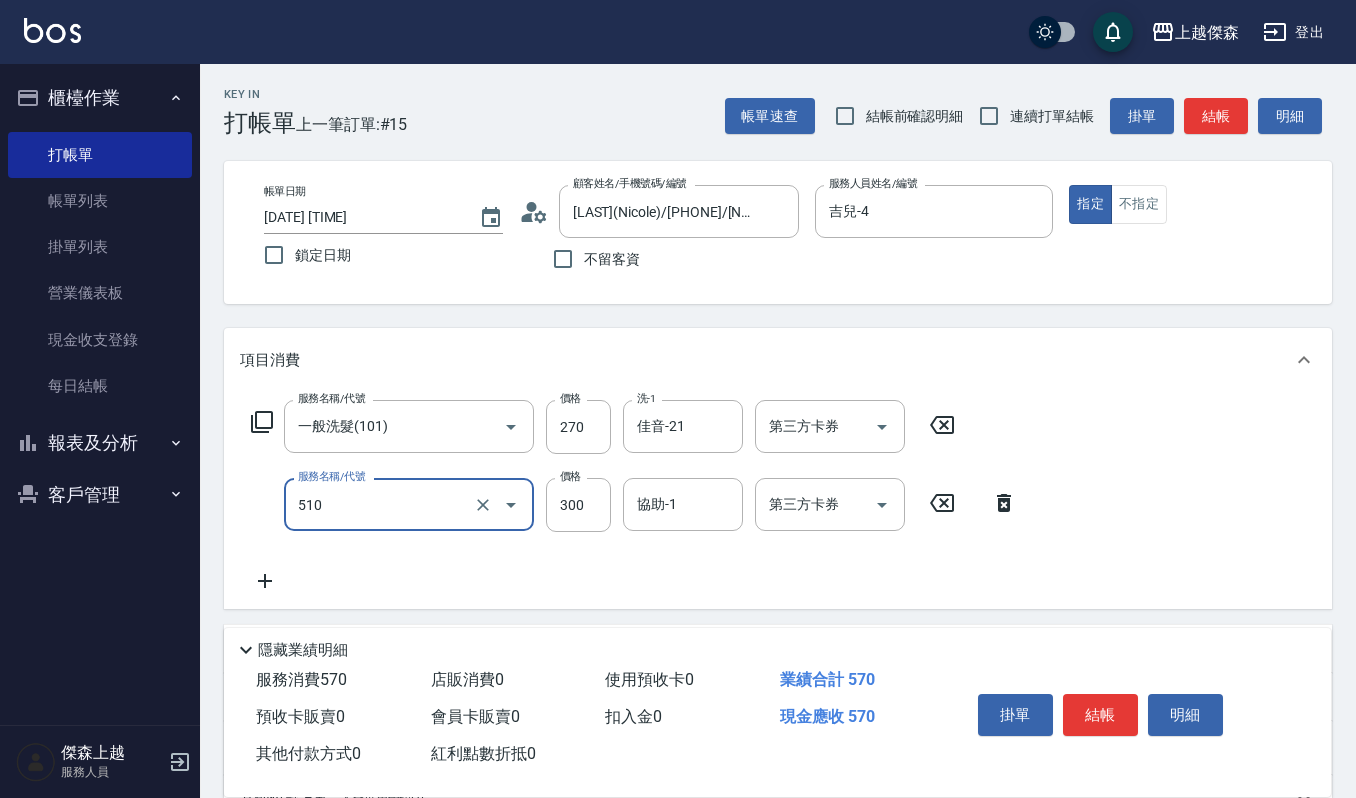 type on "~自備~護髮(510)" 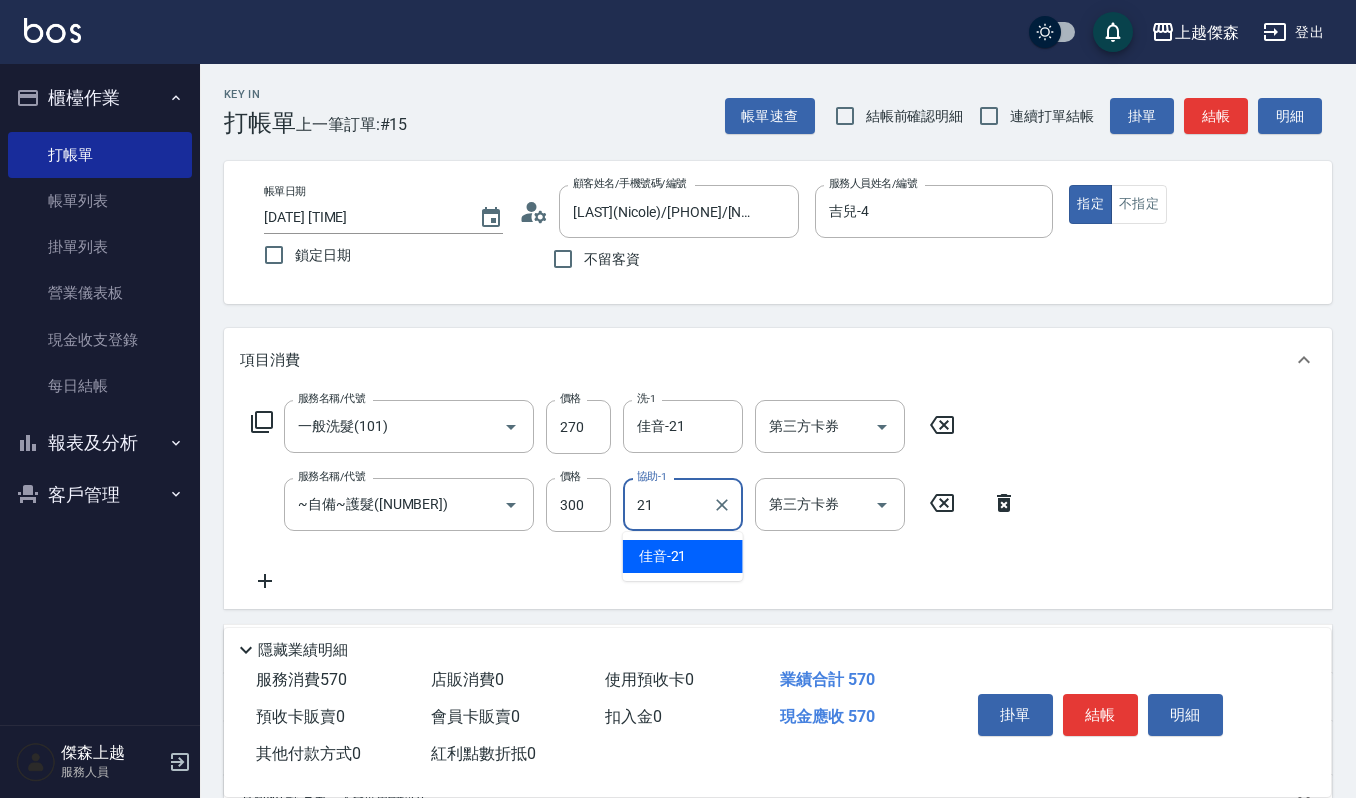 type on "佳音-21" 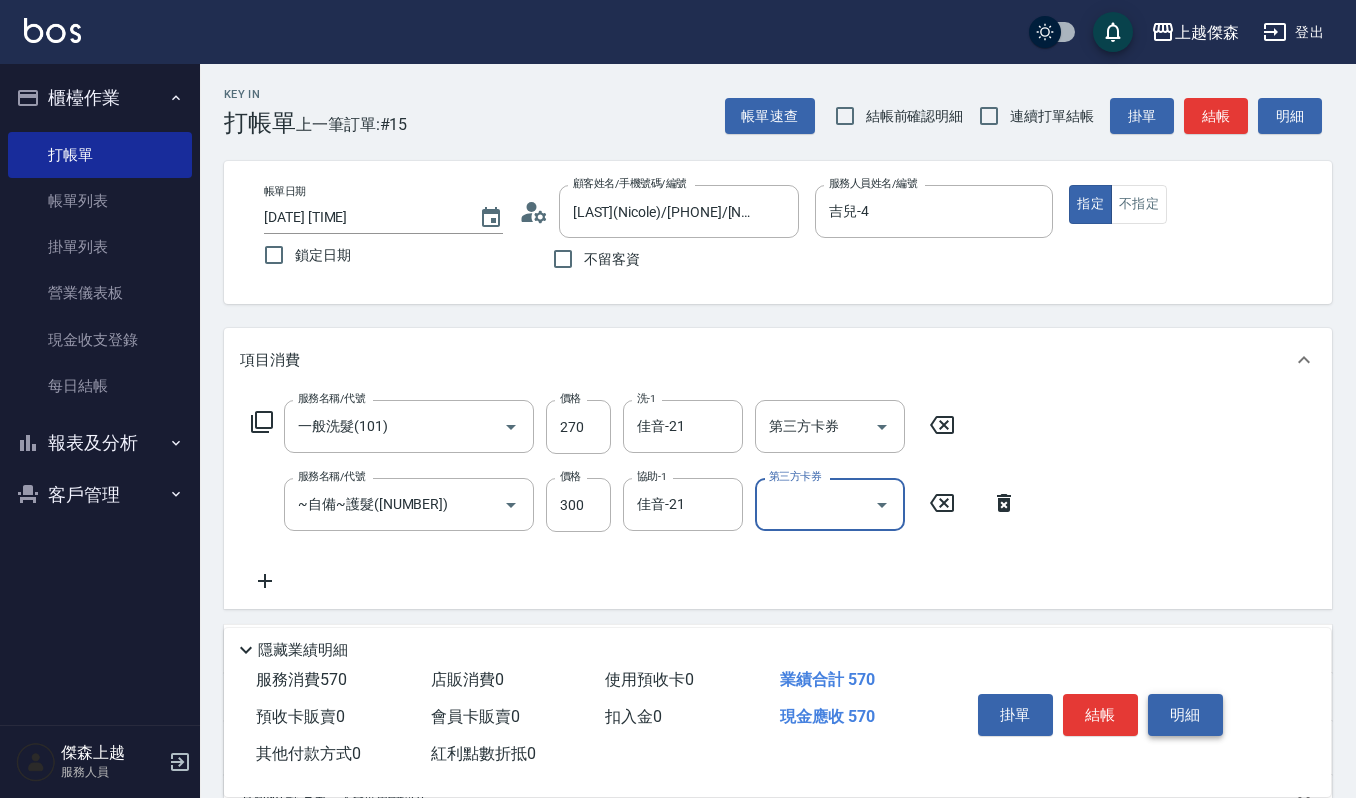 click on "明細" at bounding box center [1185, 715] 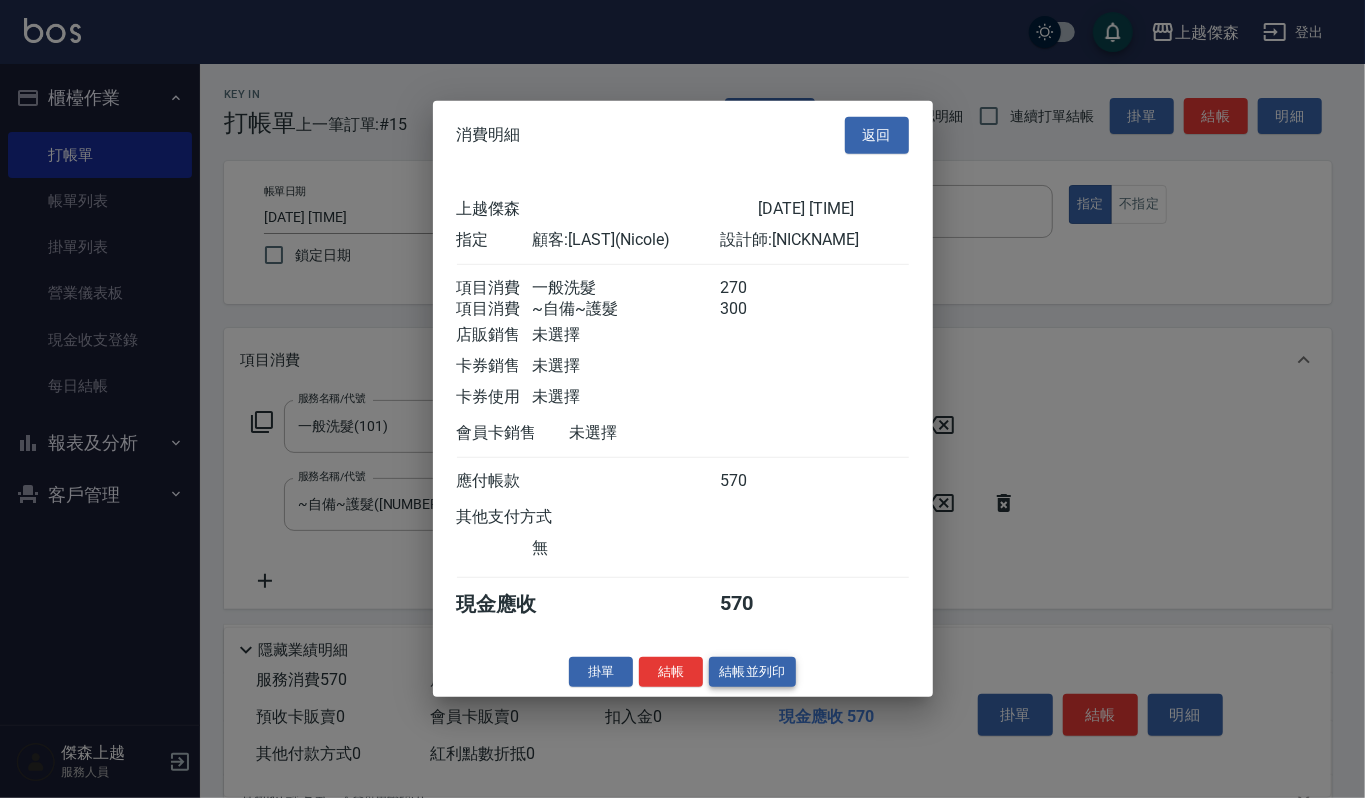 click on "結帳並列印" at bounding box center [752, 671] 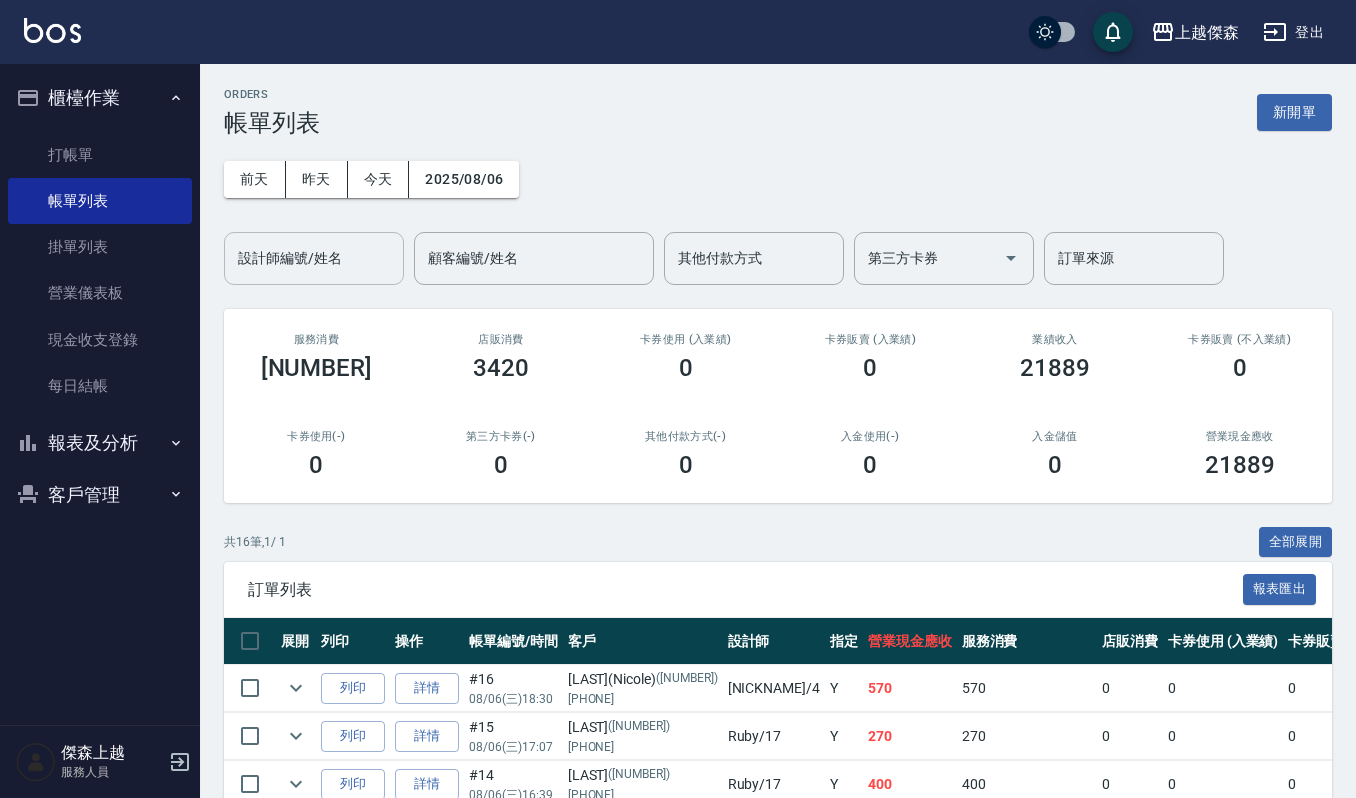 click on "設計師編號/姓名" at bounding box center (314, 258) 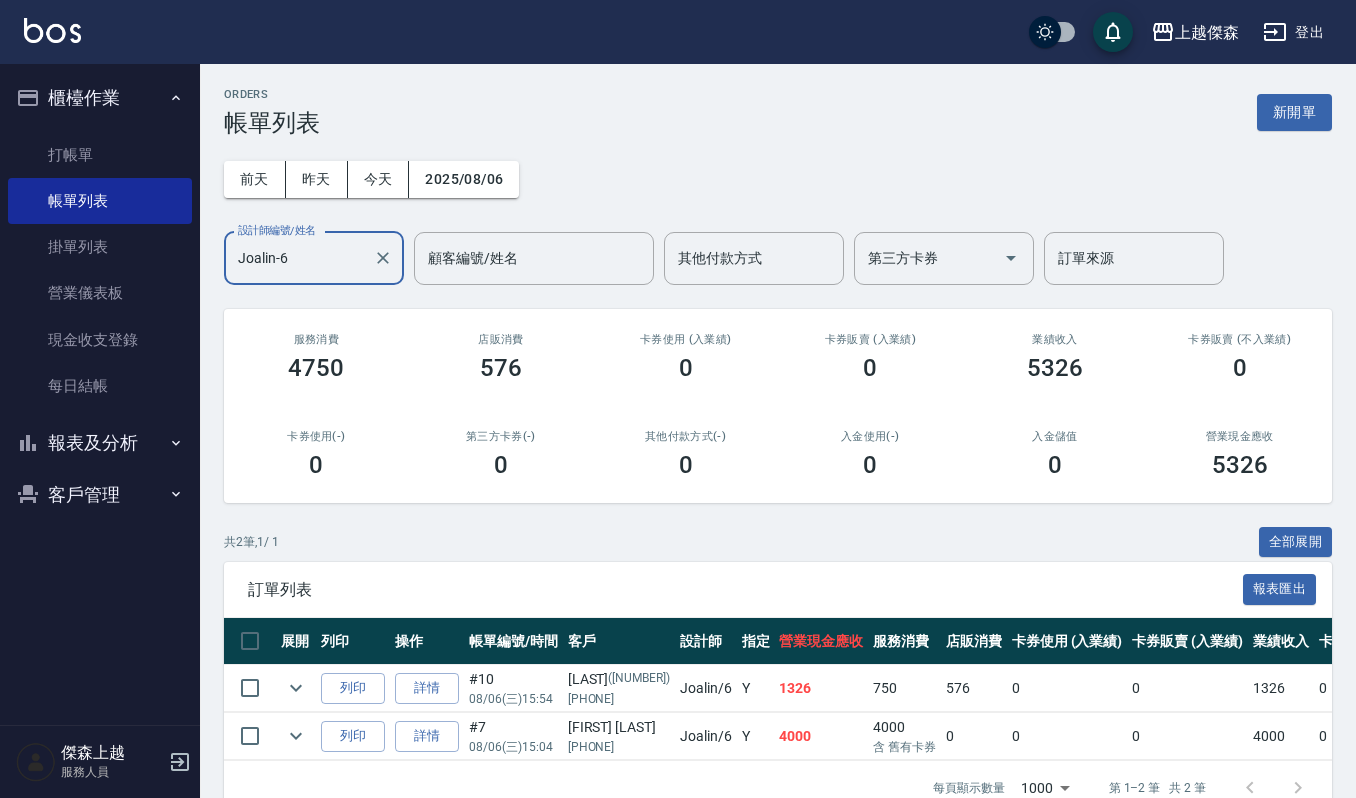 type on "Joalin-6" 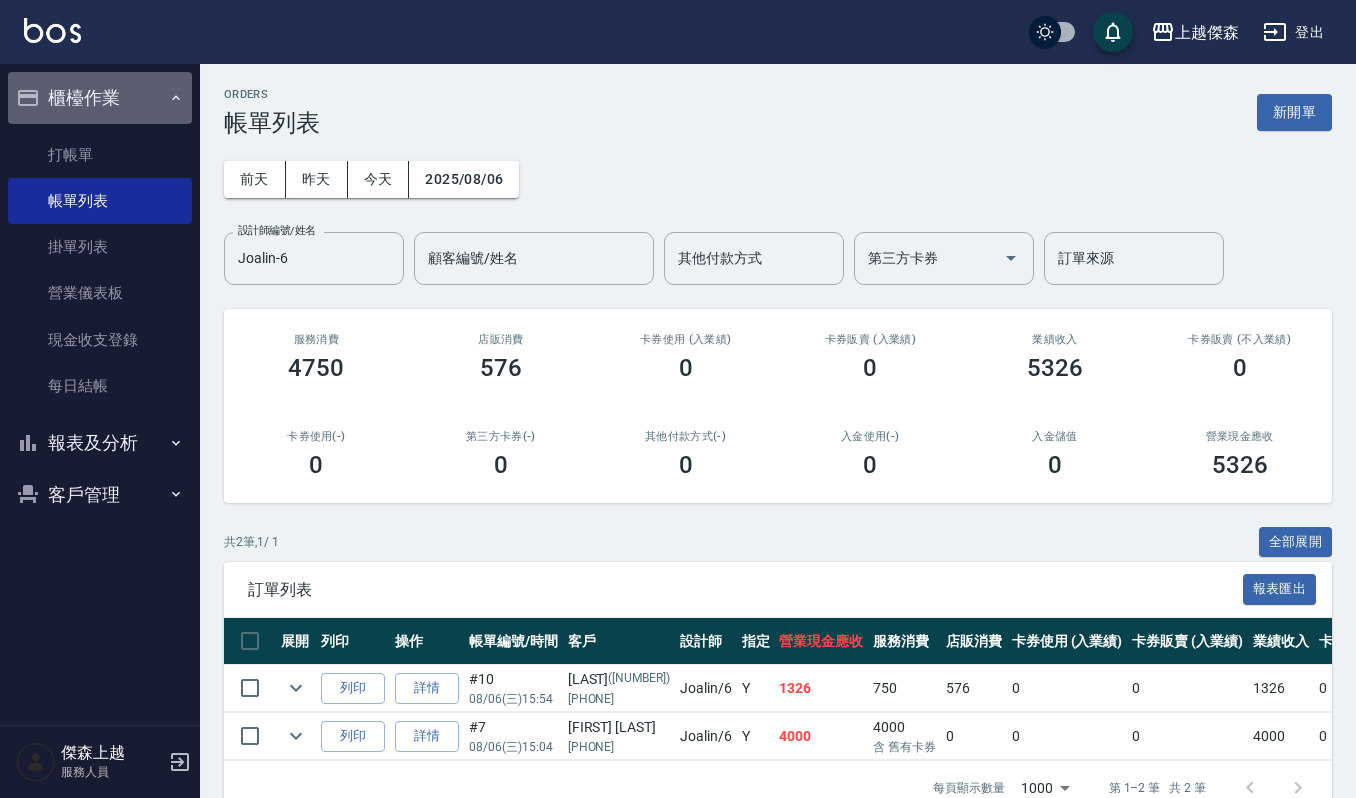 click on "櫃檯作業" at bounding box center [100, 98] 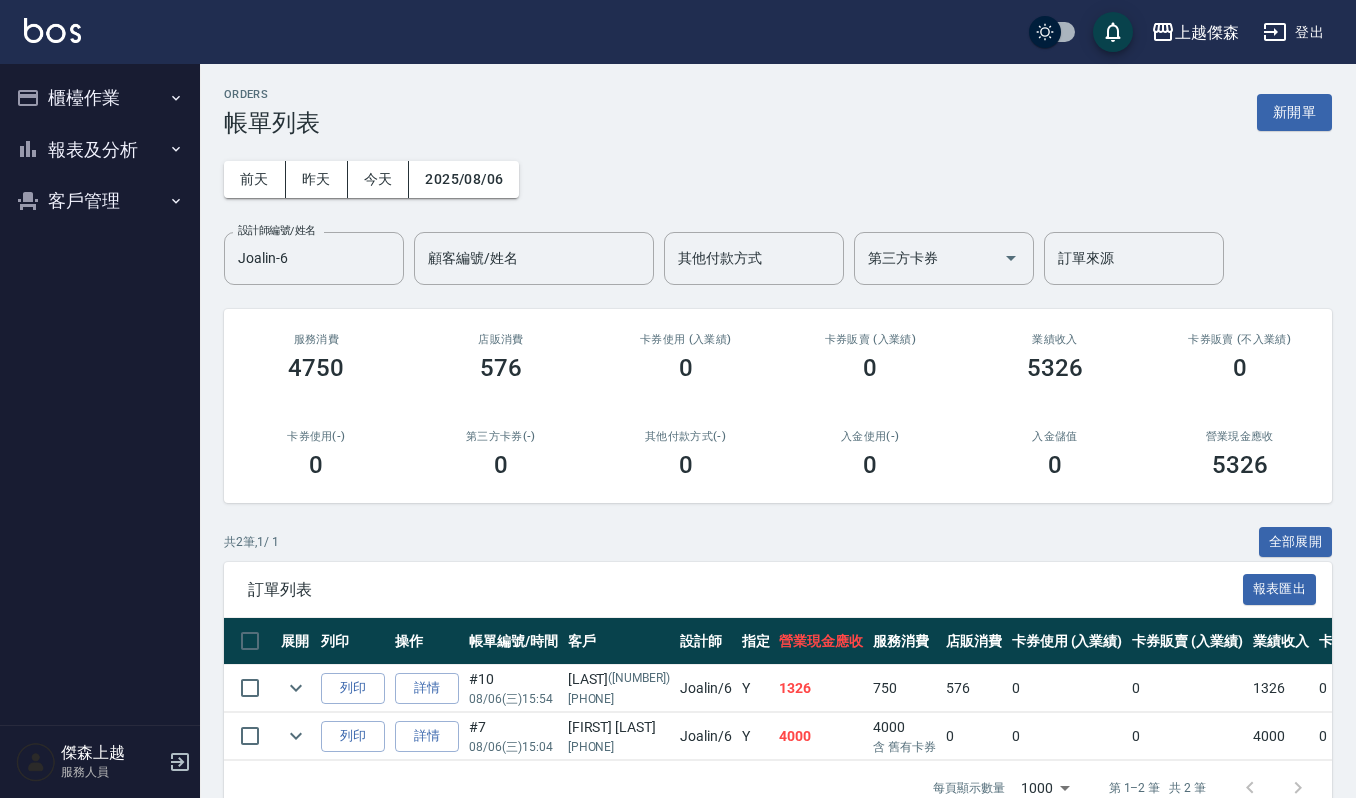 click on "報表及分析" at bounding box center [100, 150] 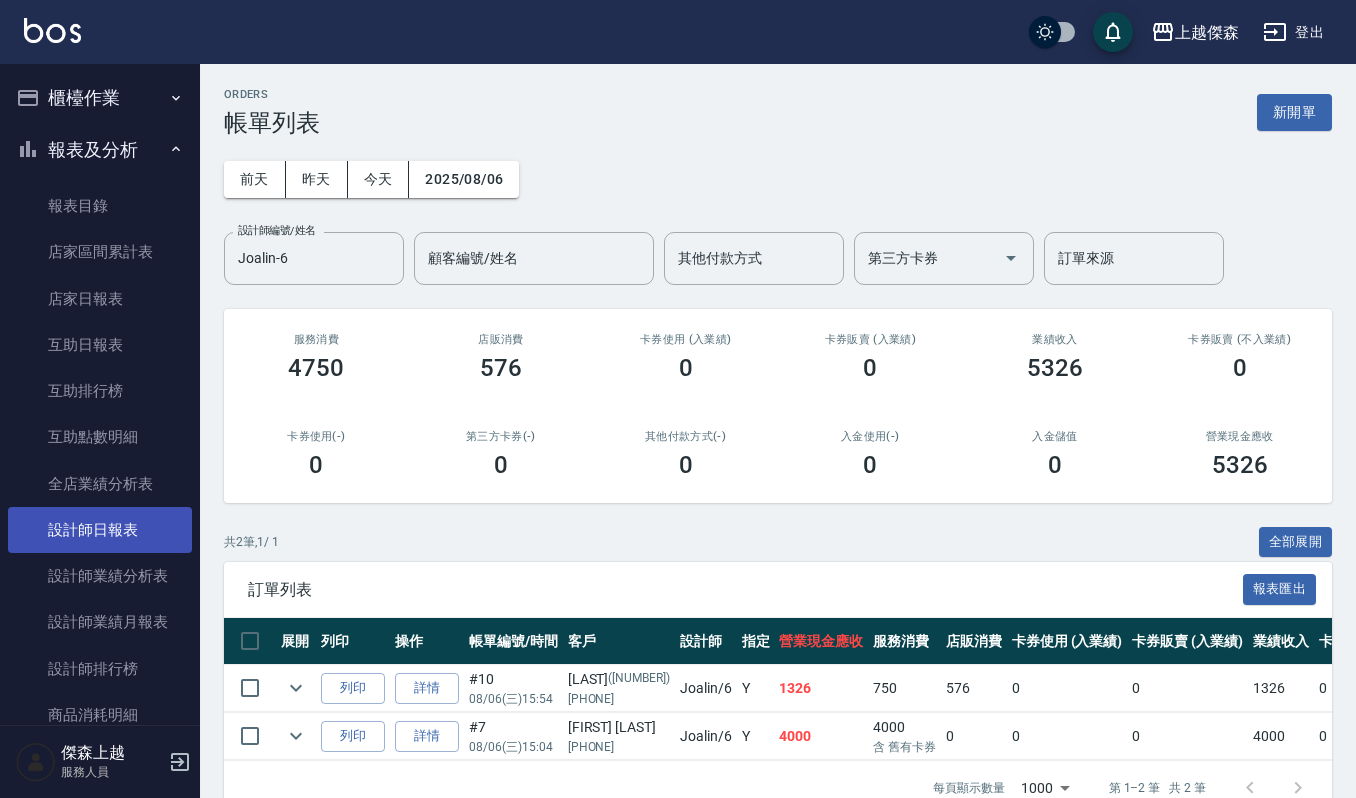 click on "設計師日報表" at bounding box center [100, 530] 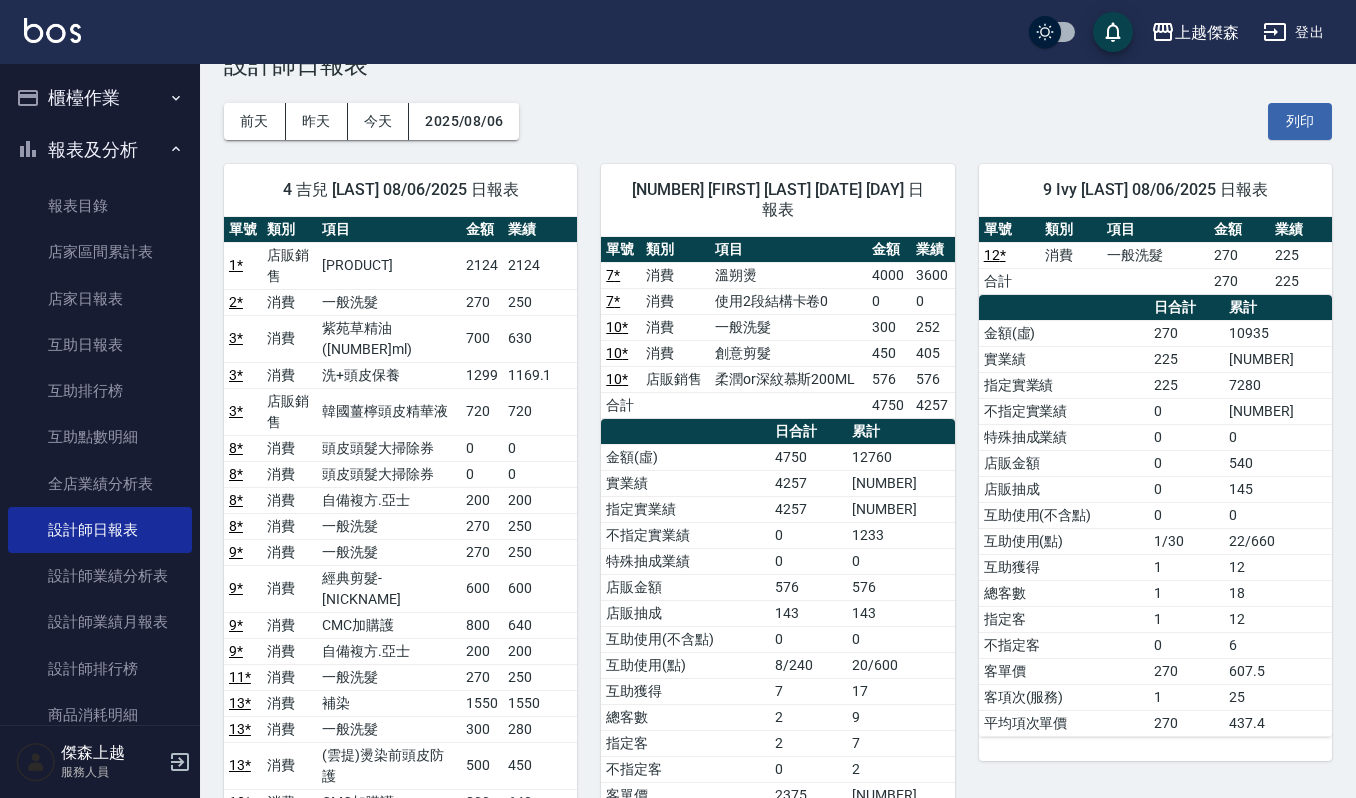 scroll, scrollTop: 62, scrollLeft: 0, axis: vertical 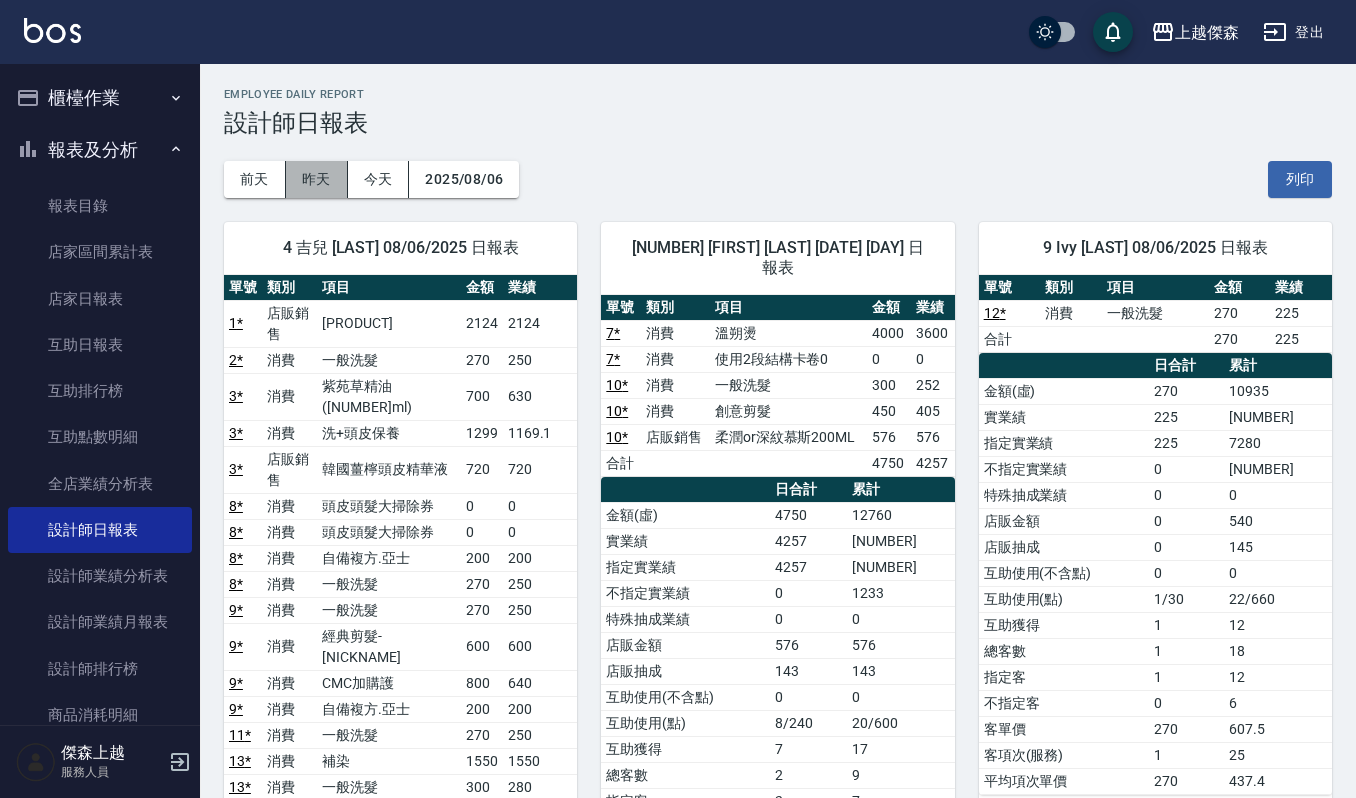 click on "昨天" at bounding box center [317, 179] 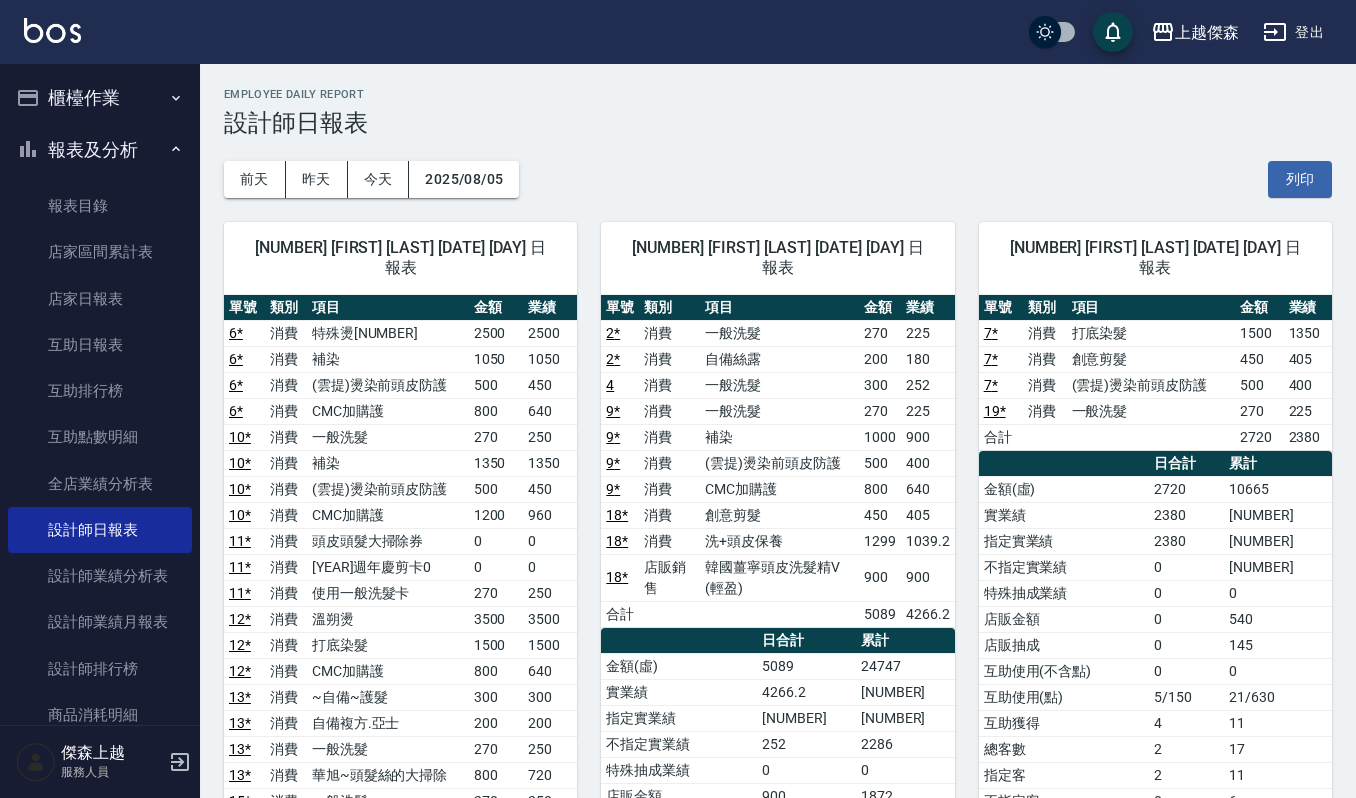 click on "櫃檯作業" at bounding box center [100, 98] 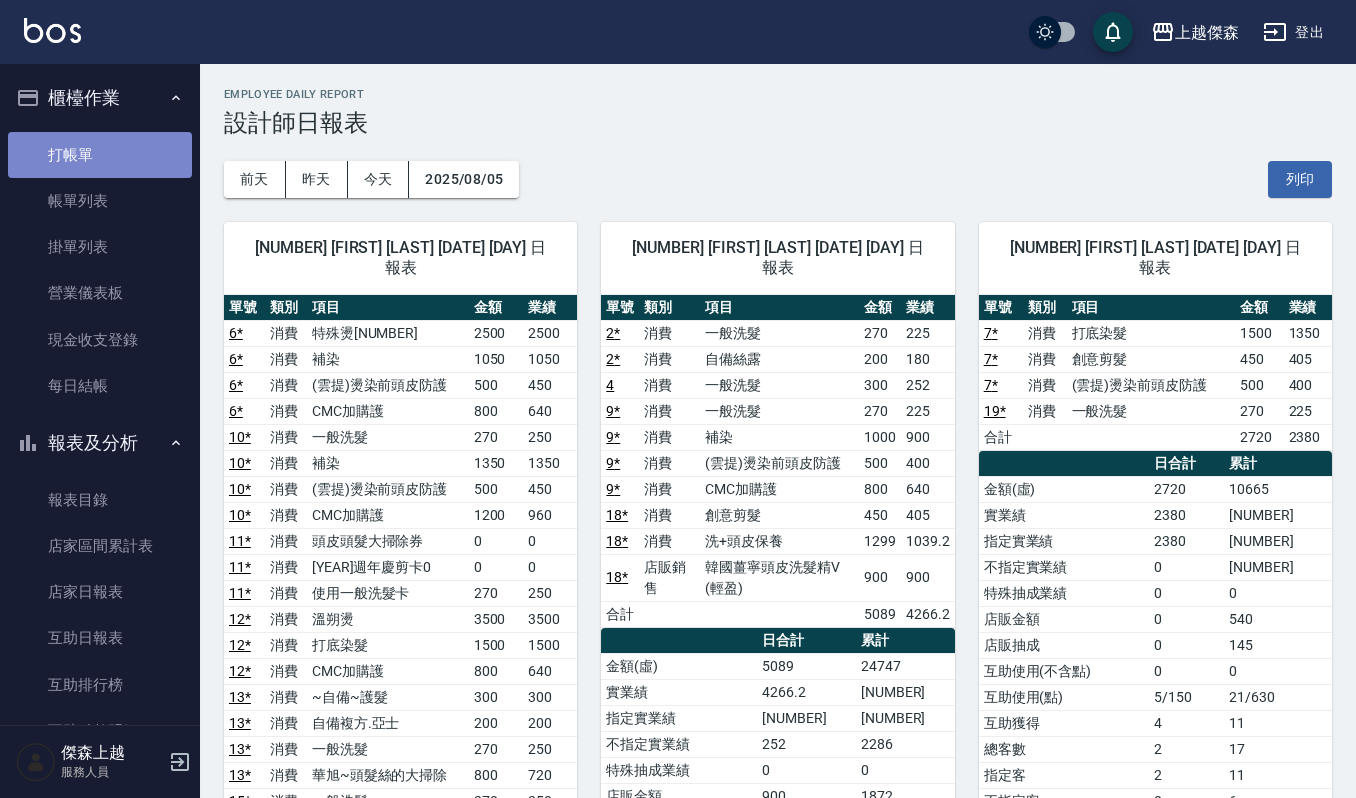 click on "打帳單" at bounding box center [100, 155] 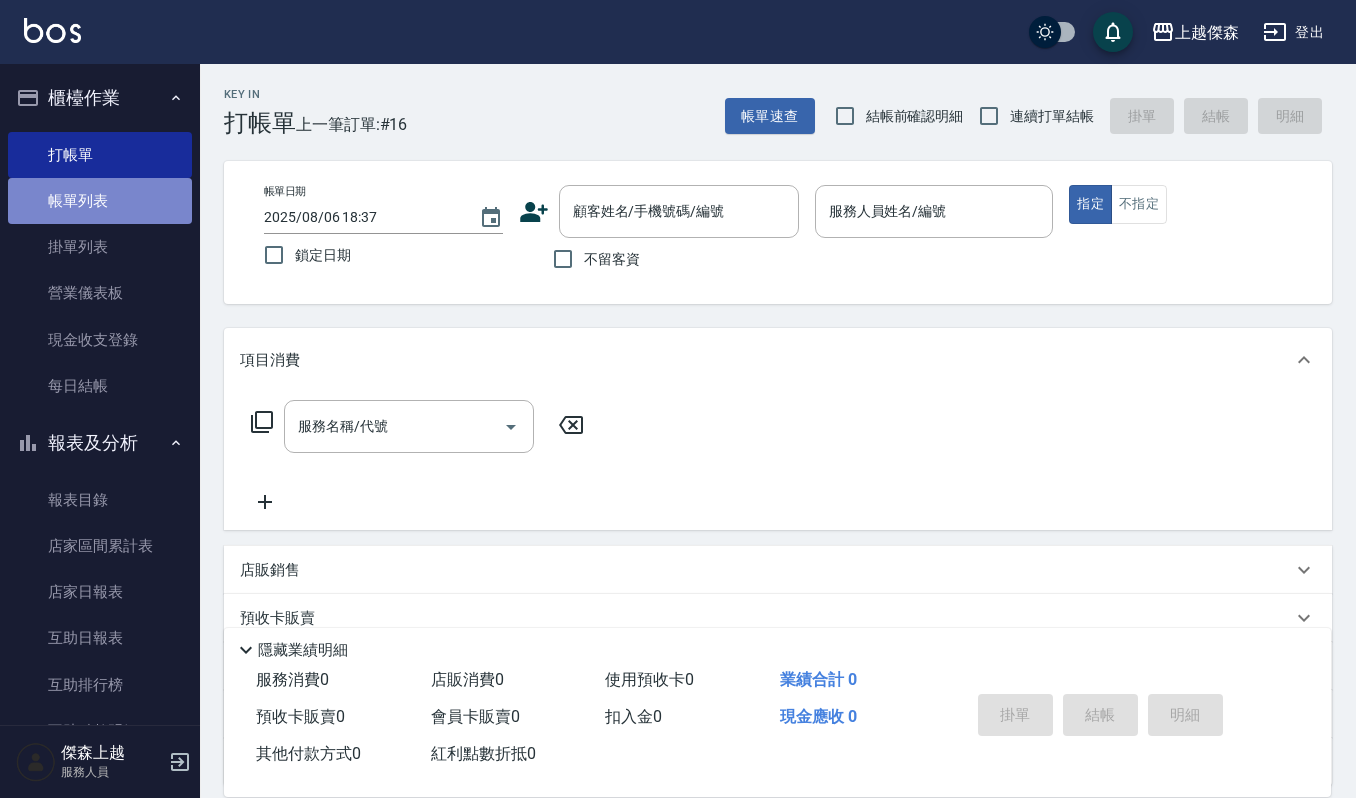 click on "帳單列表" at bounding box center (100, 201) 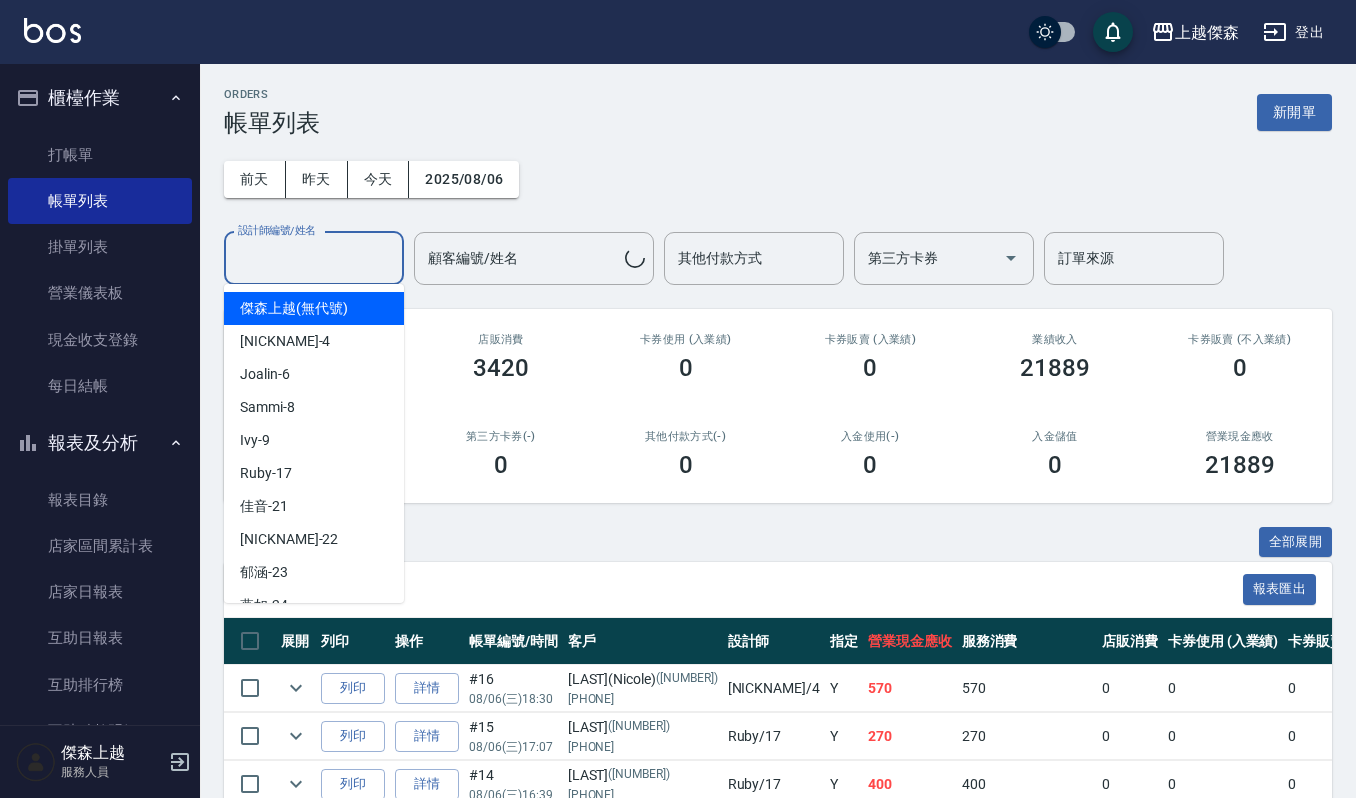 click on "設計師編號/姓名" at bounding box center [314, 258] 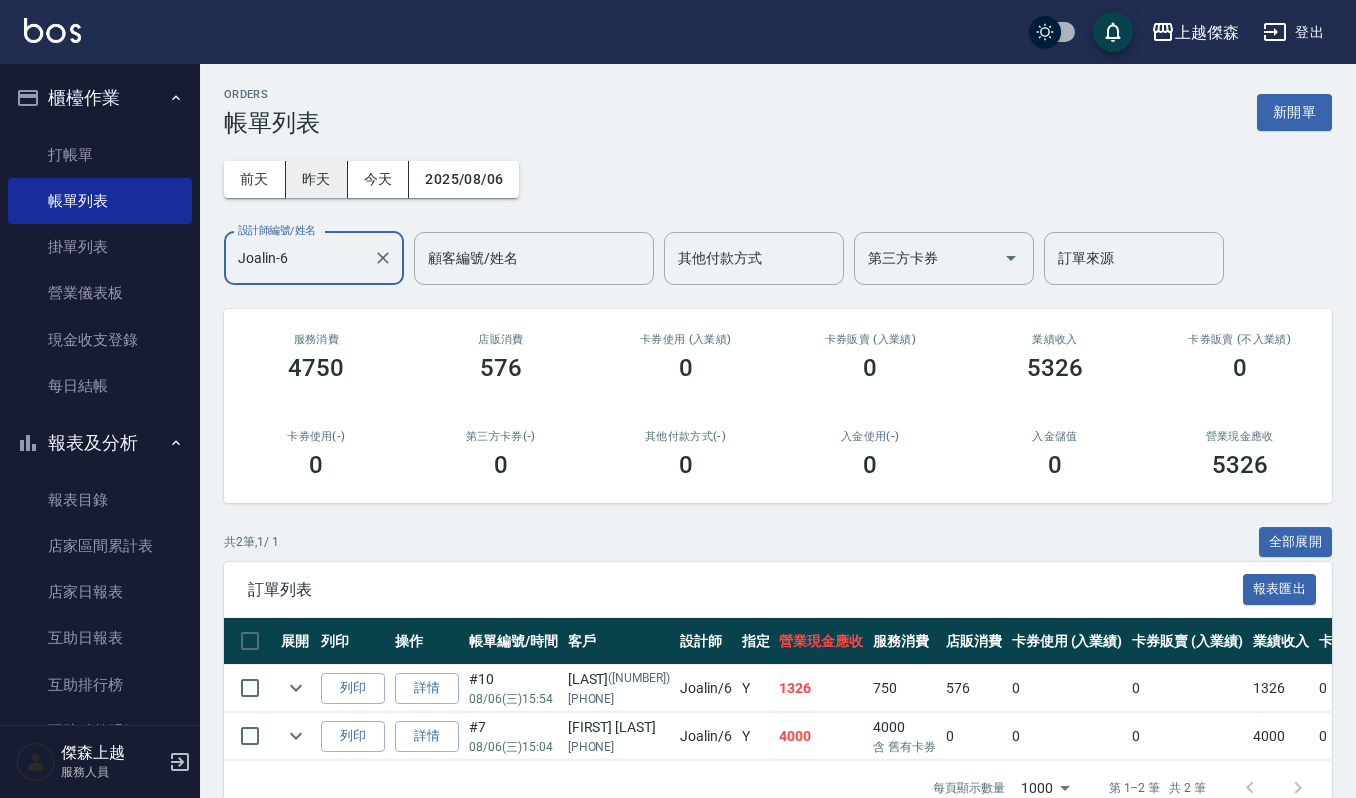 type on "Joalin-6" 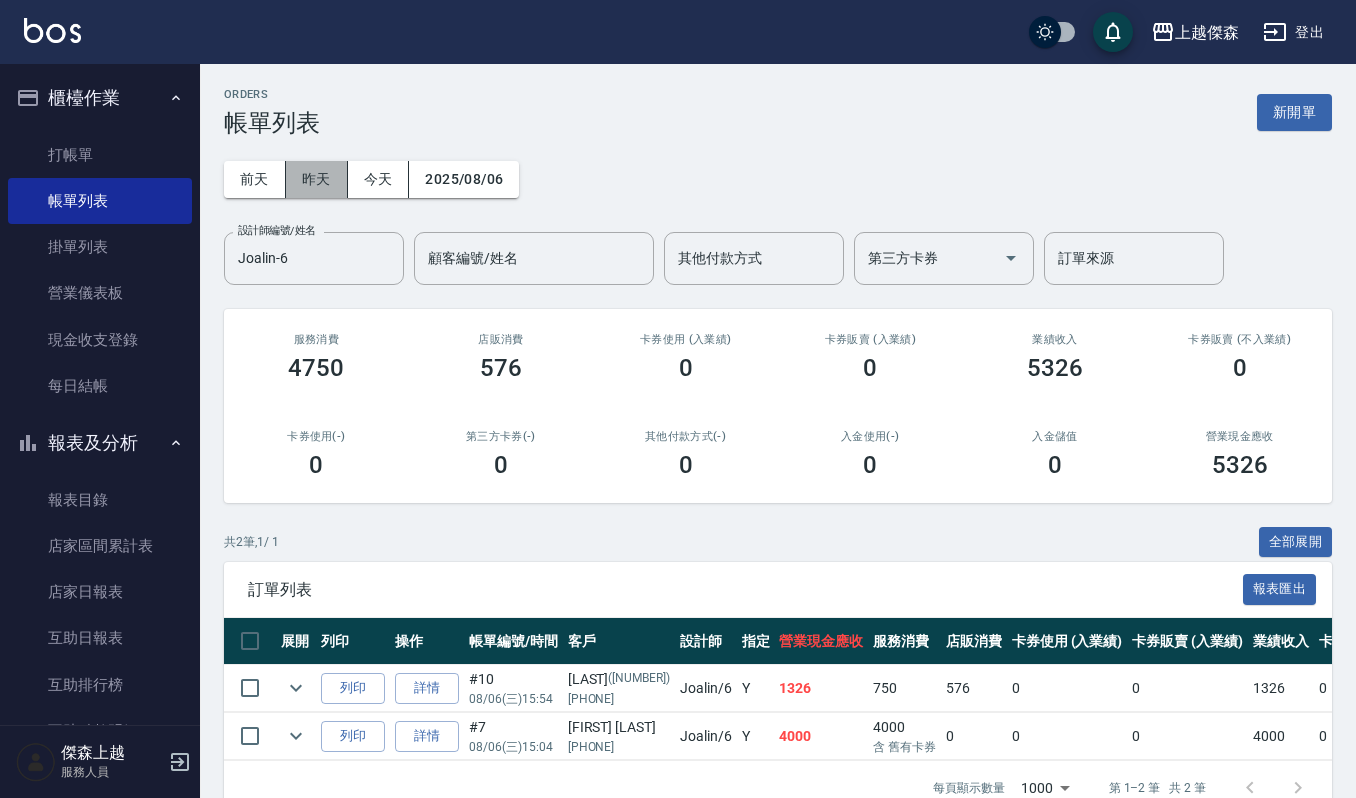 click on "昨天" at bounding box center (317, 179) 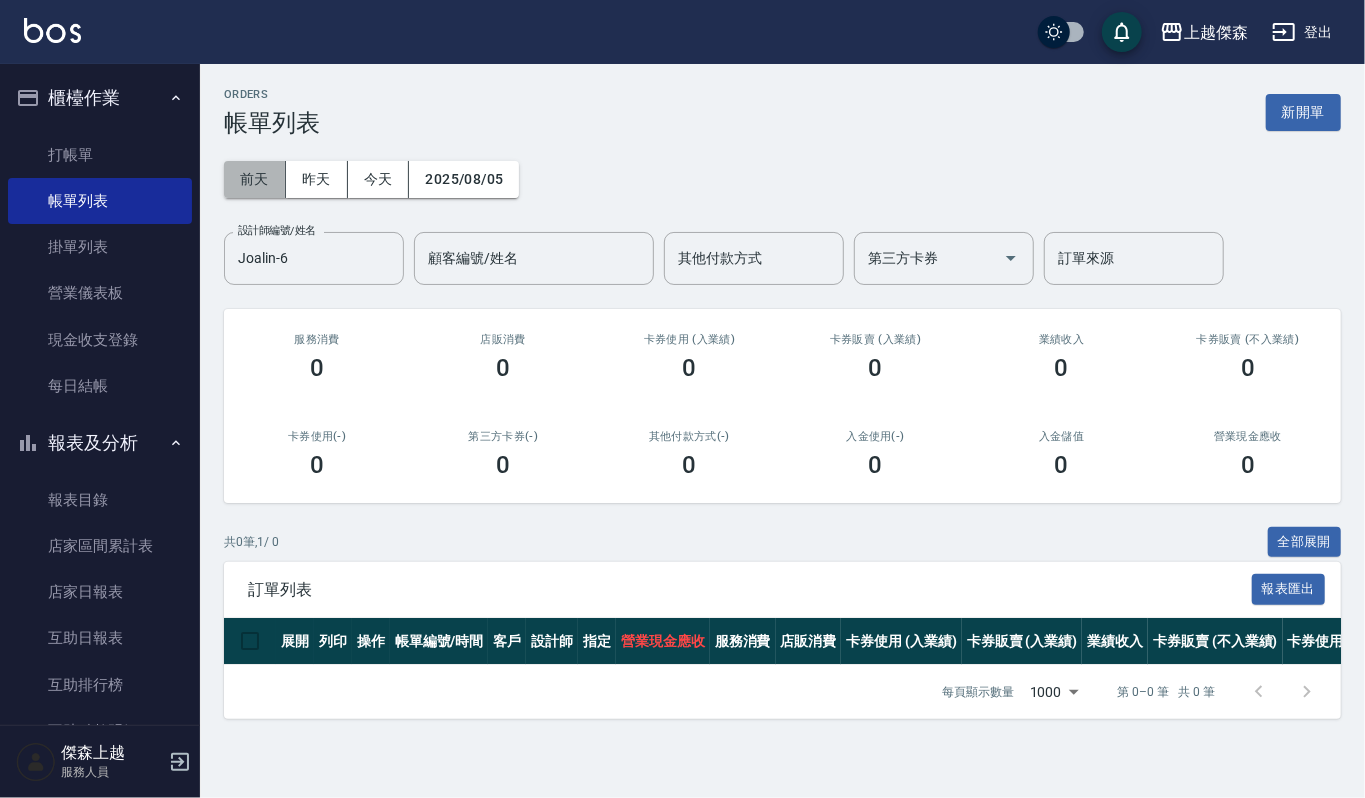 click on "前天" at bounding box center (255, 179) 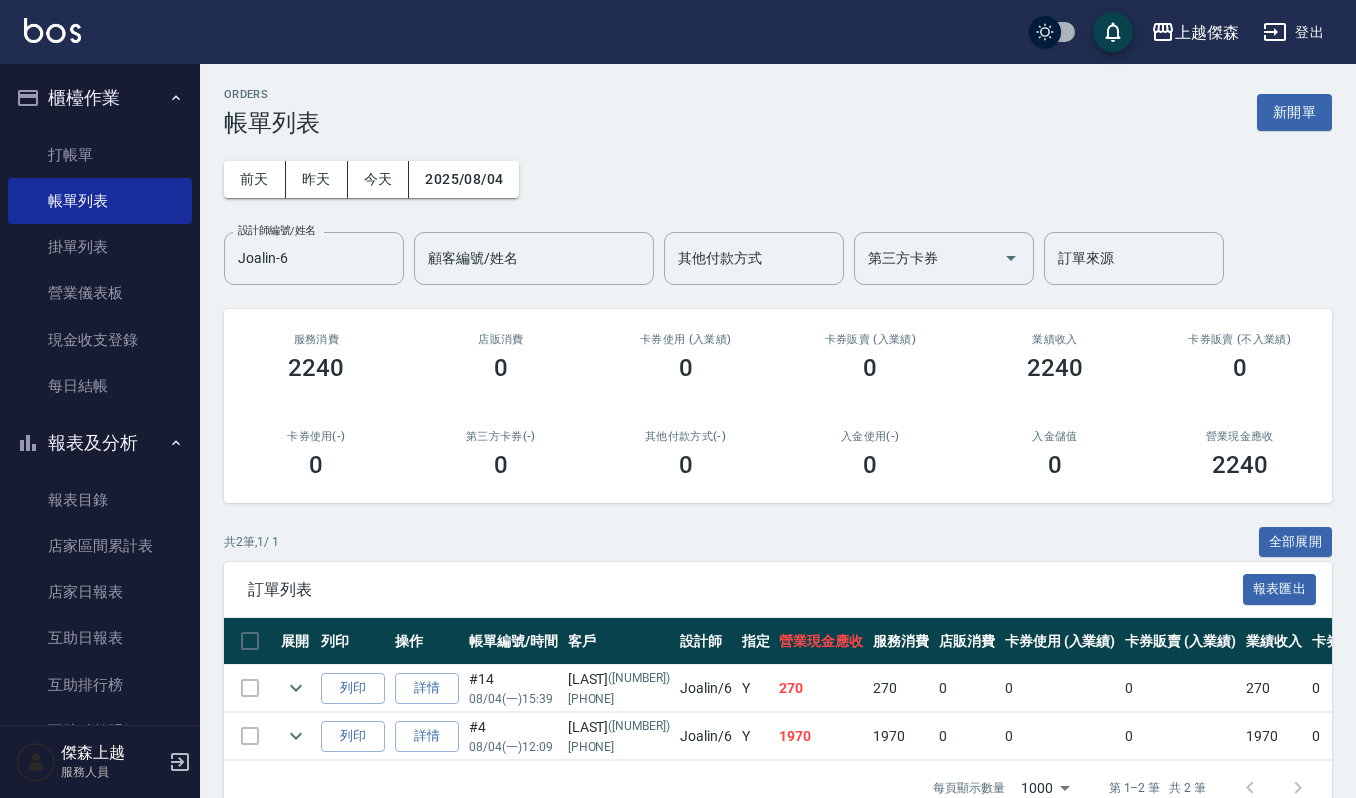 scroll, scrollTop: 62, scrollLeft: 0, axis: vertical 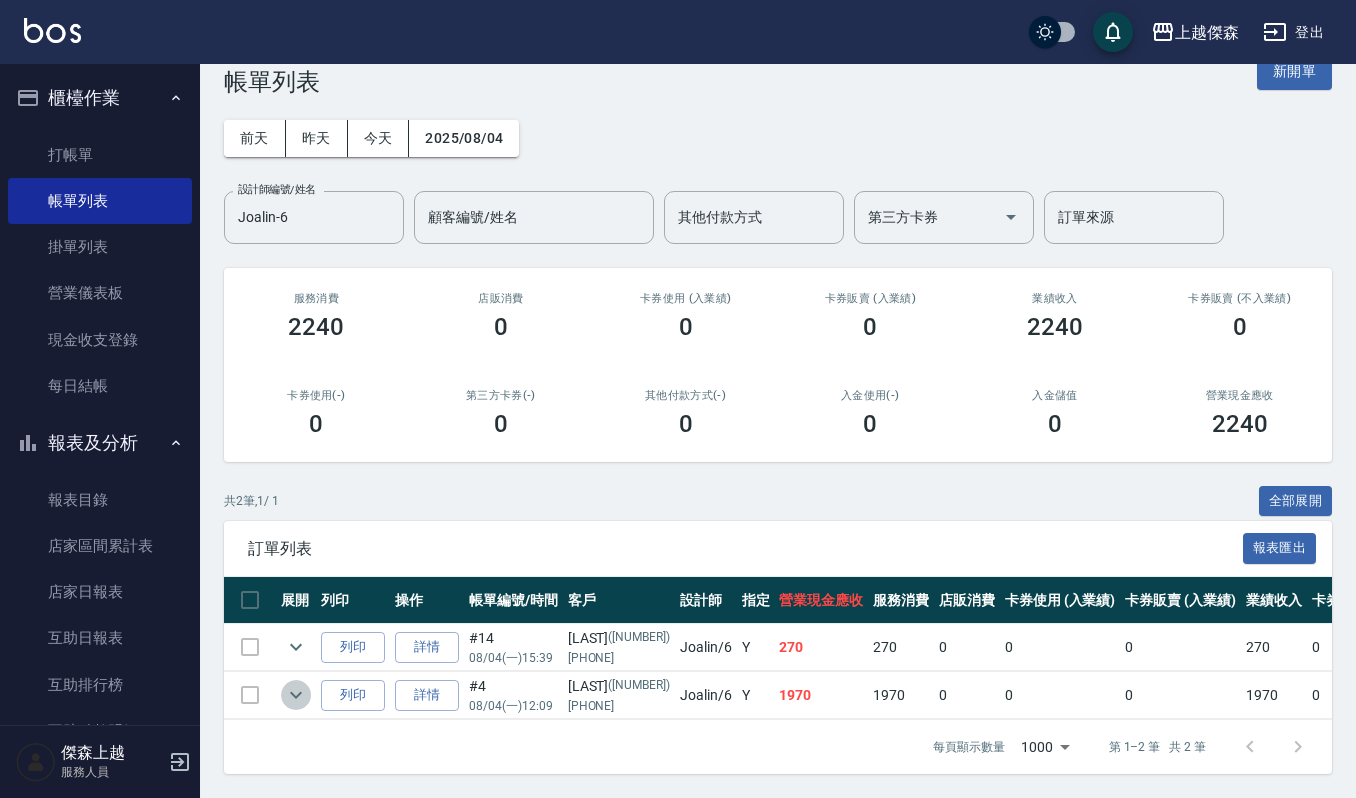 click 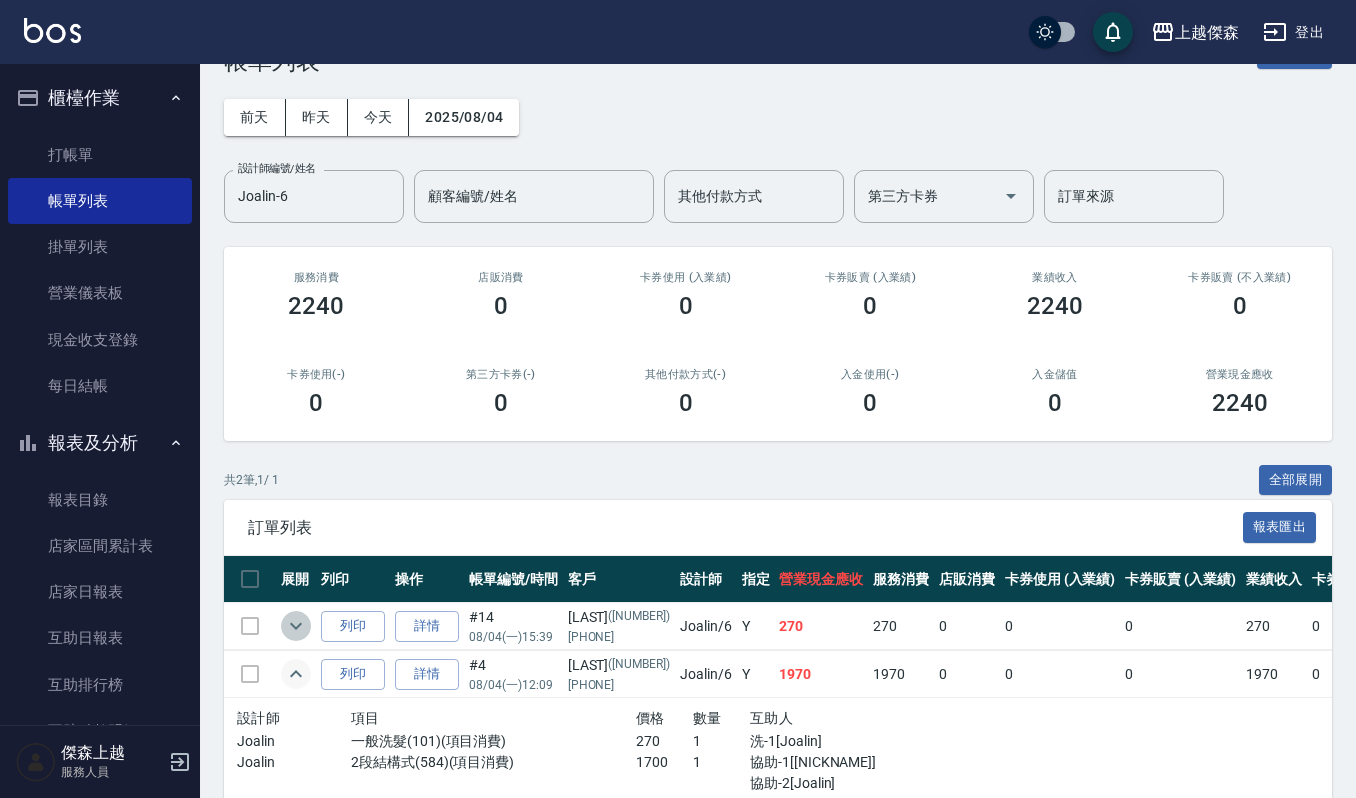 click at bounding box center (296, 626) 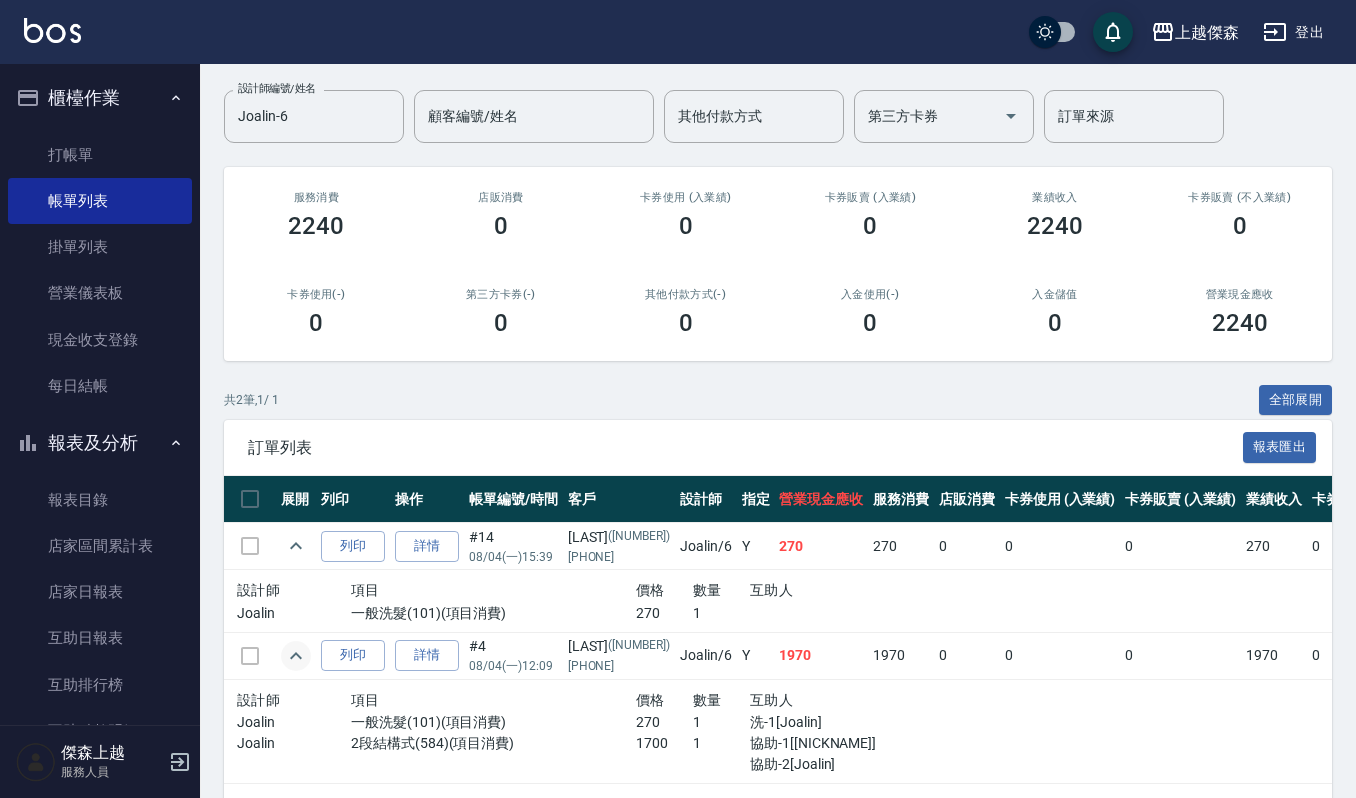 scroll, scrollTop: 144, scrollLeft: 0, axis: vertical 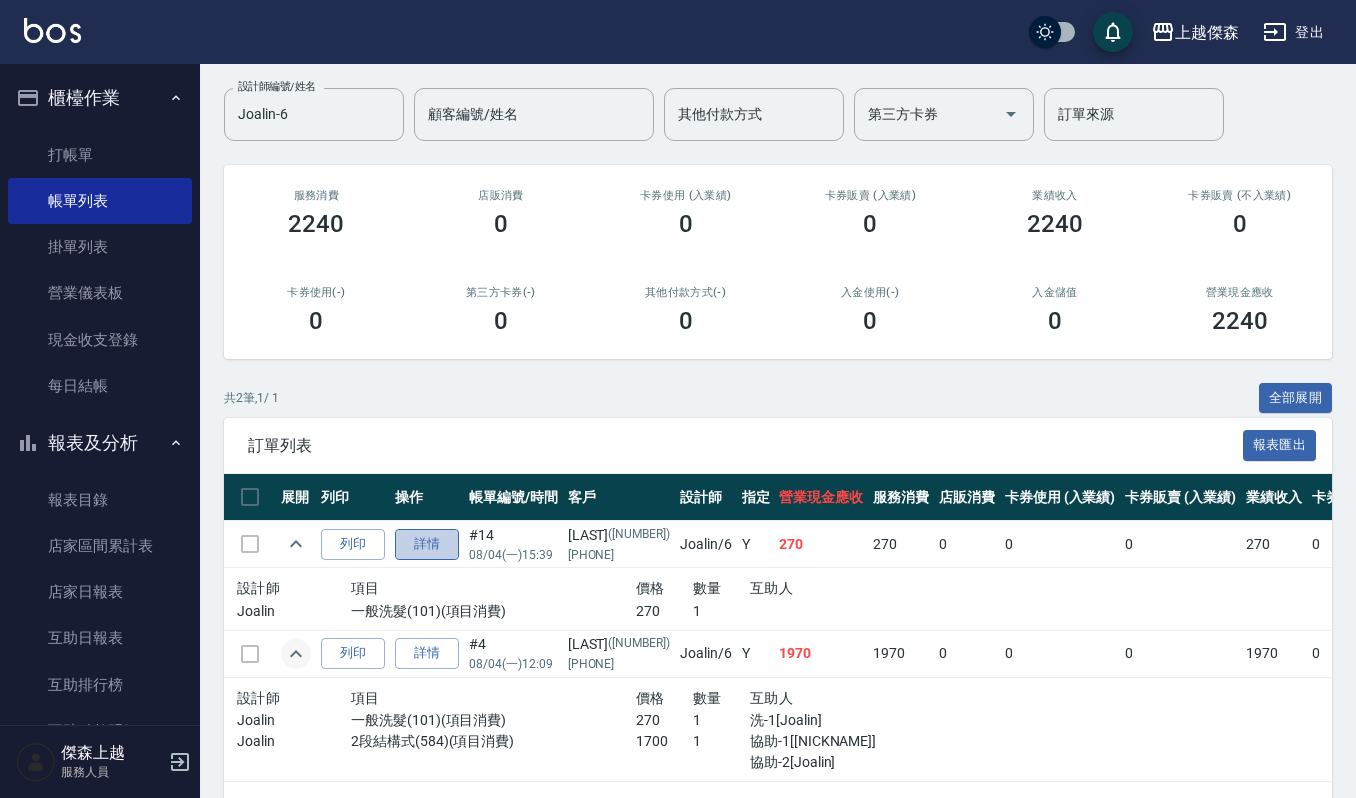 click on "詳情" at bounding box center [427, 544] 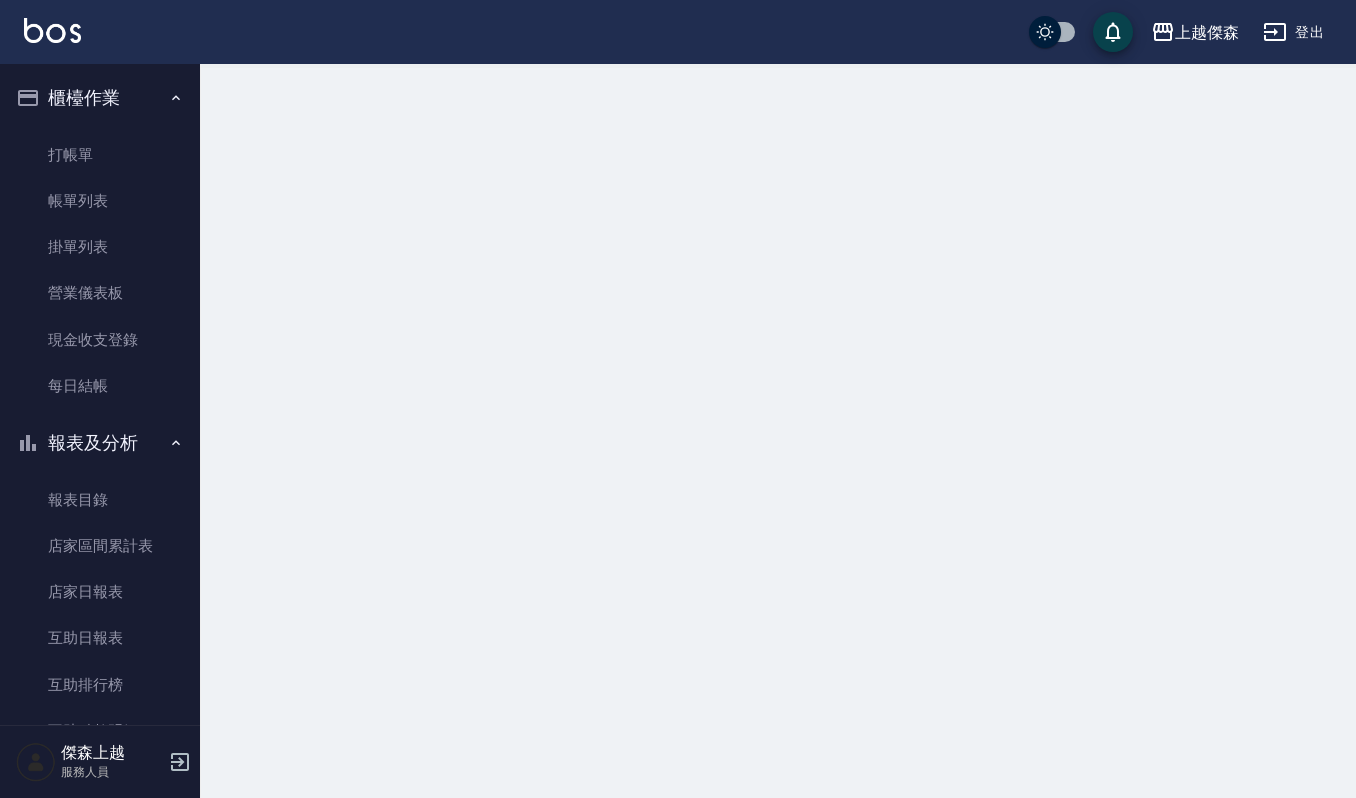 scroll, scrollTop: 0, scrollLeft: 0, axis: both 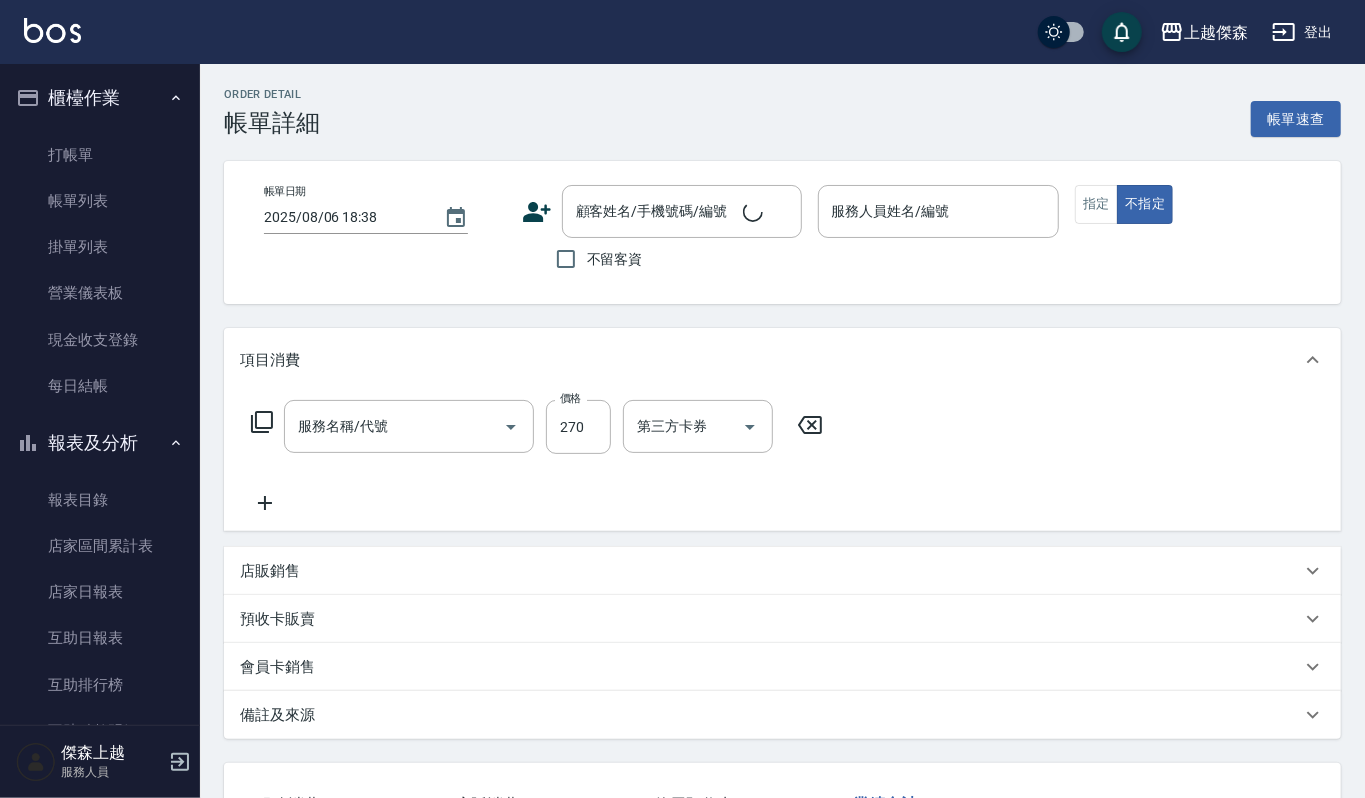 type on "一般洗髮(101)" 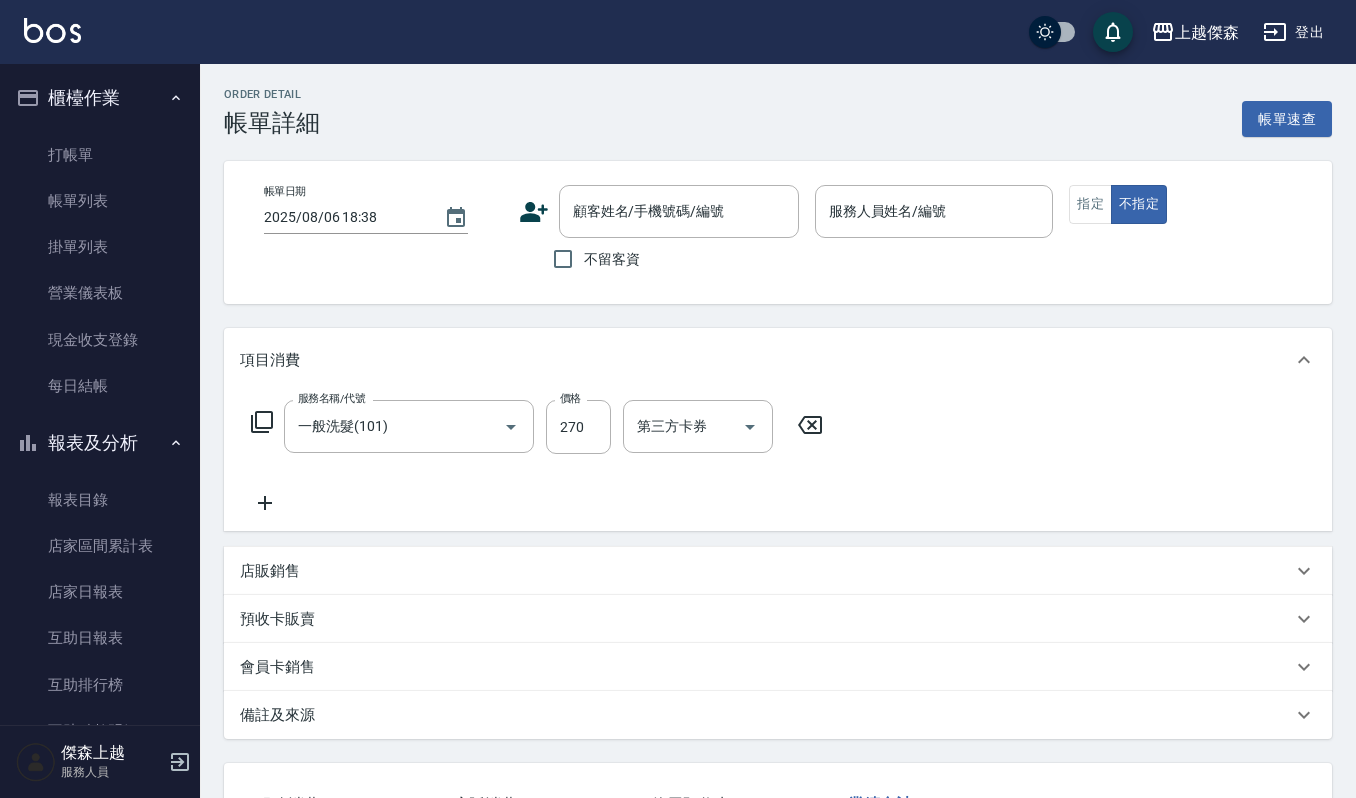 type on "2025/08/04 15:39" 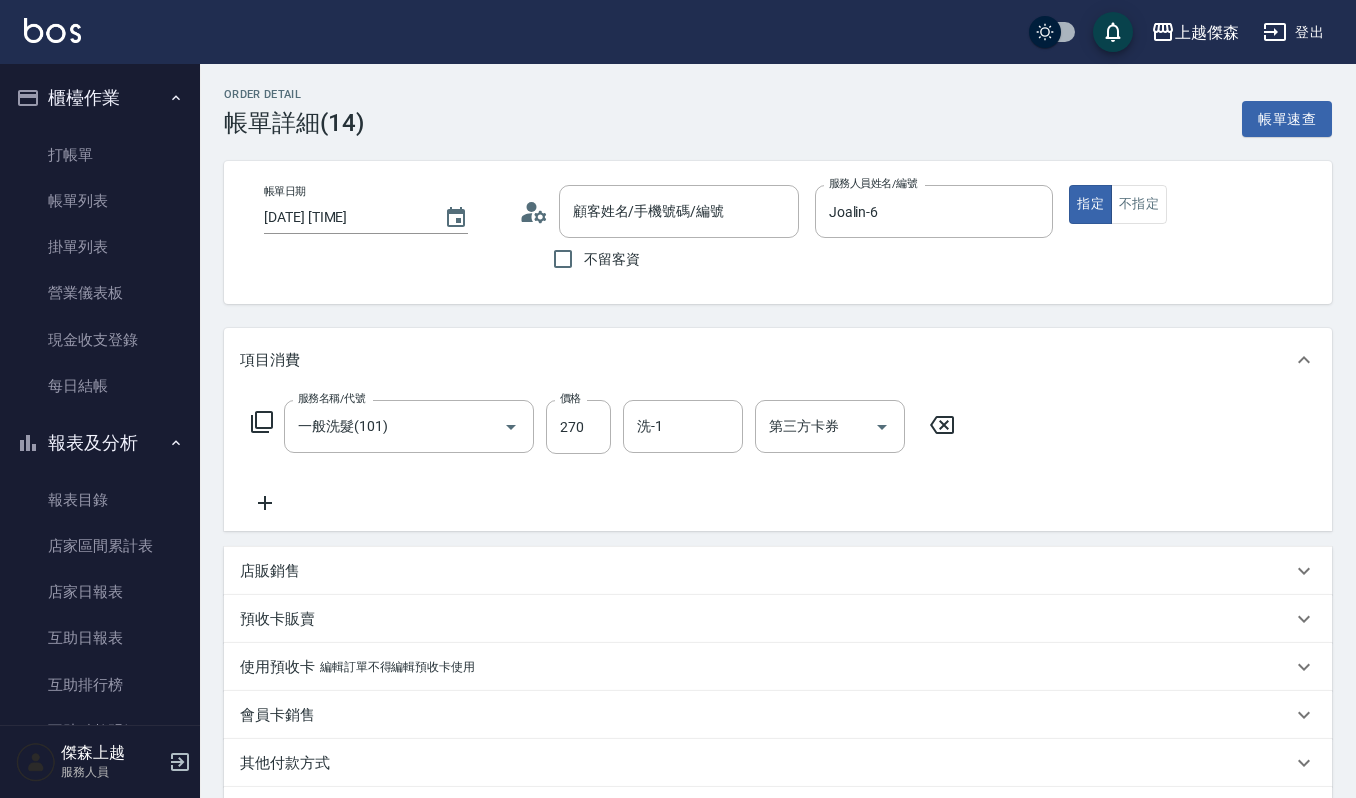 type on "鍾季岑/0933868321/05896" 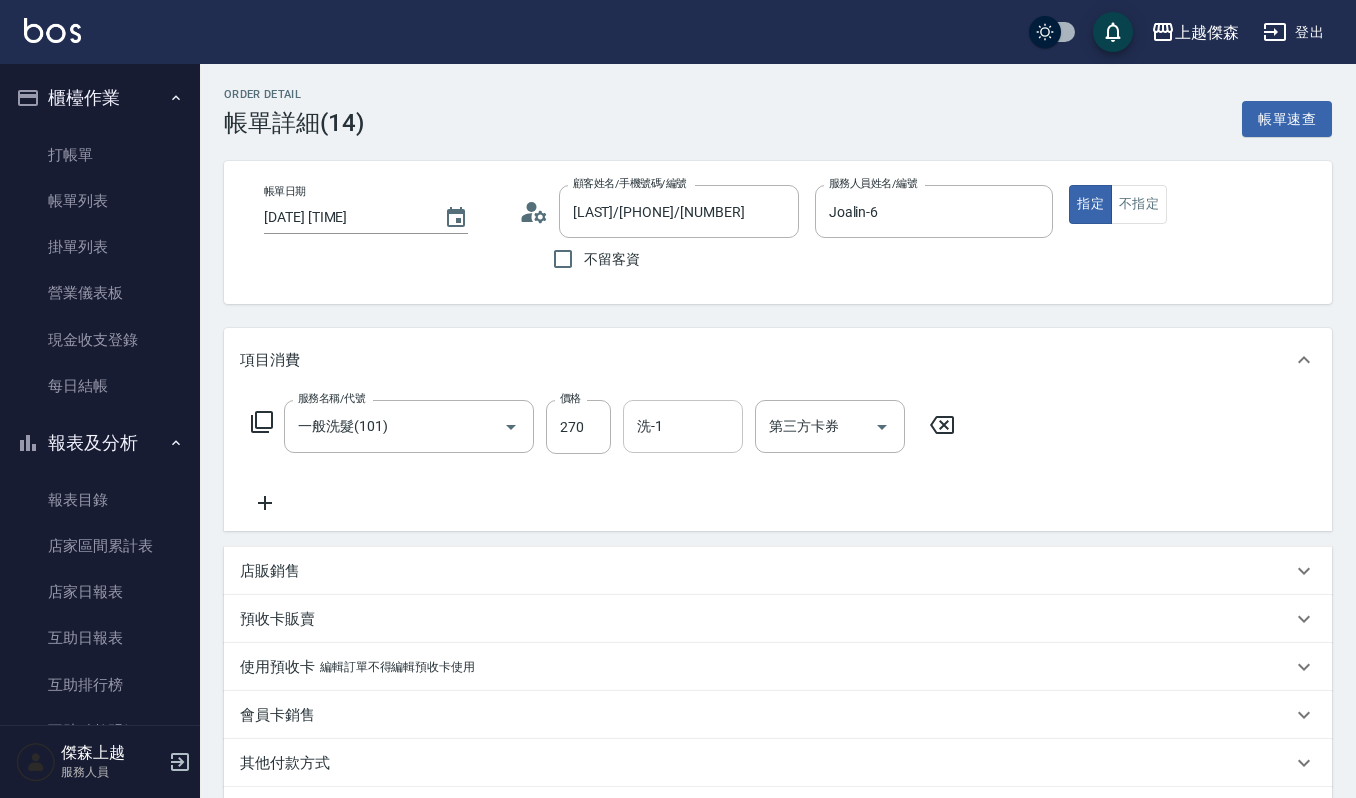 click on "洗-1" at bounding box center (683, 426) 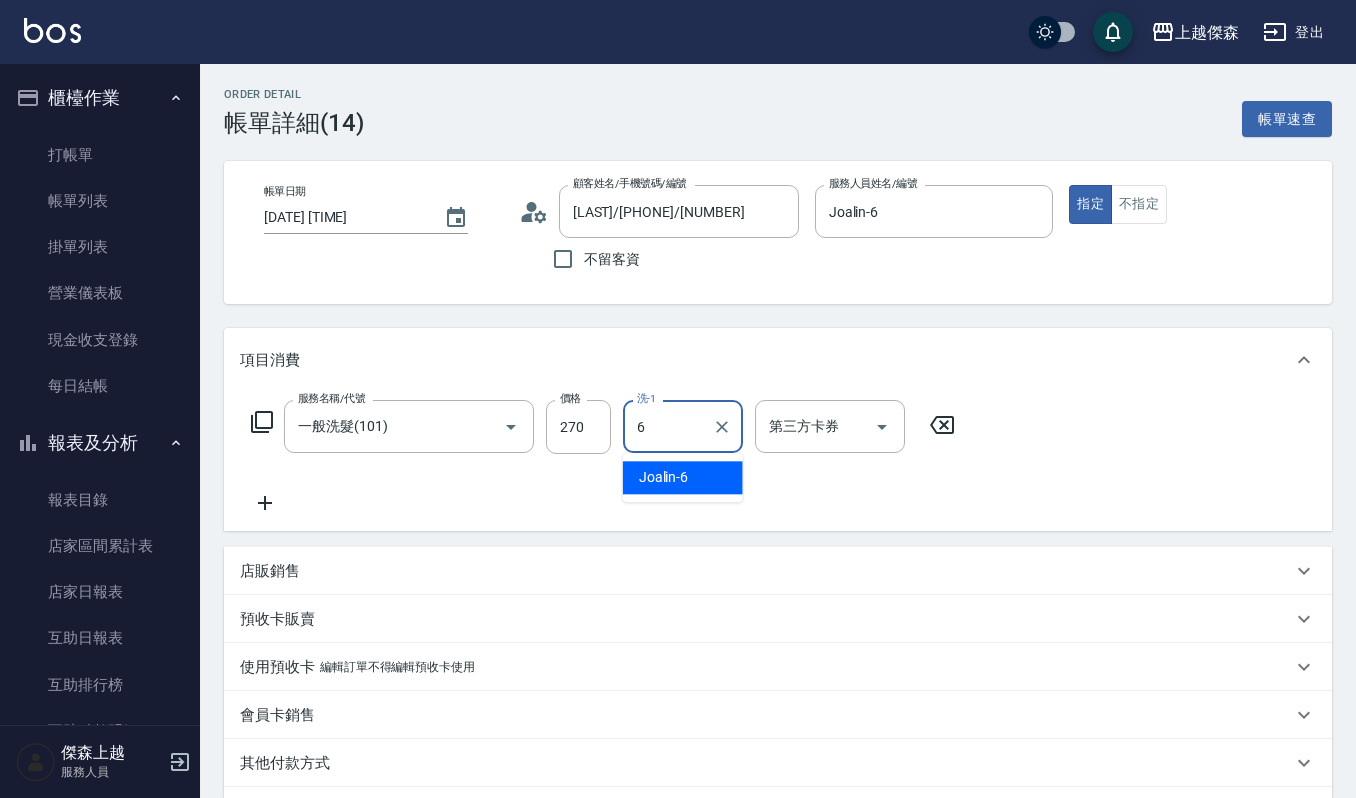 type on "Joalin-6" 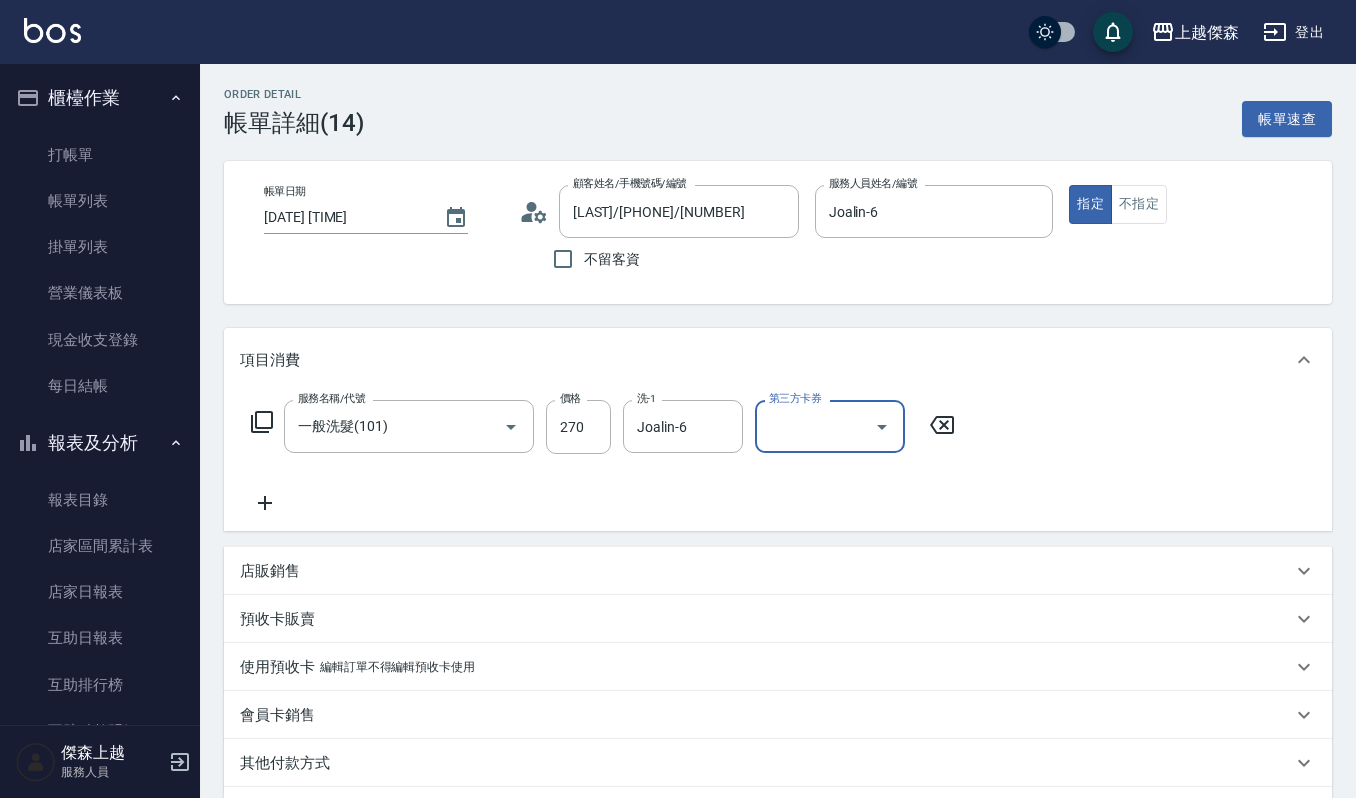 scroll, scrollTop: 248, scrollLeft: 0, axis: vertical 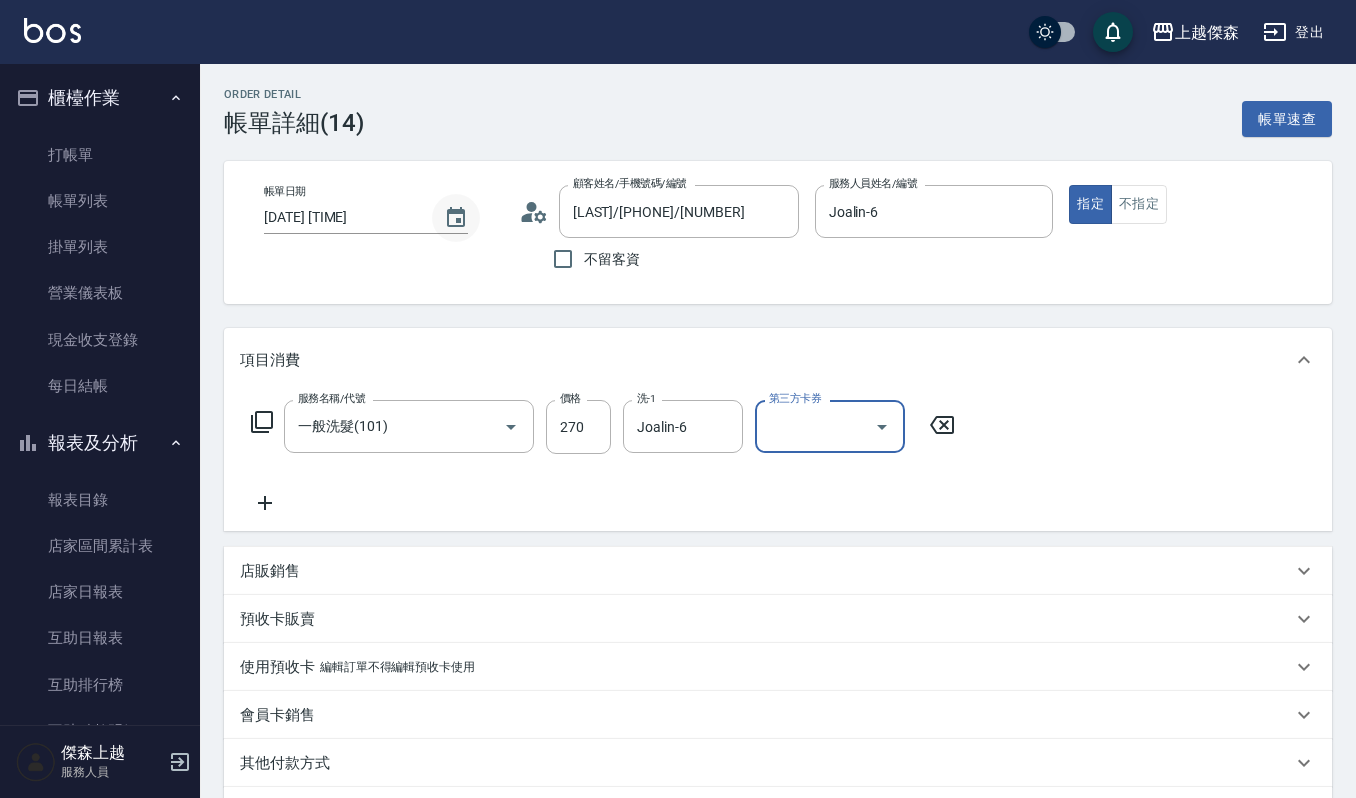 click 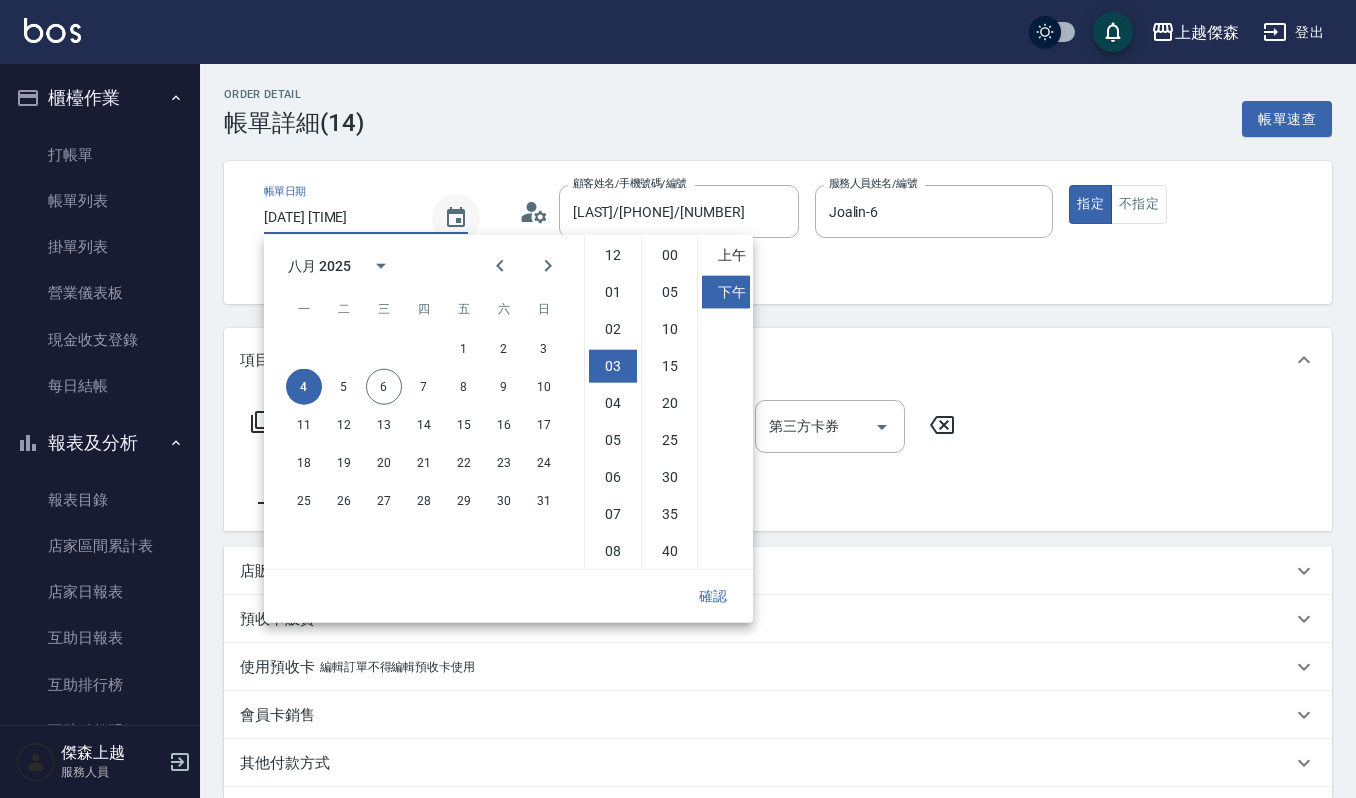 scroll, scrollTop: 110, scrollLeft: 0, axis: vertical 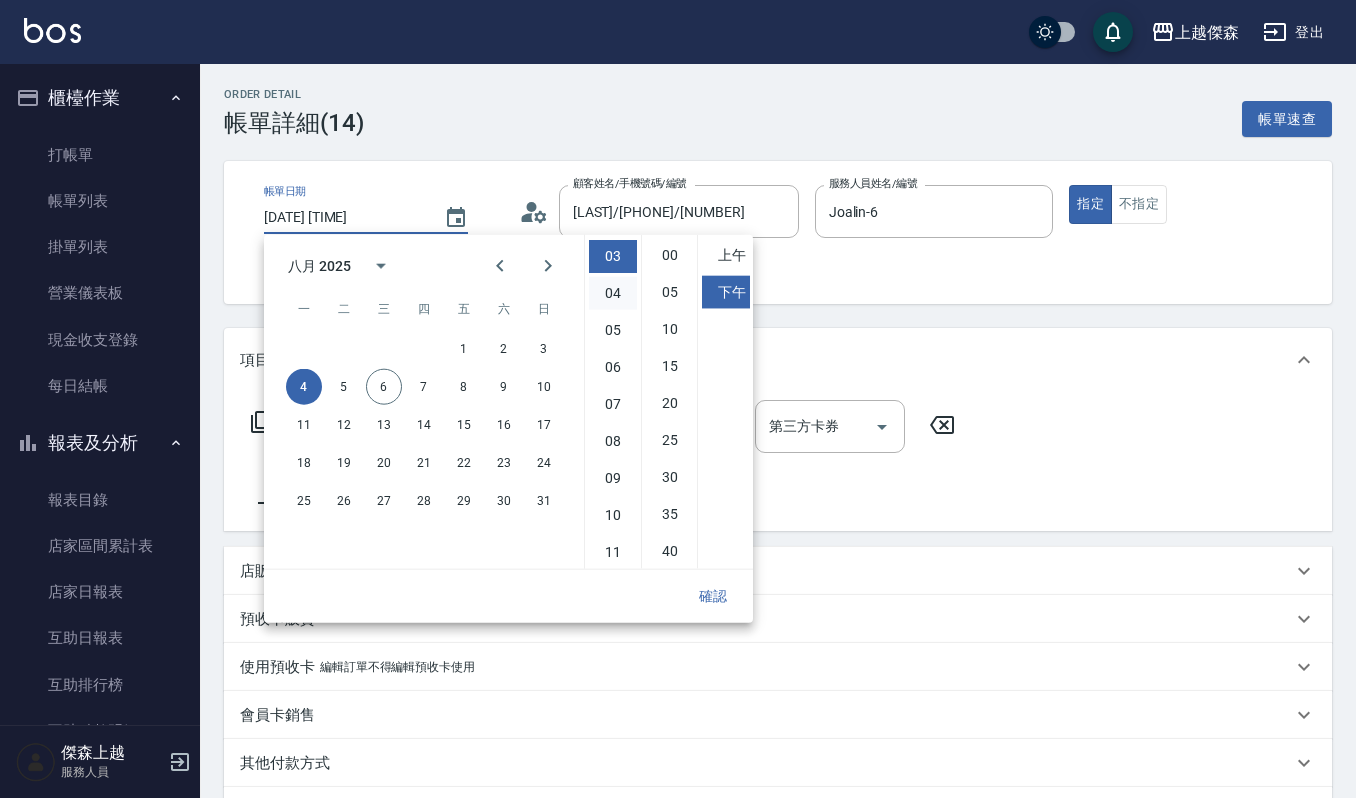click on "04" at bounding box center [613, 293] 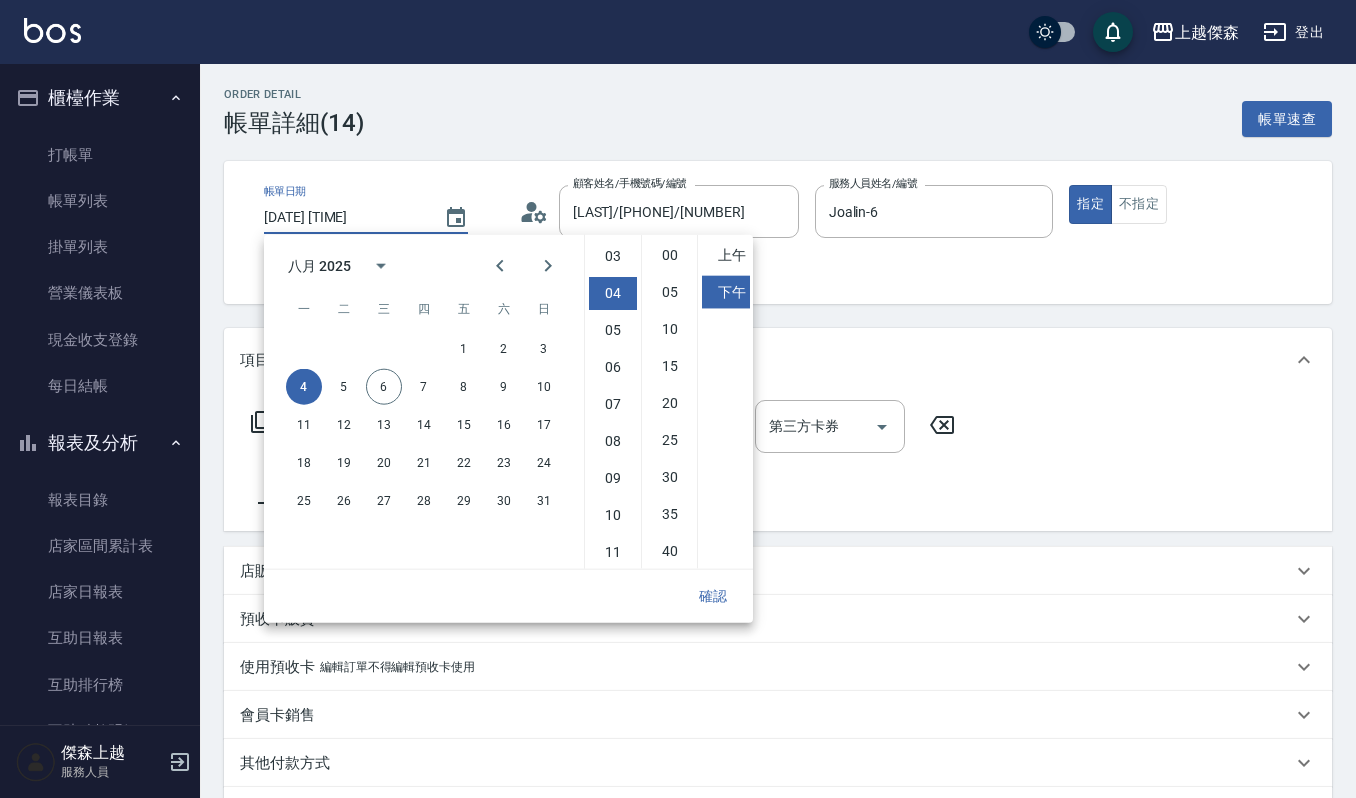scroll, scrollTop: 112, scrollLeft: 0, axis: vertical 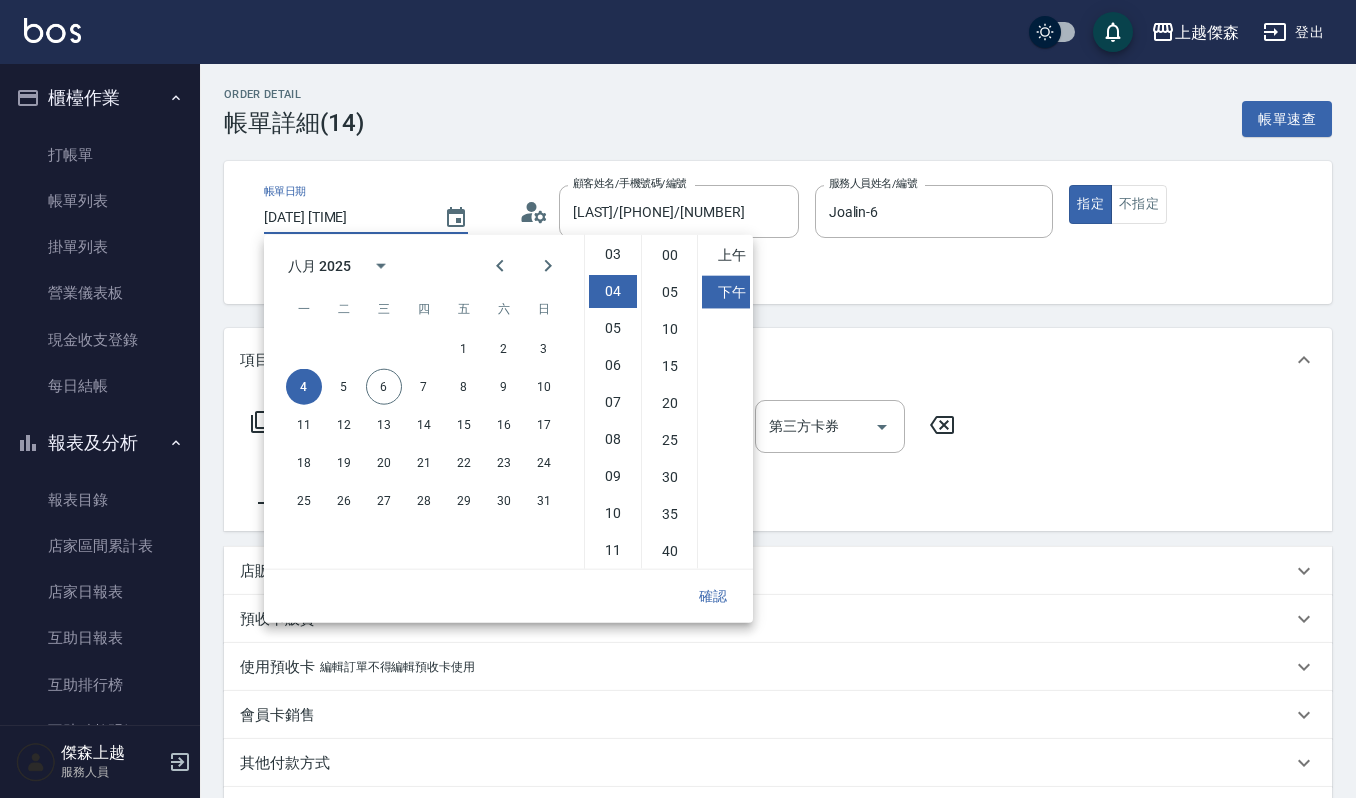 click on "Order detail 帳單詳細  (14) 帳單速查" at bounding box center (778, 112) 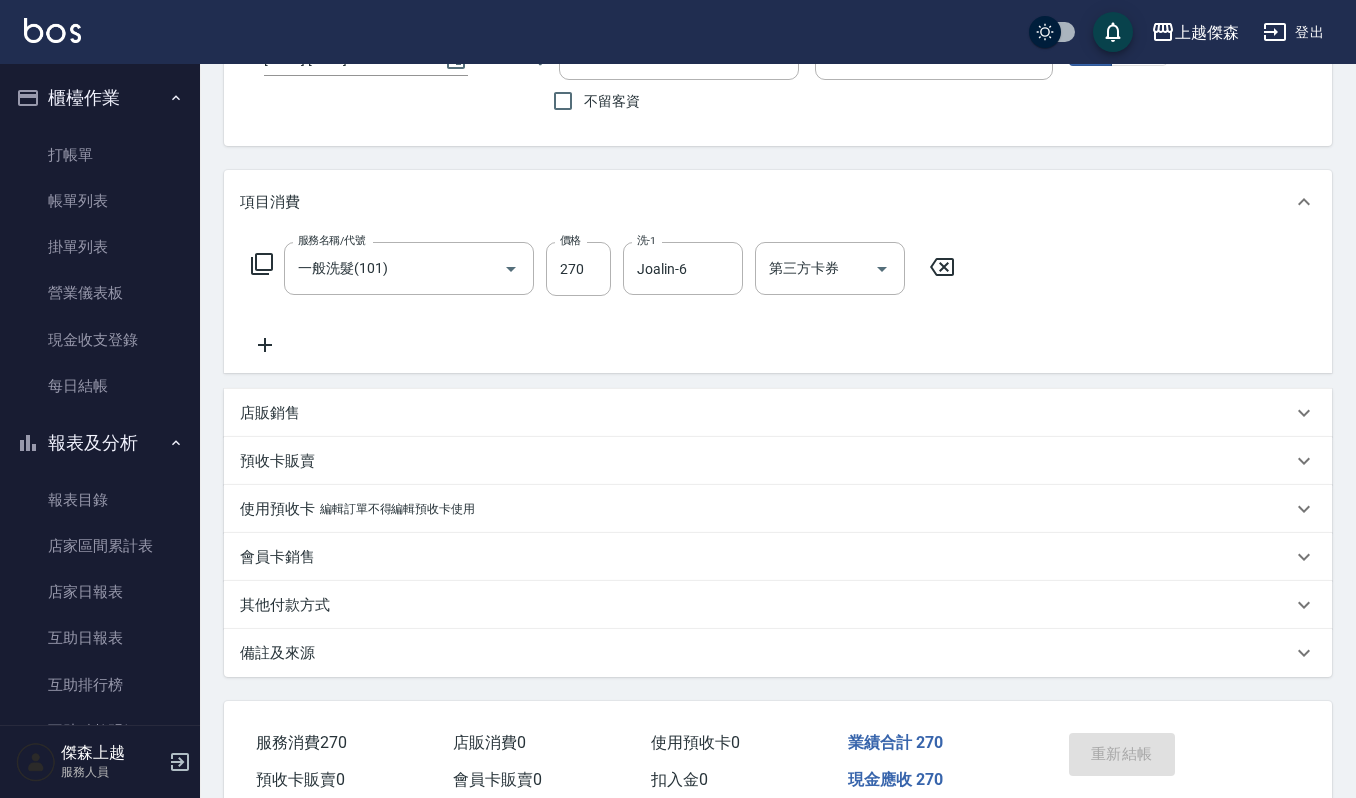scroll, scrollTop: 248, scrollLeft: 0, axis: vertical 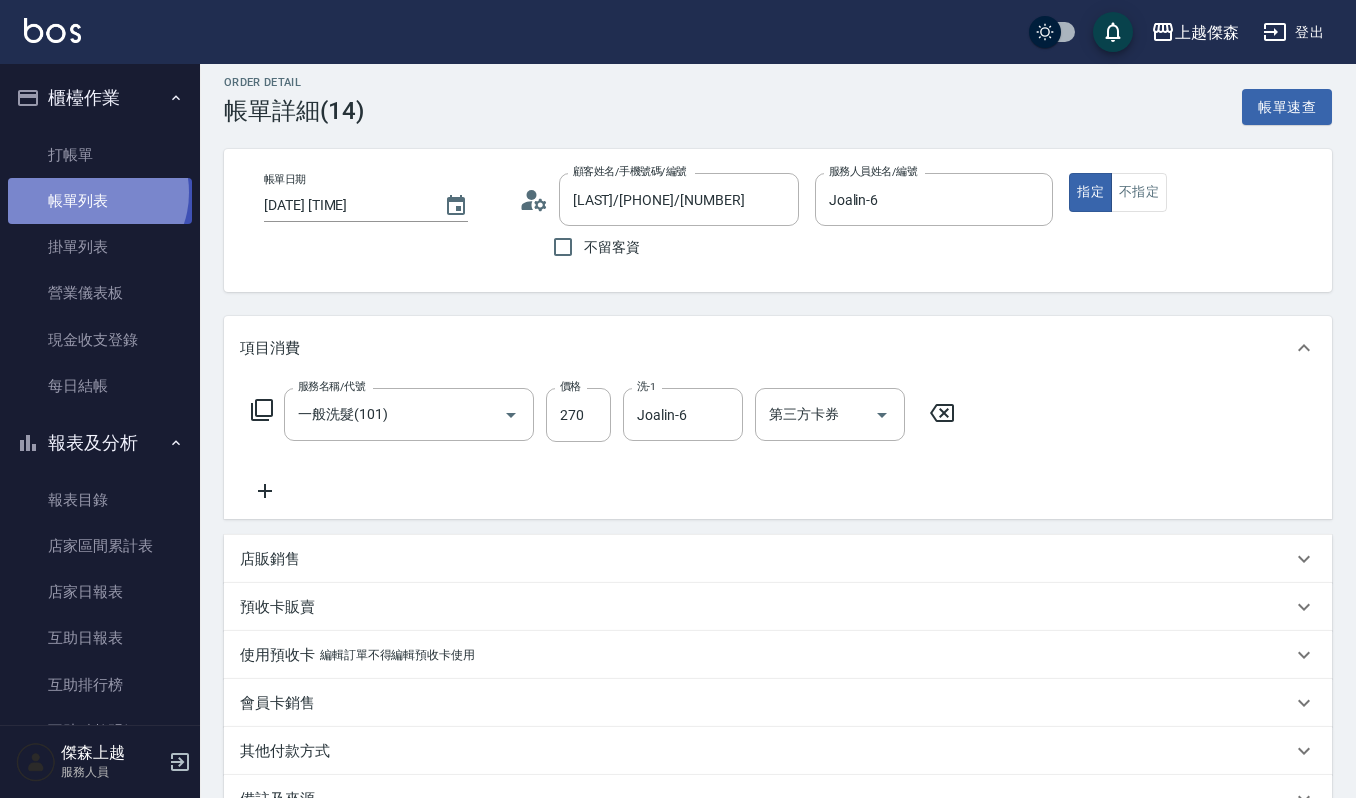 click on "帳單列表" at bounding box center [100, 201] 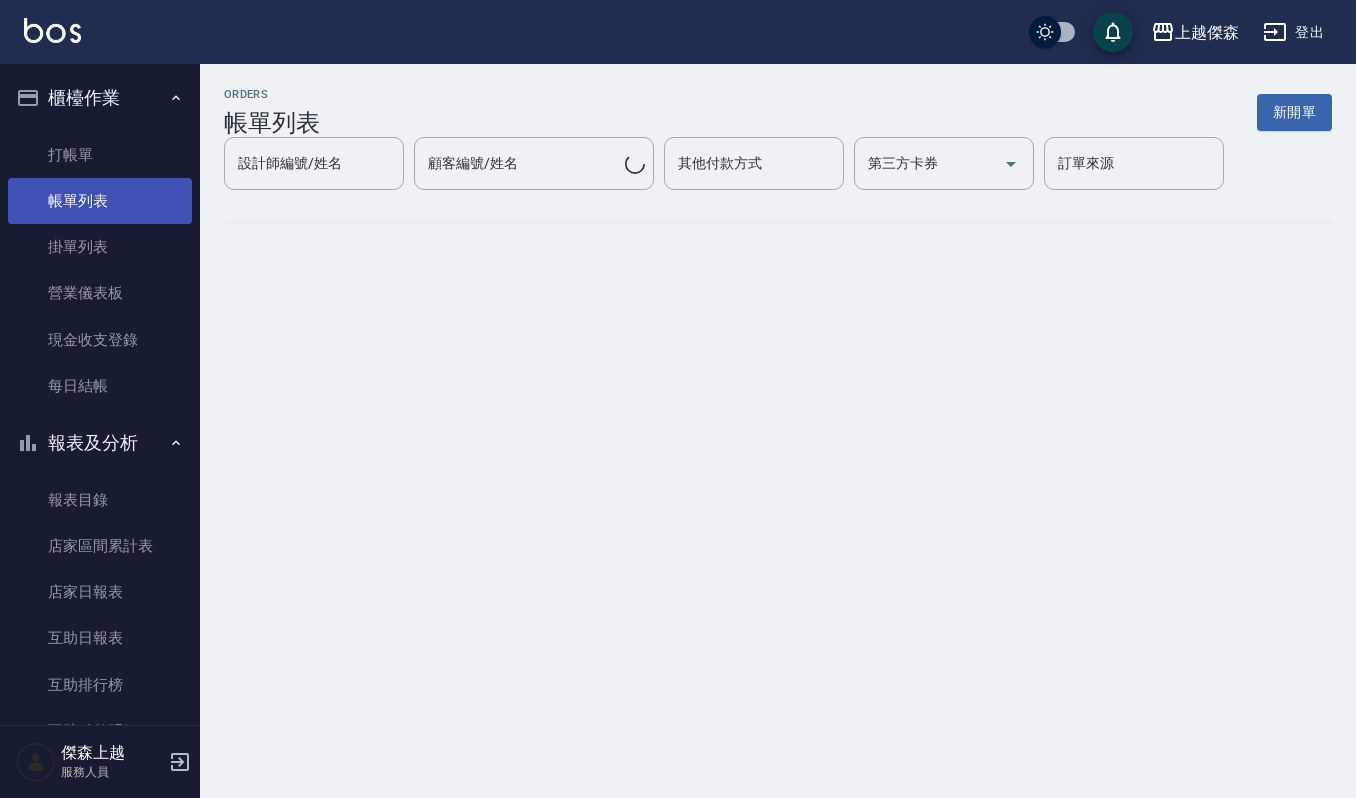 scroll, scrollTop: 0, scrollLeft: 0, axis: both 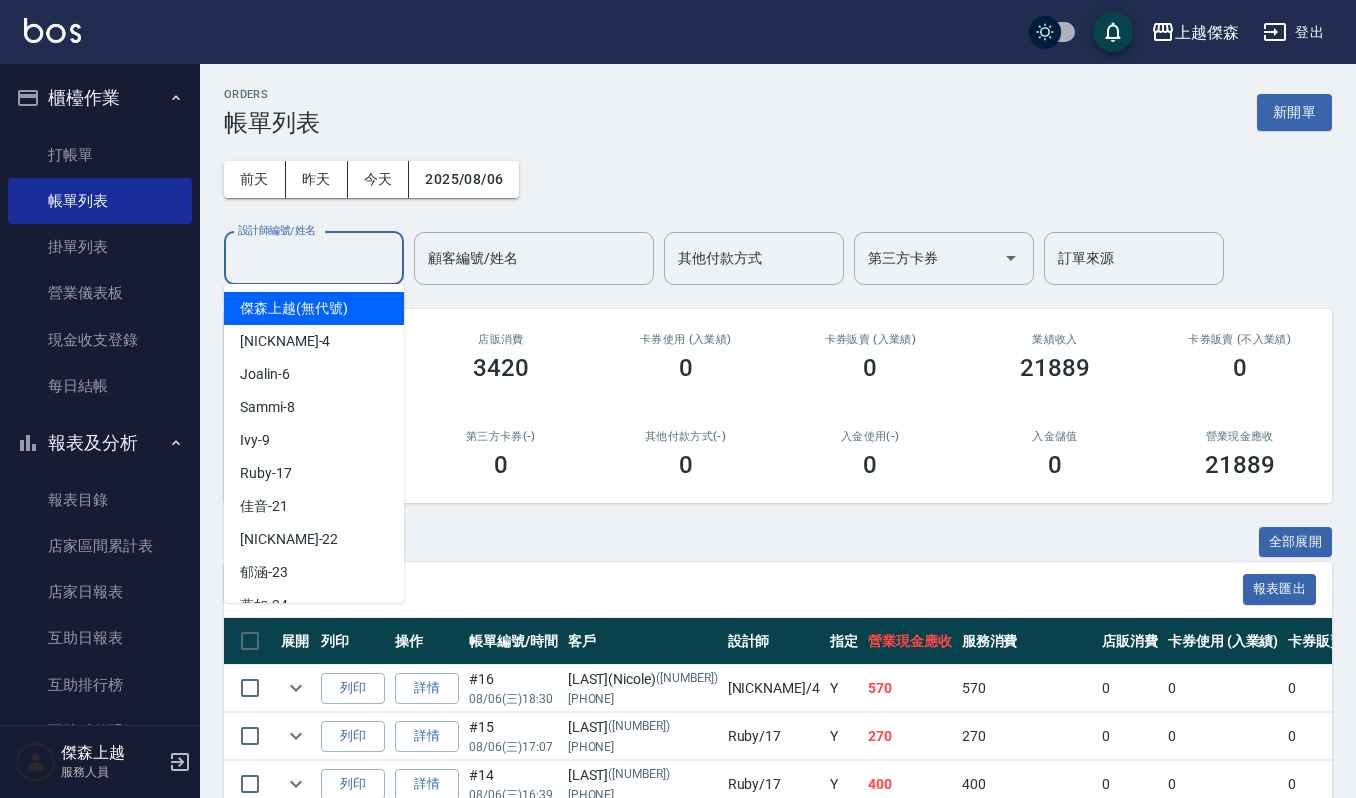 click on "設計師編號/姓名" at bounding box center (314, 258) 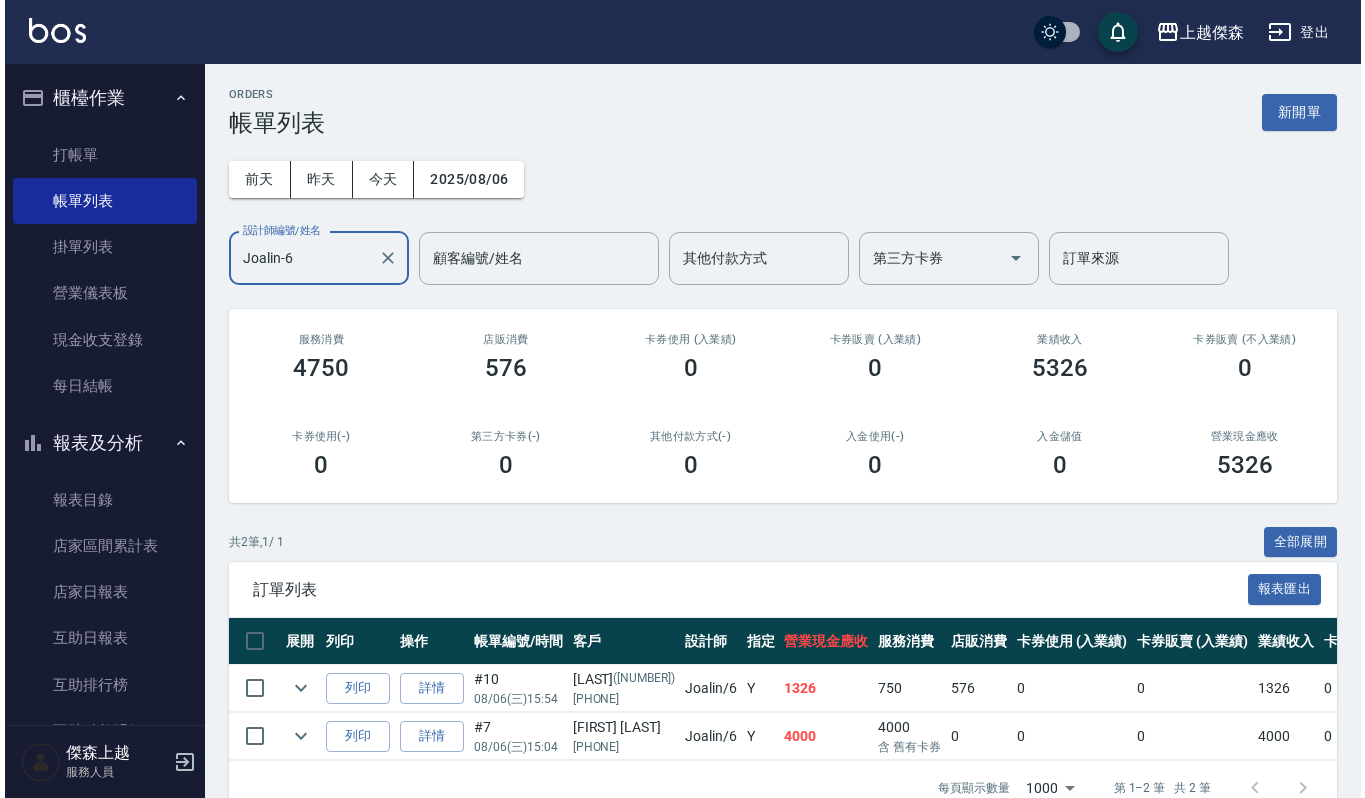 scroll, scrollTop: 62, scrollLeft: 0, axis: vertical 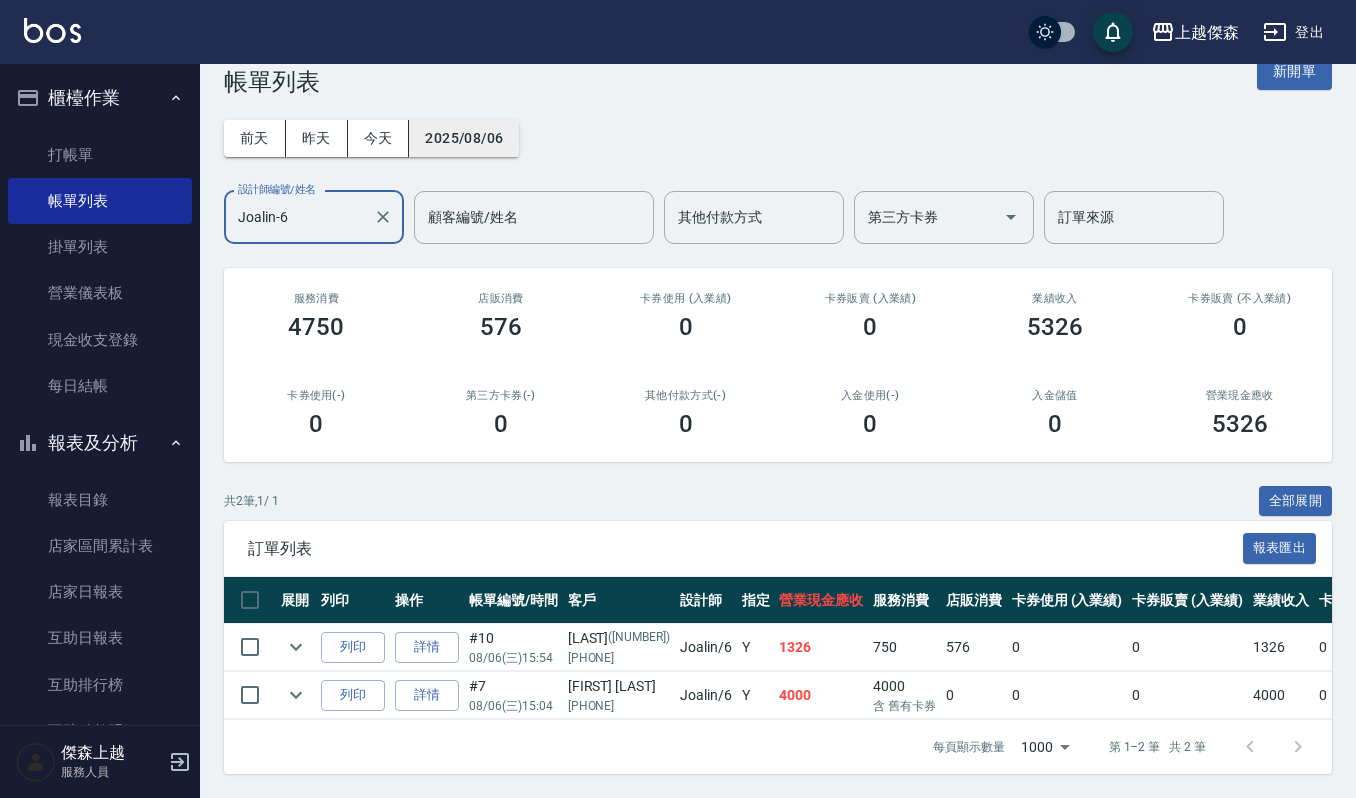 type on "Joalin-6" 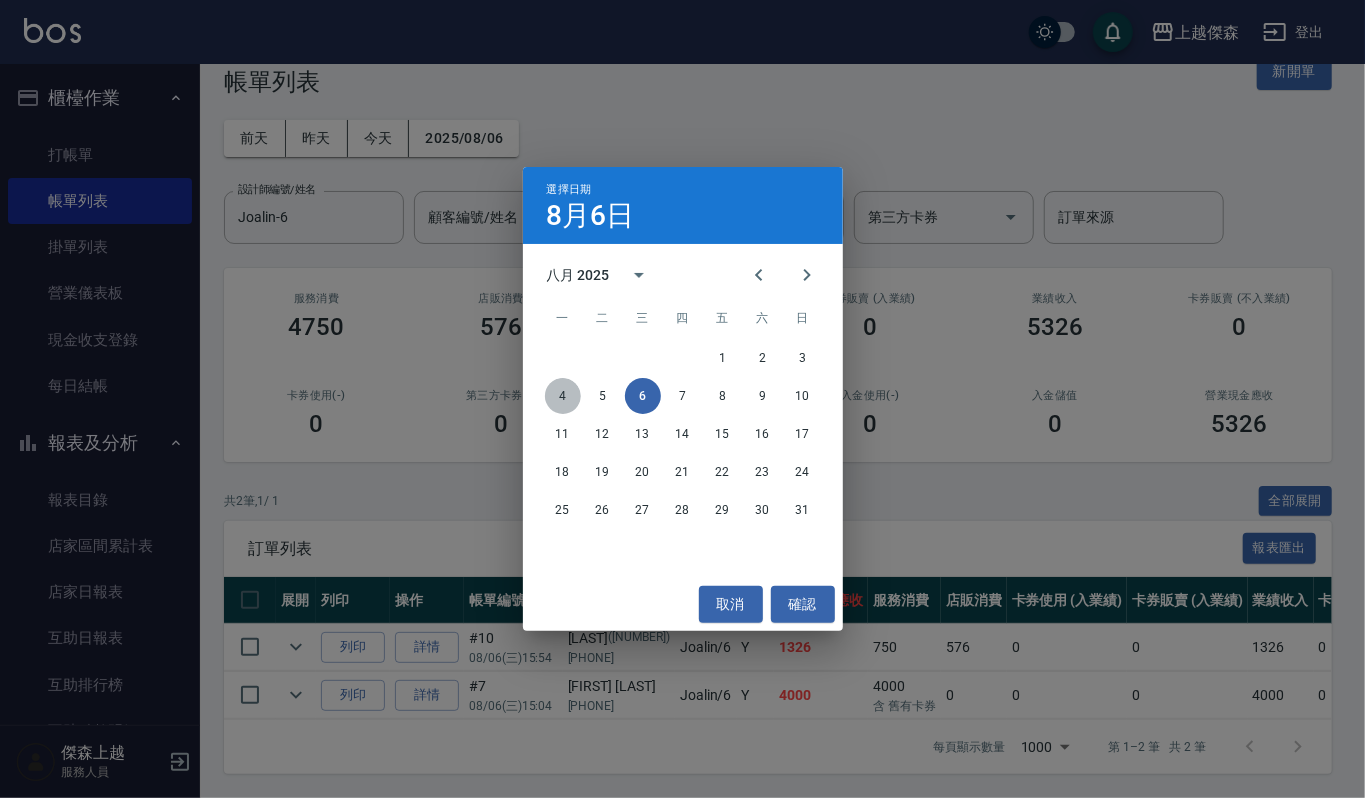 click on "4" at bounding box center [563, 396] 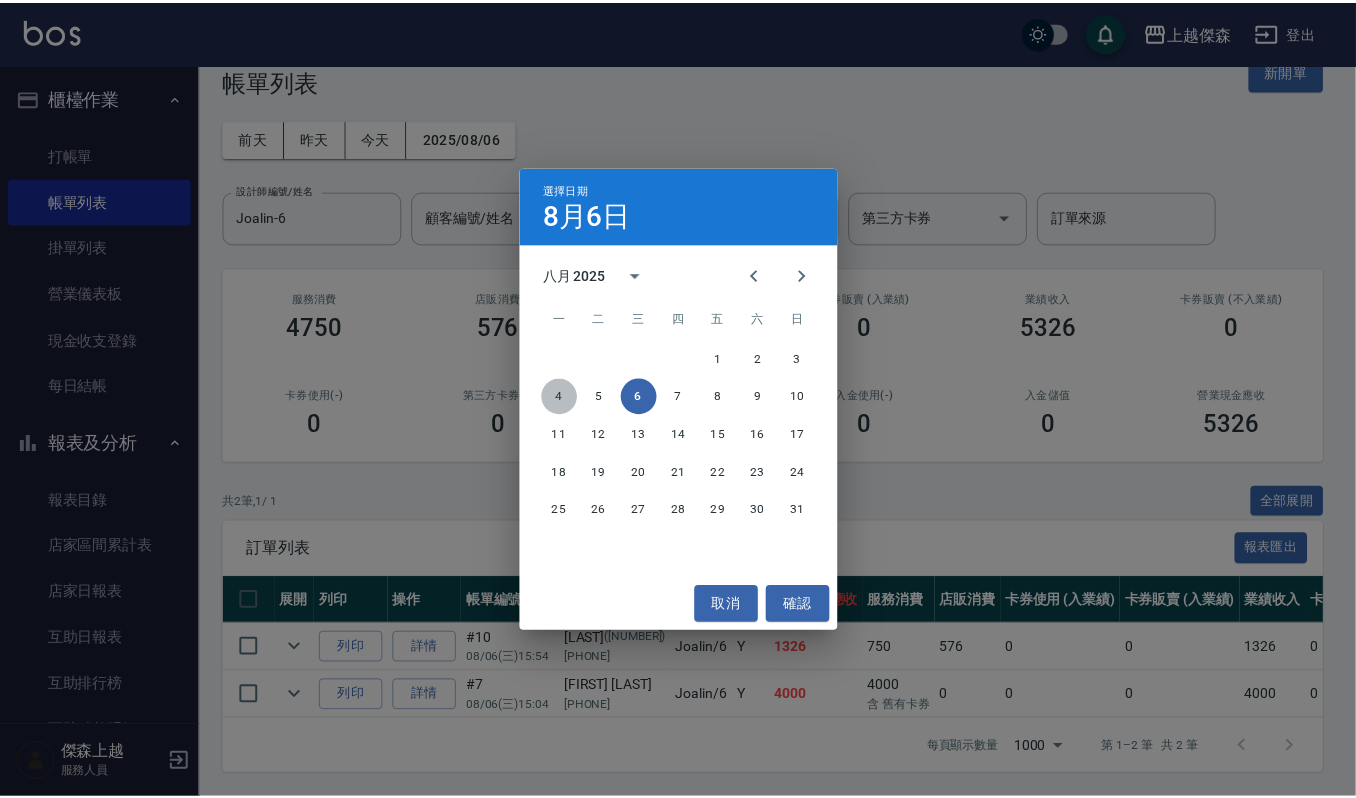 scroll, scrollTop: 0, scrollLeft: 0, axis: both 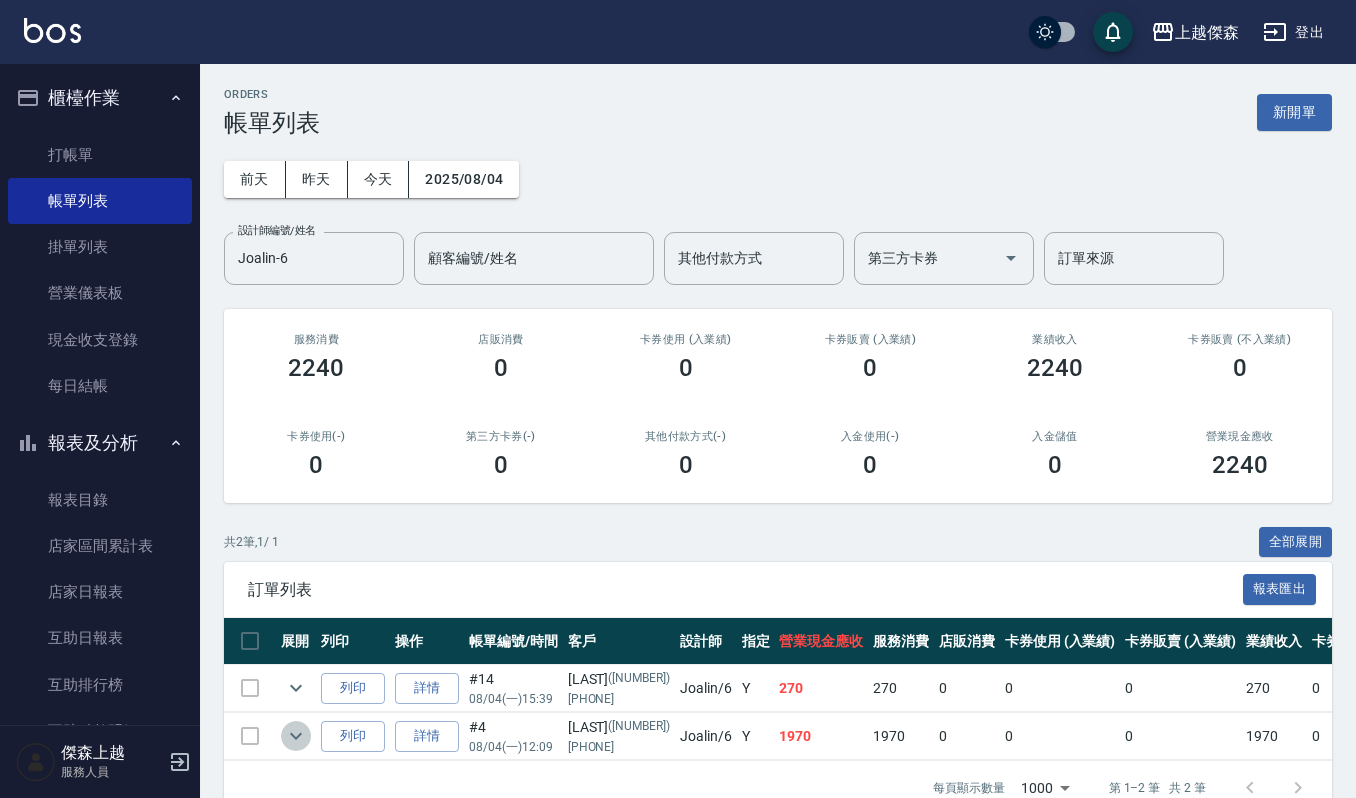 click 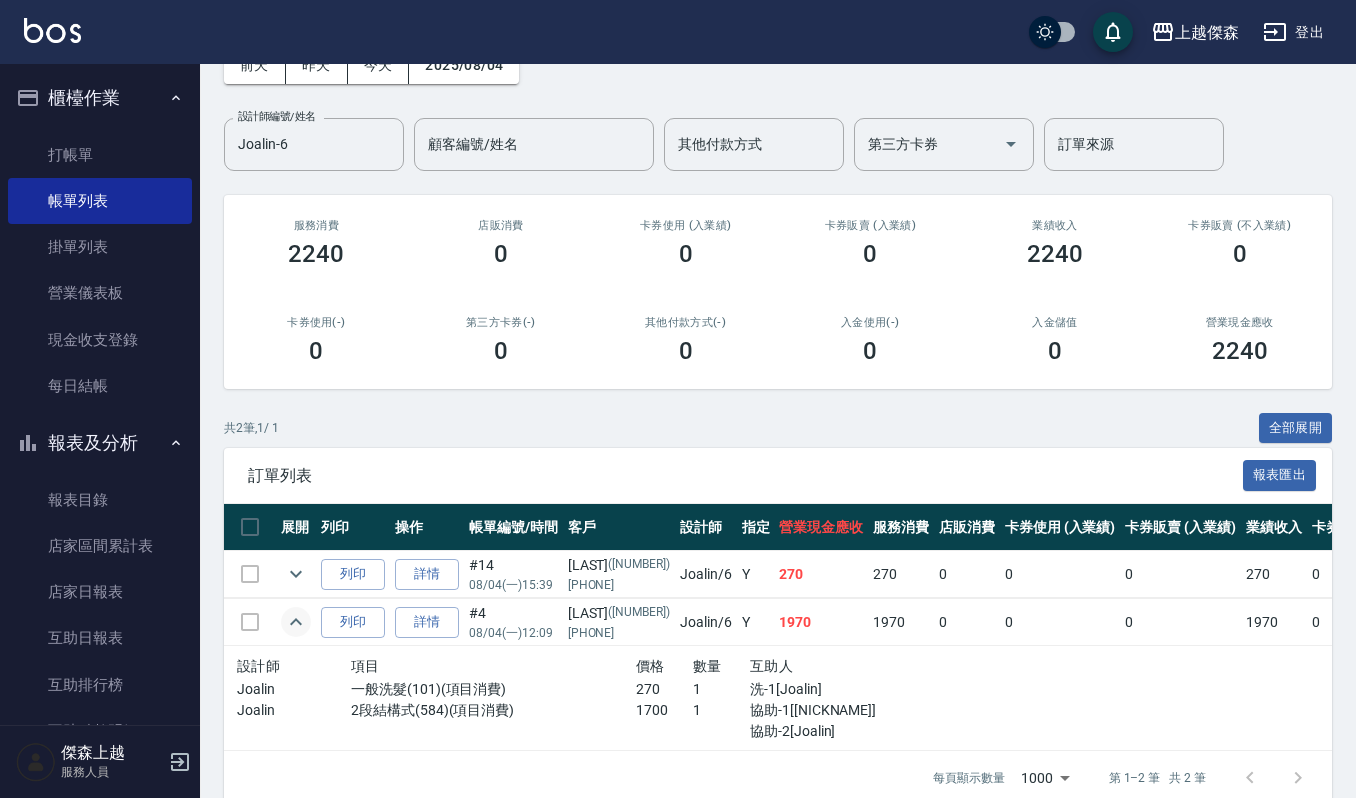 scroll, scrollTop: 166, scrollLeft: 0, axis: vertical 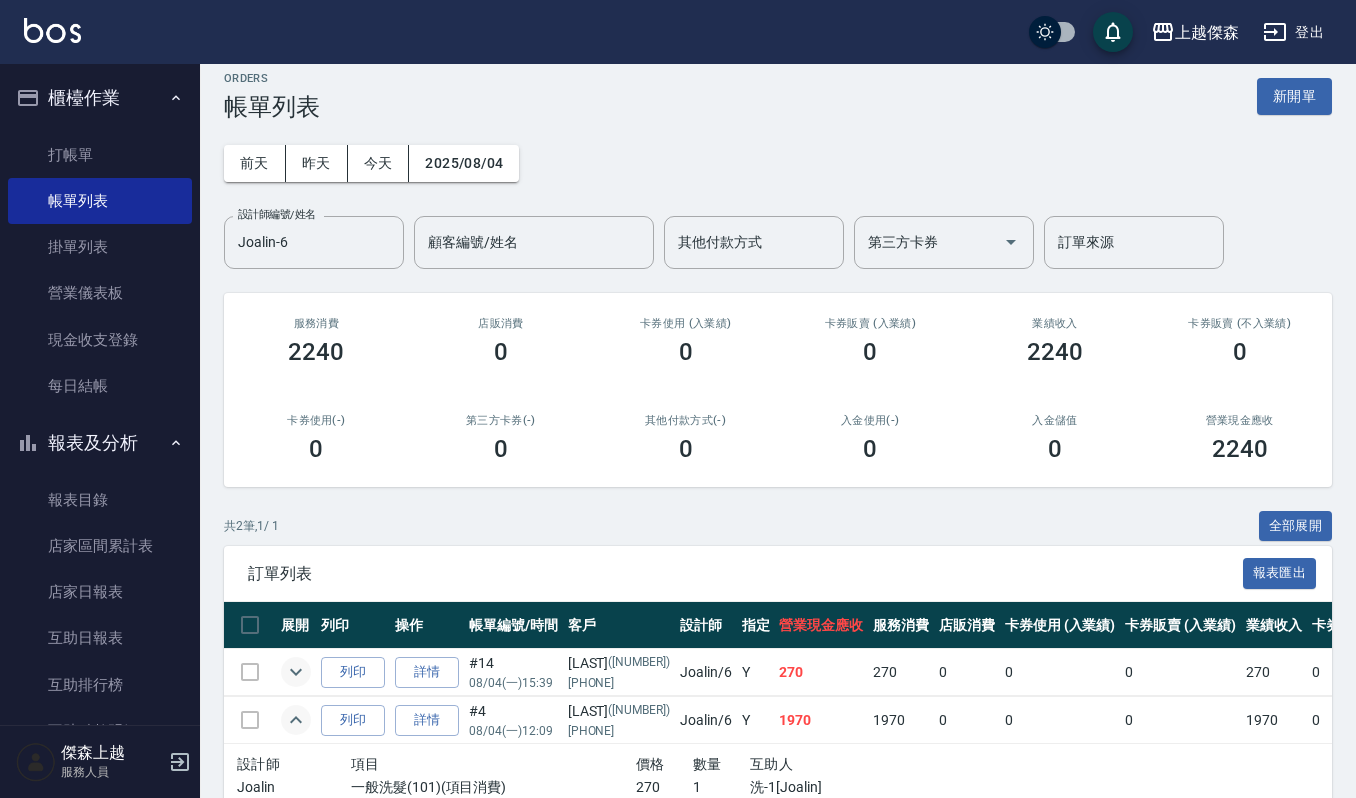 click 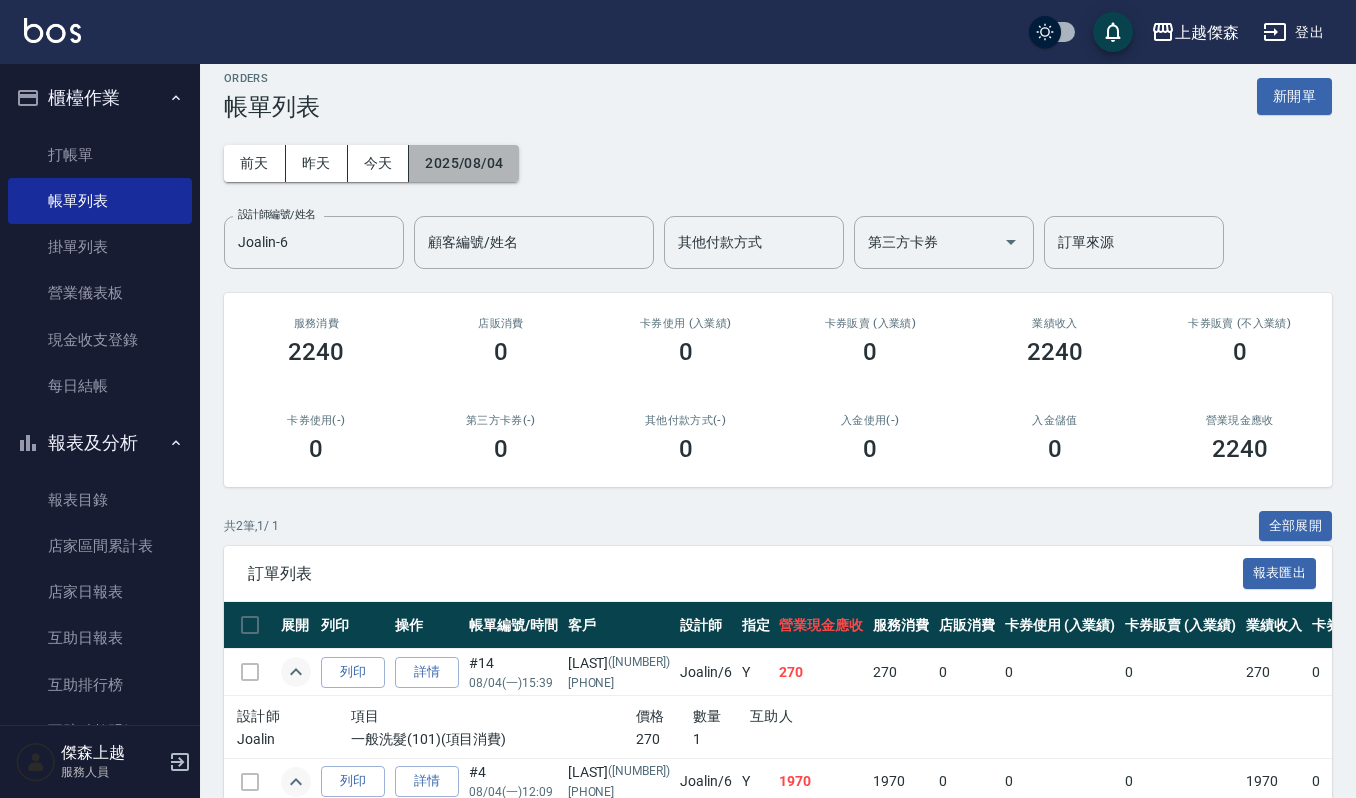 click on "2025/08/04" at bounding box center [464, 163] 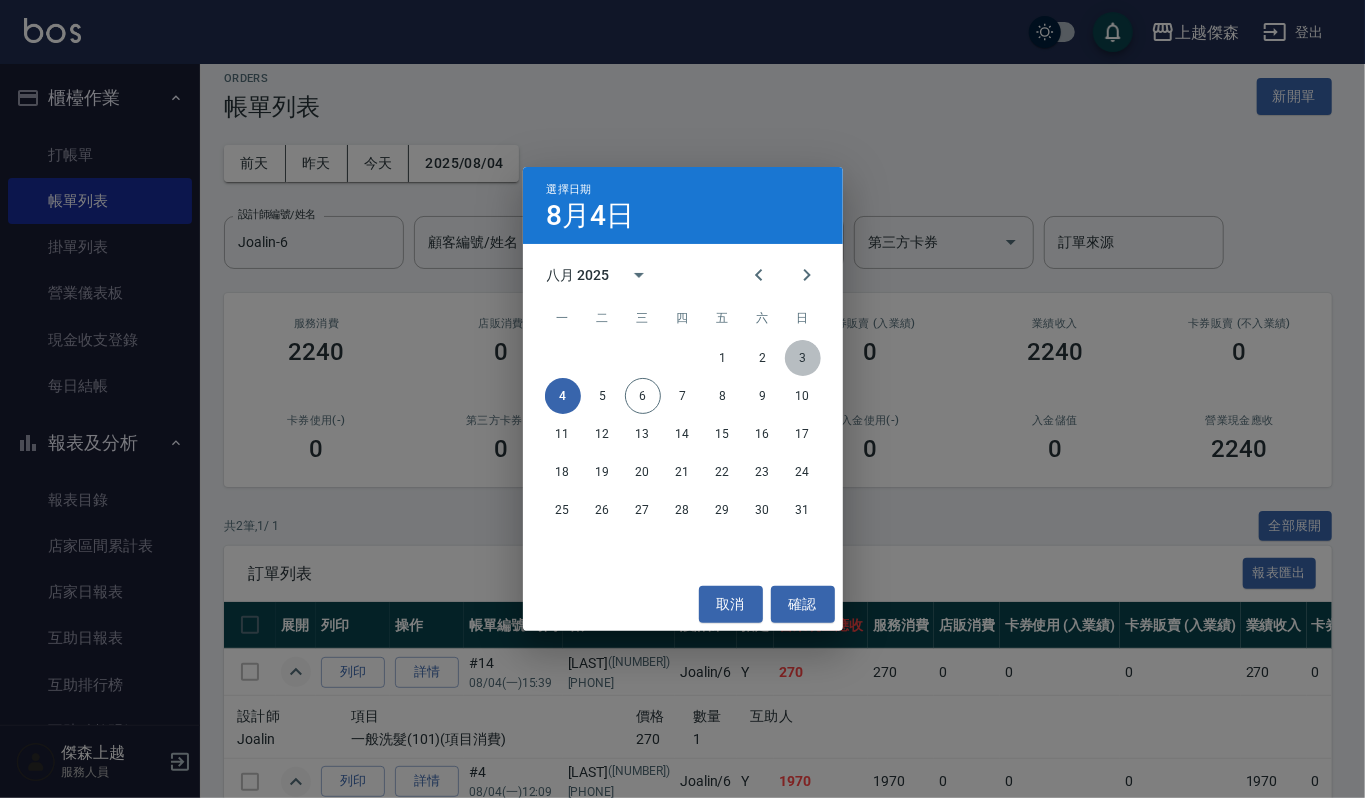 click on "3" at bounding box center (803, 358) 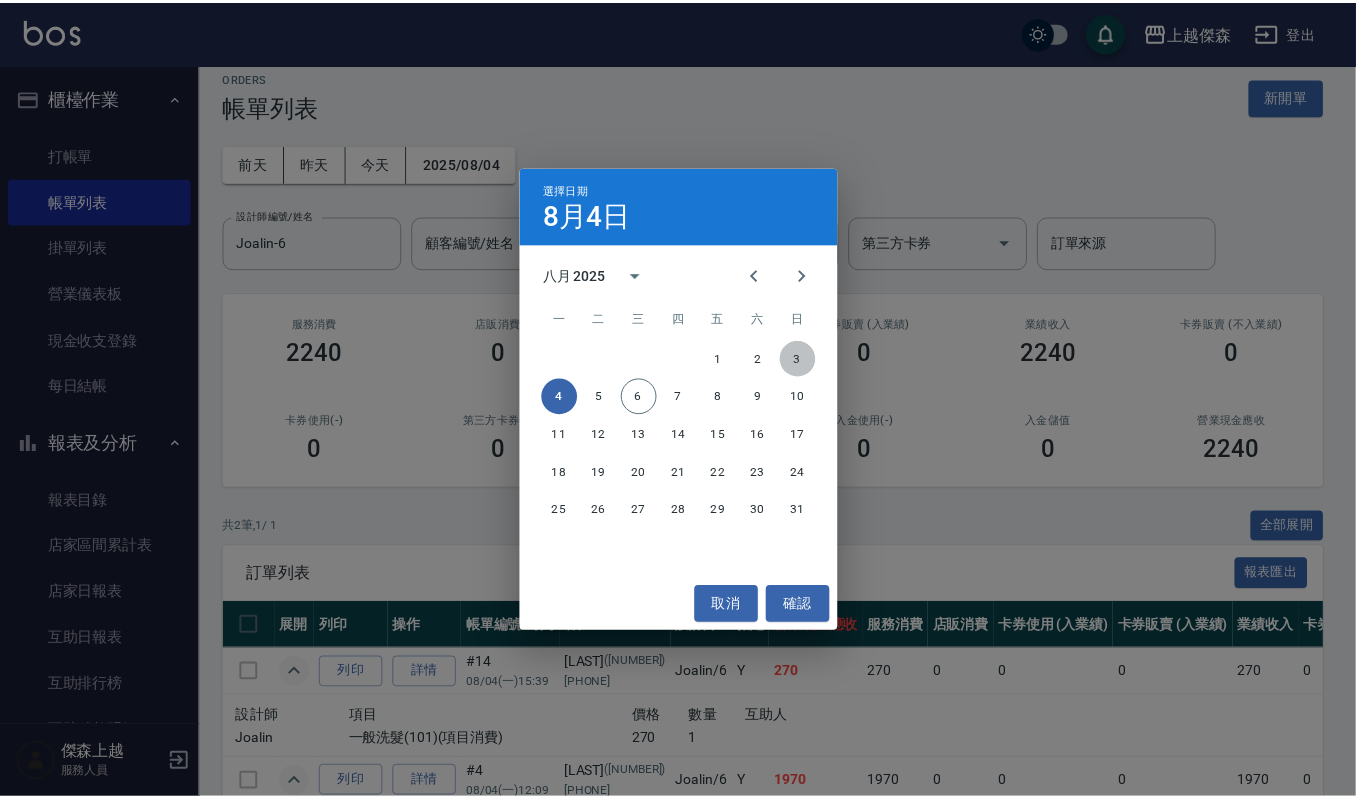 scroll, scrollTop: 0, scrollLeft: 0, axis: both 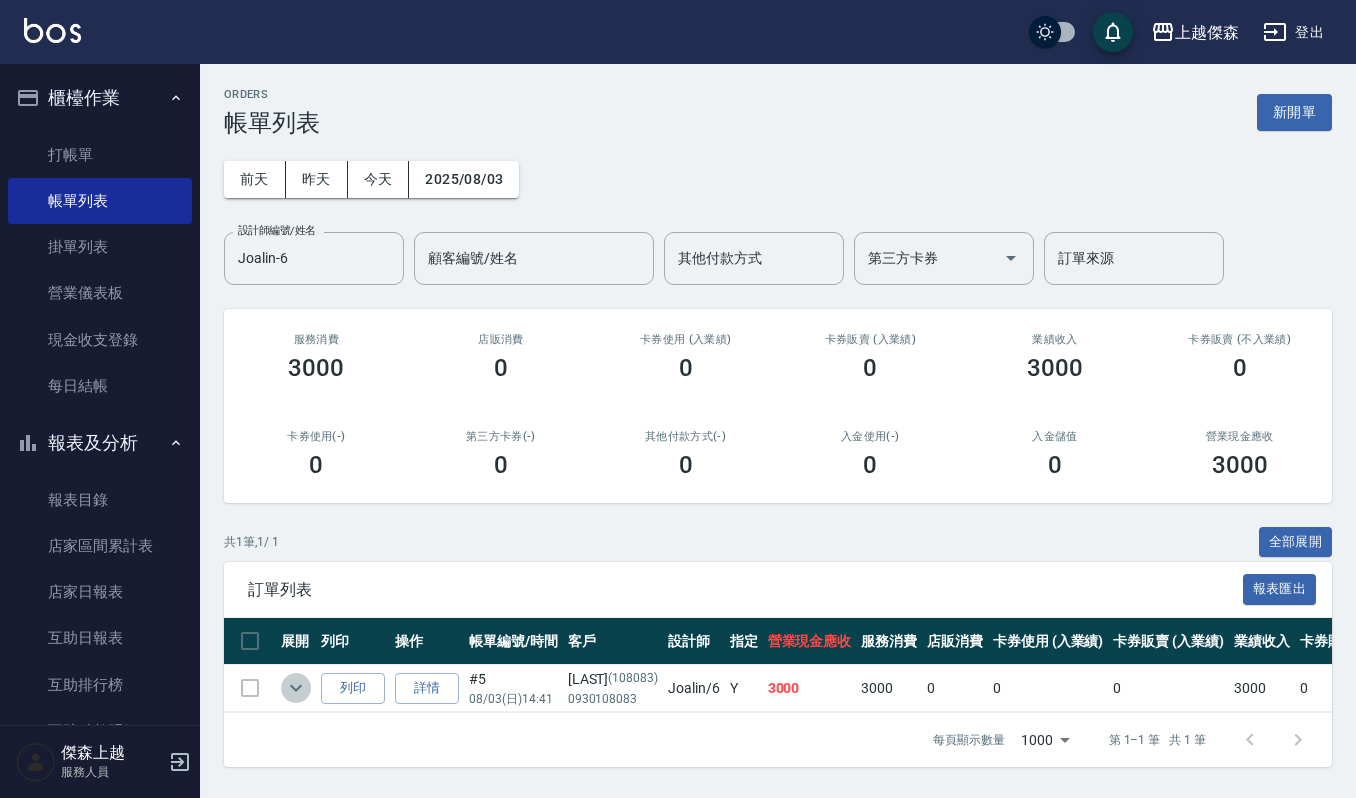 click 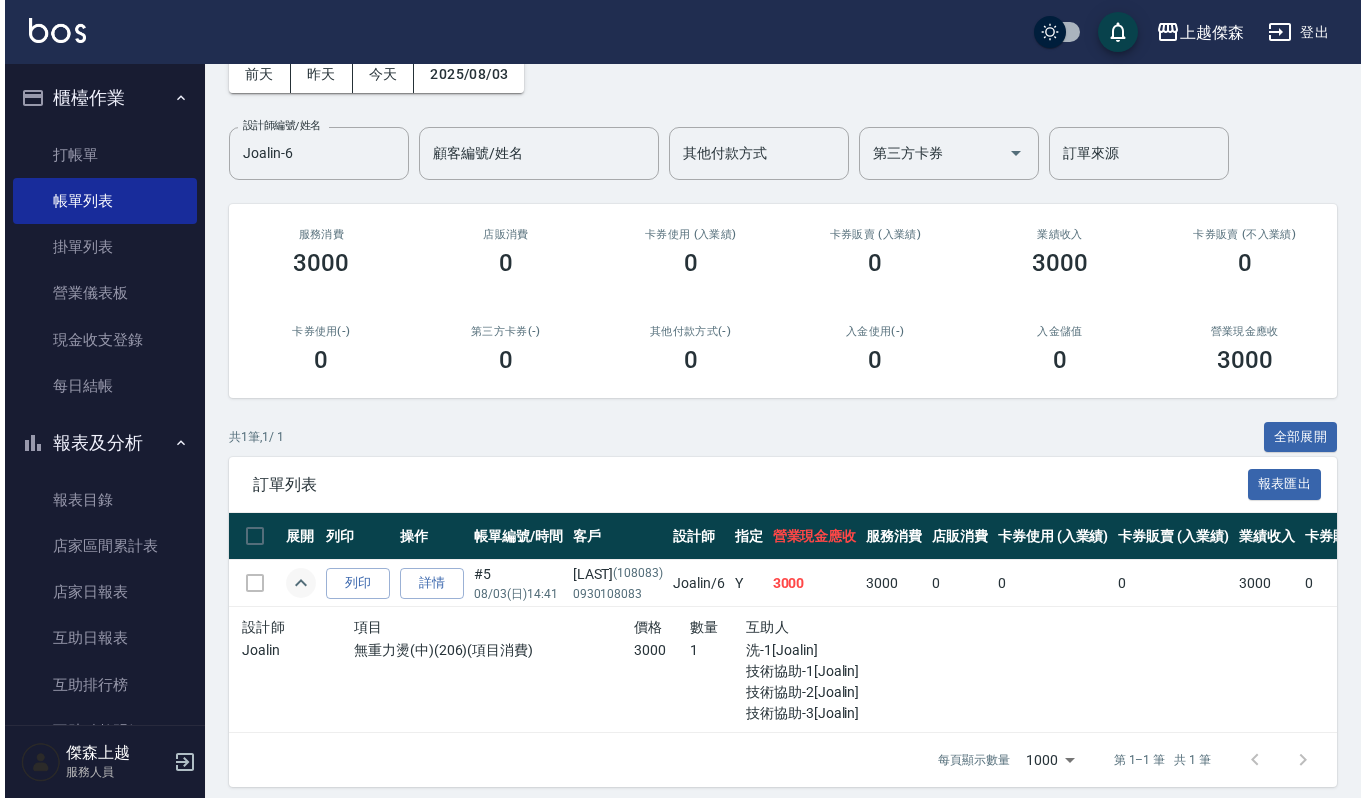 scroll, scrollTop: 108, scrollLeft: 0, axis: vertical 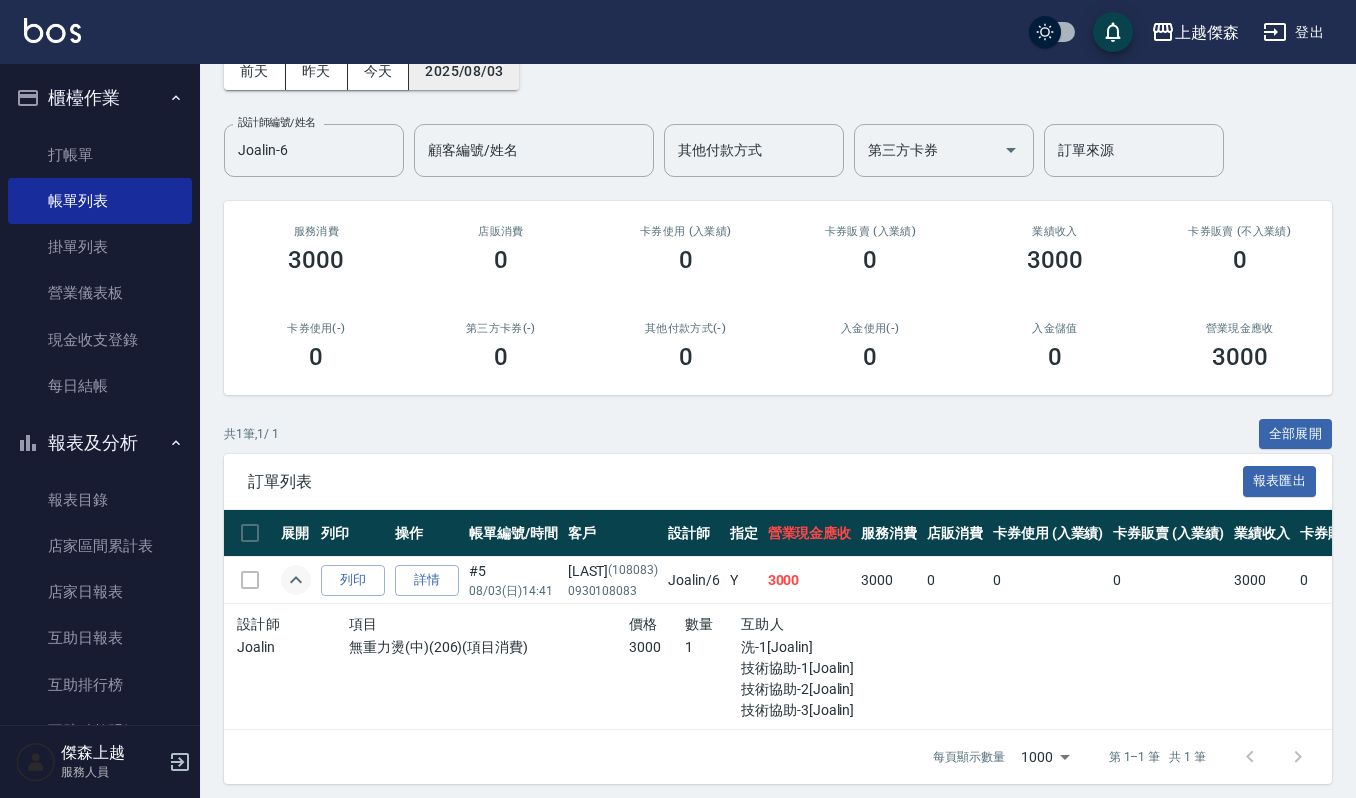 click on "2025/08/03" at bounding box center [464, 71] 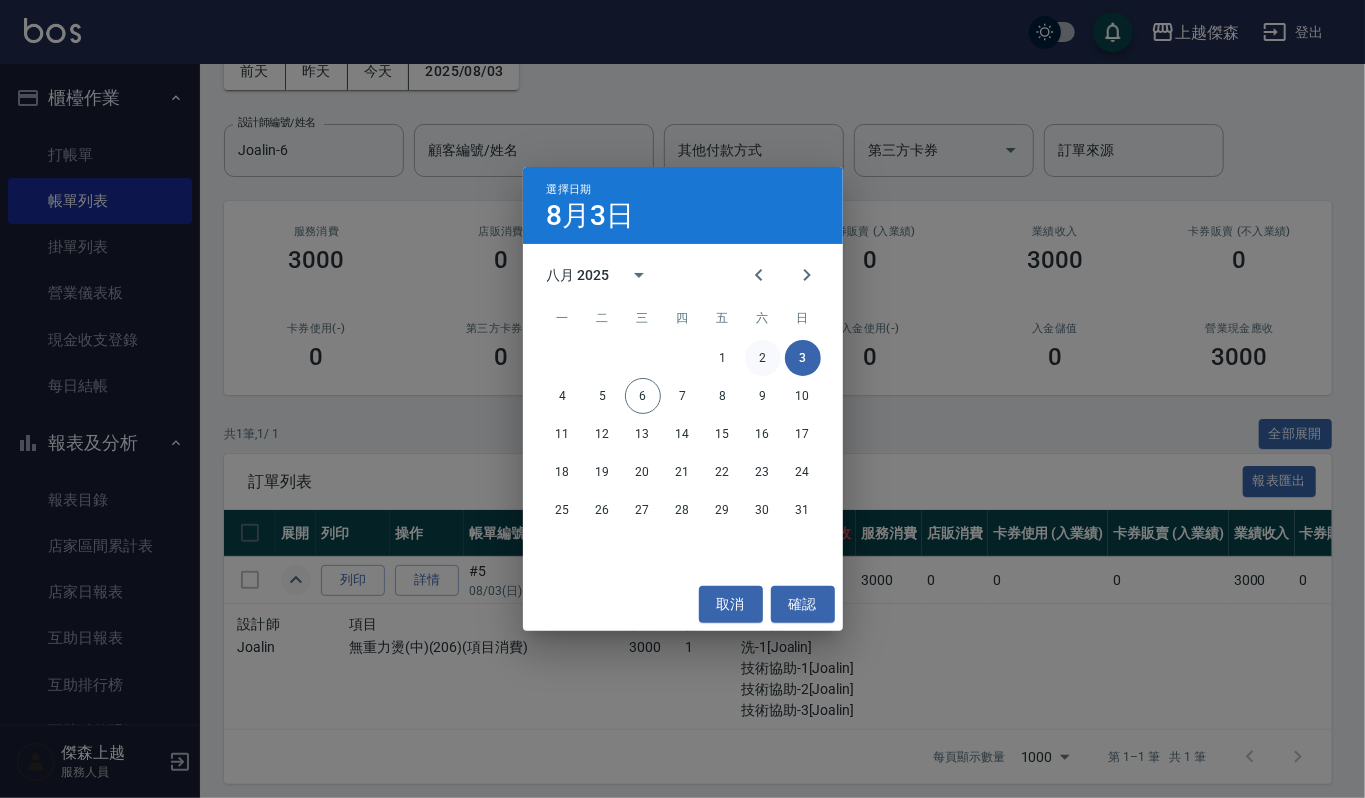 click on "2" at bounding box center (763, 358) 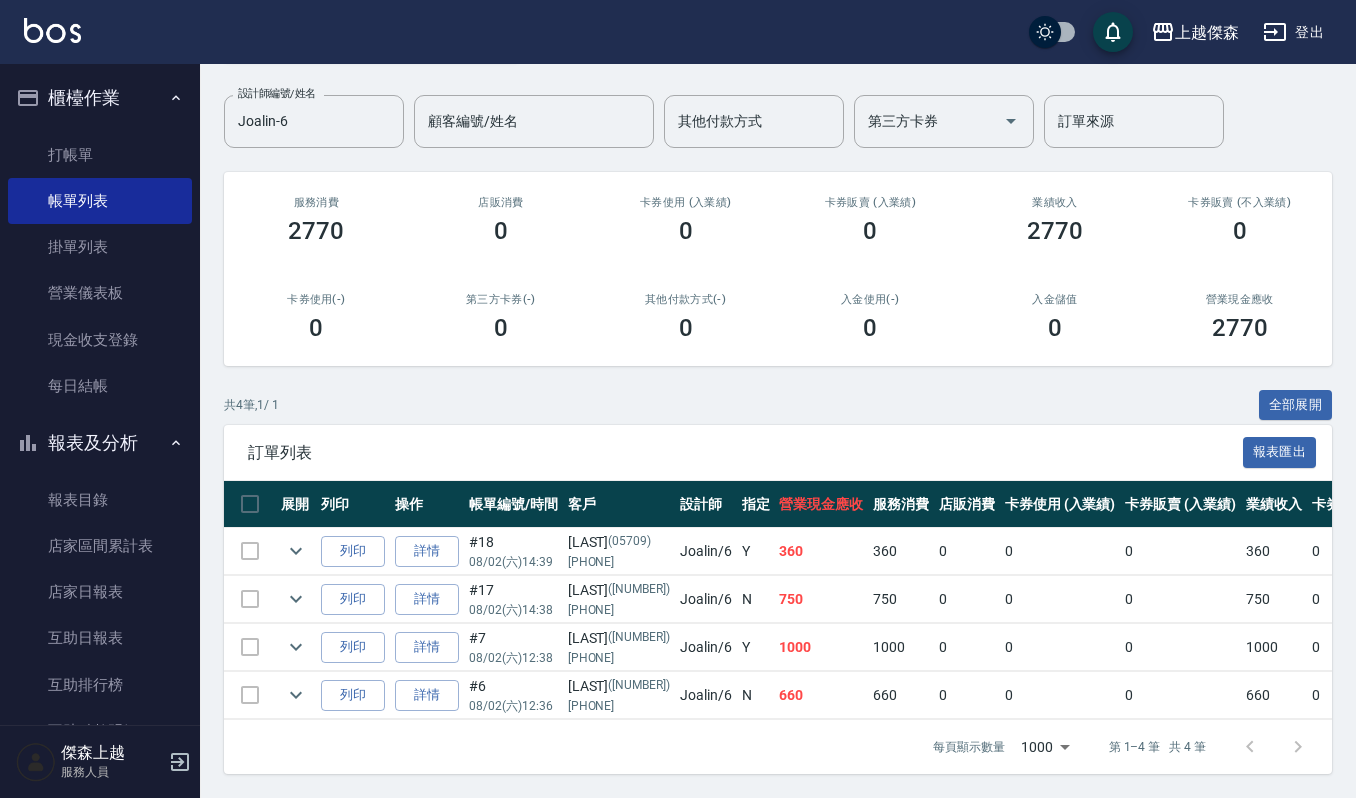 scroll, scrollTop: 160, scrollLeft: 0, axis: vertical 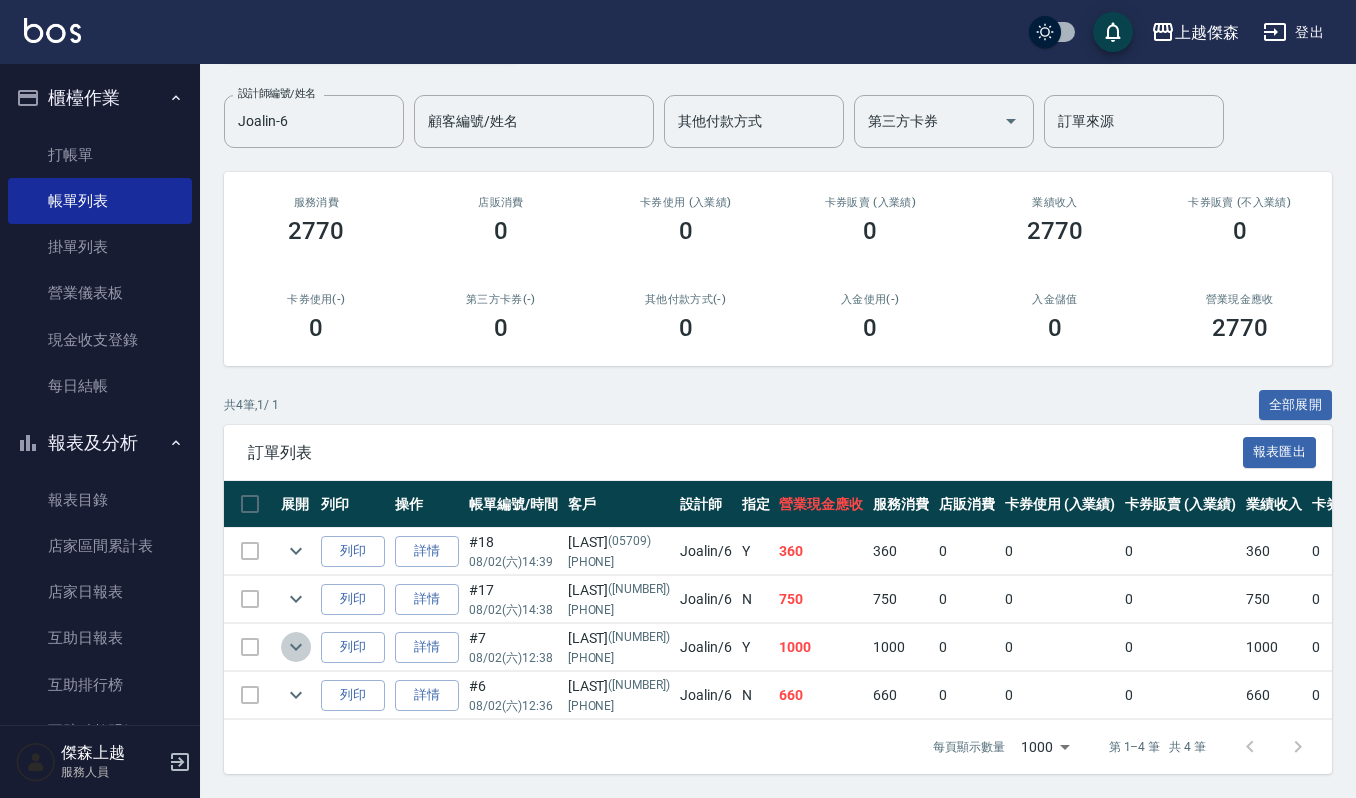 click 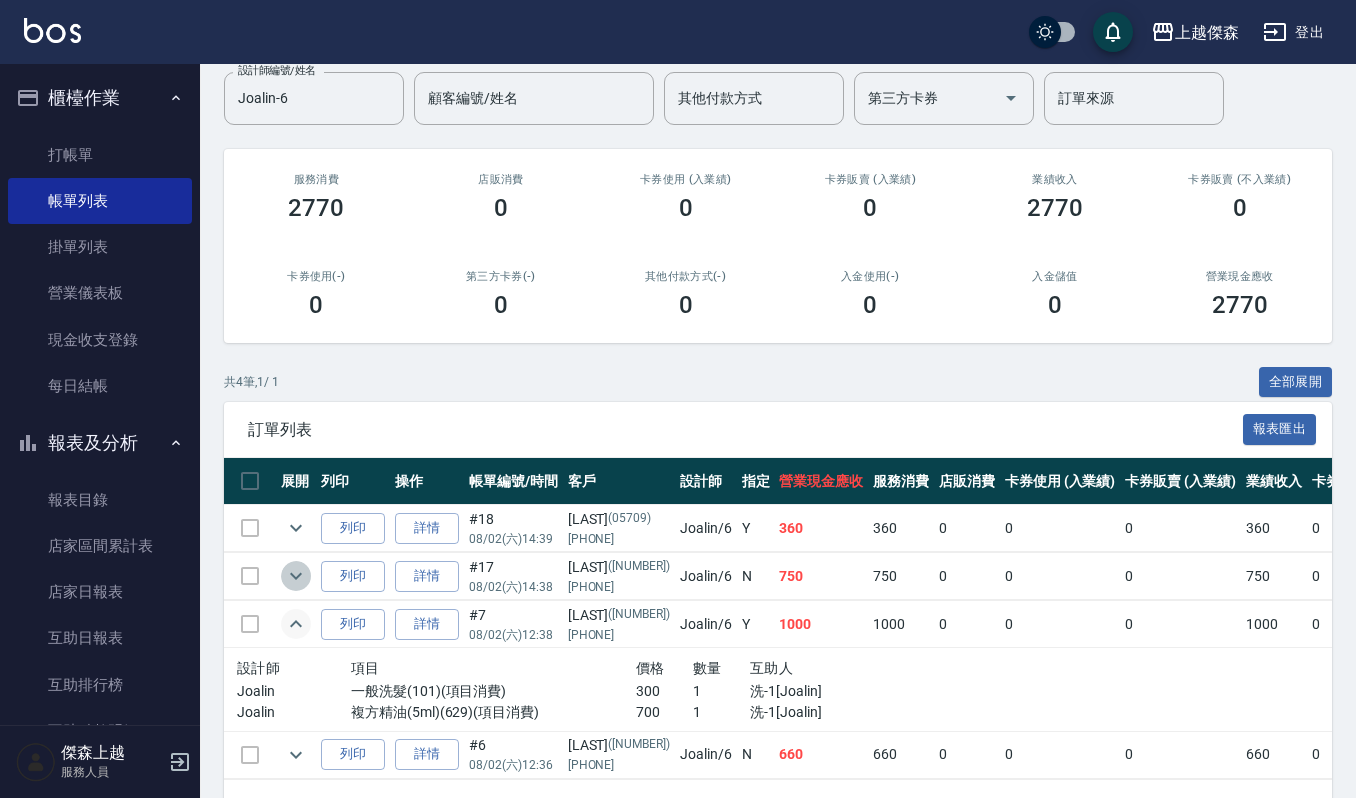 click 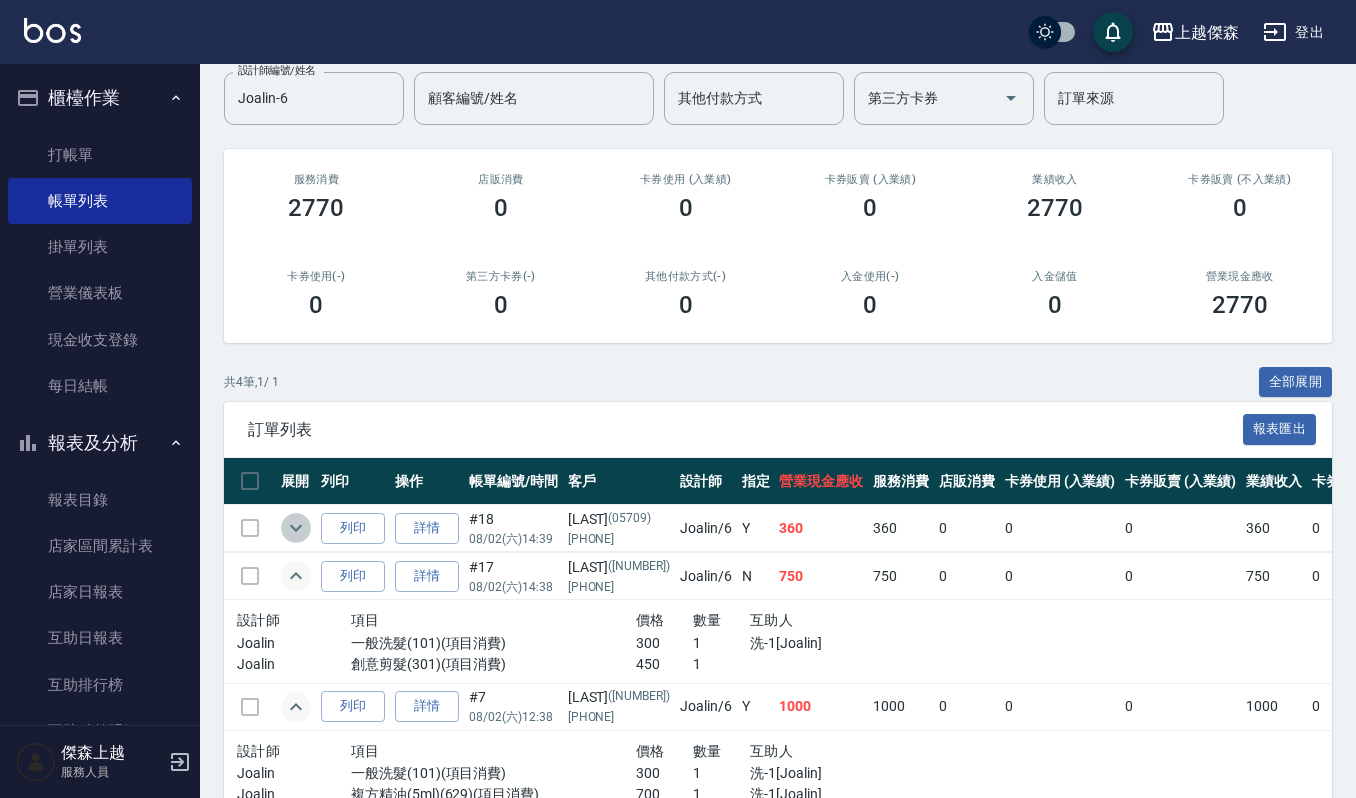 click 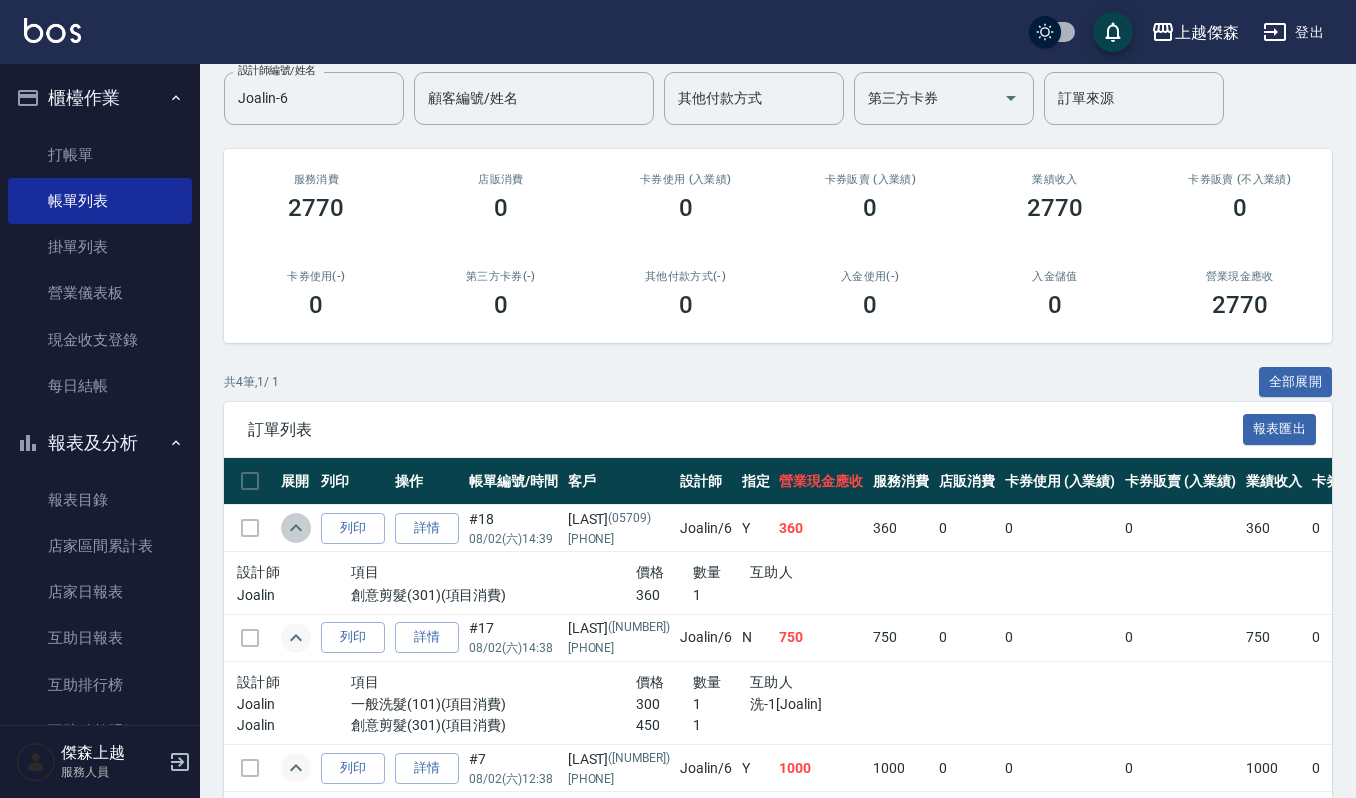 click 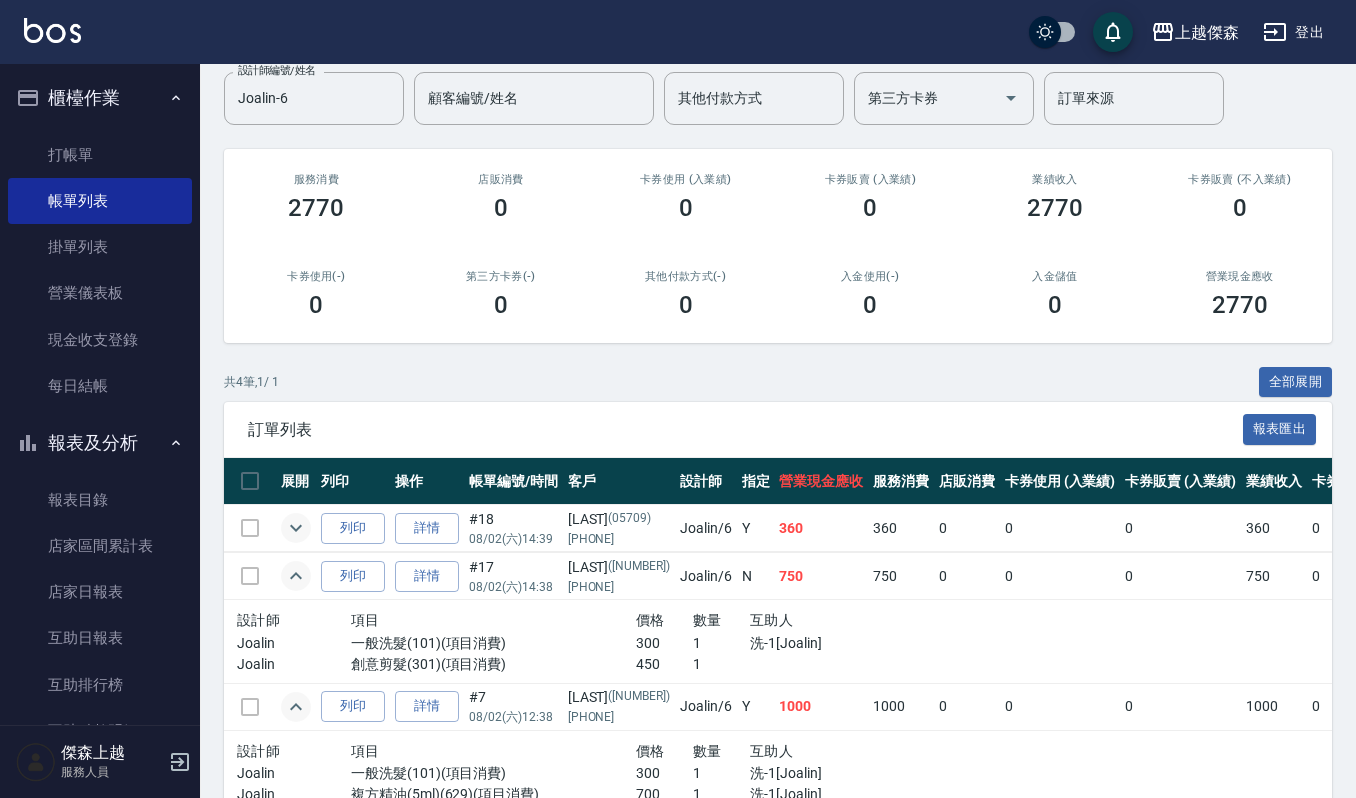 click 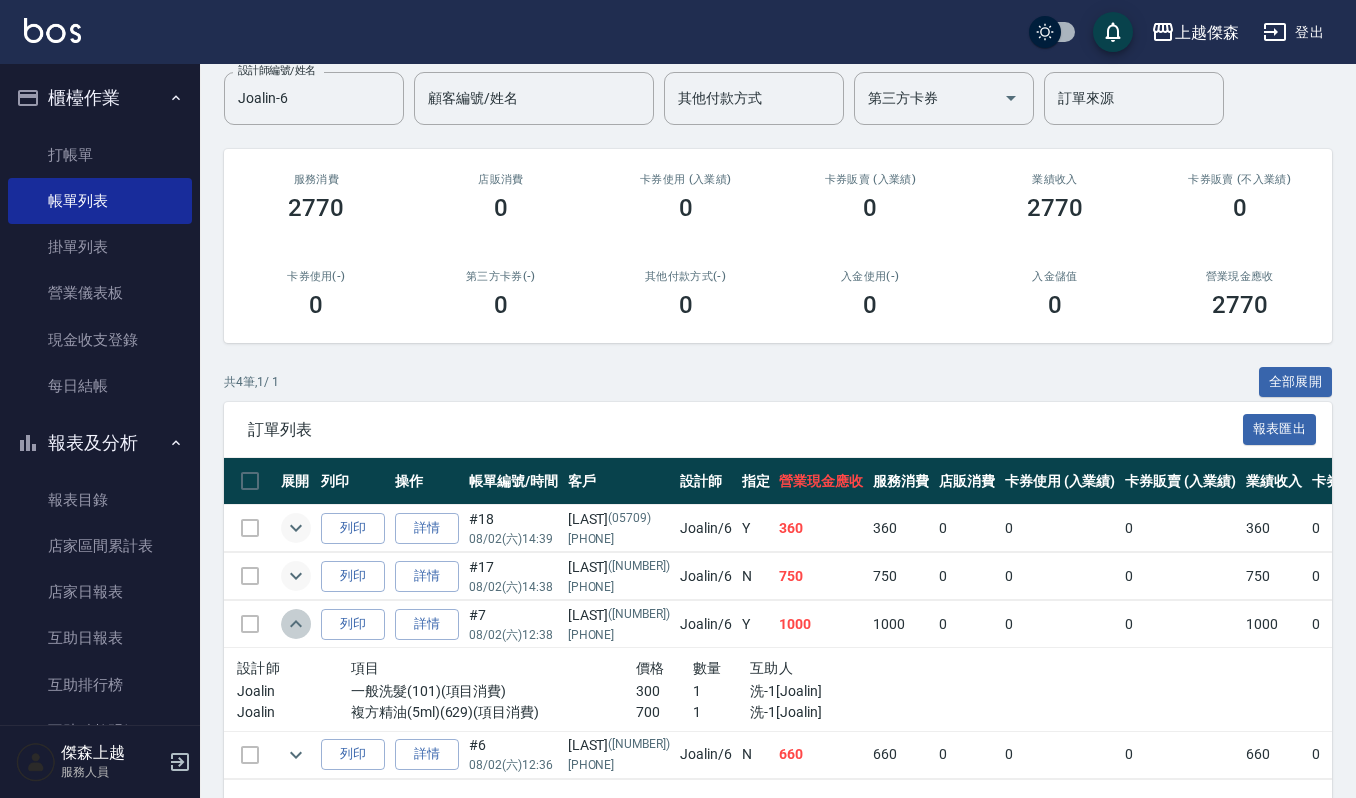 click 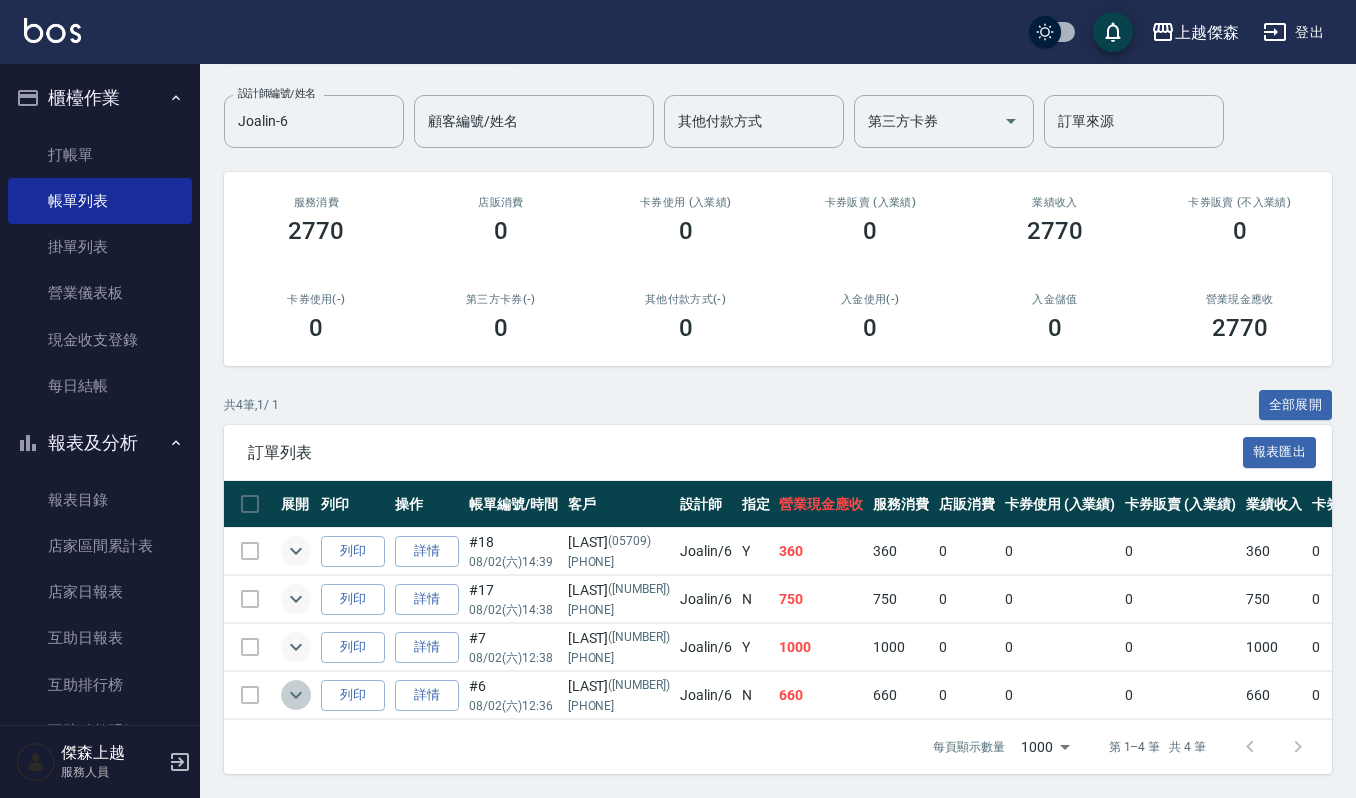 click 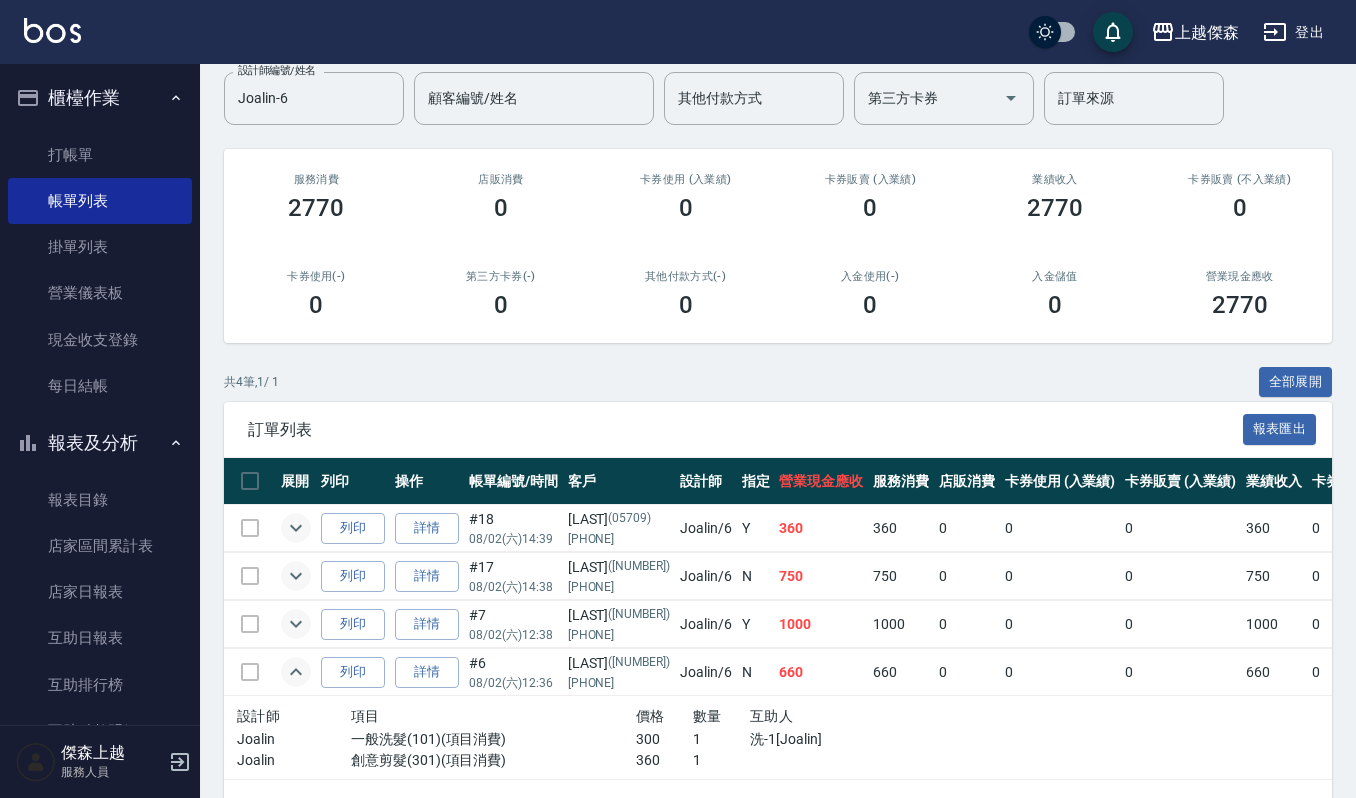 click on "列印" at bounding box center [353, 624] 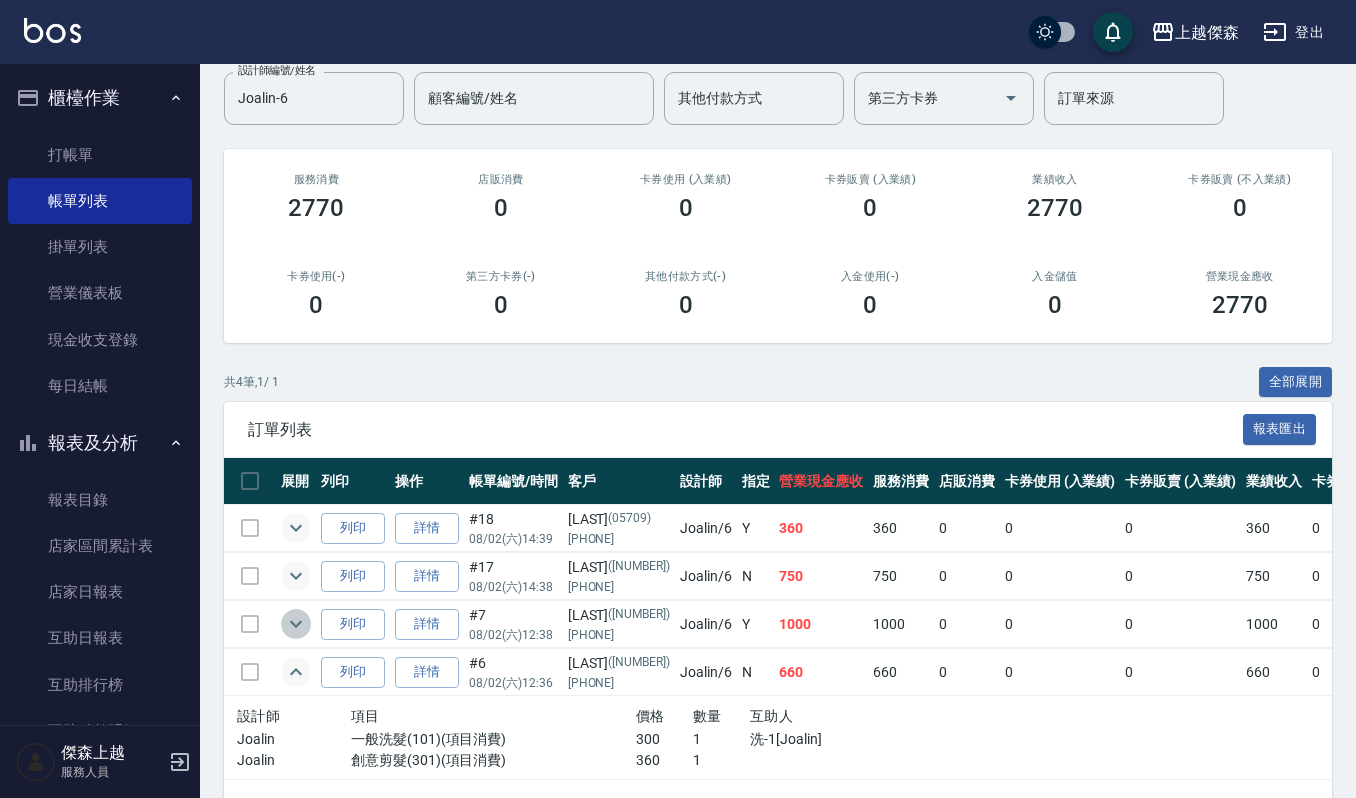 click 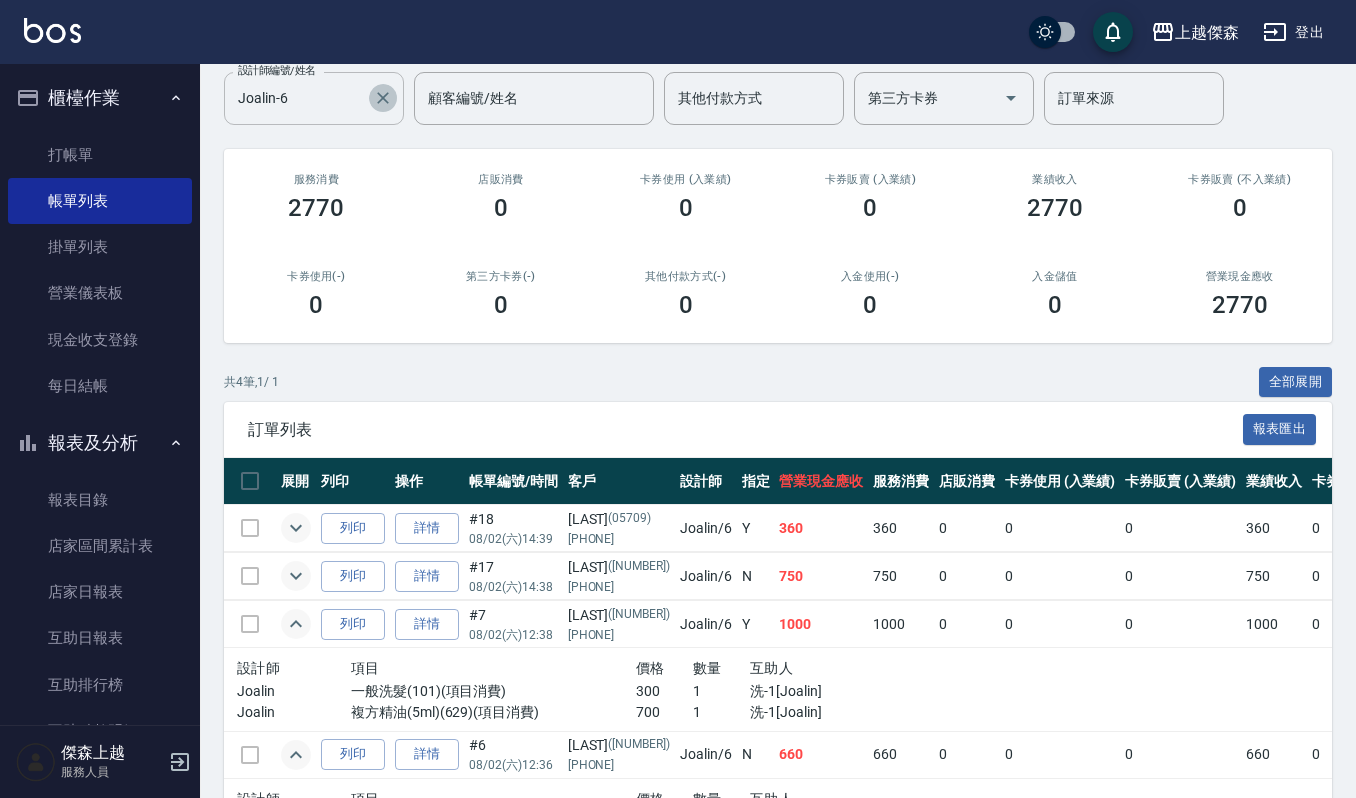 click 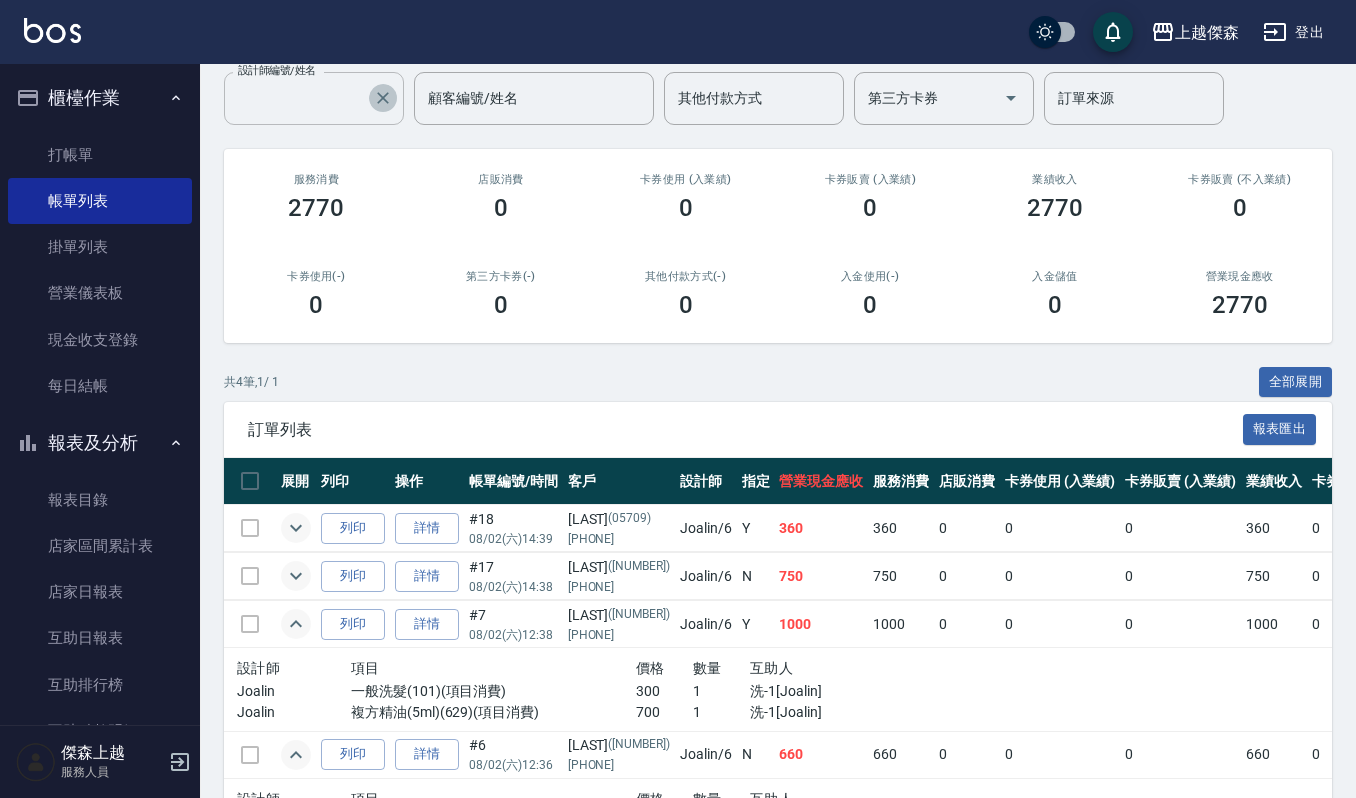 scroll, scrollTop: 0, scrollLeft: 0, axis: both 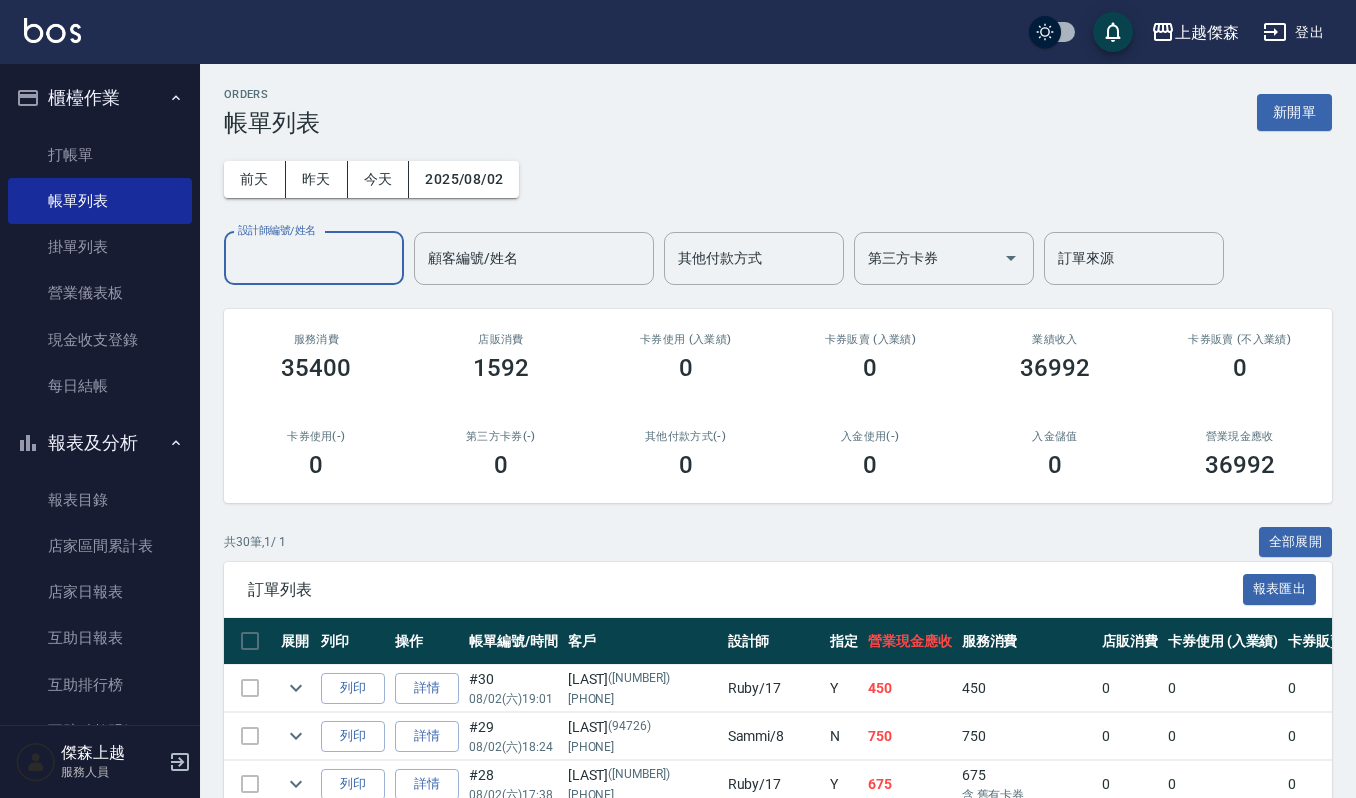 click on "設計師編號/姓名" at bounding box center [314, 258] 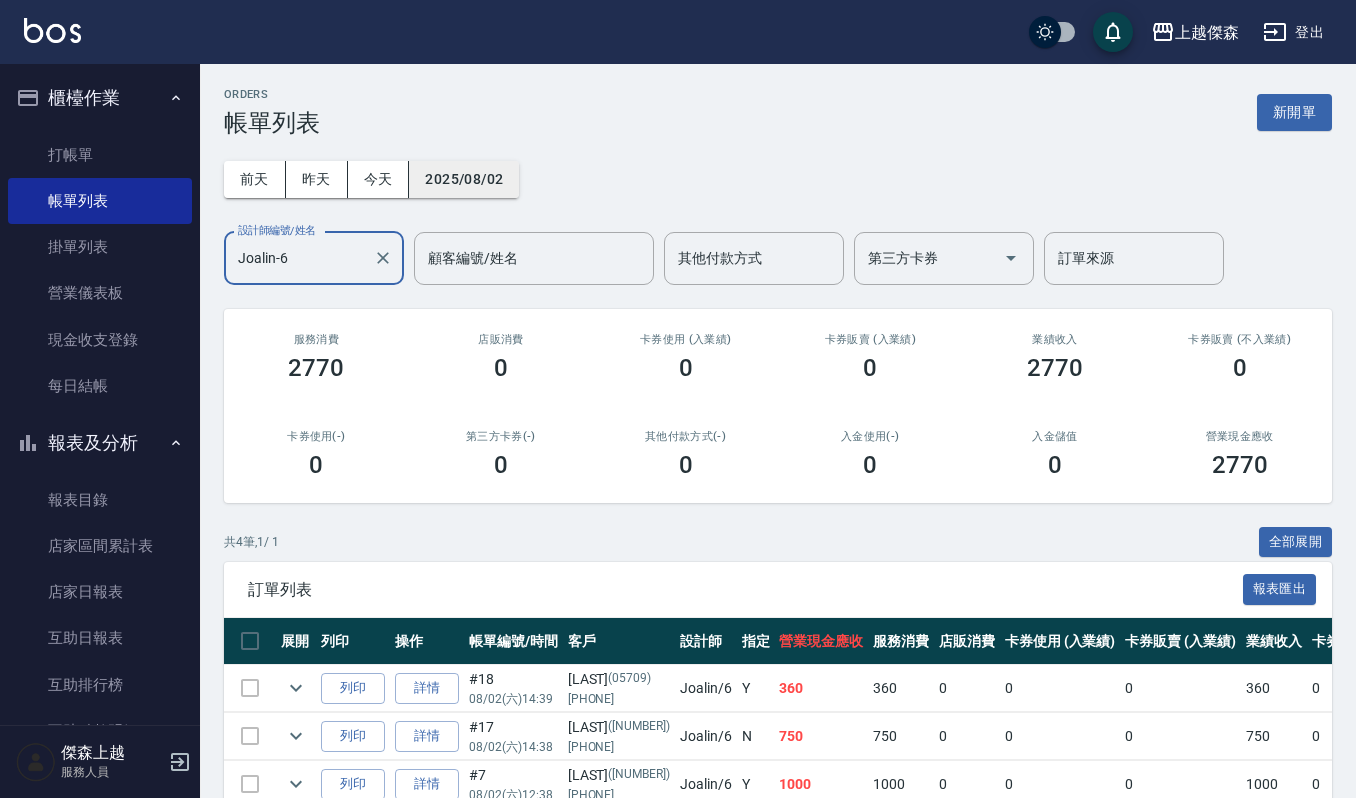 type on "Joalin-6" 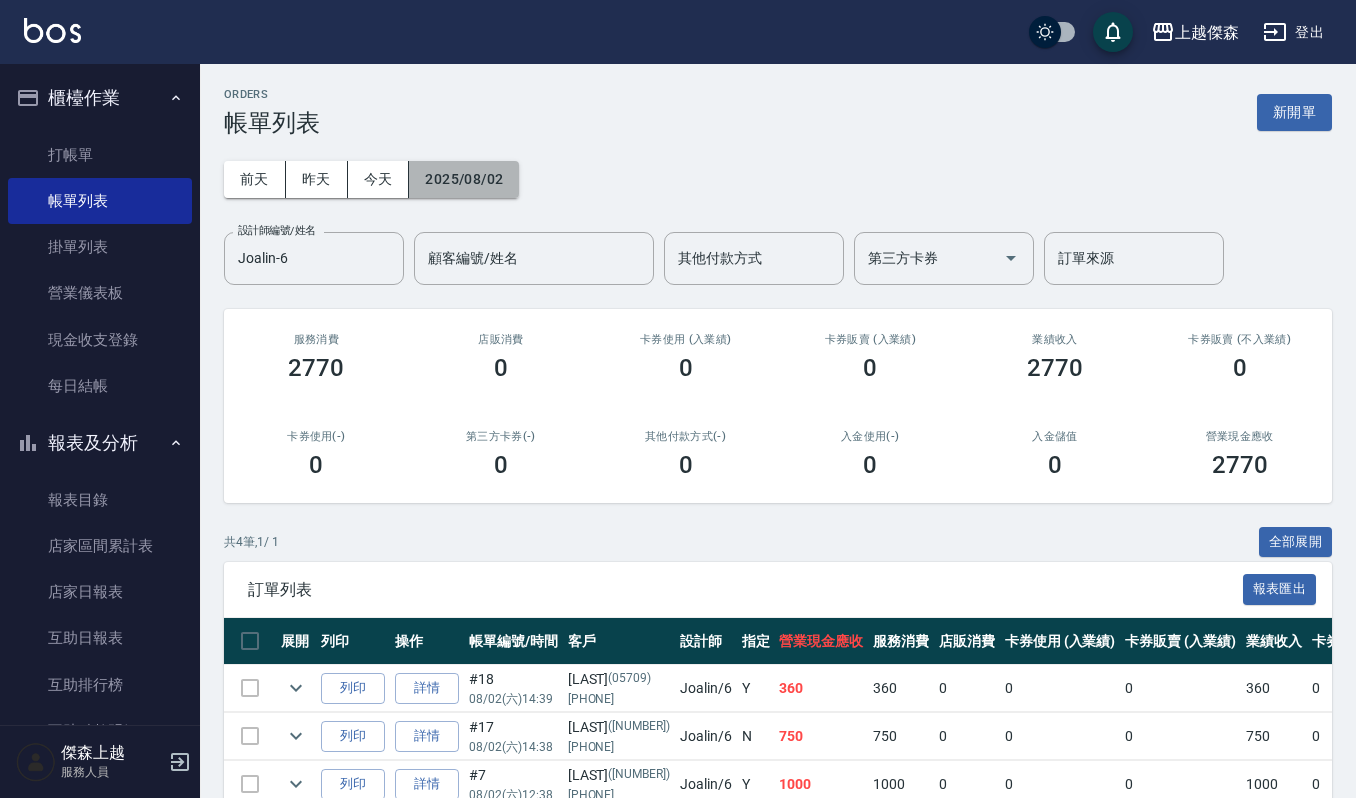 click on "2025/08/02" at bounding box center (464, 179) 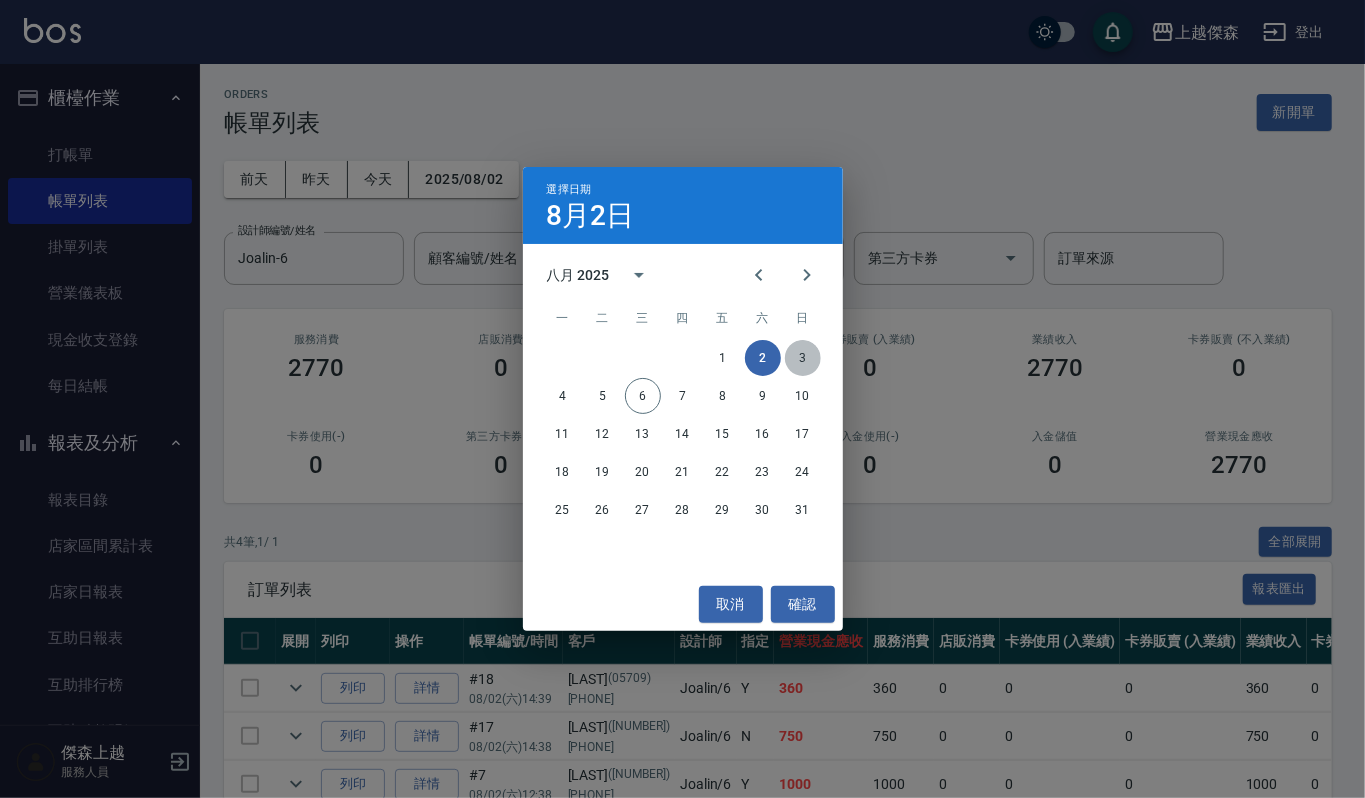 click on "3" at bounding box center (803, 358) 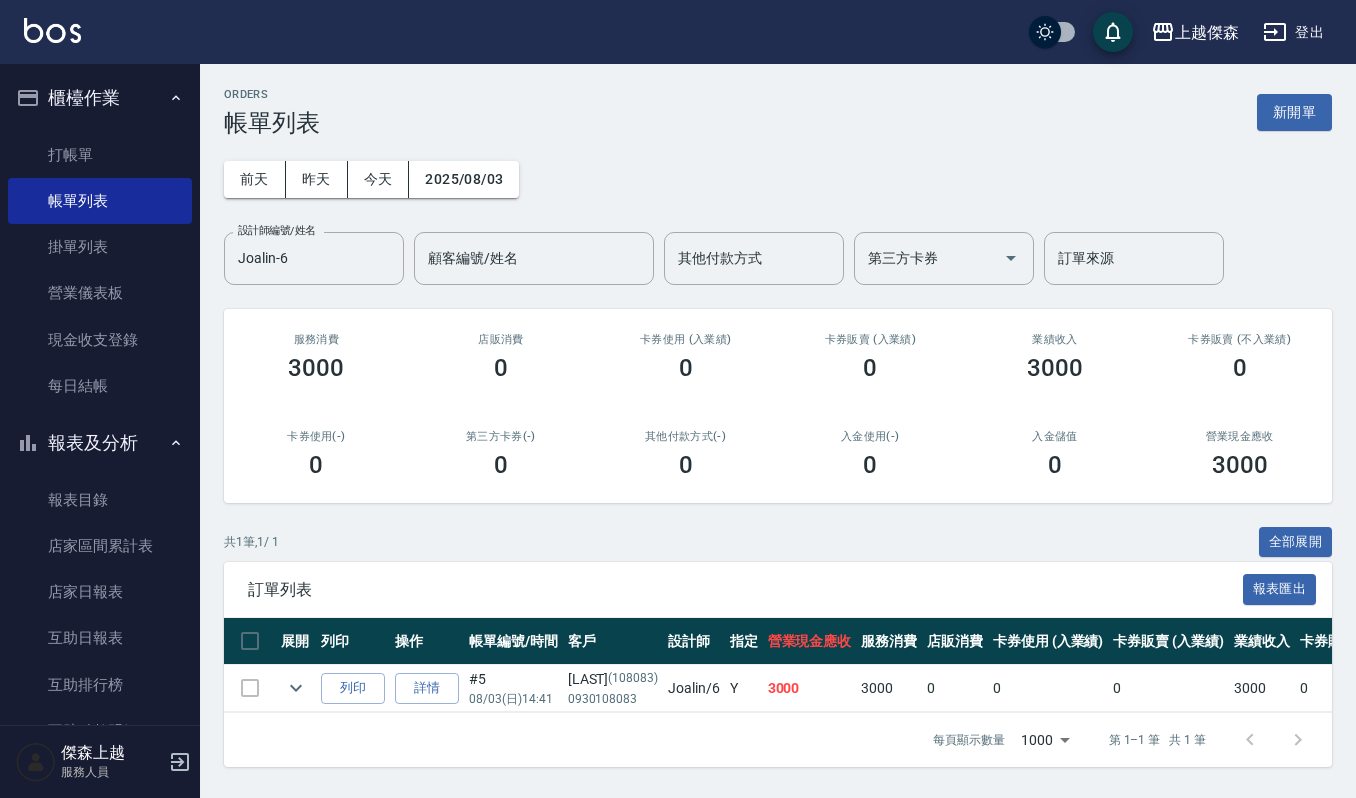 click at bounding box center (296, 688) 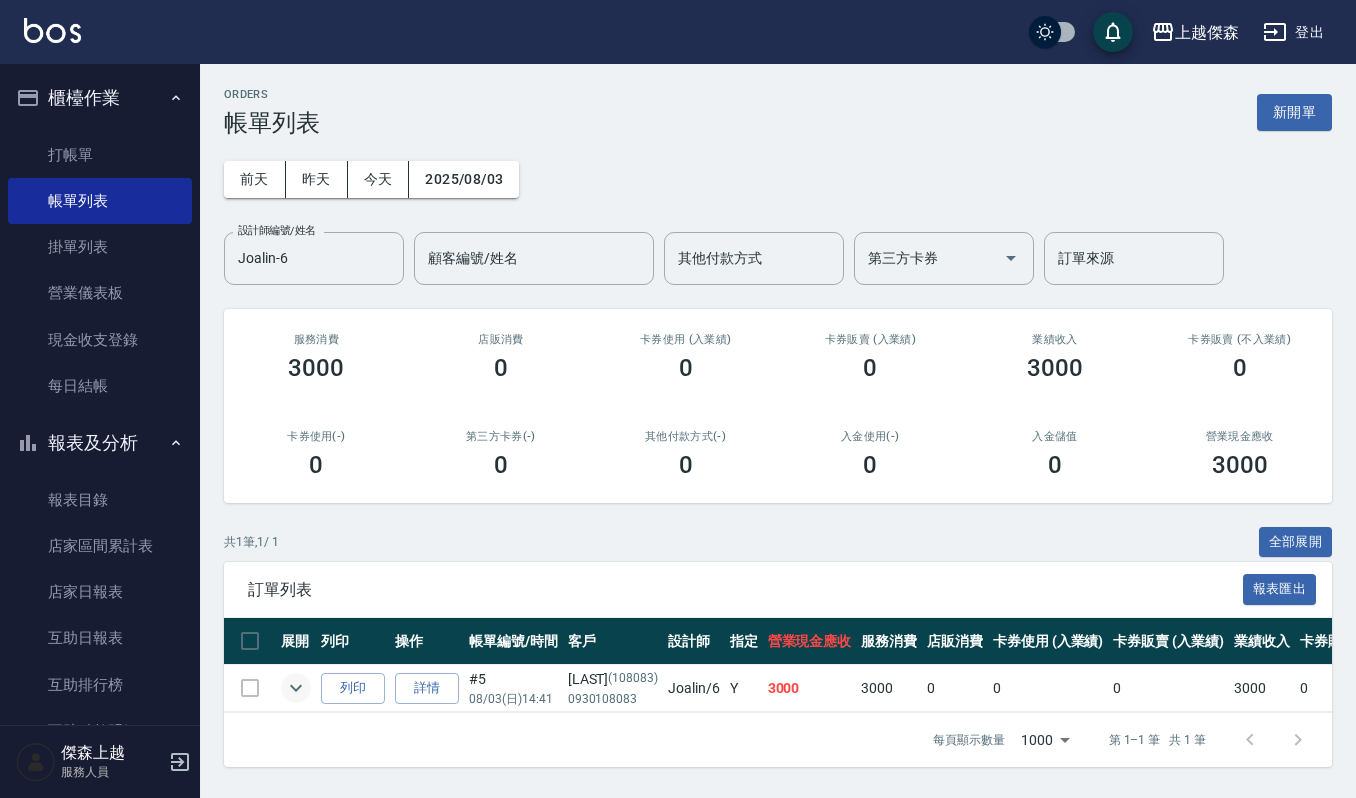 click 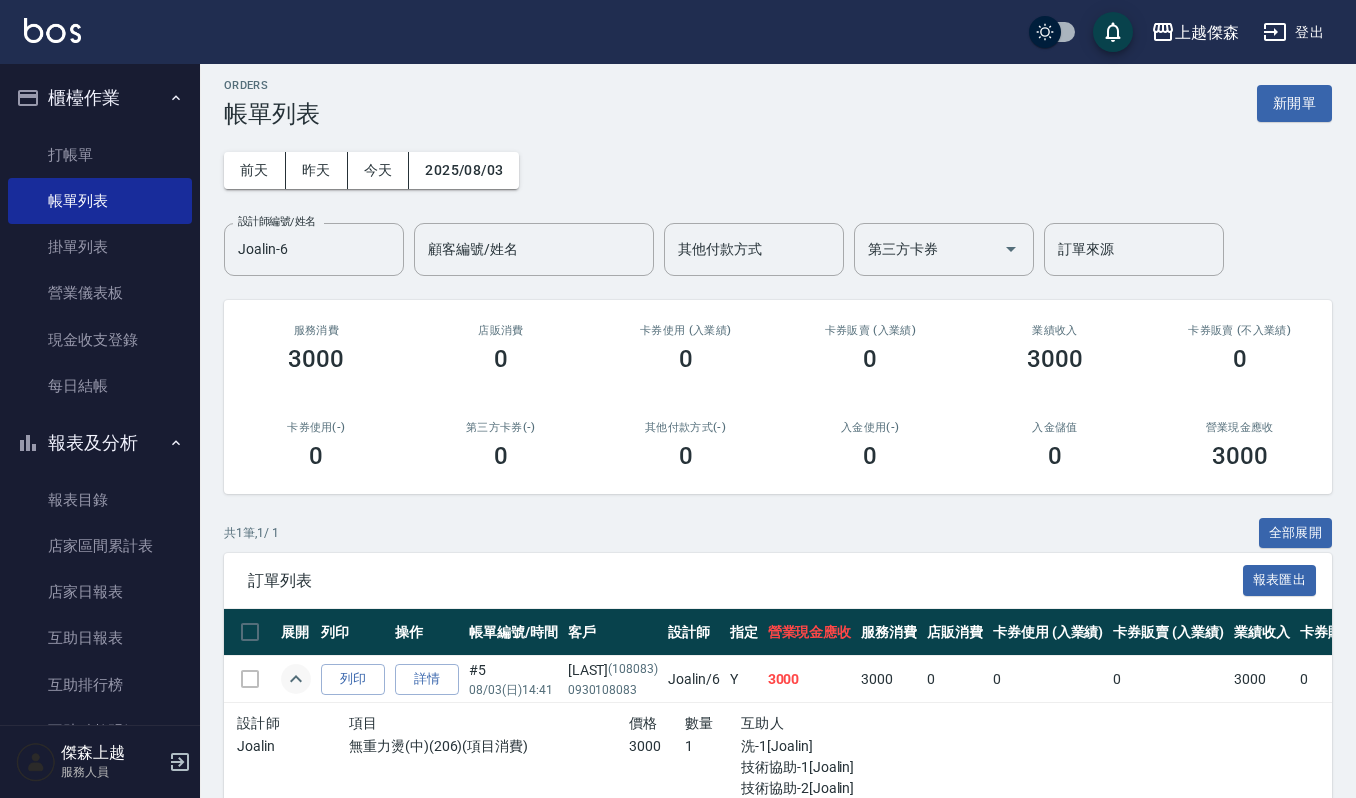 scroll, scrollTop: 0, scrollLeft: 0, axis: both 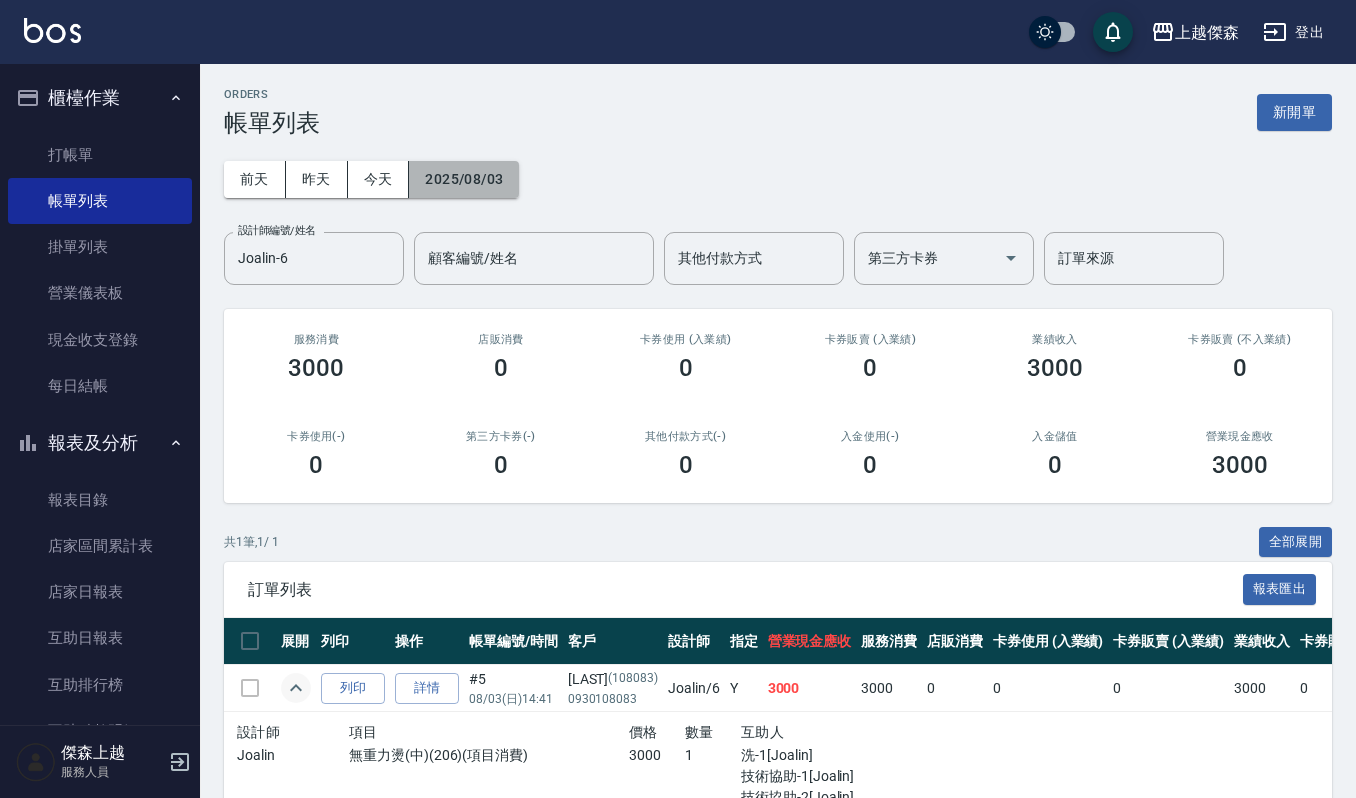 click on "2025/08/03" at bounding box center [464, 179] 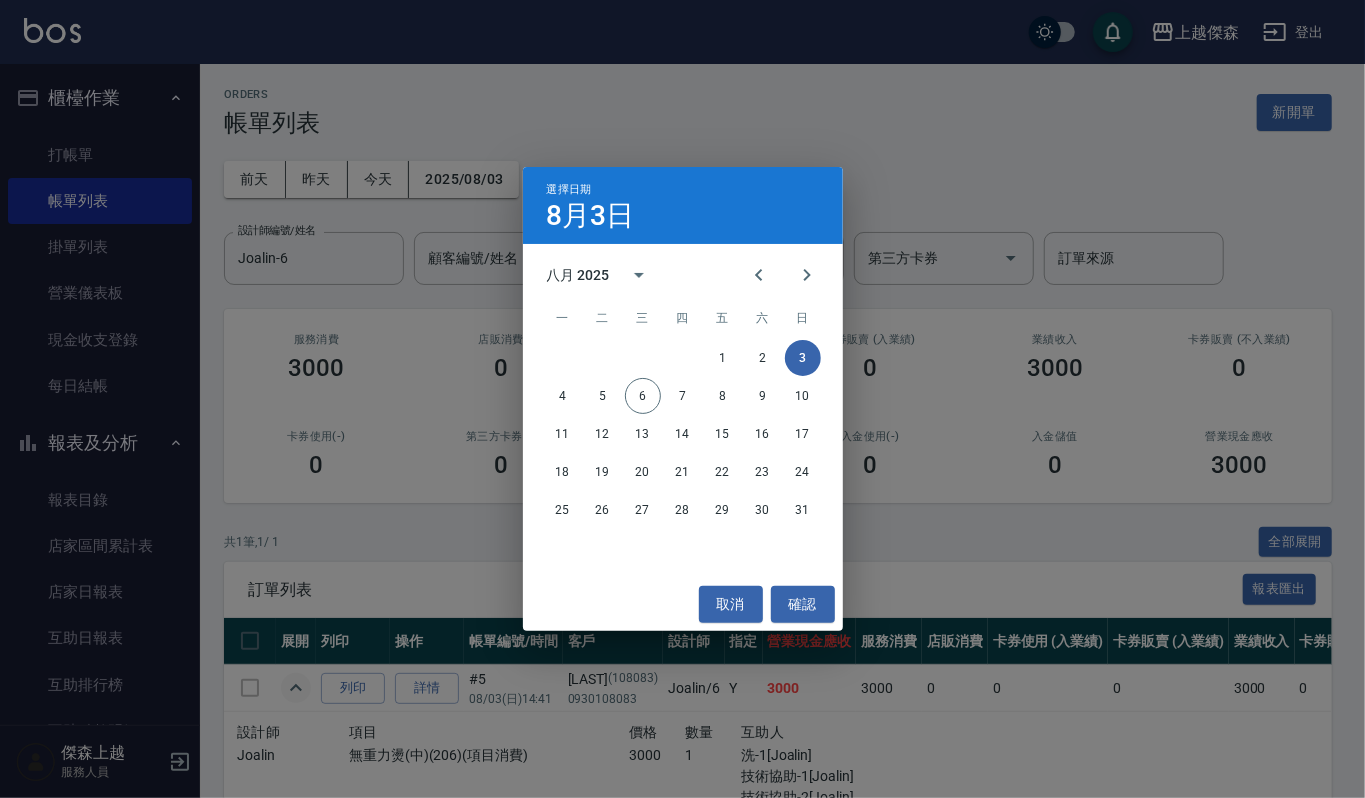 click on "選擇日期 8月3日 八月 2025 一 二 三 四 五 六 日 1 2 3 4 5 6 7 8 9 10 11 12 13 14 15 16 17 18 19 20 21 22 23 24 25 26 27 28 29 30 31 取消 確認" at bounding box center (682, 399) 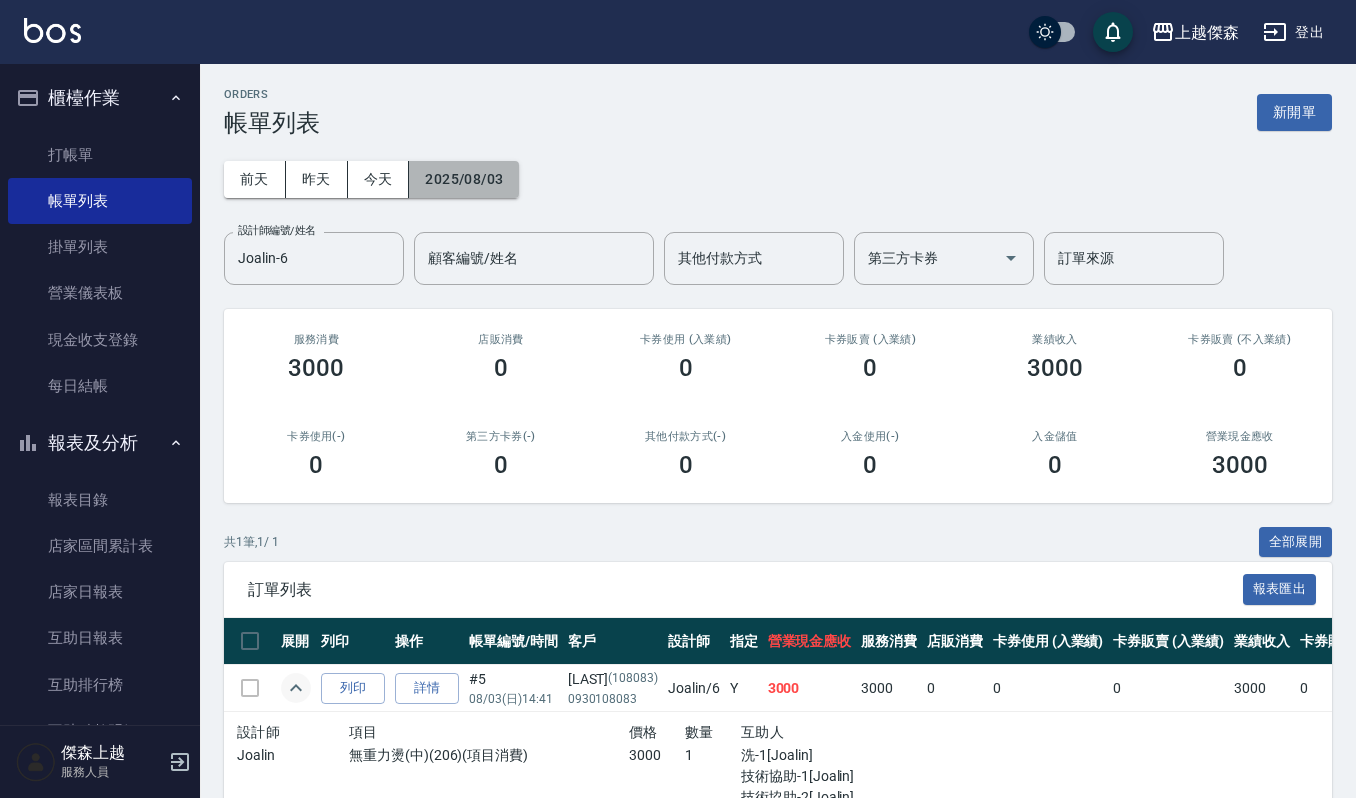 click on "2025/08/03" at bounding box center (464, 179) 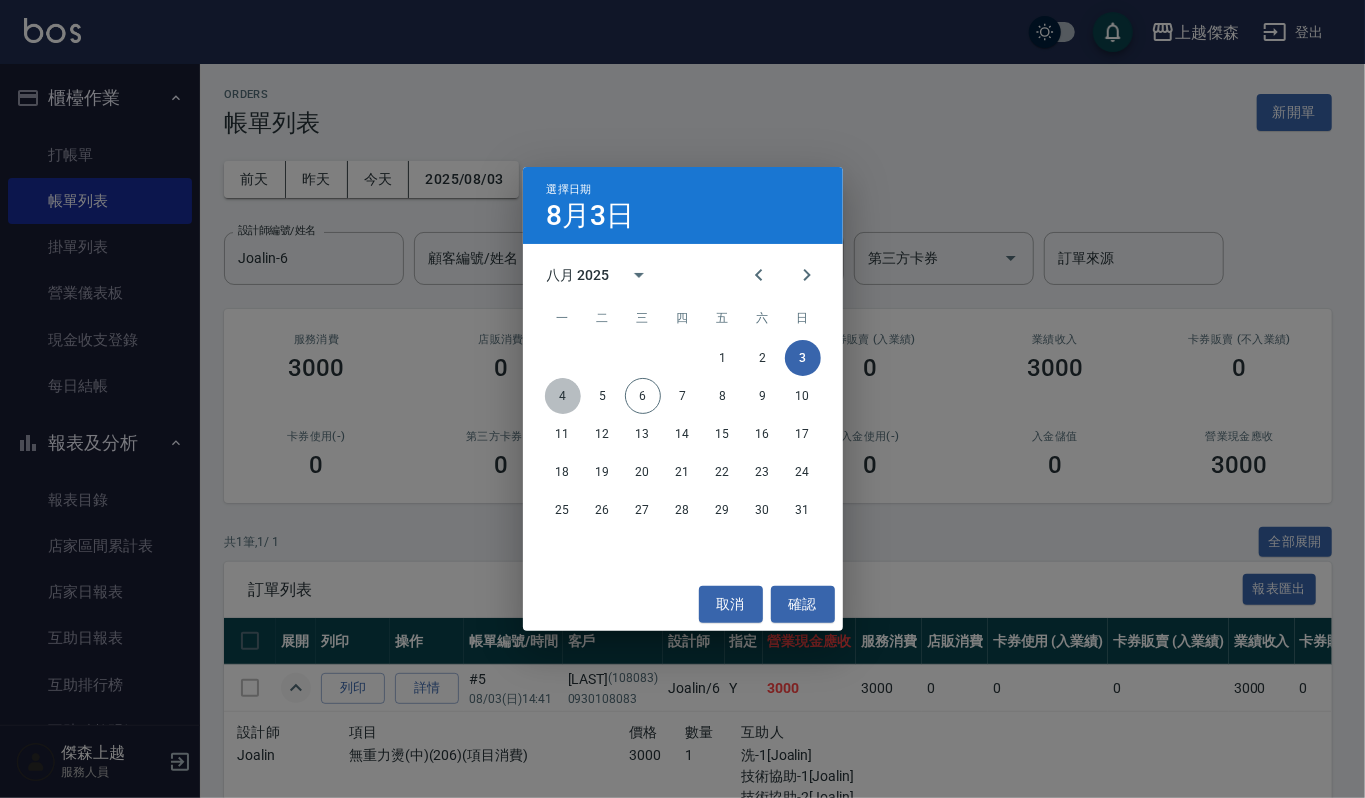 click on "4" at bounding box center (563, 396) 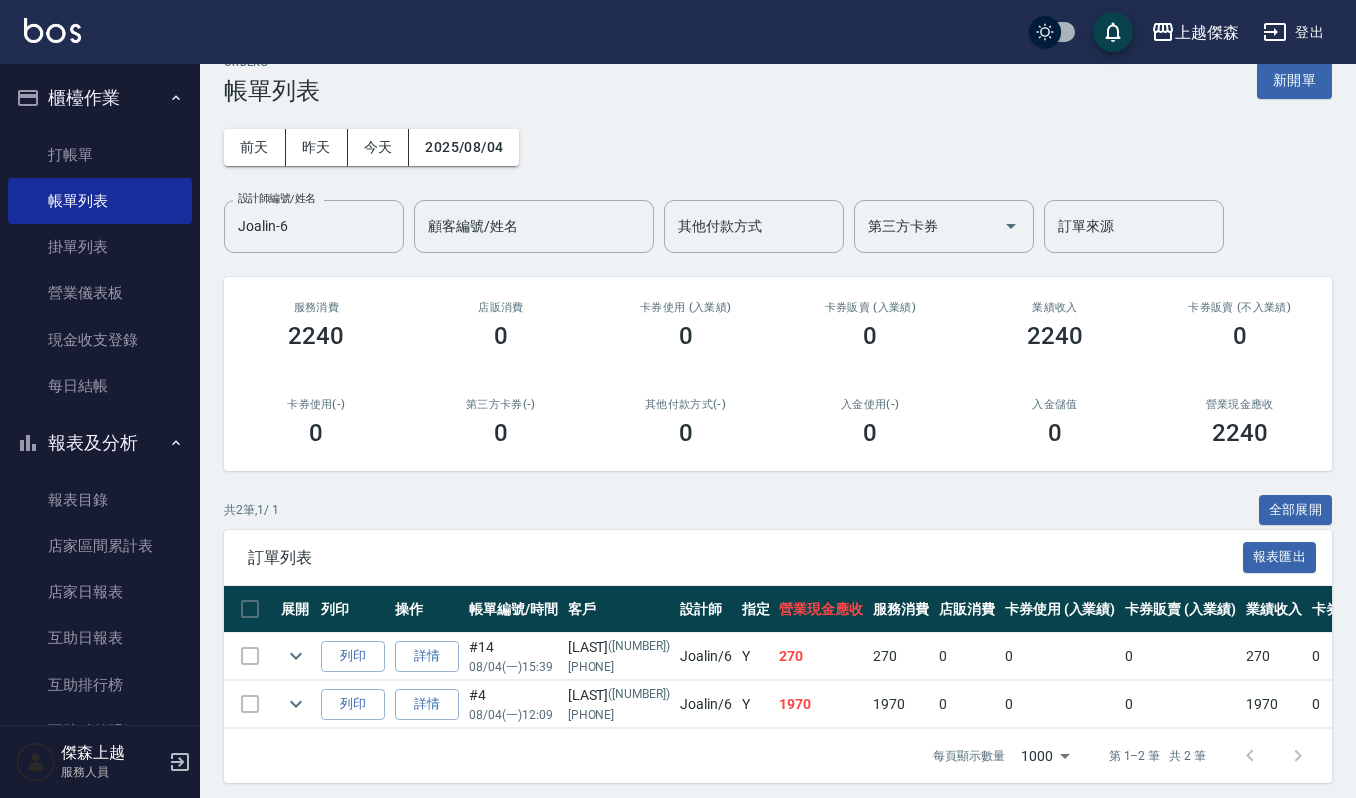 scroll, scrollTop: 62, scrollLeft: 0, axis: vertical 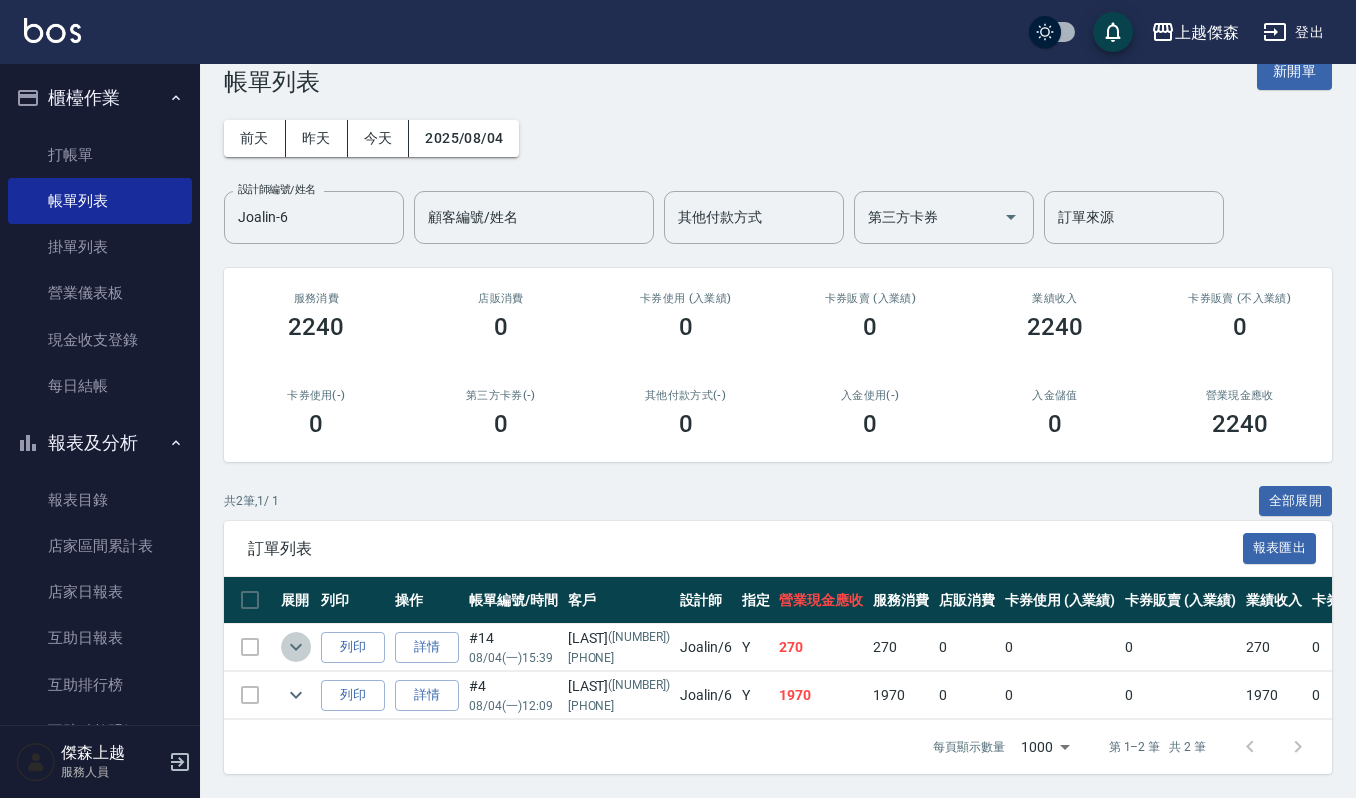 click 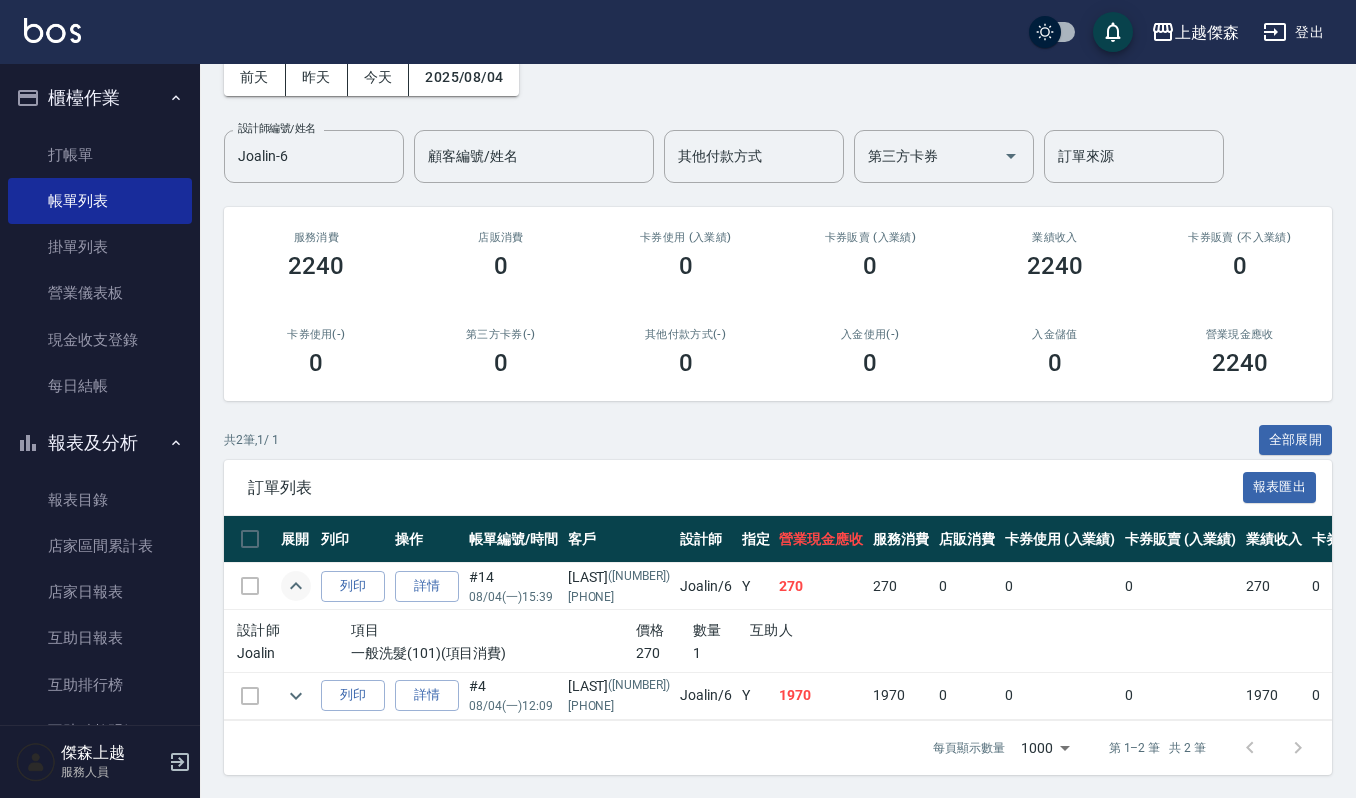 scroll, scrollTop: 124, scrollLeft: 0, axis: vertical 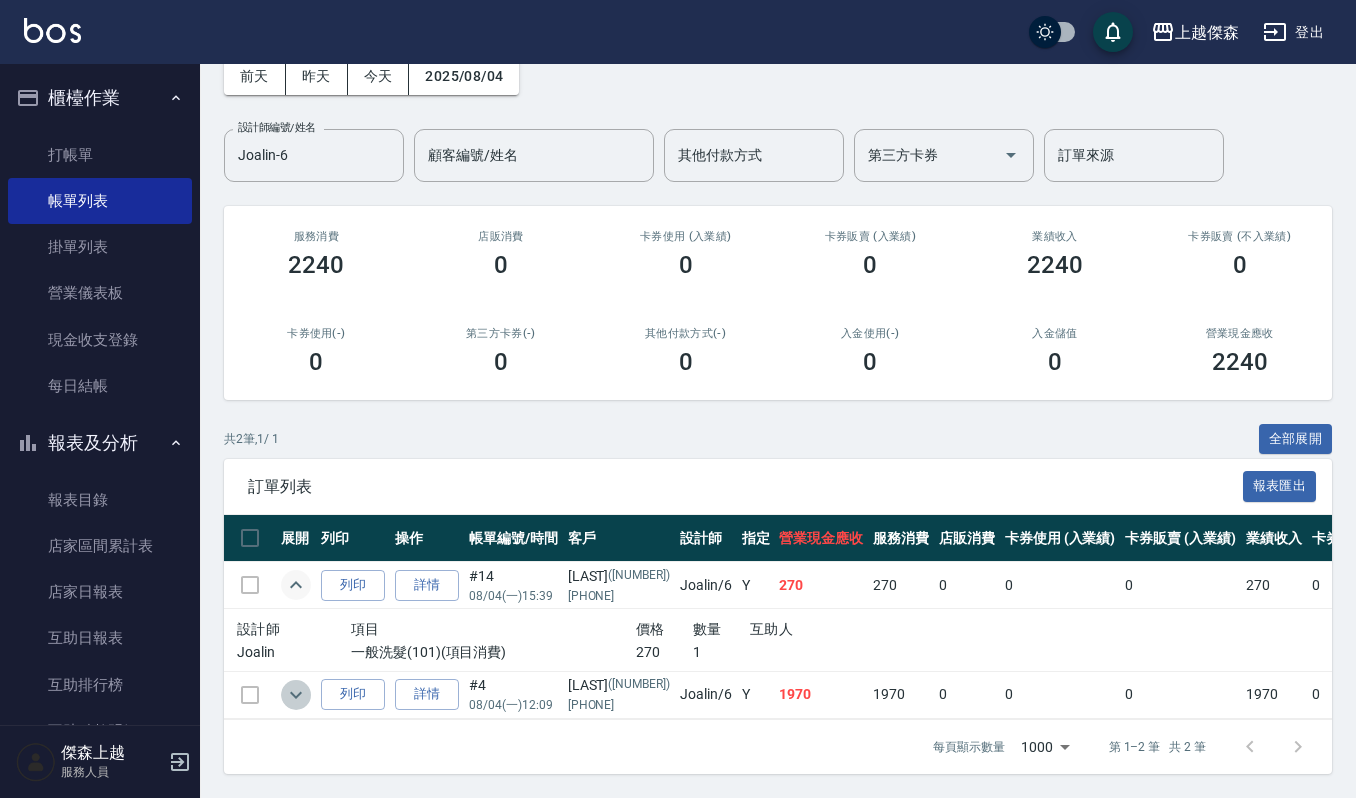 click 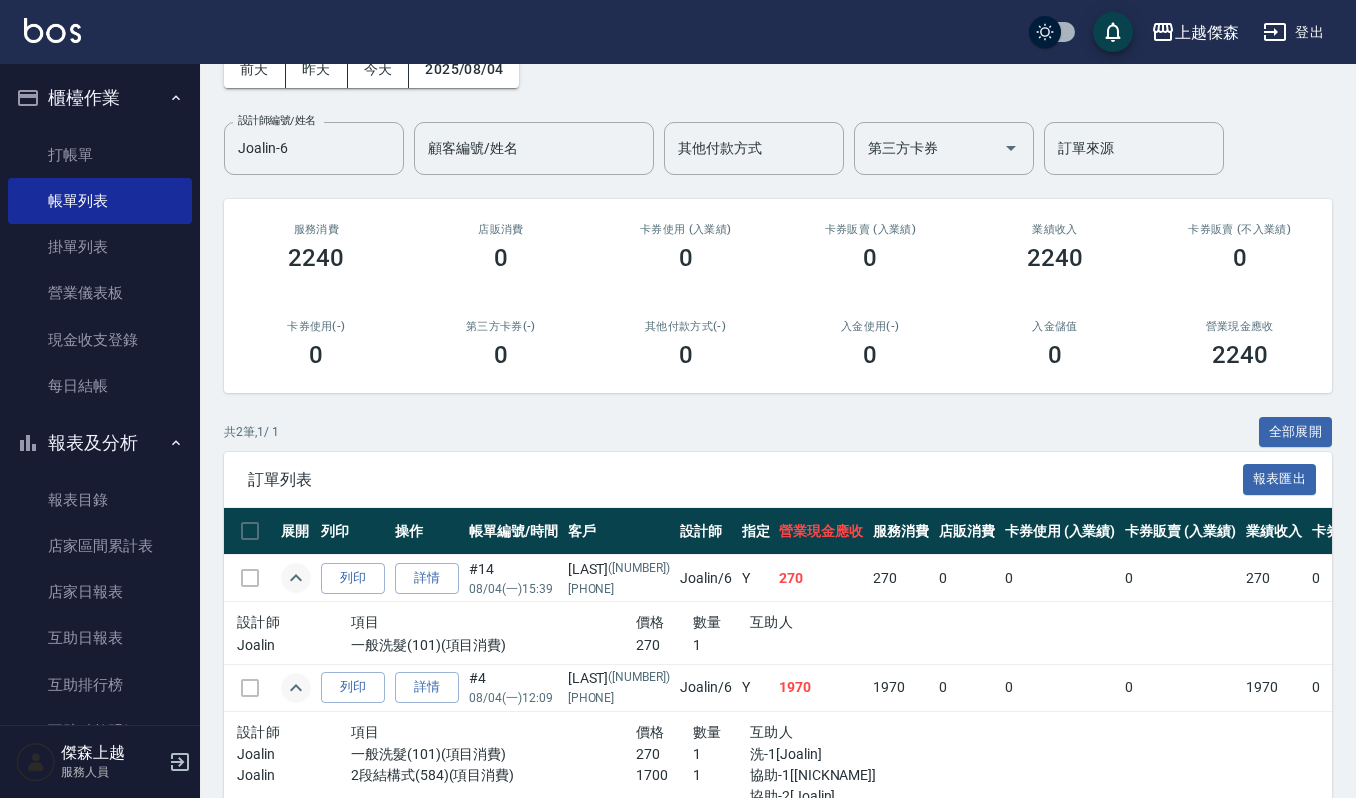scroll, scrollTop: 86, scrollLeft: 0, axis: vertical 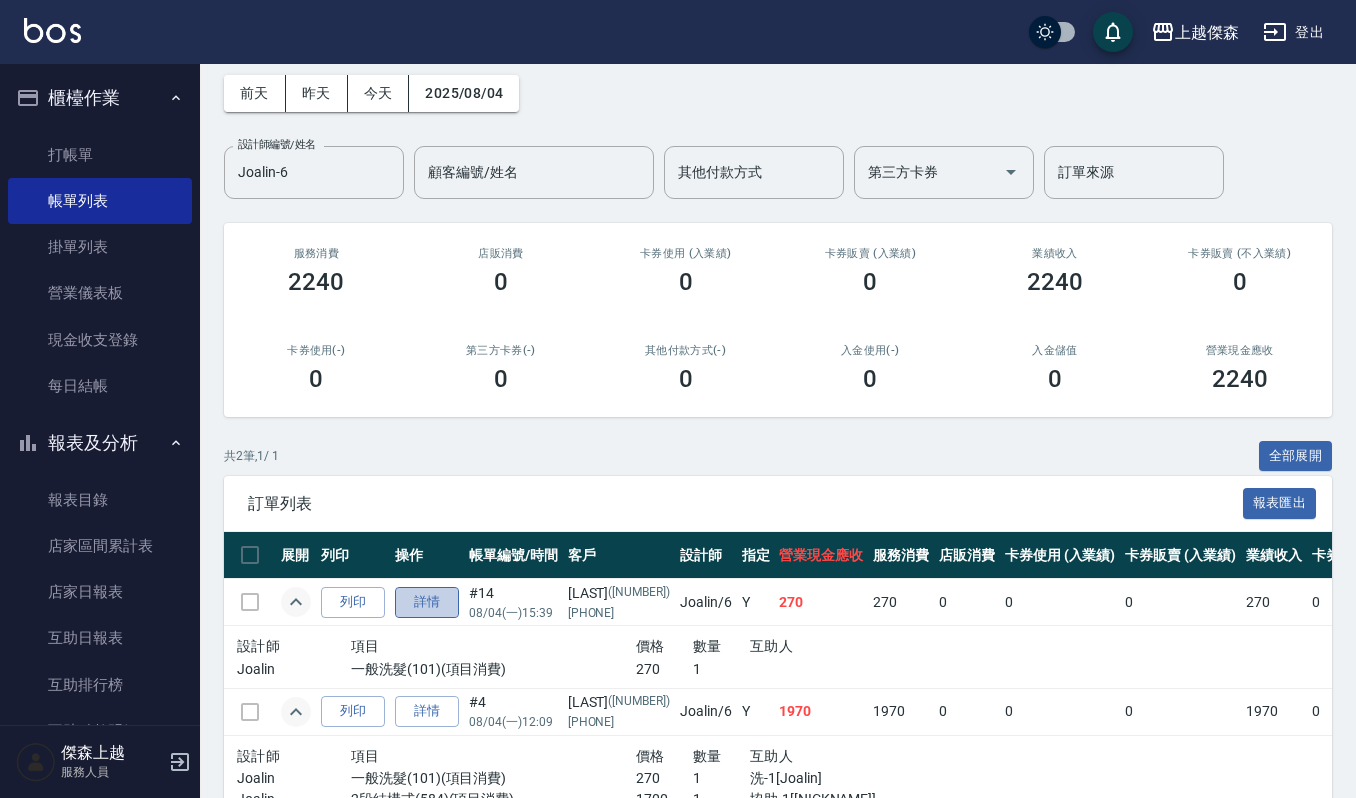 click on "詳情" at bounding box center [427, 602] 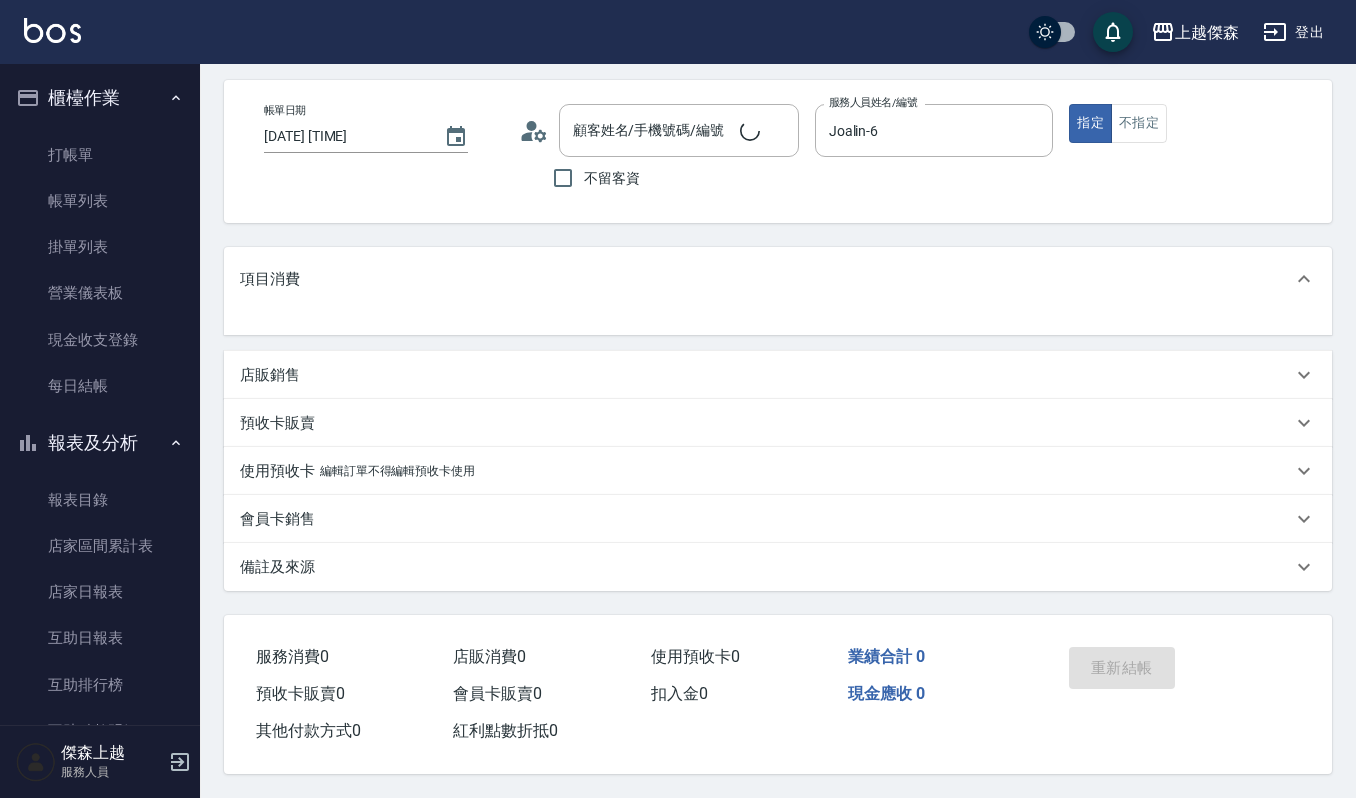 scroll, scrollTop: 0, scrollLeft: 0, axis: both 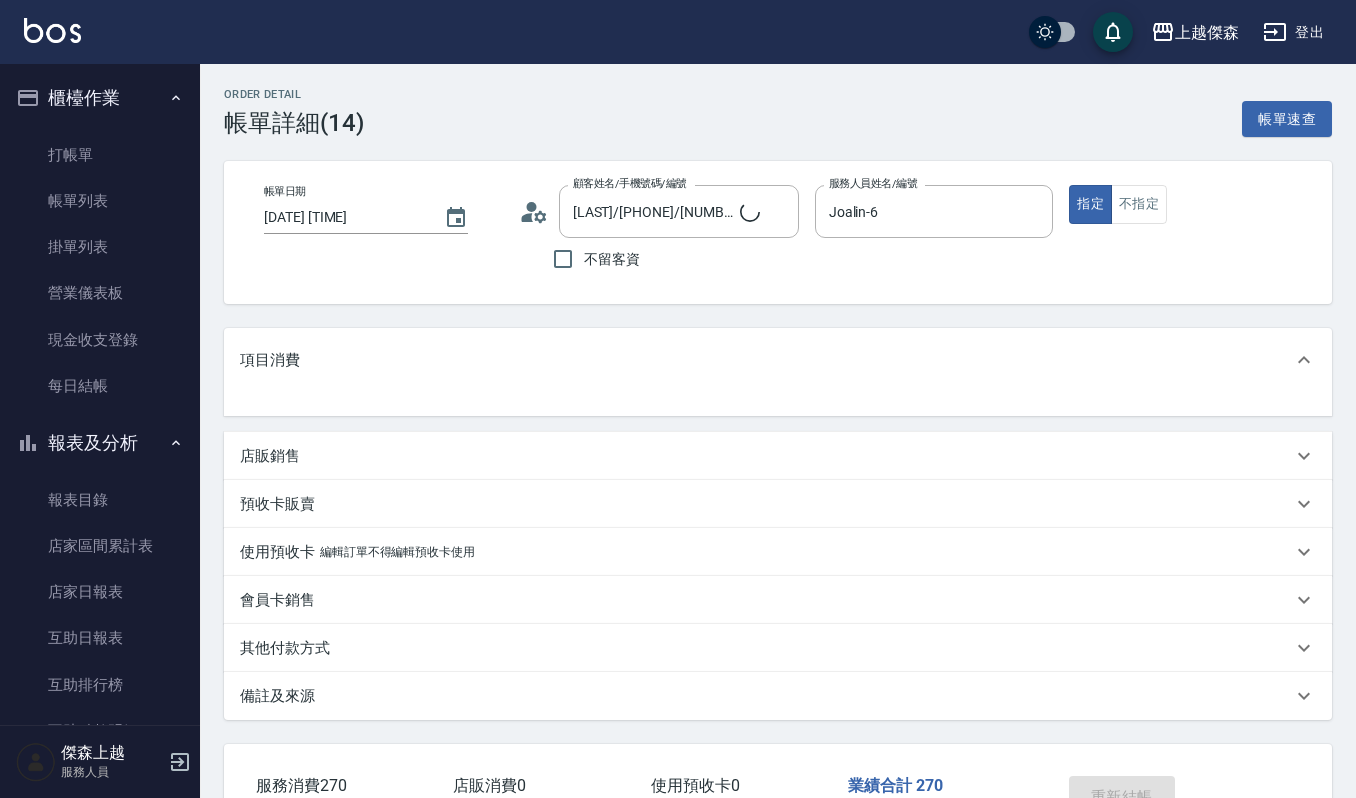 type on "鍾季岑/0933868321/05896" 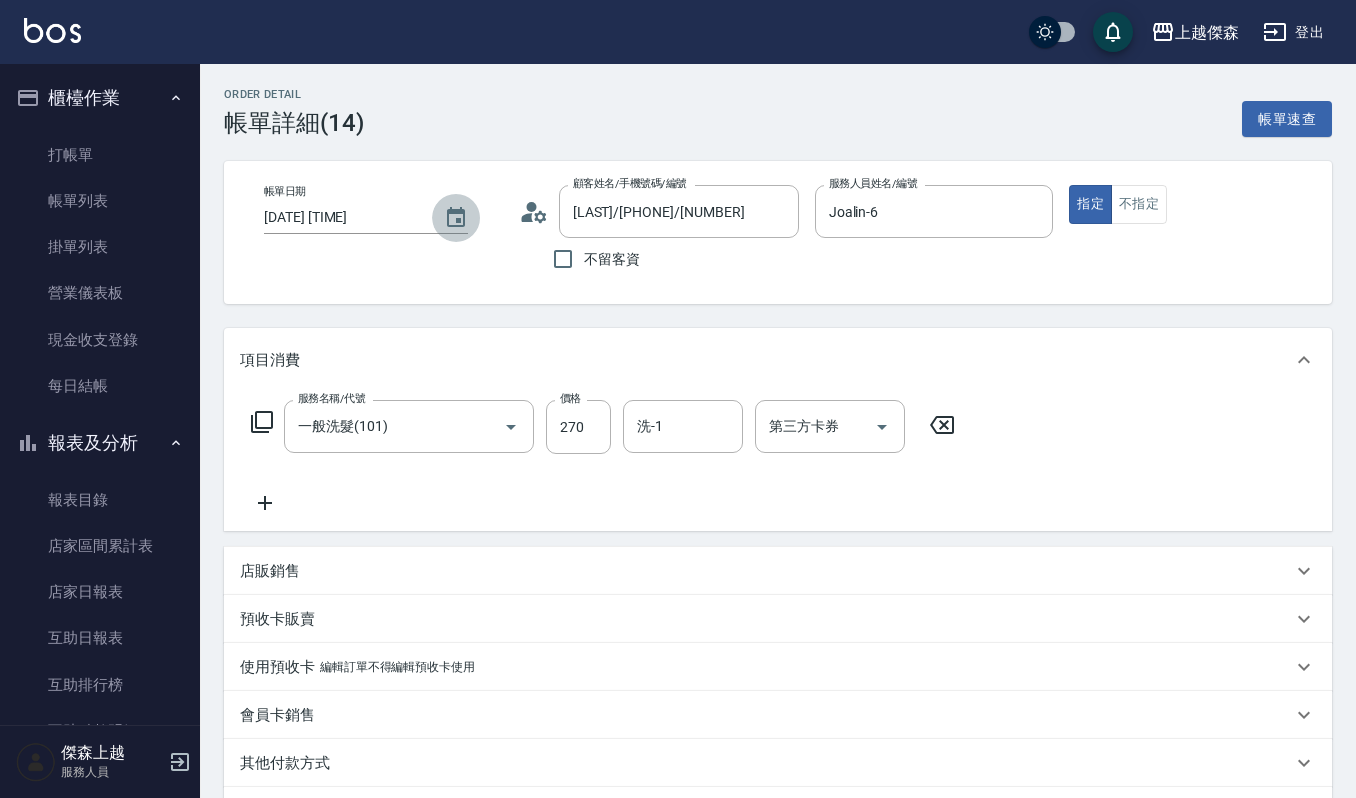 click 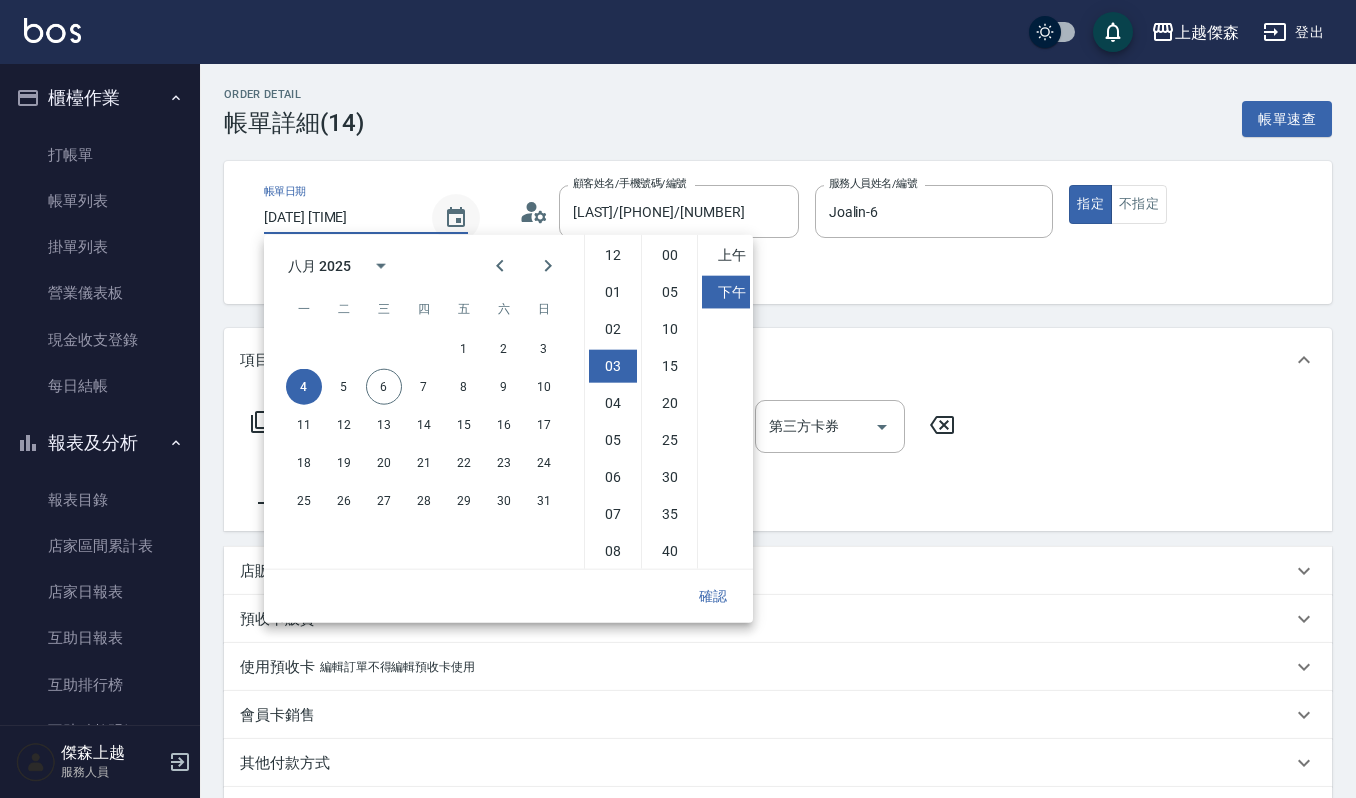 scroll, scrollTop: 110, scrollLeft: 0, axis: vertical 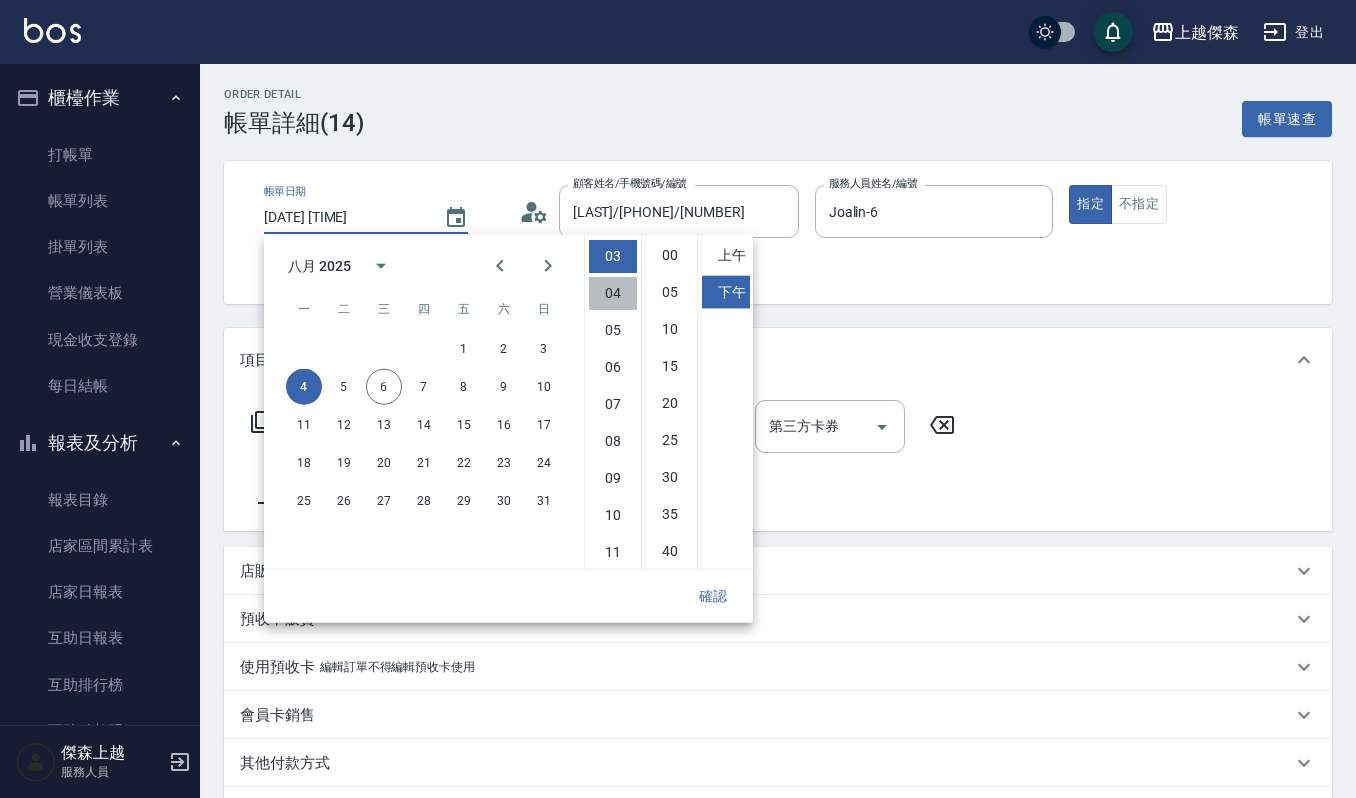 click on "04" at bounding box center (613, 293) 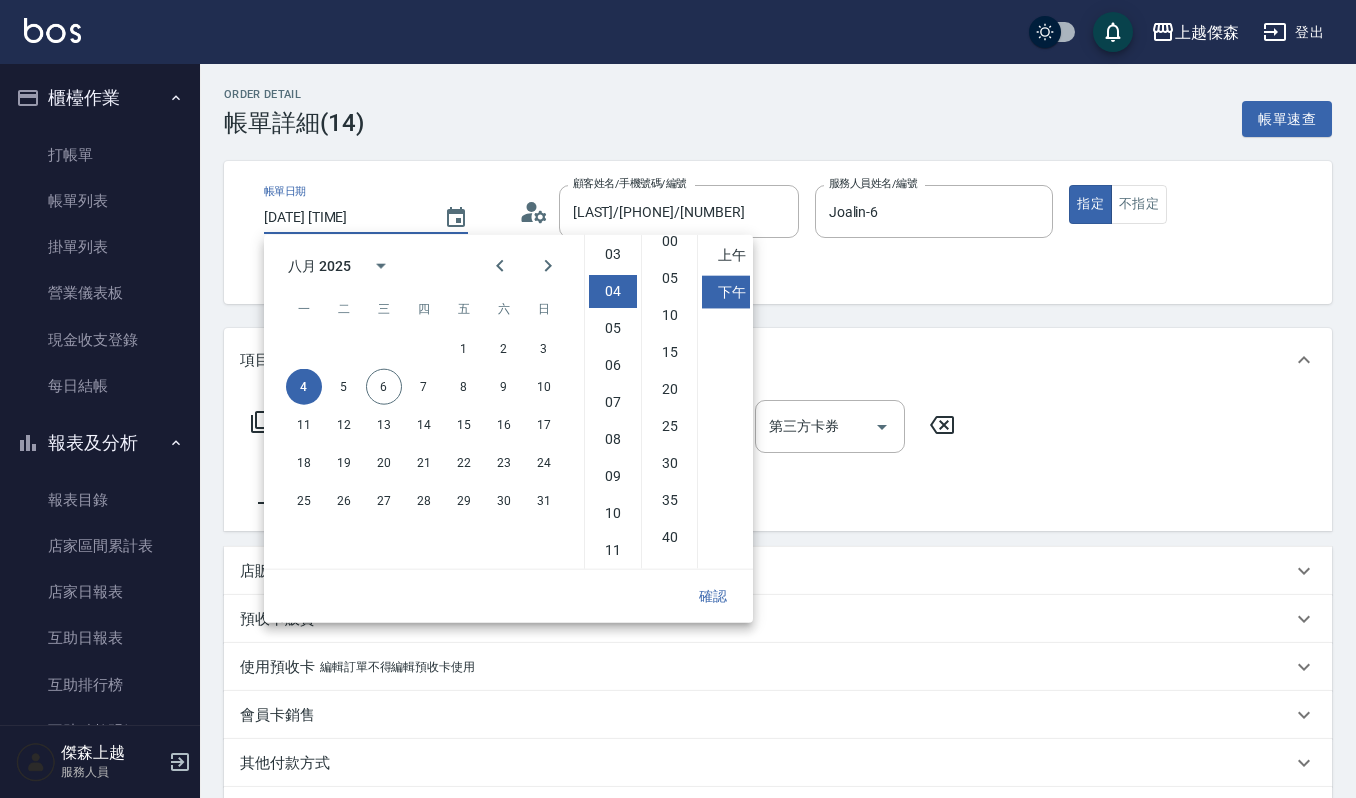 scroll, scrollTop: 0, scrollLeft: 0, axis: both 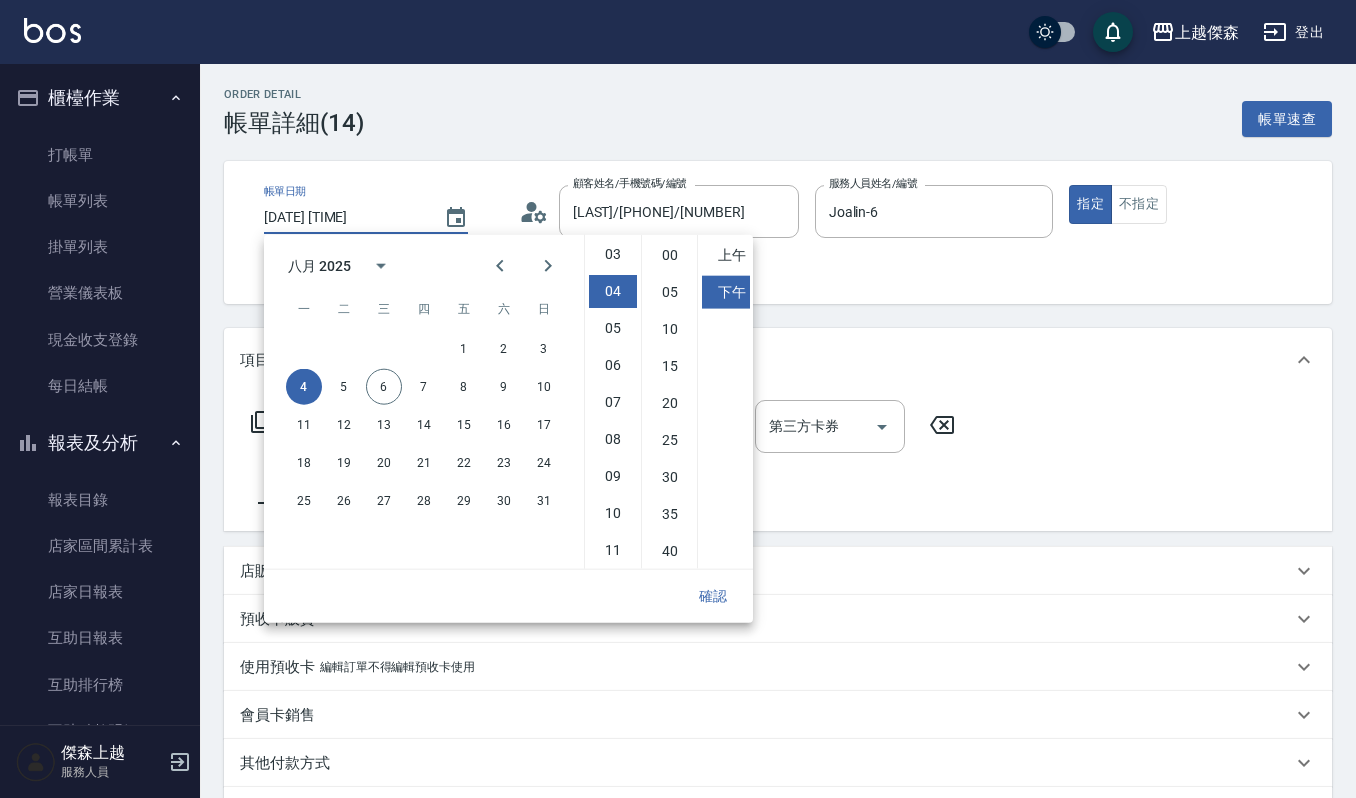 click on "Order detail 帳單詳細  (14) 帳單速查" at bounding box center (778, 112) 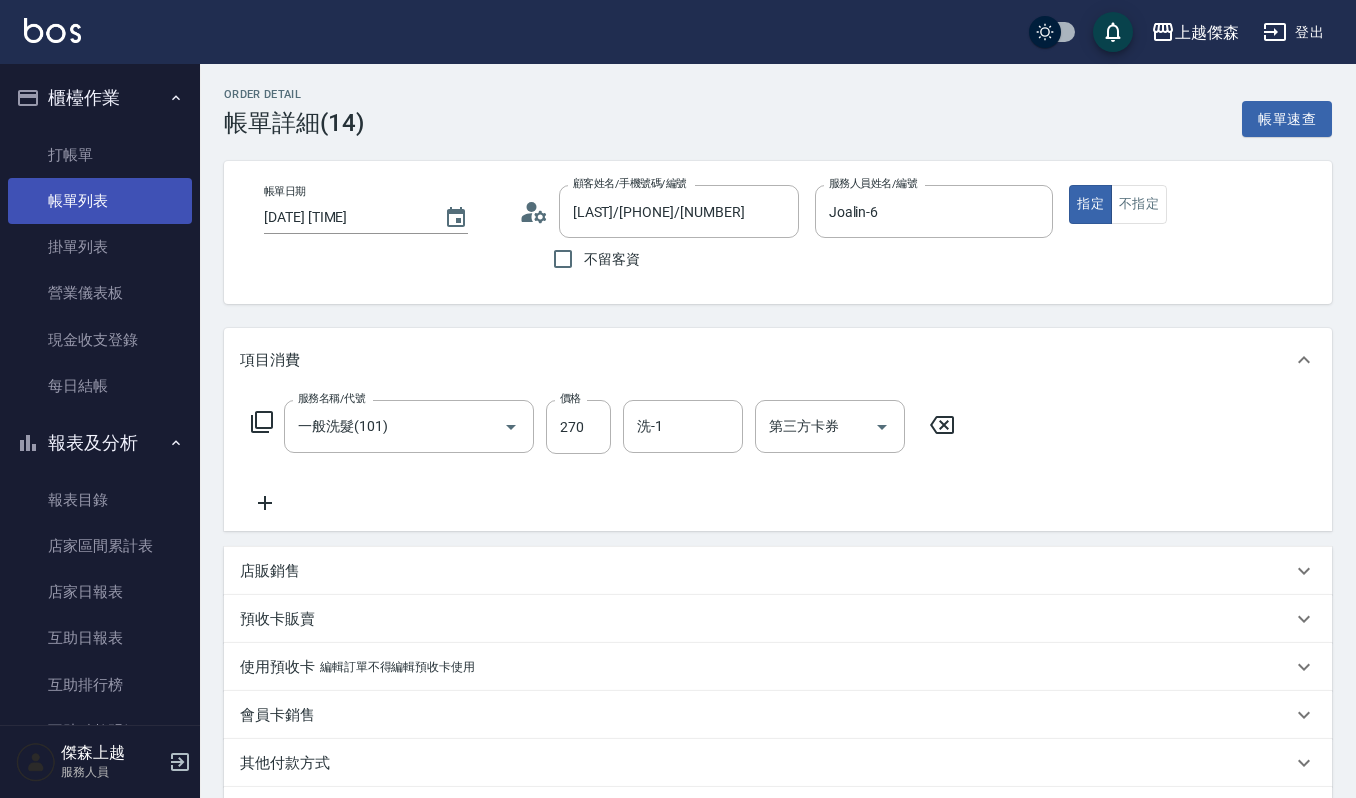 click on "帳單列表" at bounding box center [100, 201] 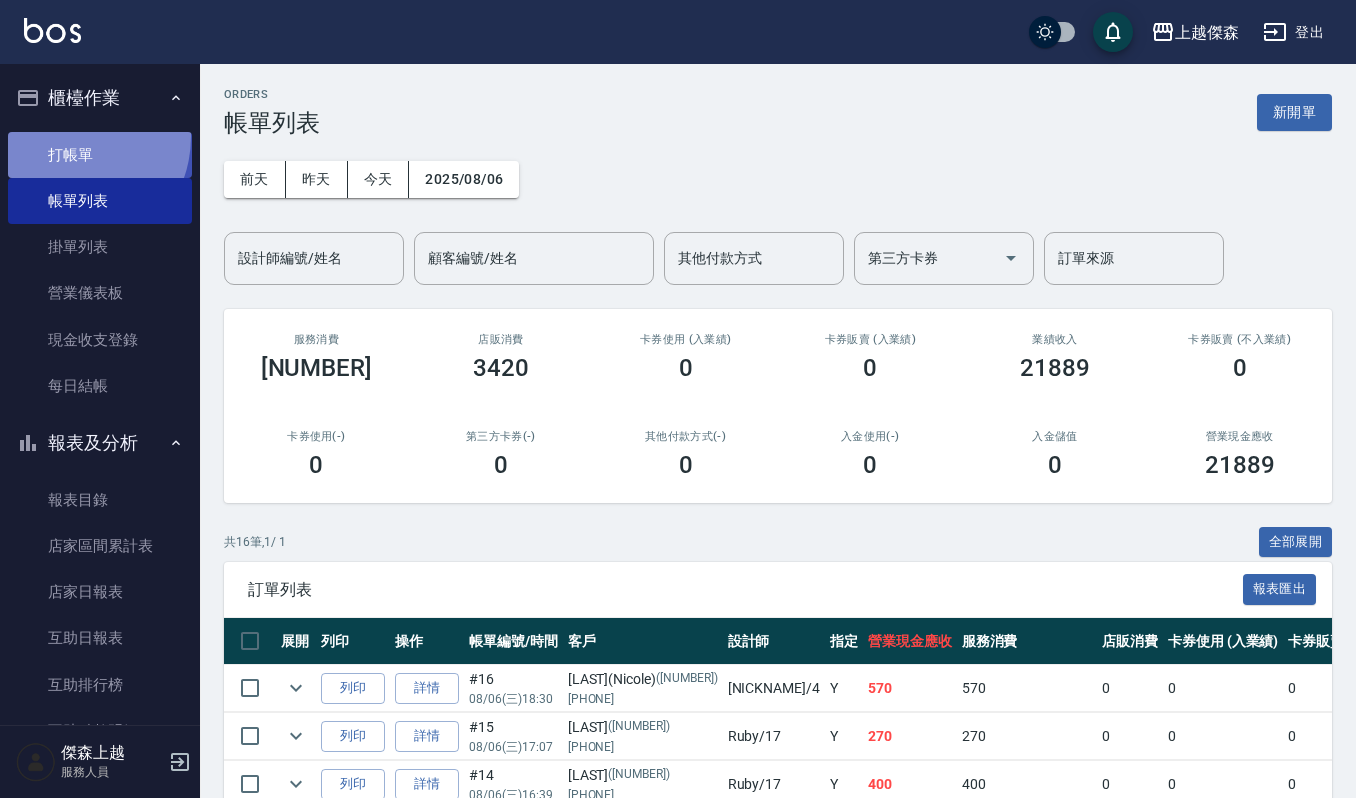 click on "打帳單" at bounding box center [100, 155] 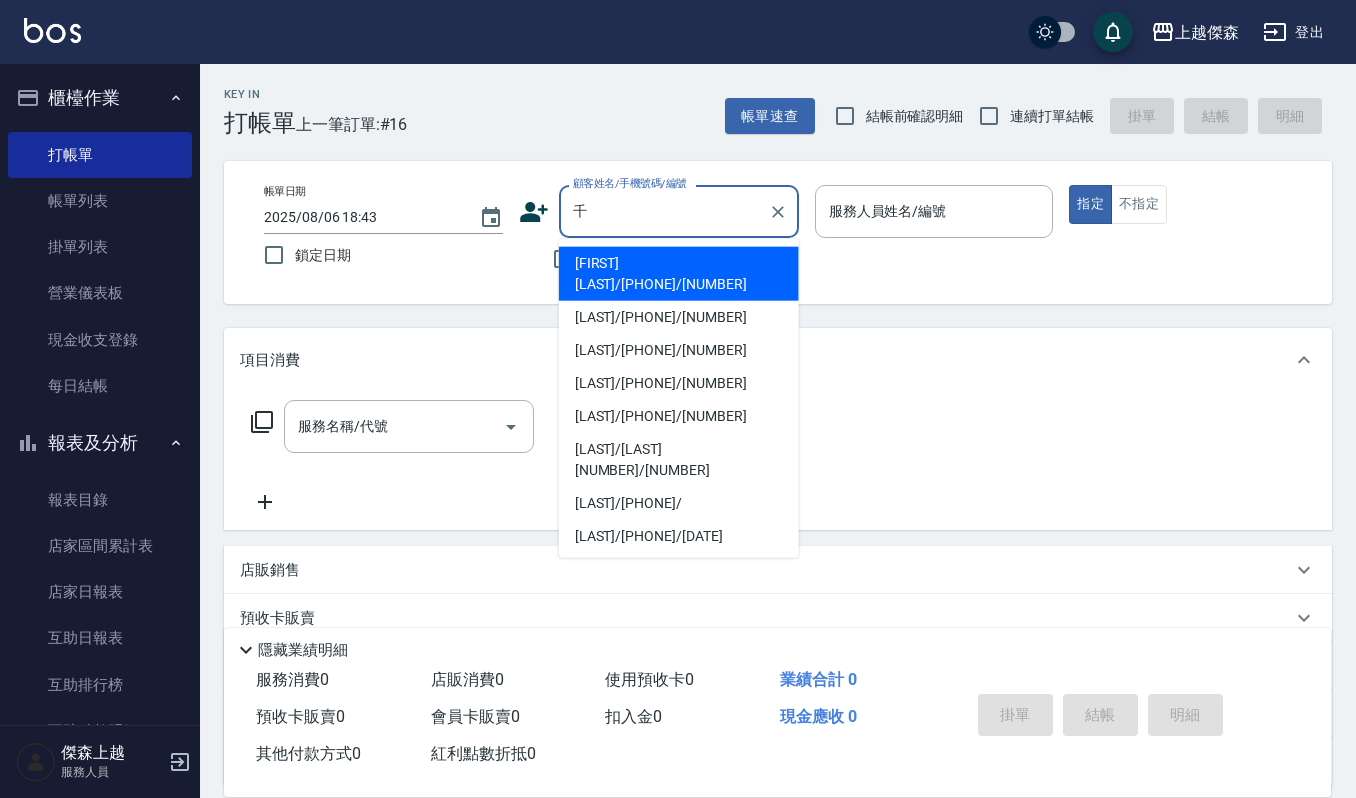 click on "盧千惠/0975539529/5896" at bounding box center [679, 274] 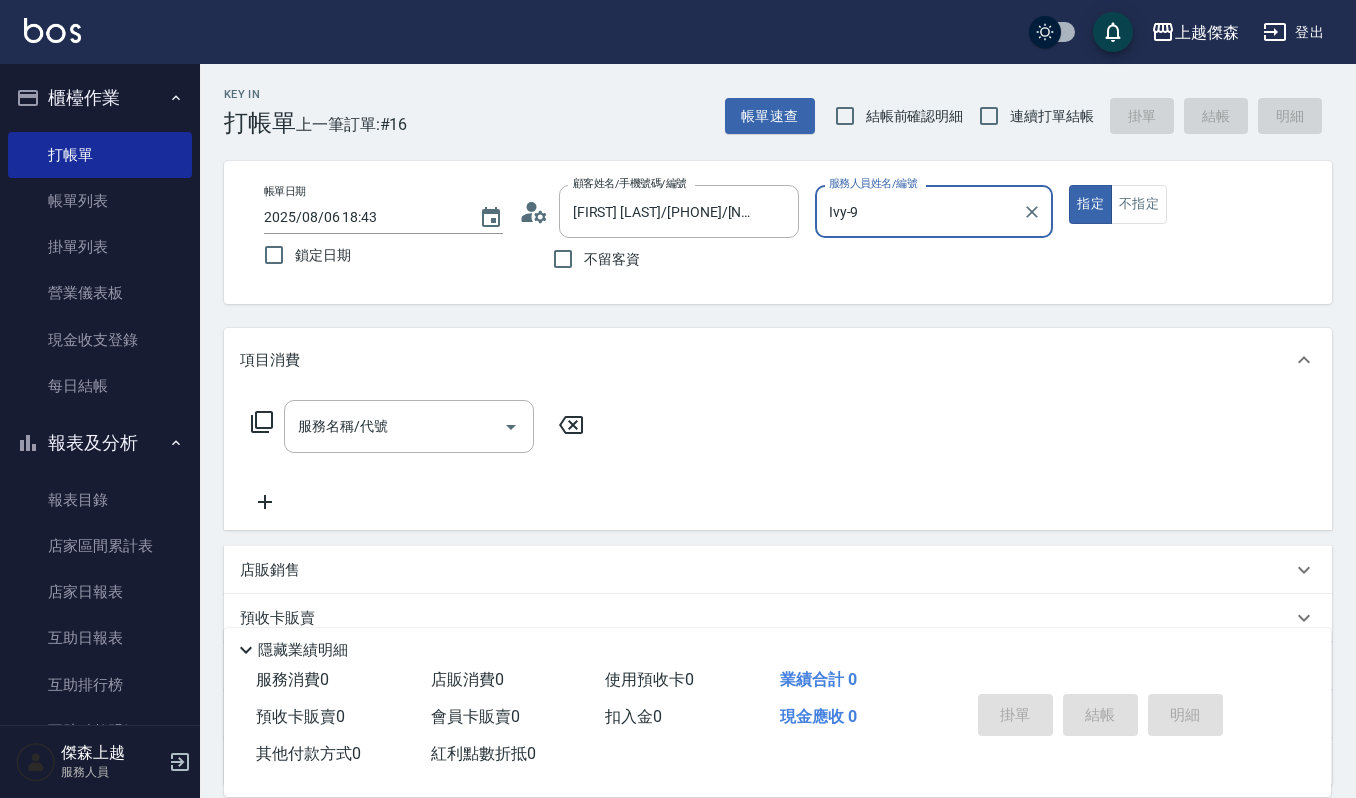 click on "Ivy-9" at bounding box center (919, 211) 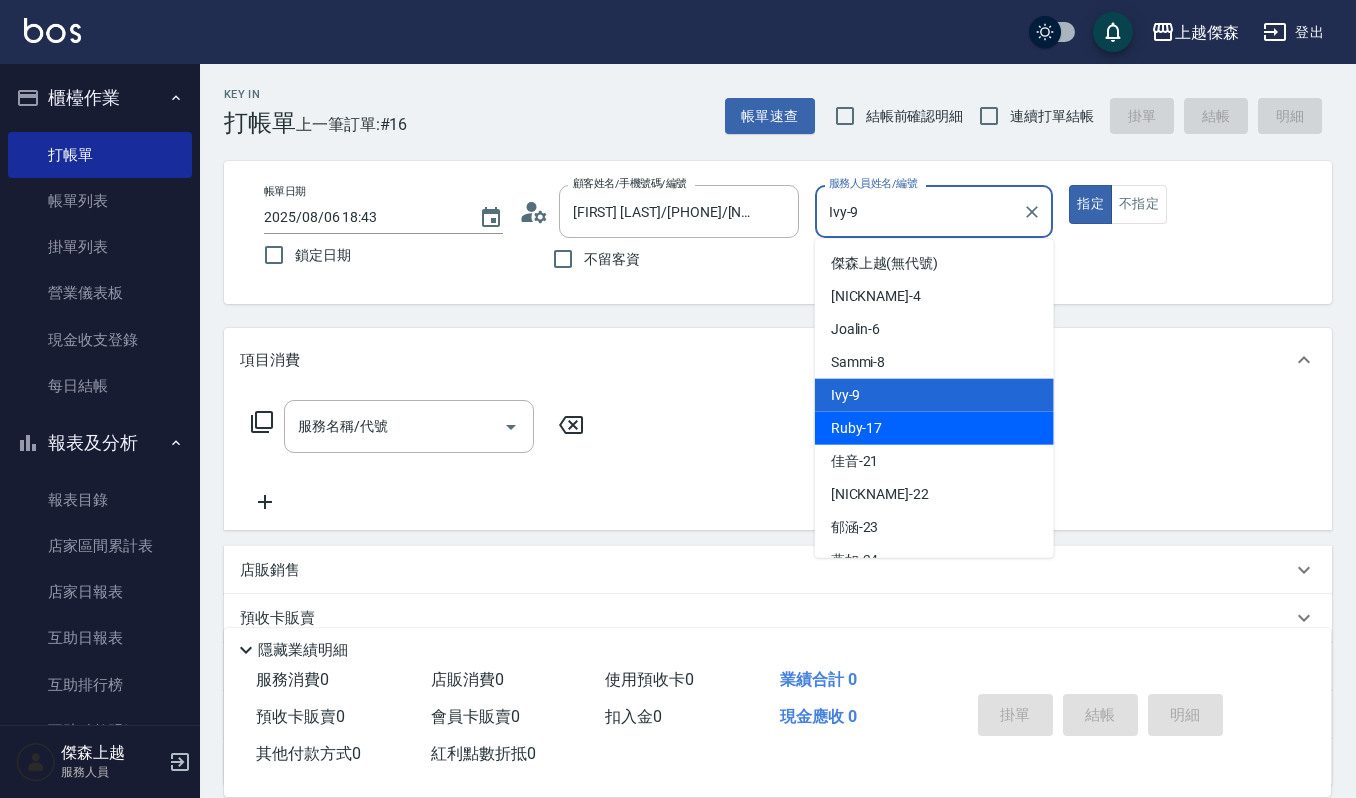 click on "Ruby -17" at bounding box center [857, 428] 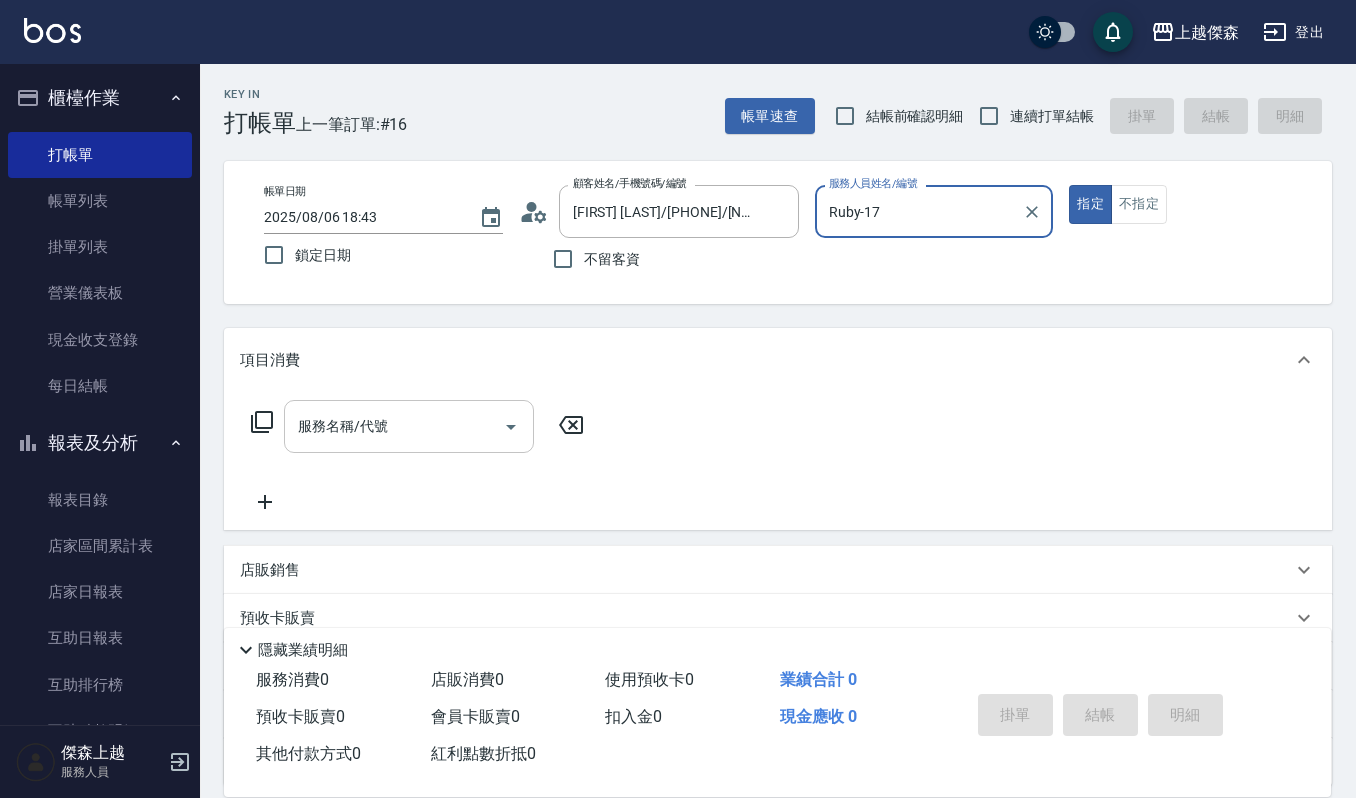 click on "服務名稱/代號" at bounding box center [409, 426] 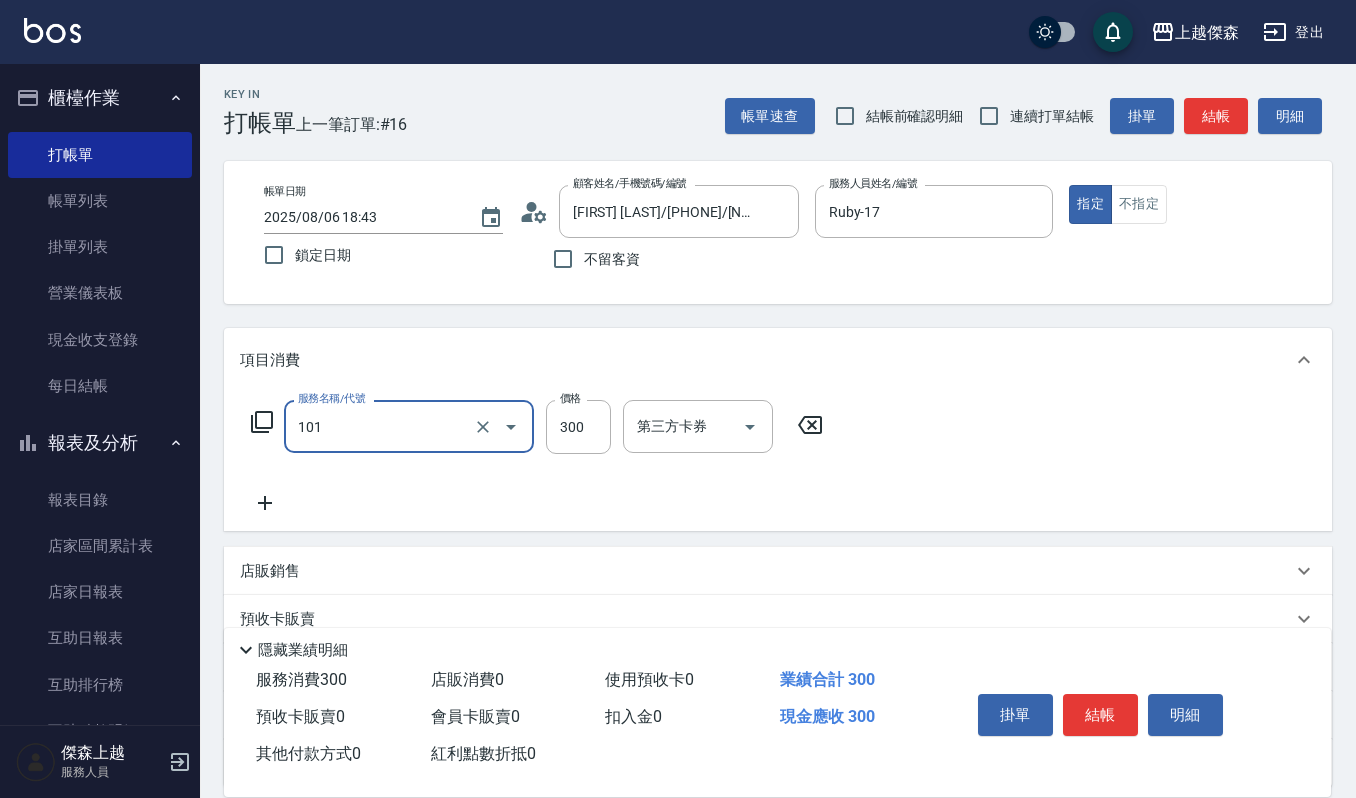 type on "一般洗髮(101)" 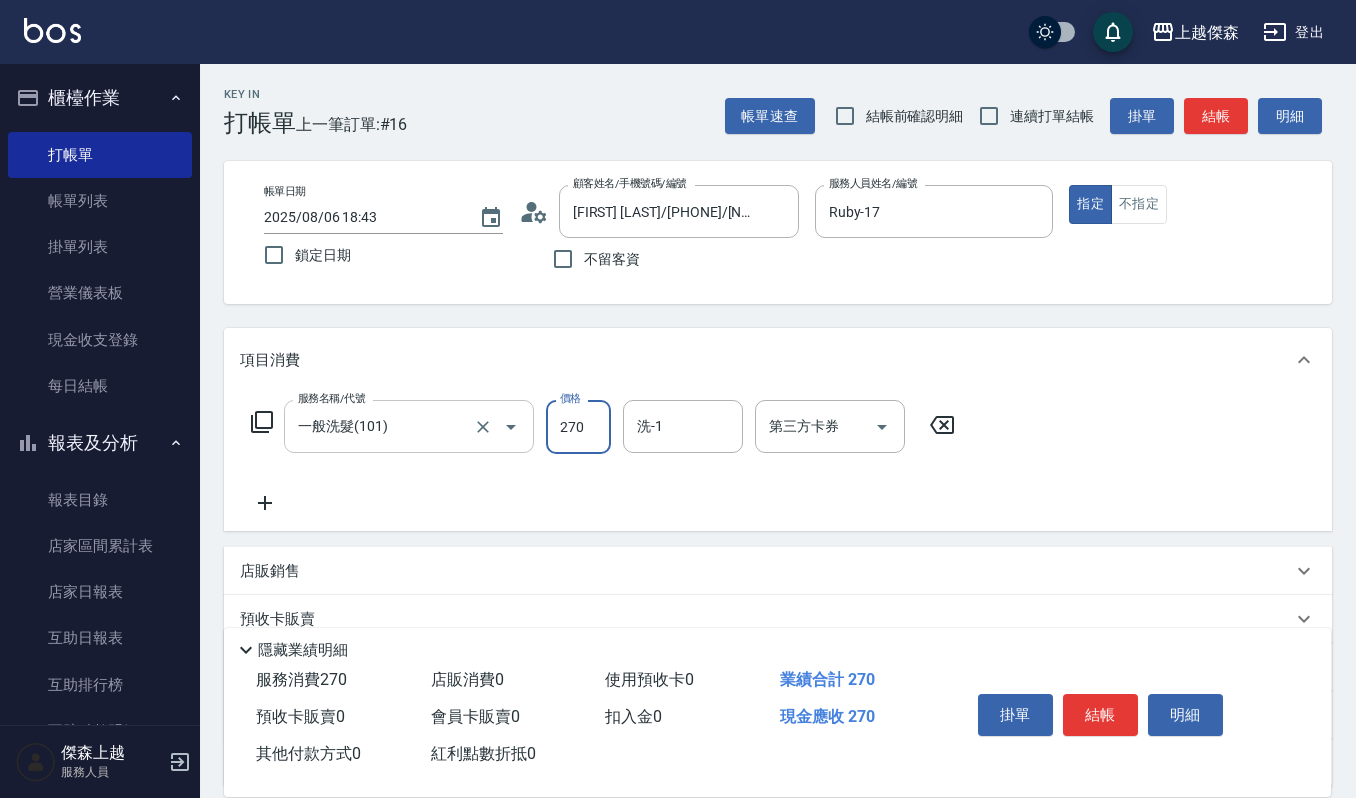 type on "270" 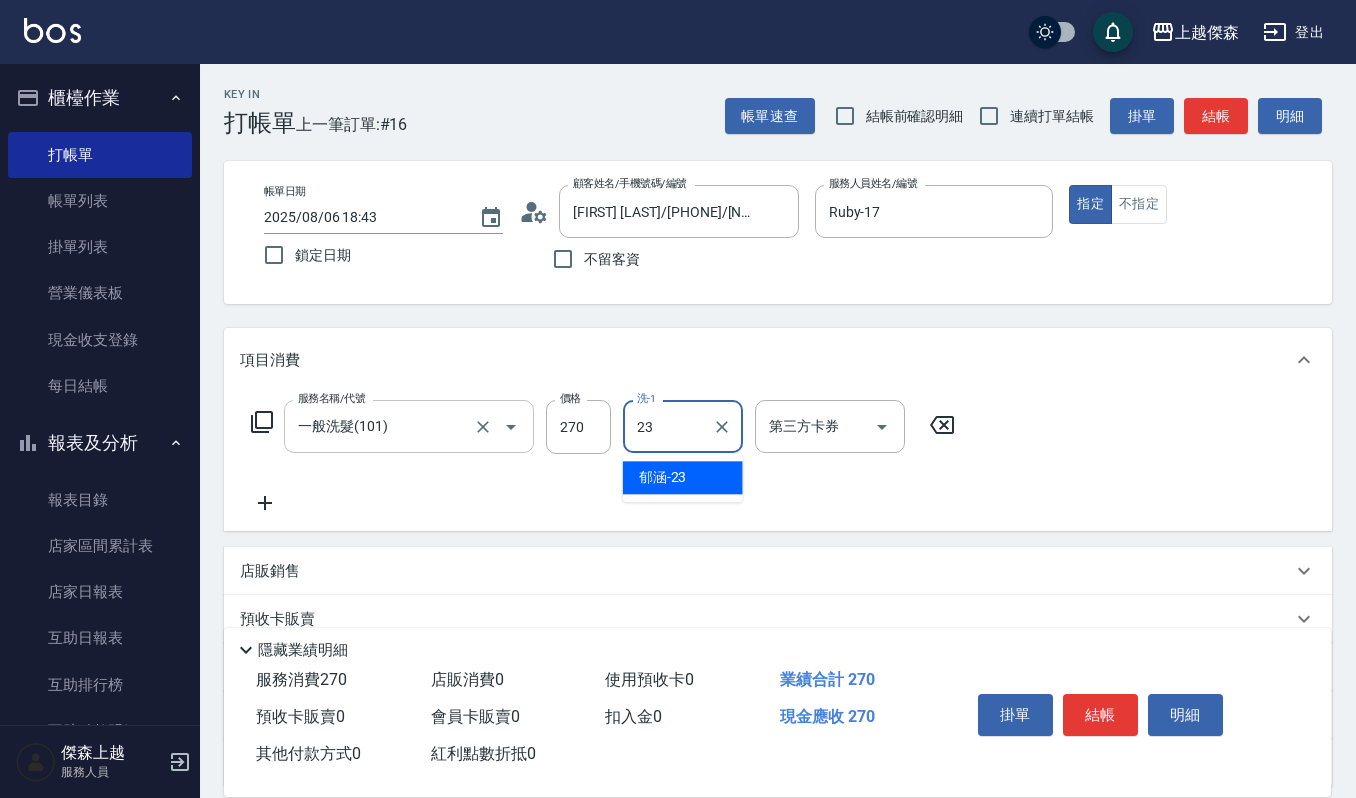 type on "郁涵-23" 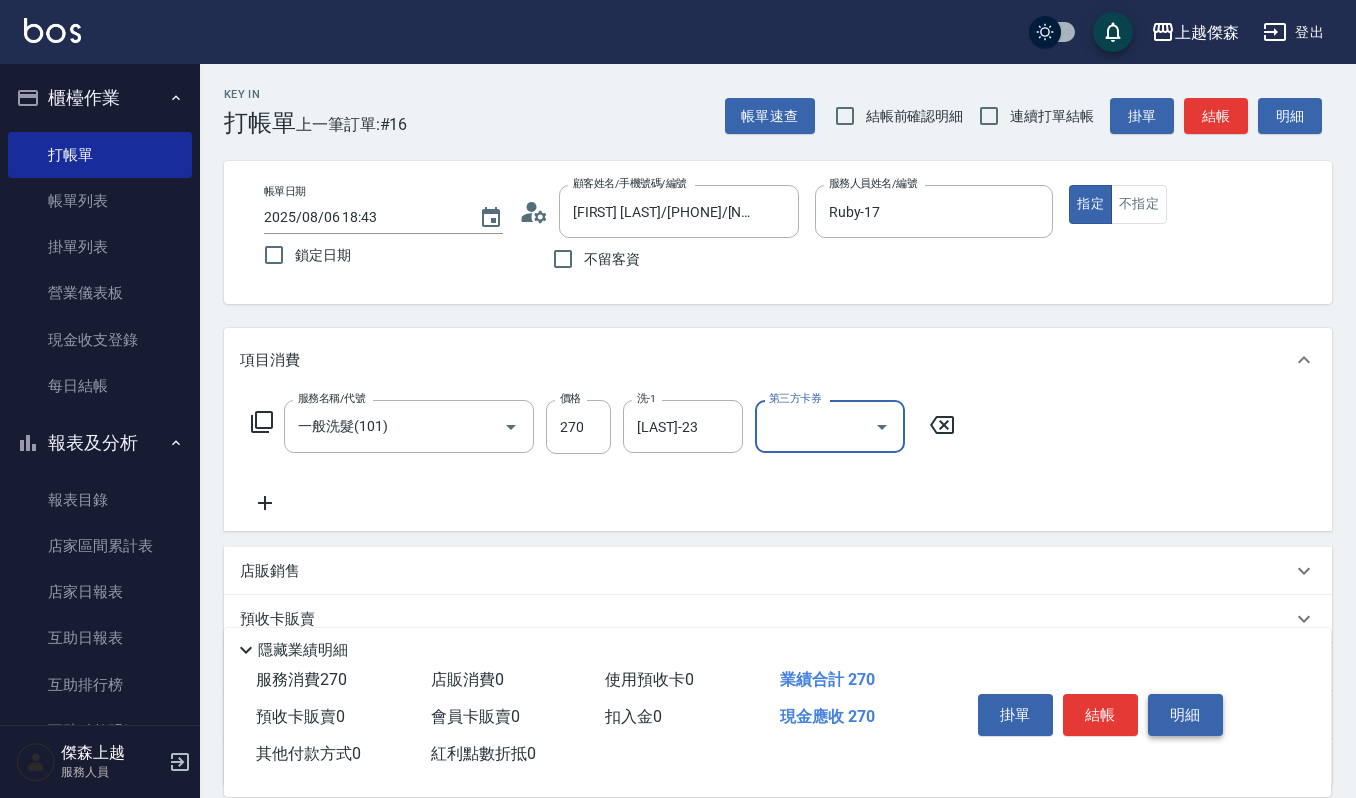 click on "明細" at bounding box center [1185, 715] 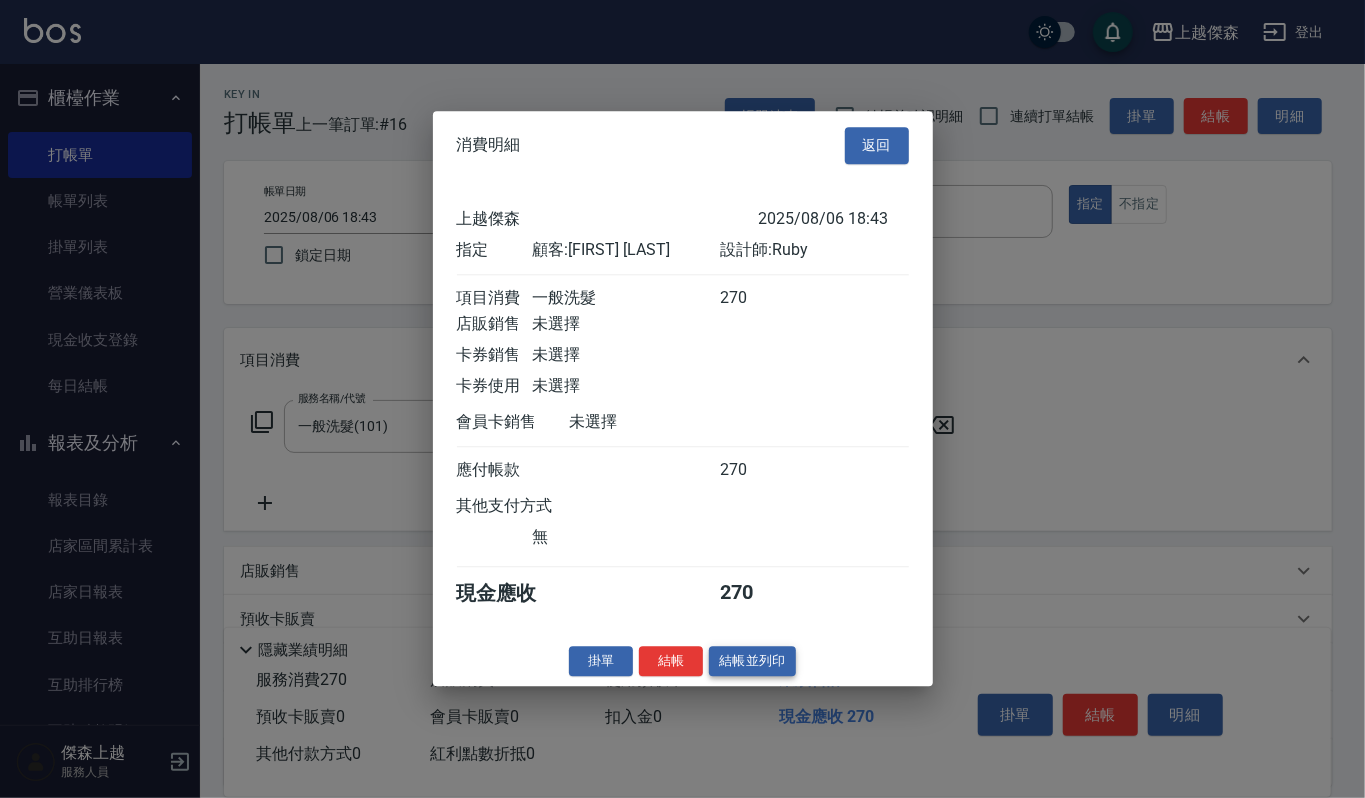 click on "結帳並列印" at bounding box center [752, 661] 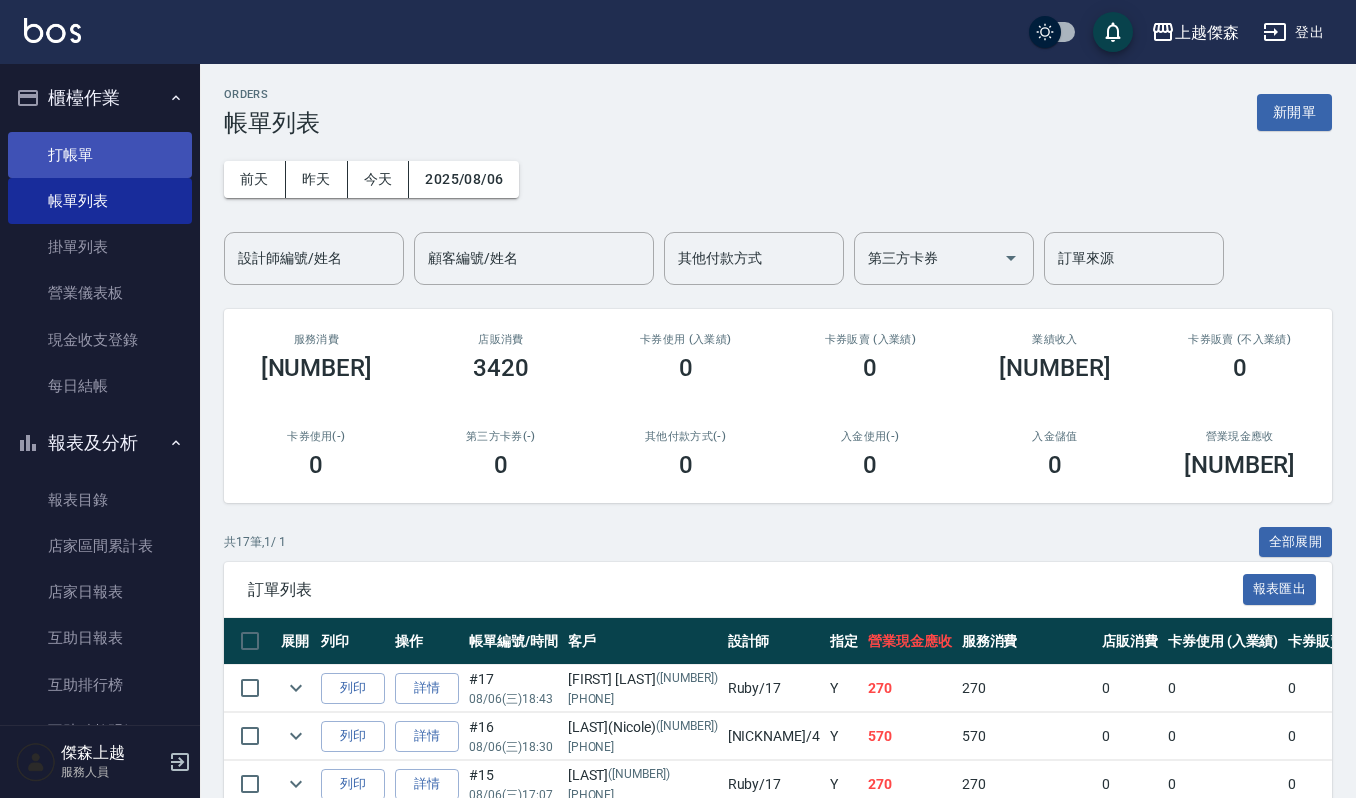 click on "打帳單" at bounding box center (100, 155) 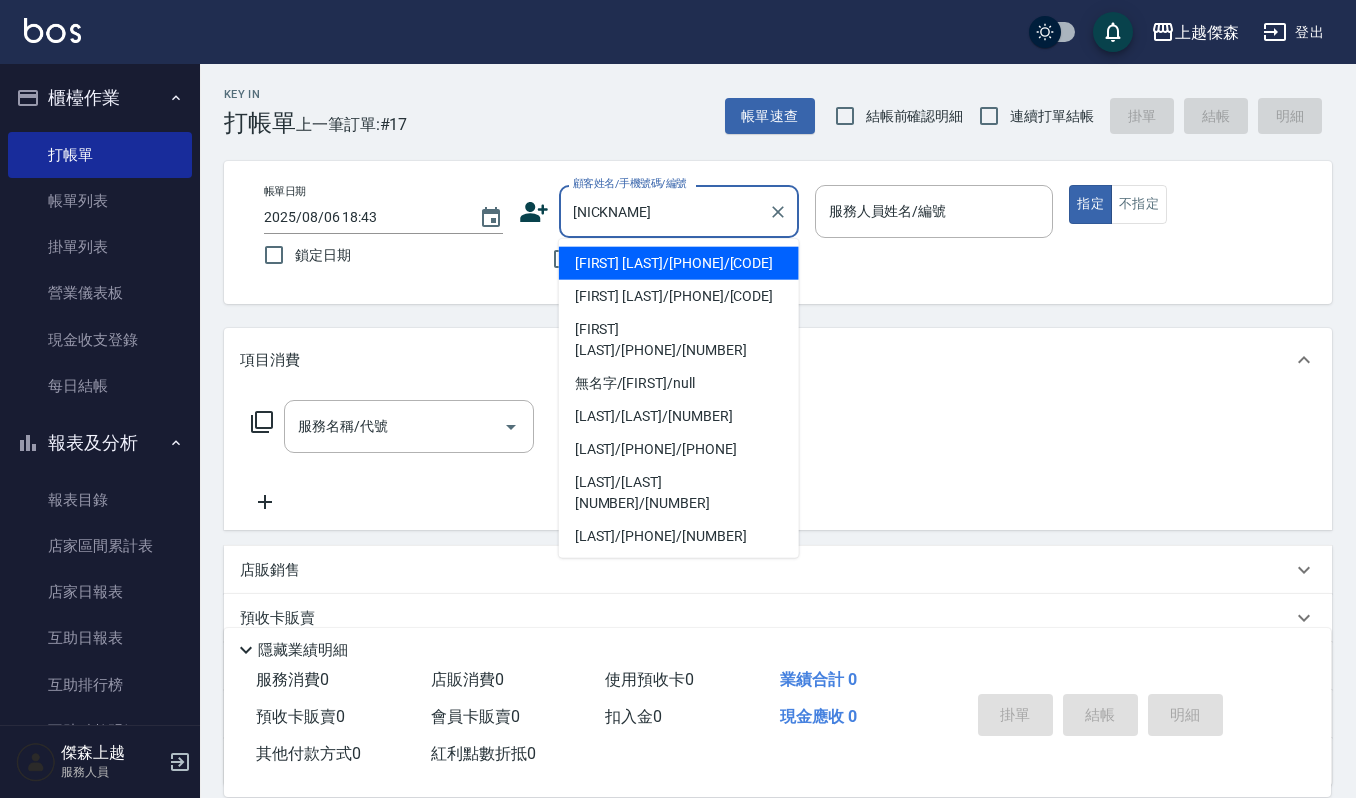 click on "林倩芸/0987277727/VIP3116" at bounding box center [679, 263] 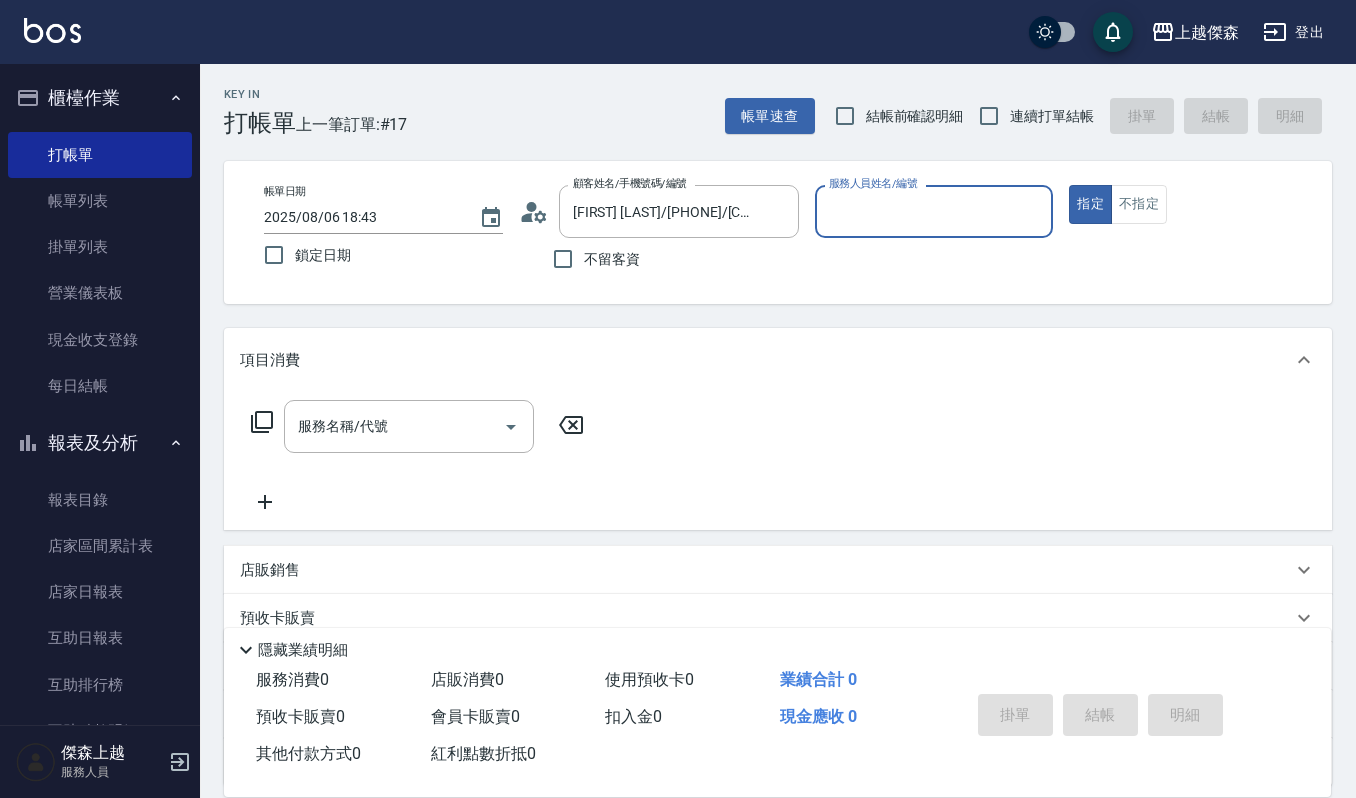 type on "Ruby-17" 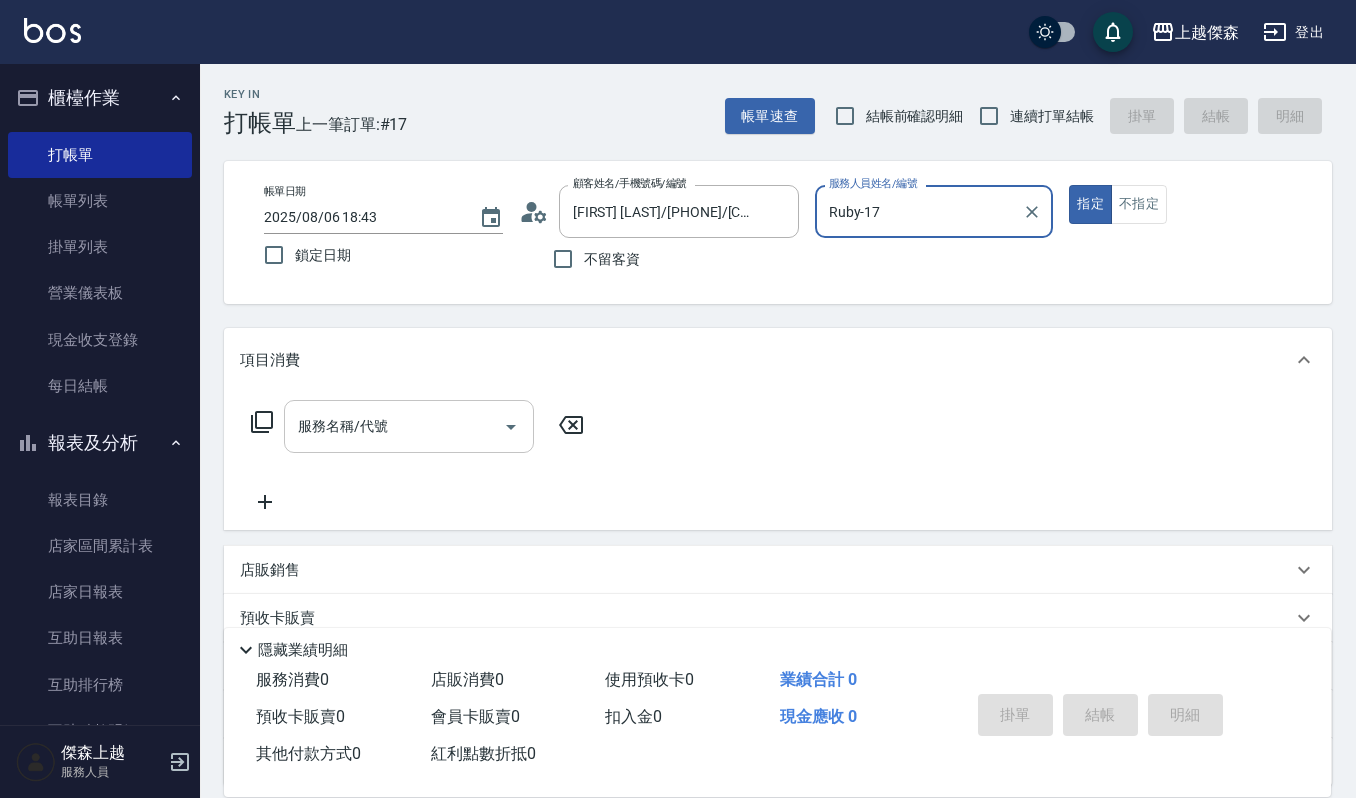 click on "服務名稱/代號 服務名稱/代號" at bounding box center (409, 426) 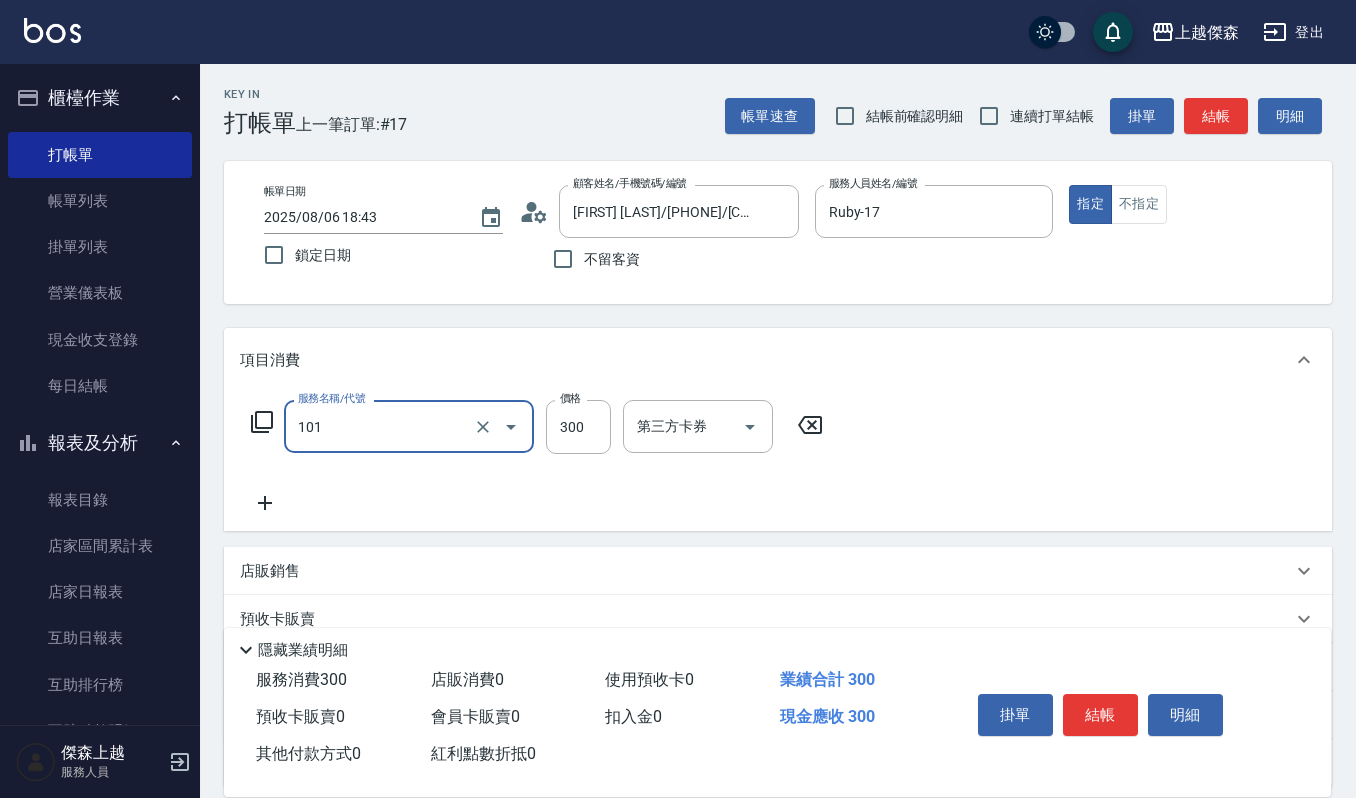 type on "一般洗髮(101)" 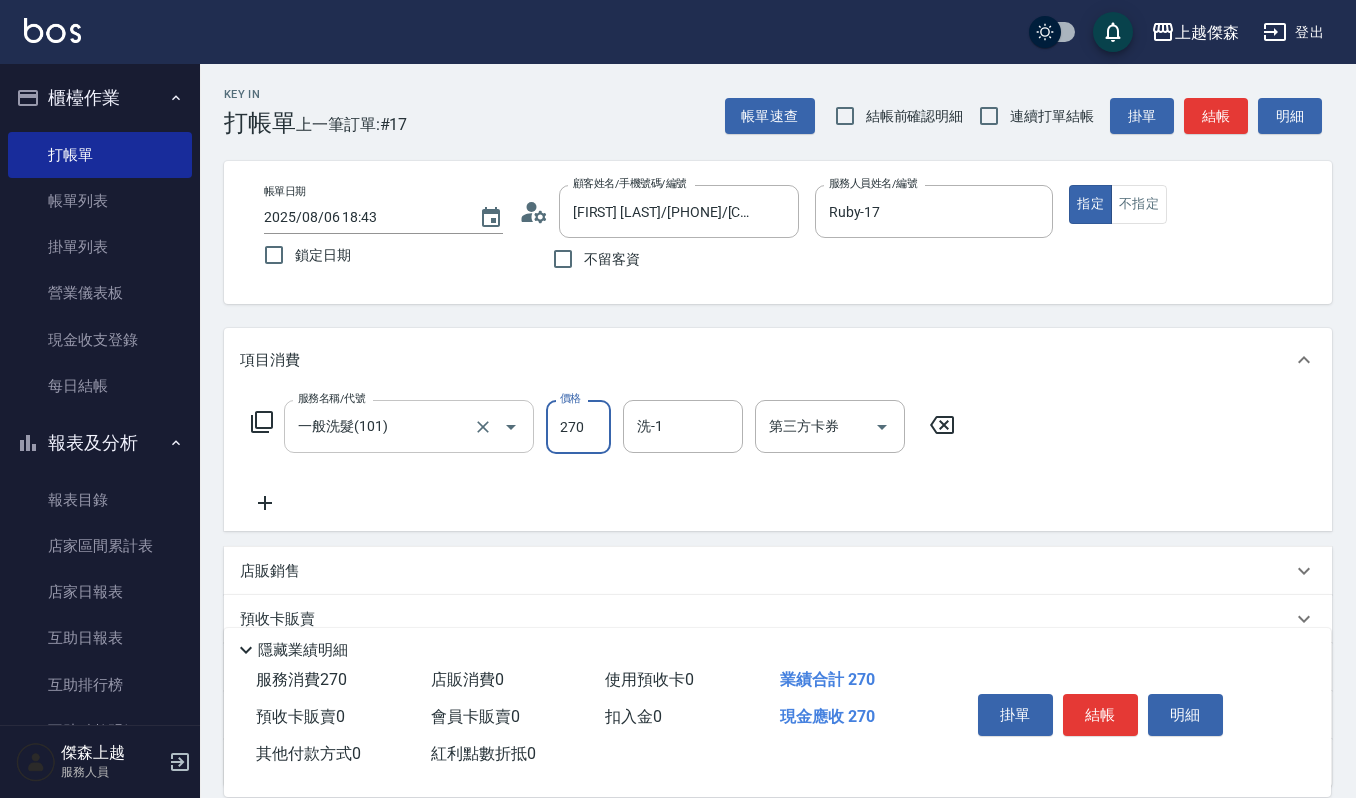 type on "270" 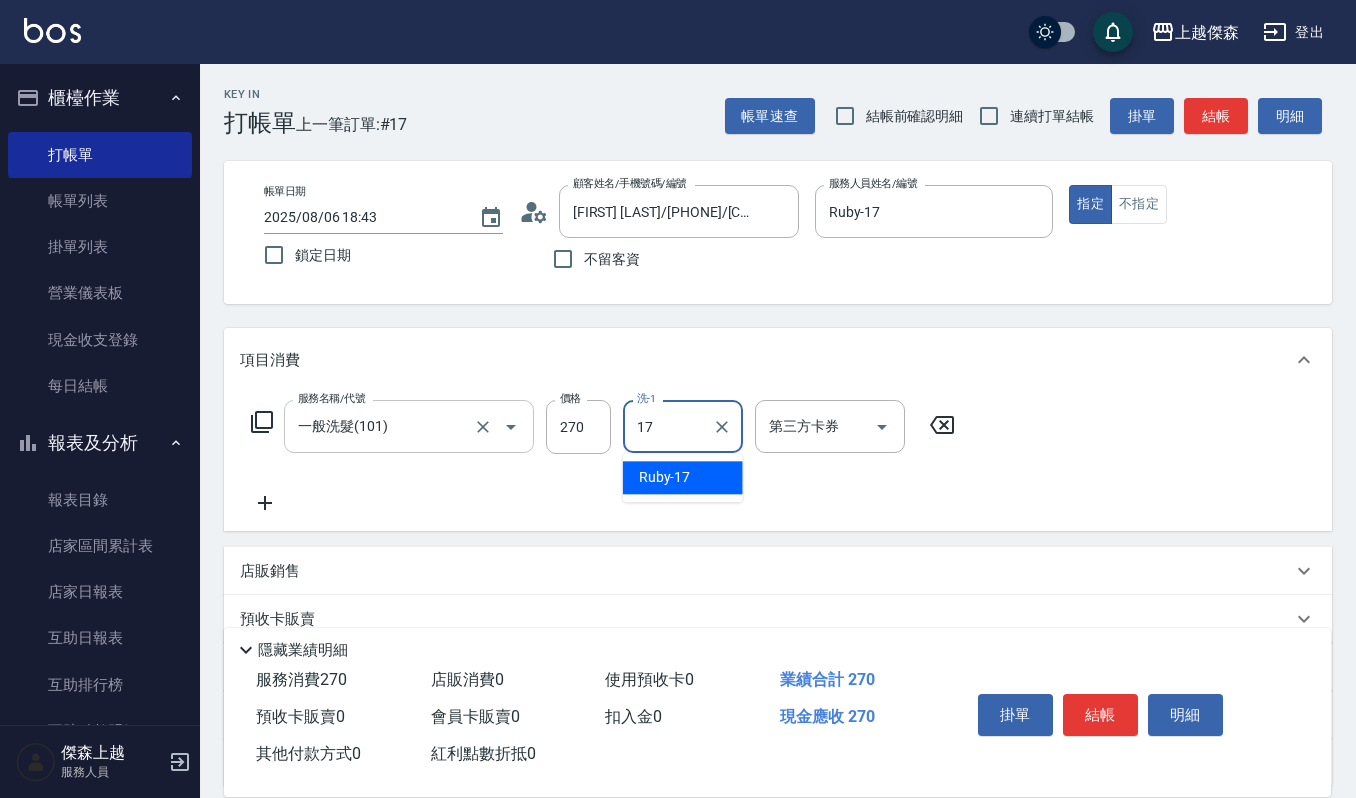 type on "Ruby-17" 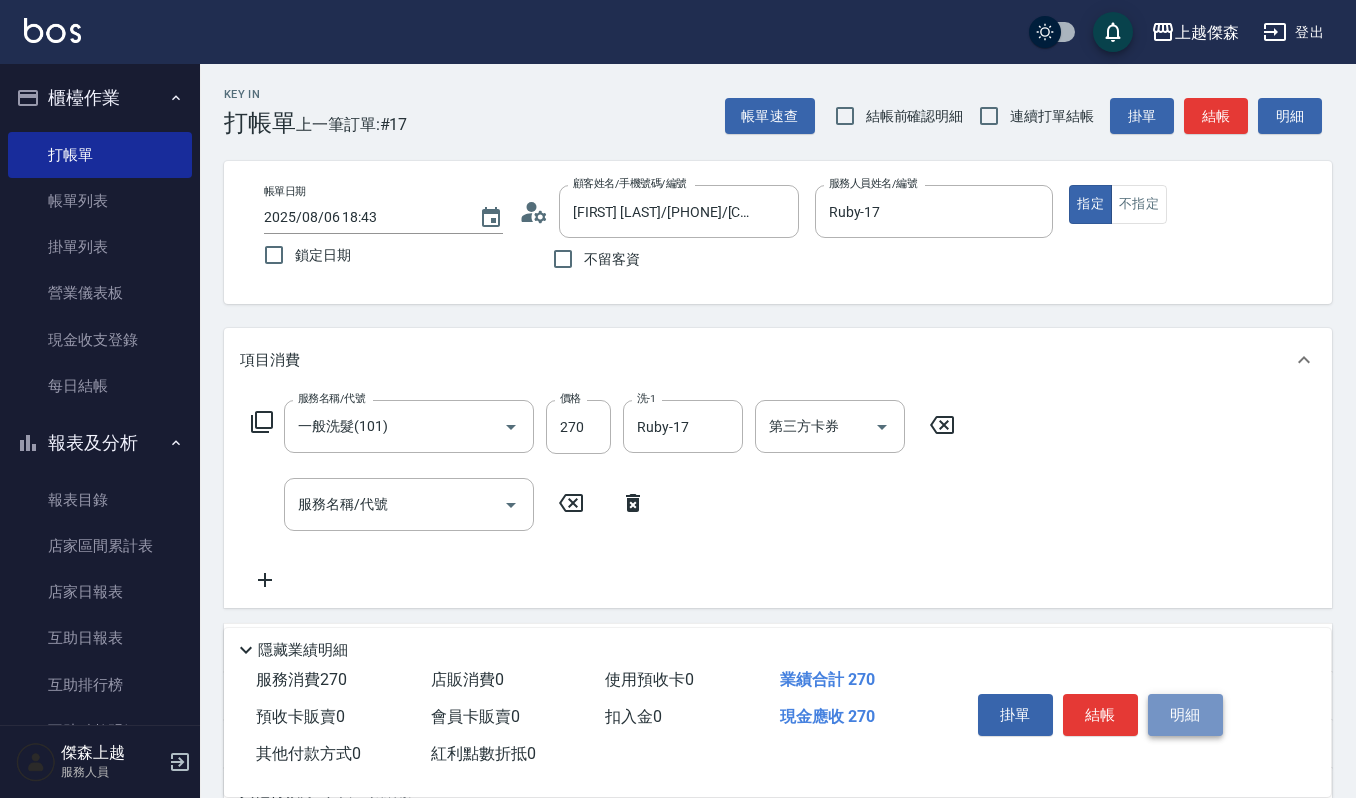 click on "明細" at bounding box center [1185, 715] 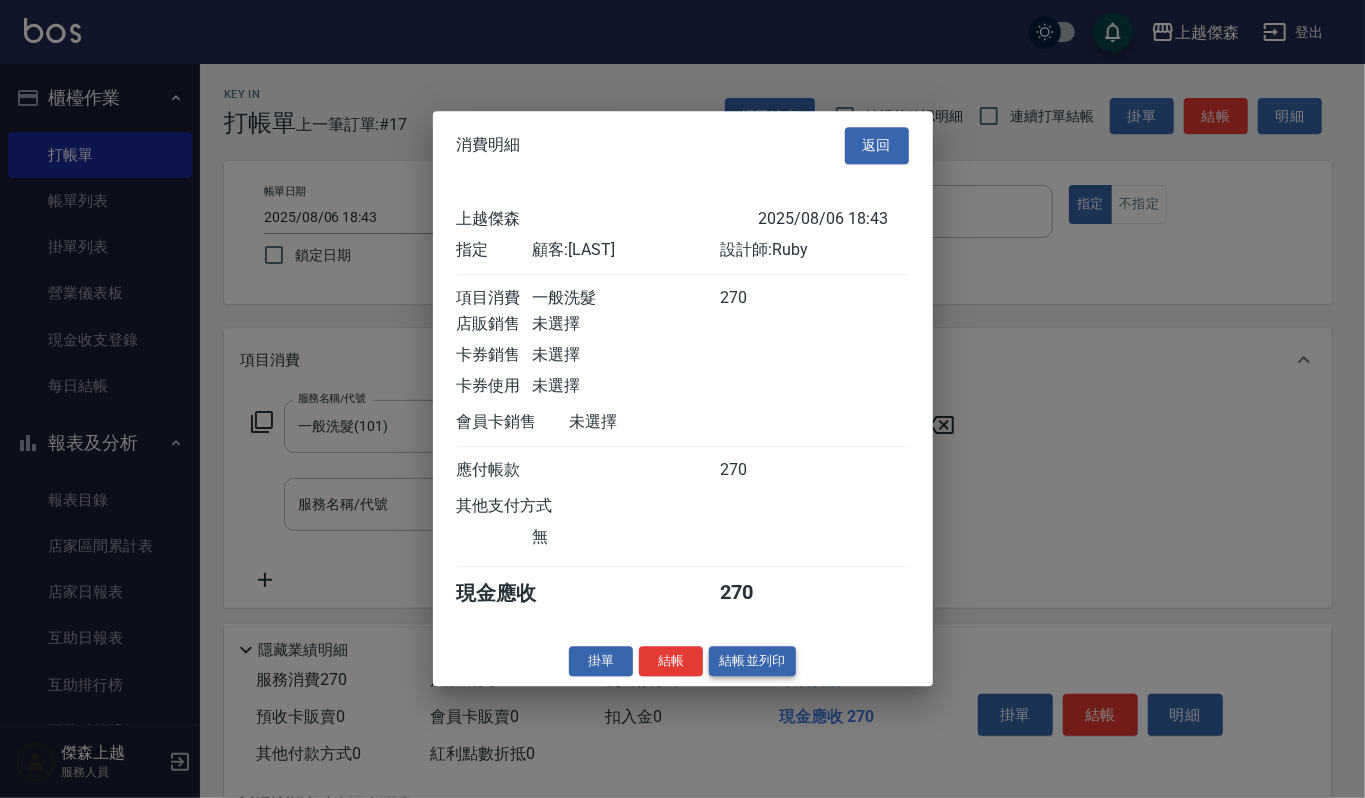 click on "結帳並列印" at bounding box center (752, 661) 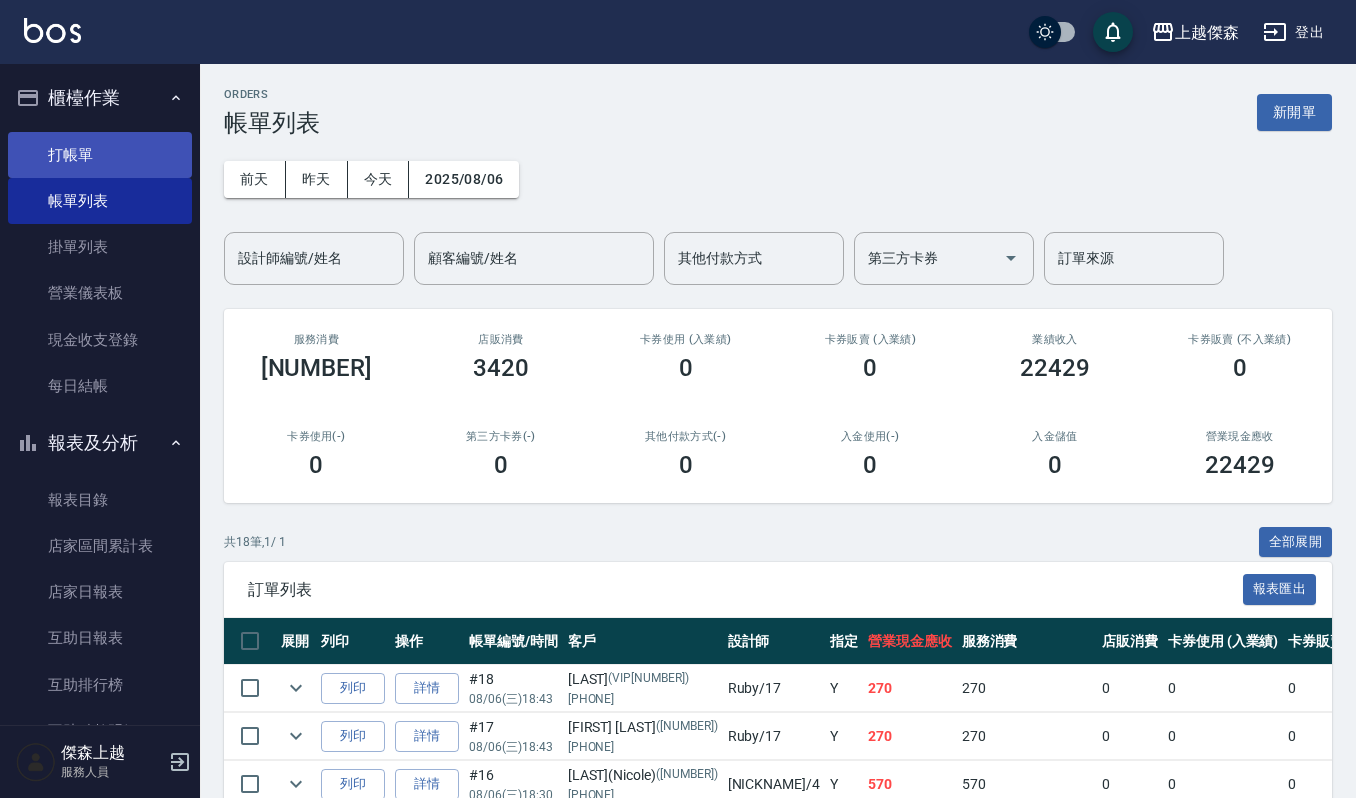 click on "打帳單" at bounding box center [100, 155] 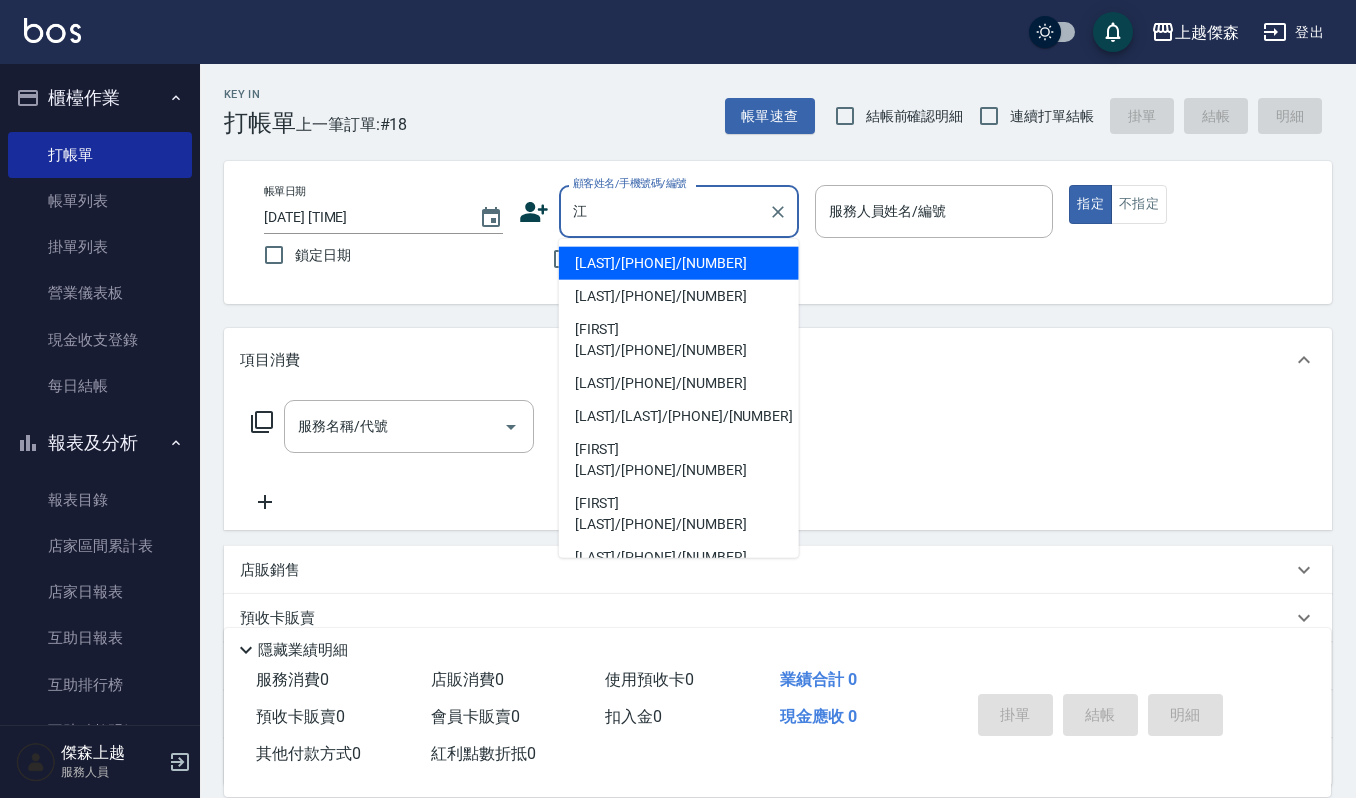 click on "江珮郡/0980066558/01499" at bounding box center (679, 263) 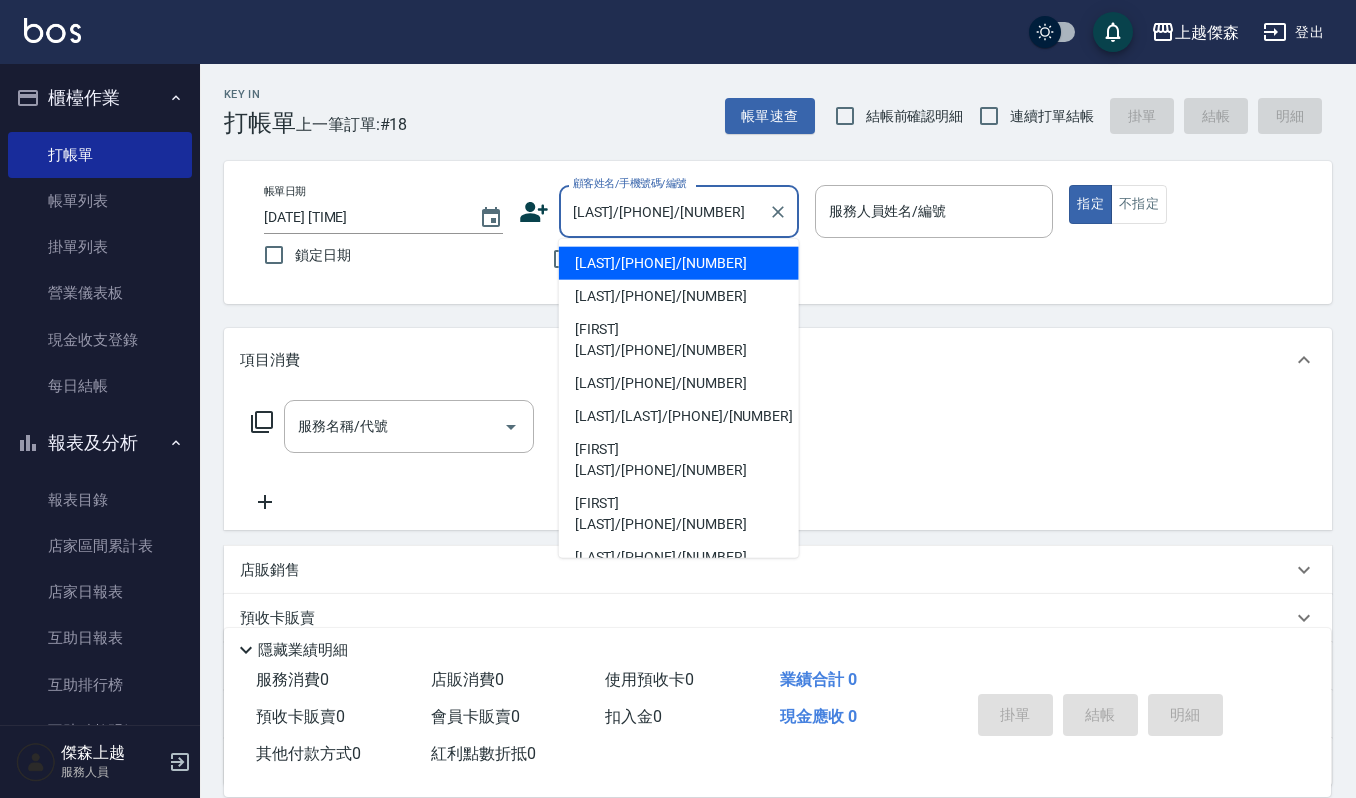 type on "Ruby-17" 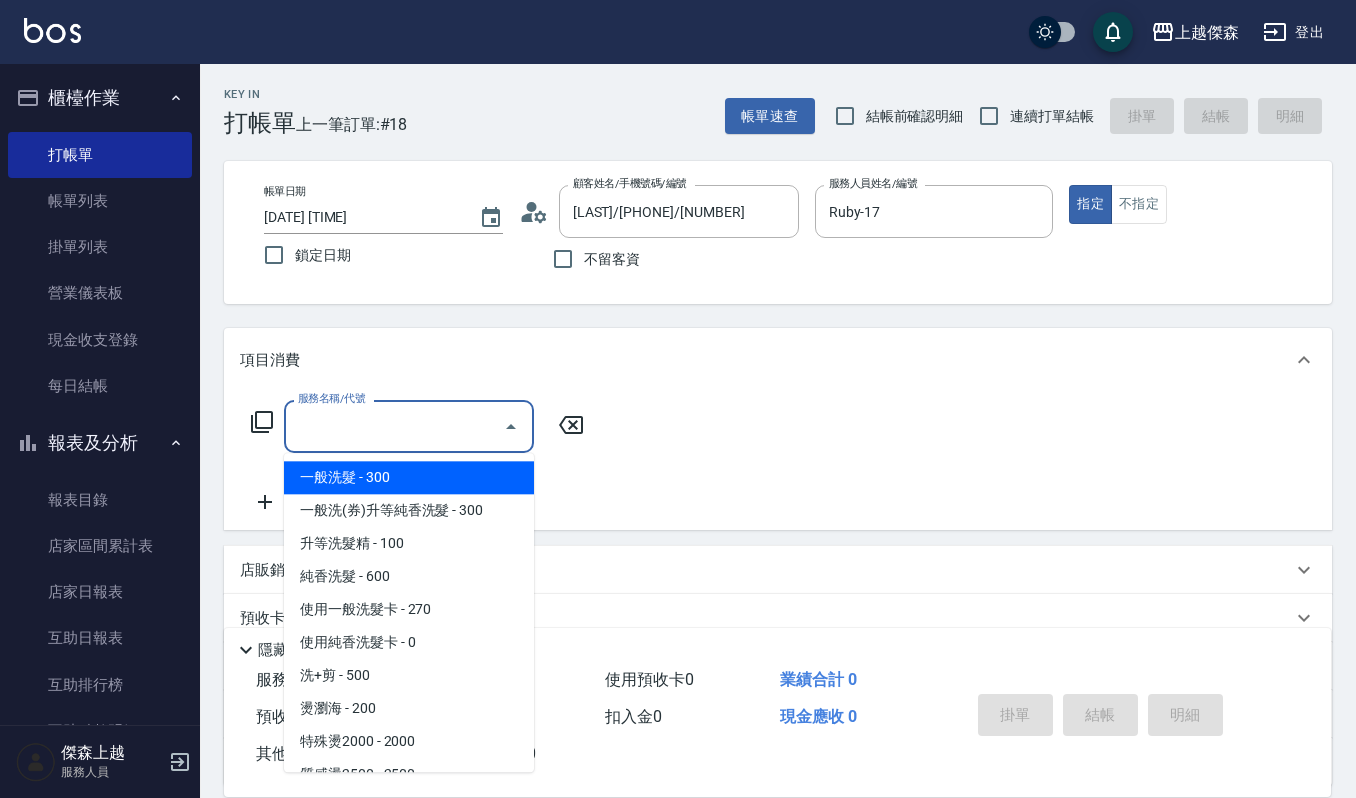 click on "服務名稱/代號 服務名稱/代號" at bounding box center [409, 426] 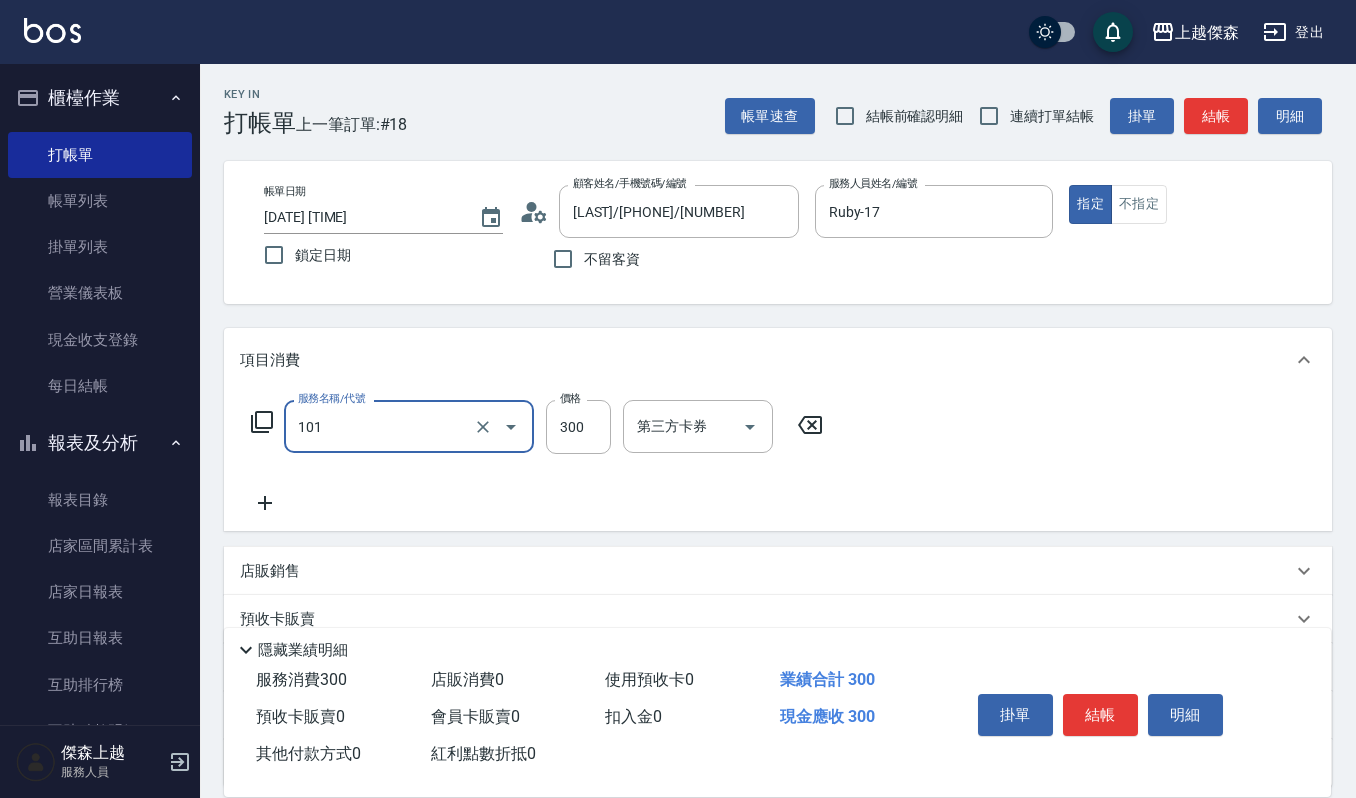 type on "一般洗髮(101)" 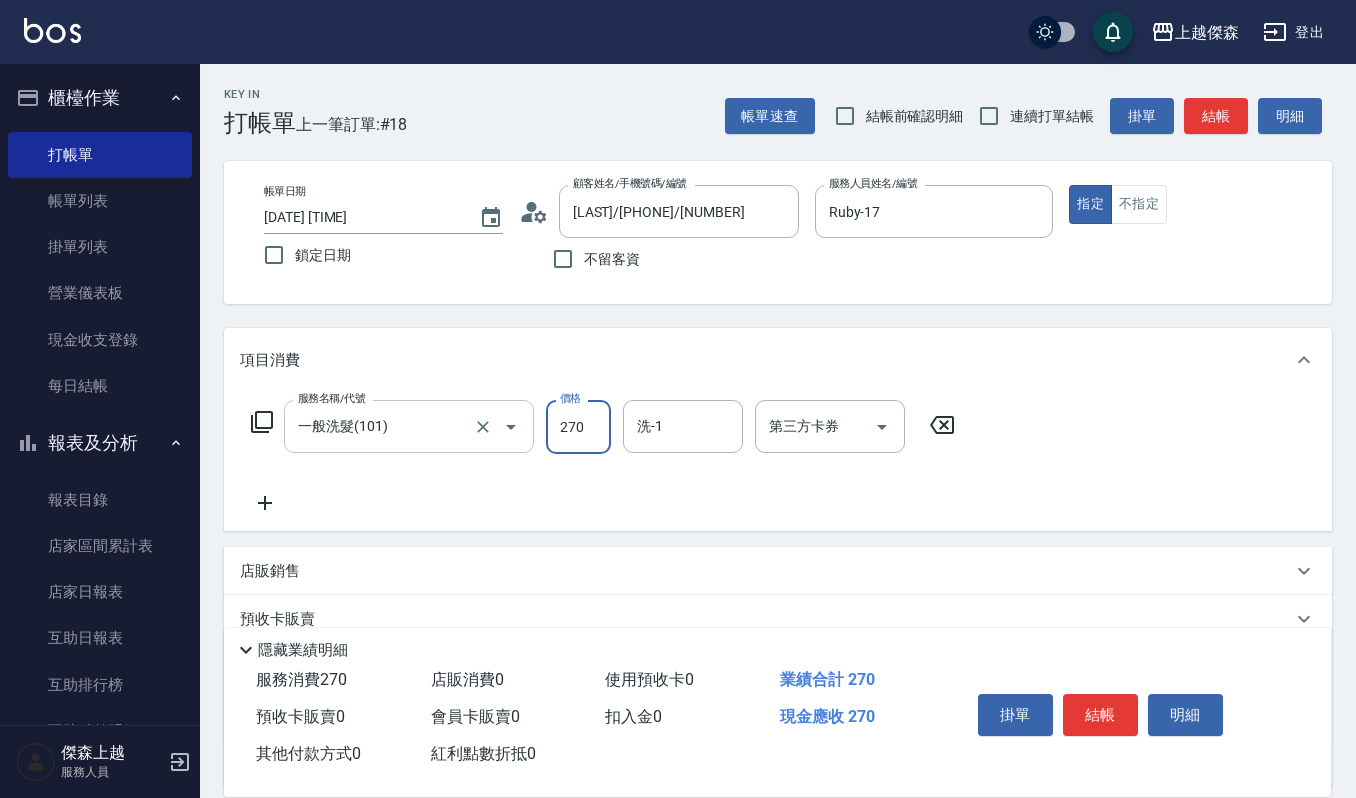 type on "270" 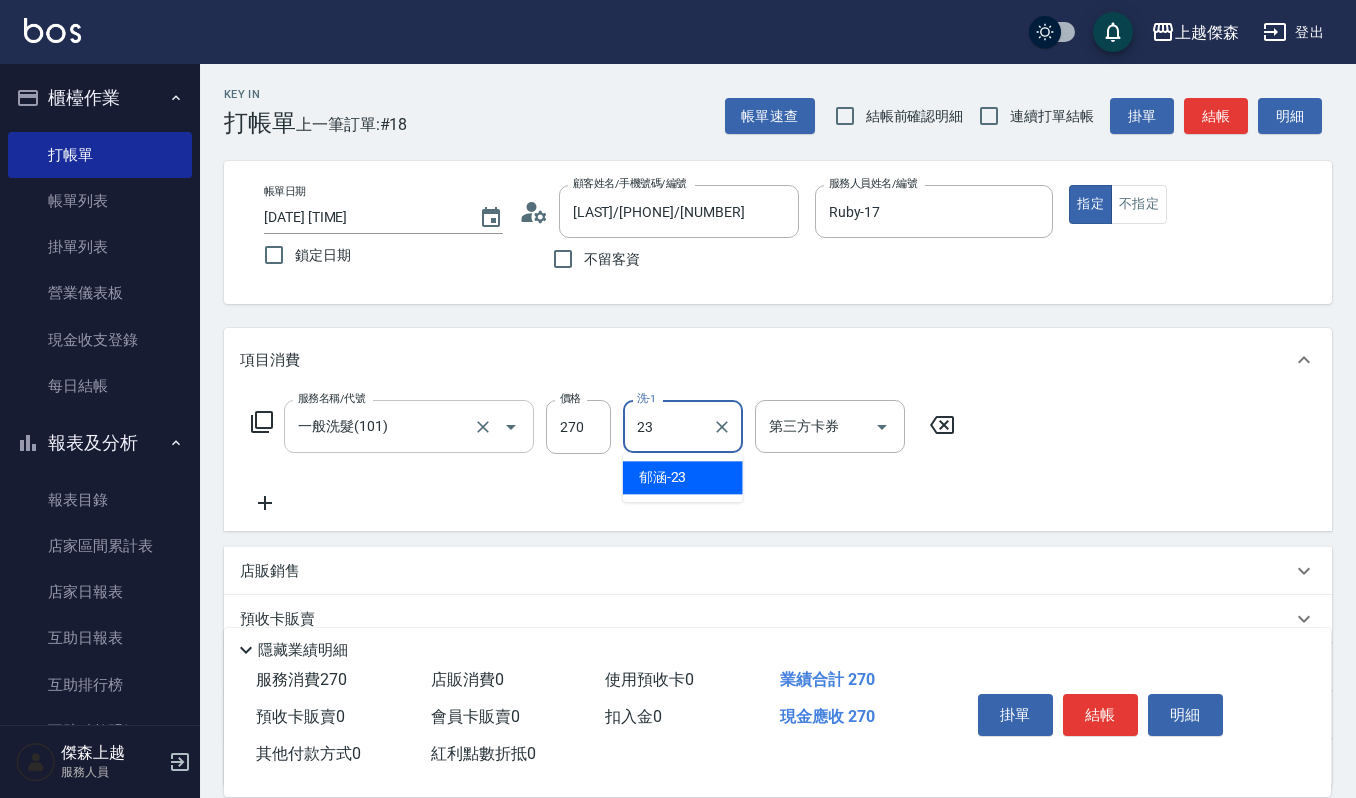 type on "郁涵-23" 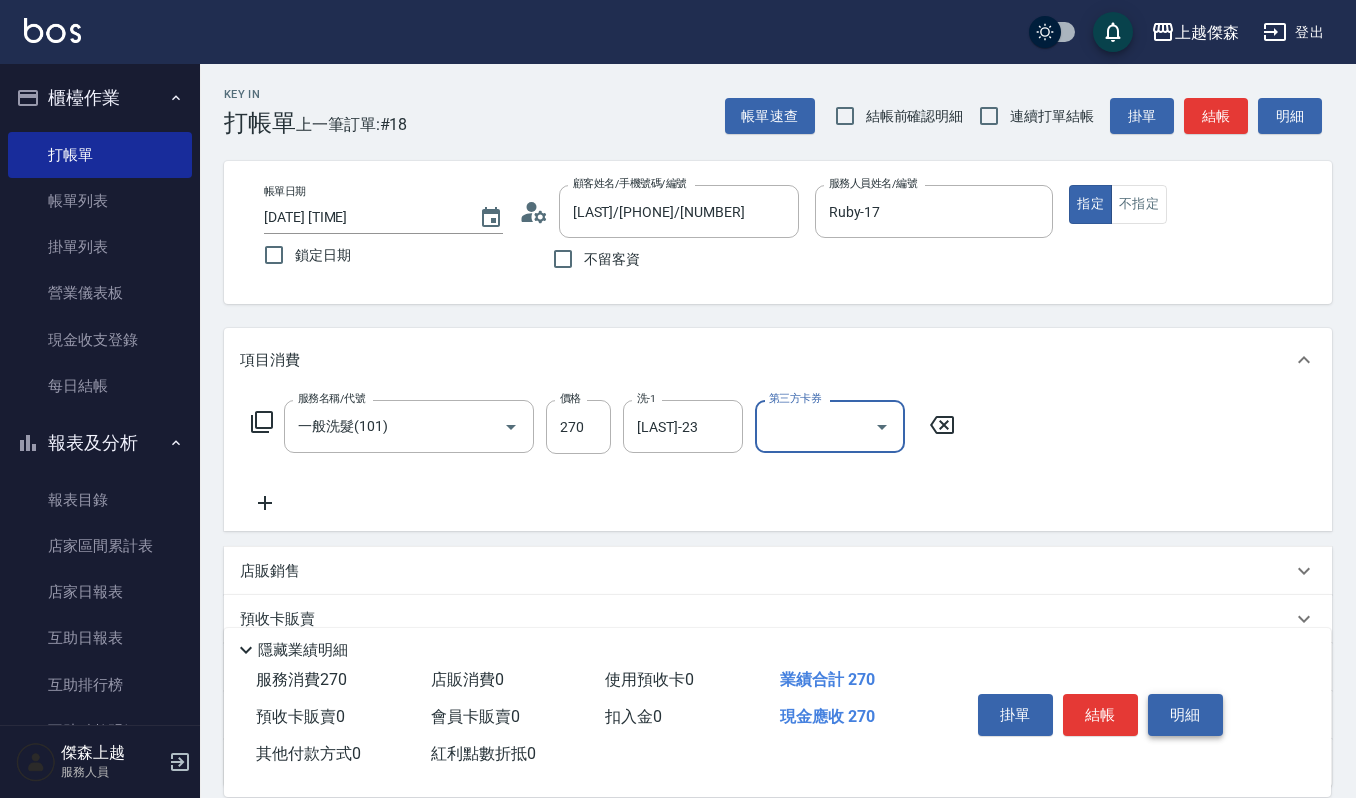 click on "明細" at bounding box center (1185, 715) 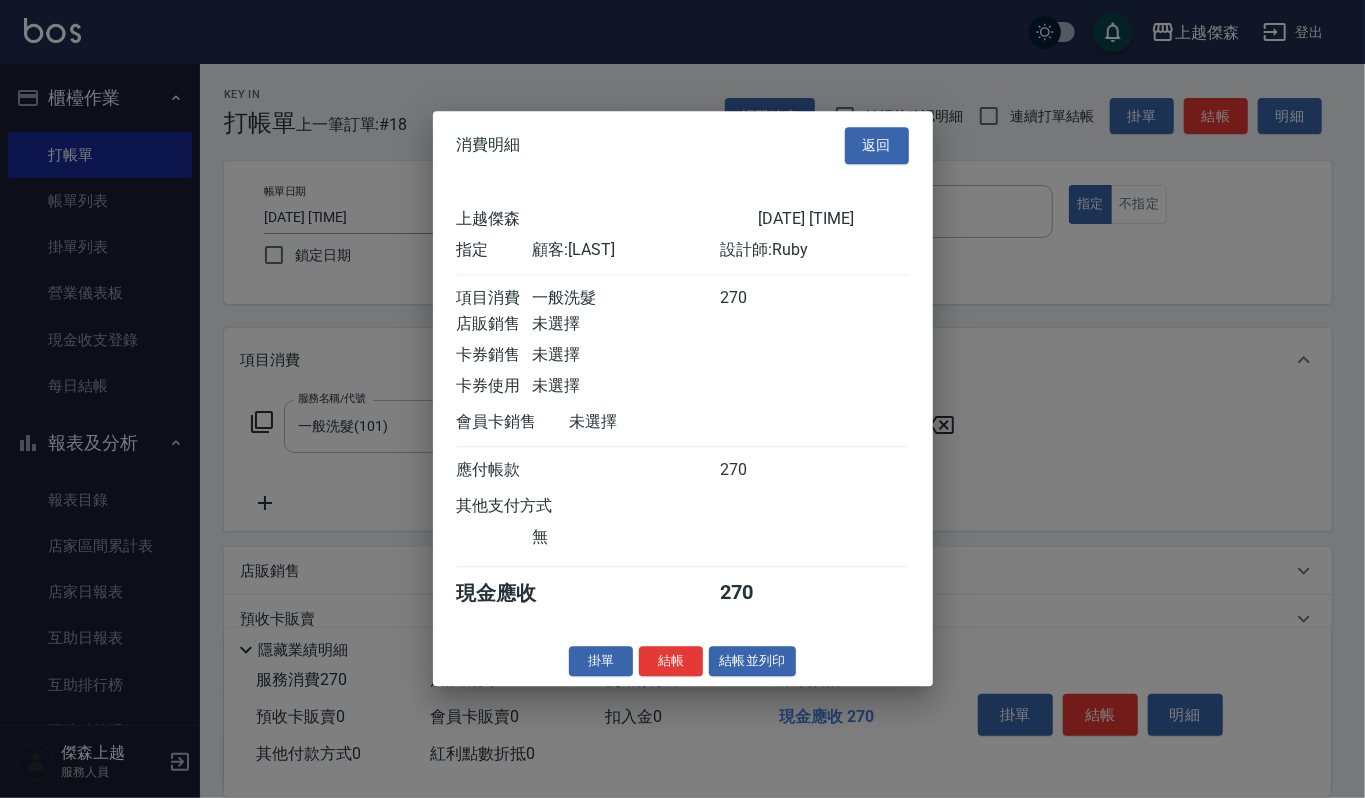 click on "結帳並列印" at bounding box center (752, 661) 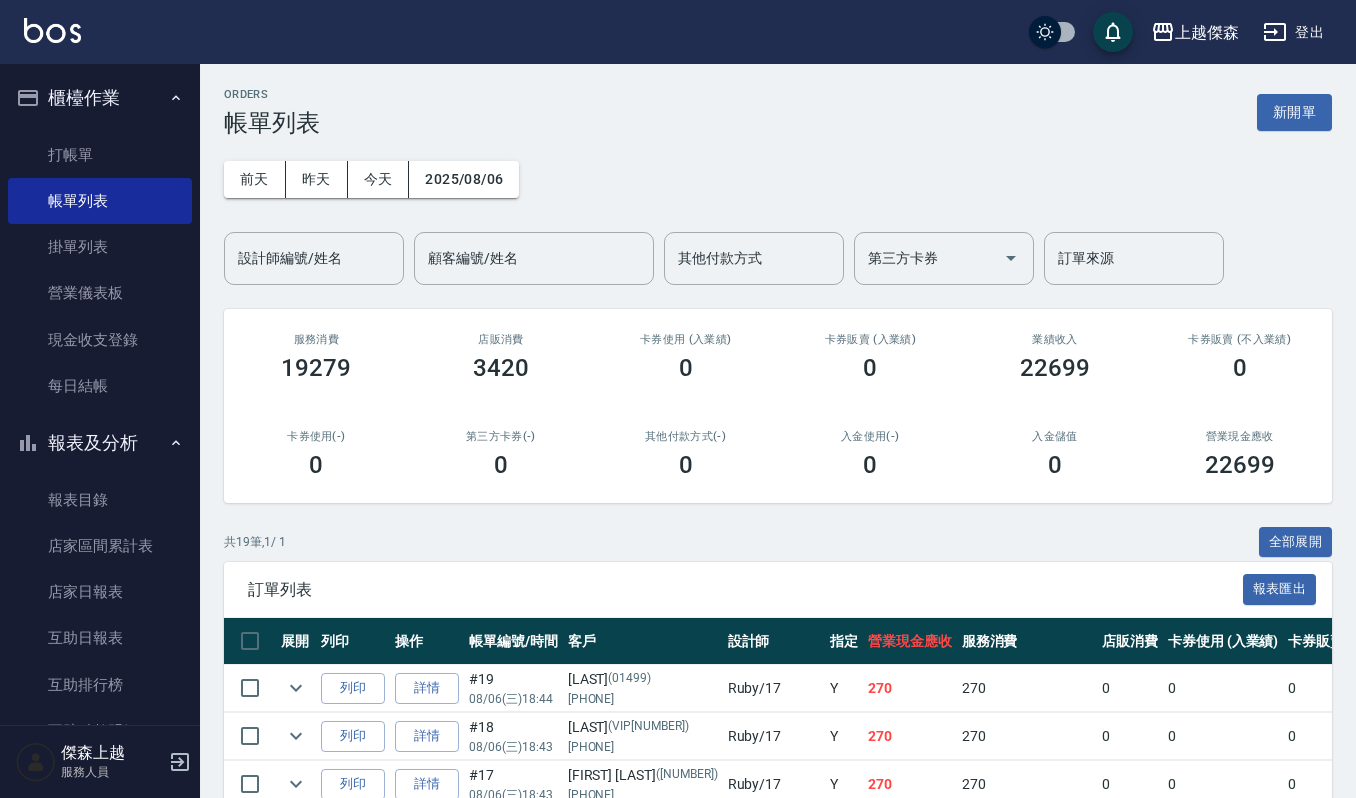 click on "展開 列印 操作 帳單編號/時間 客戶 設計師 指定 營業現金應收 服務消費 店販消費 卡券使用 (入業績) 卡券販賣 (入業績) 業績收入 卡券販賣 (不入業績) 卡券使用(-) 第三方卡券(-) 其他付款方式(-) 入金使用(-) 備註 訂單來源 列印 詳情 #19 08/06 (三) 18:44 江珮郡 (01499) 0980066558 Ruby /17 Y 270 270 0 0 0 270 0 0 0 0 0 列印 詳情 #18 08/06 (三) 18:43 林倩芸 (VIP3116) 0987277727 Ruby /17 Y 270 270 0 0 0 270 0 0 0 0 0 列印 詳情 #17 08/06 (三) 18:43 盧千惠 (5896) 0975539529 Ruby /17 Y 270 270 0 0 0 270 0 0 0 0 0 列印 詳情 #16 08/06 (三) 18:30 許雅惠(Nicole) (1927) 0937069682 吉兒 /4 Y 570 570 0 0 0 570 0 0 0 0 0 列印 詳情 #15 08/06 (三) 17:07 高心蕙 (710527) 0981737106 Ruby /17 Y 270 270 0 0 0 270 0 0 0 0 0 列印 詳情 #14 08/06 (三) 16:39 方柏翔 (103888) 0928831261 Ruby /17 Y 400 400 0 0 0 400 0 0 0 0 0 列印 詳情 #13 08/06 (三) 16:33 劉潔希 (123589) 0933753990 吉兒 /4 Y 3750 3750 0 0 0 0" at bounding box center (1172, 1097) 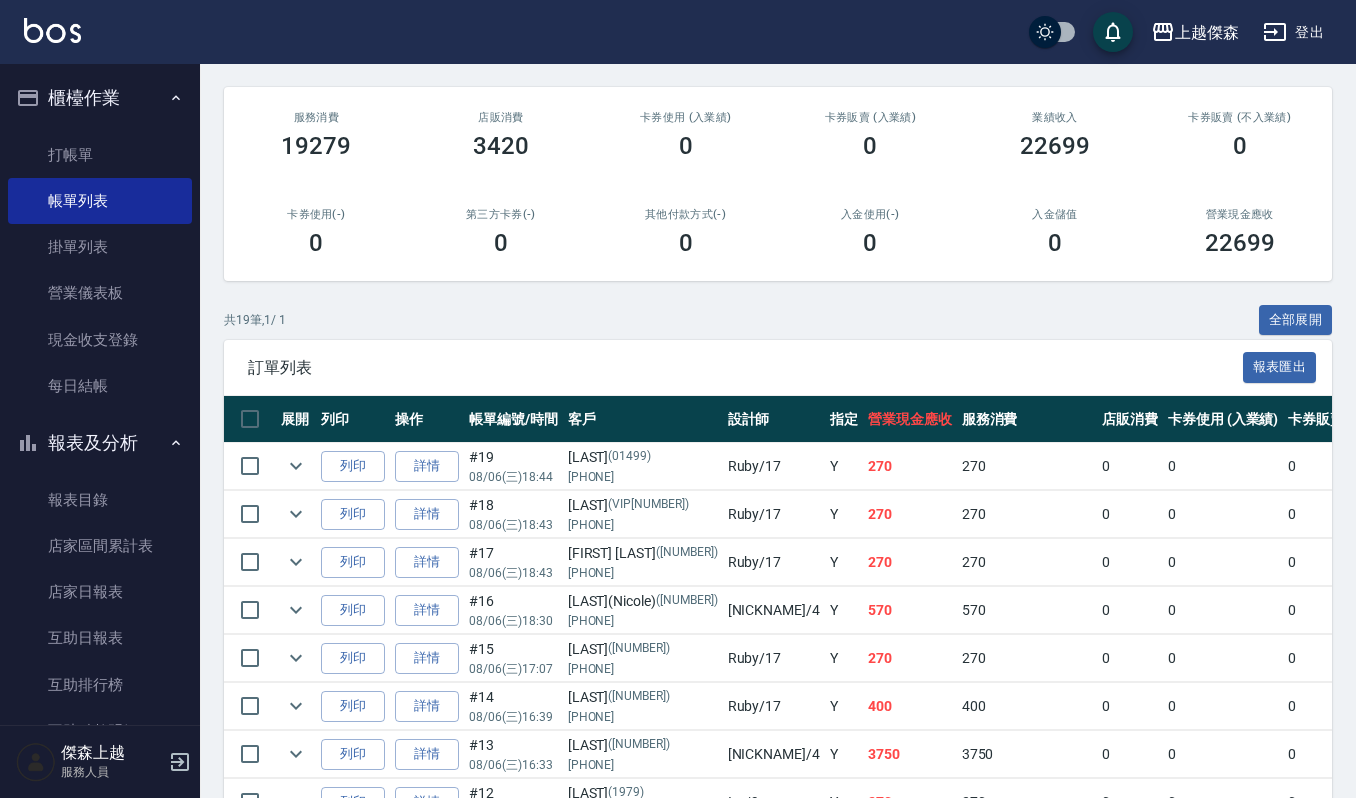 scroll, scrollTop: 0, scrollLeft: 0, axis: both 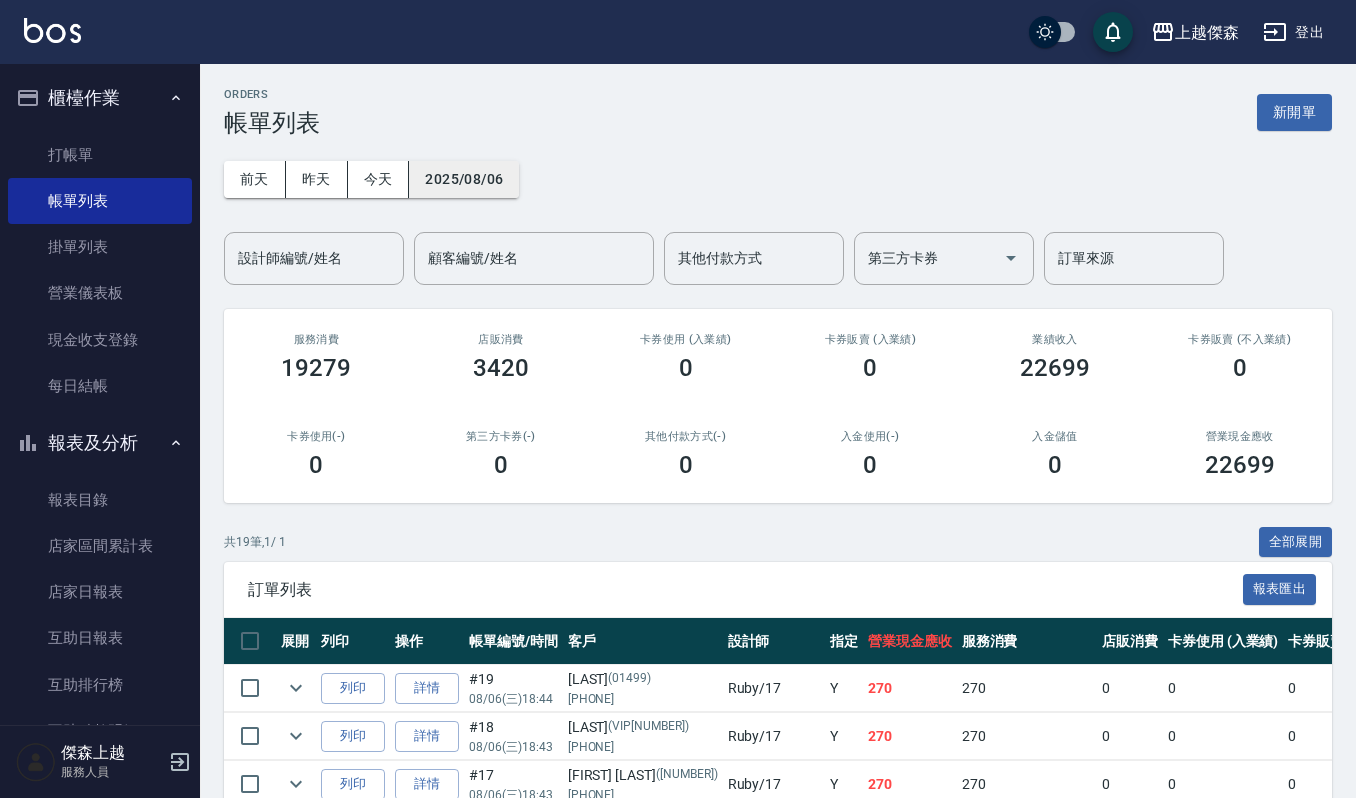 click on "2025/08/06" at bounding box center (464, 179) 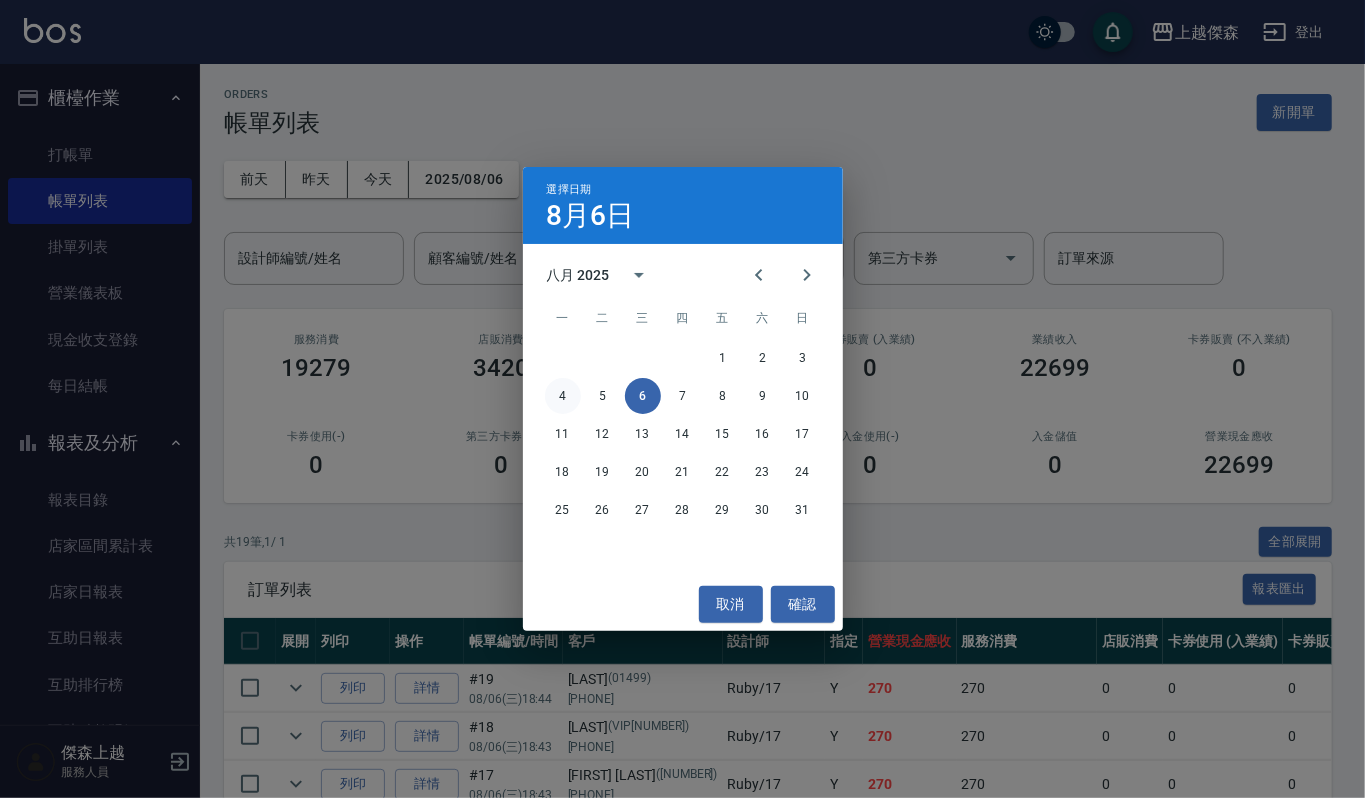 click on "4" at bounding box center (563, 396) 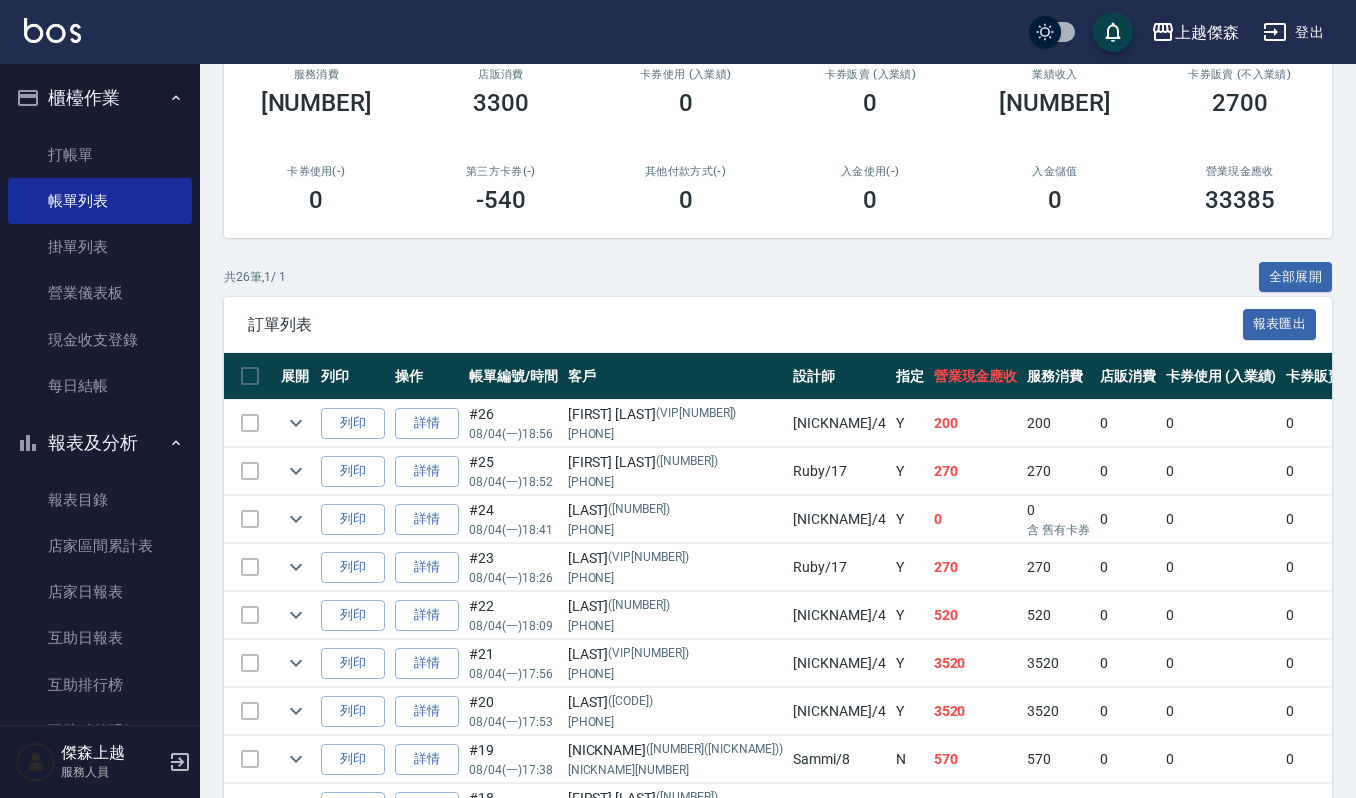 scroll, scrollTop: 666, scrollLeft: 0, axis: vertical 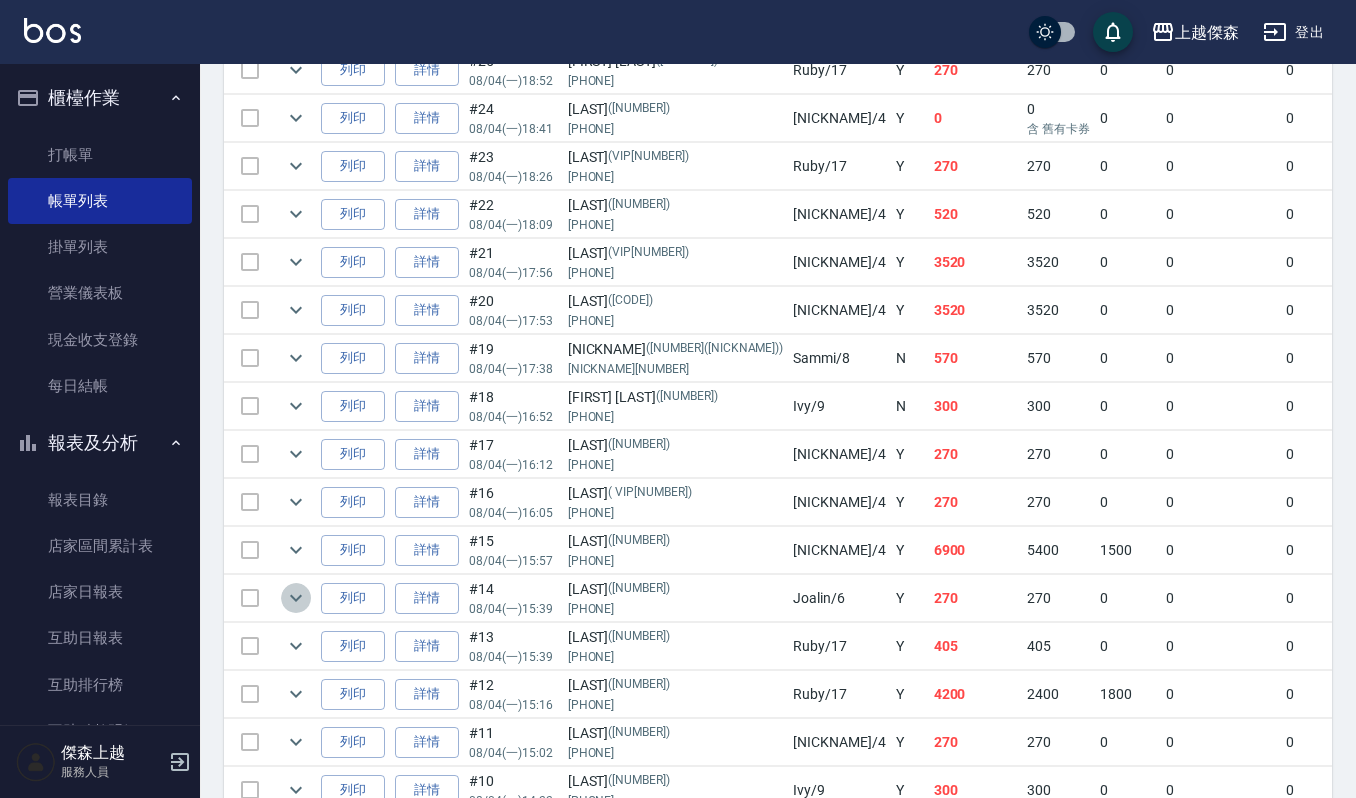 click 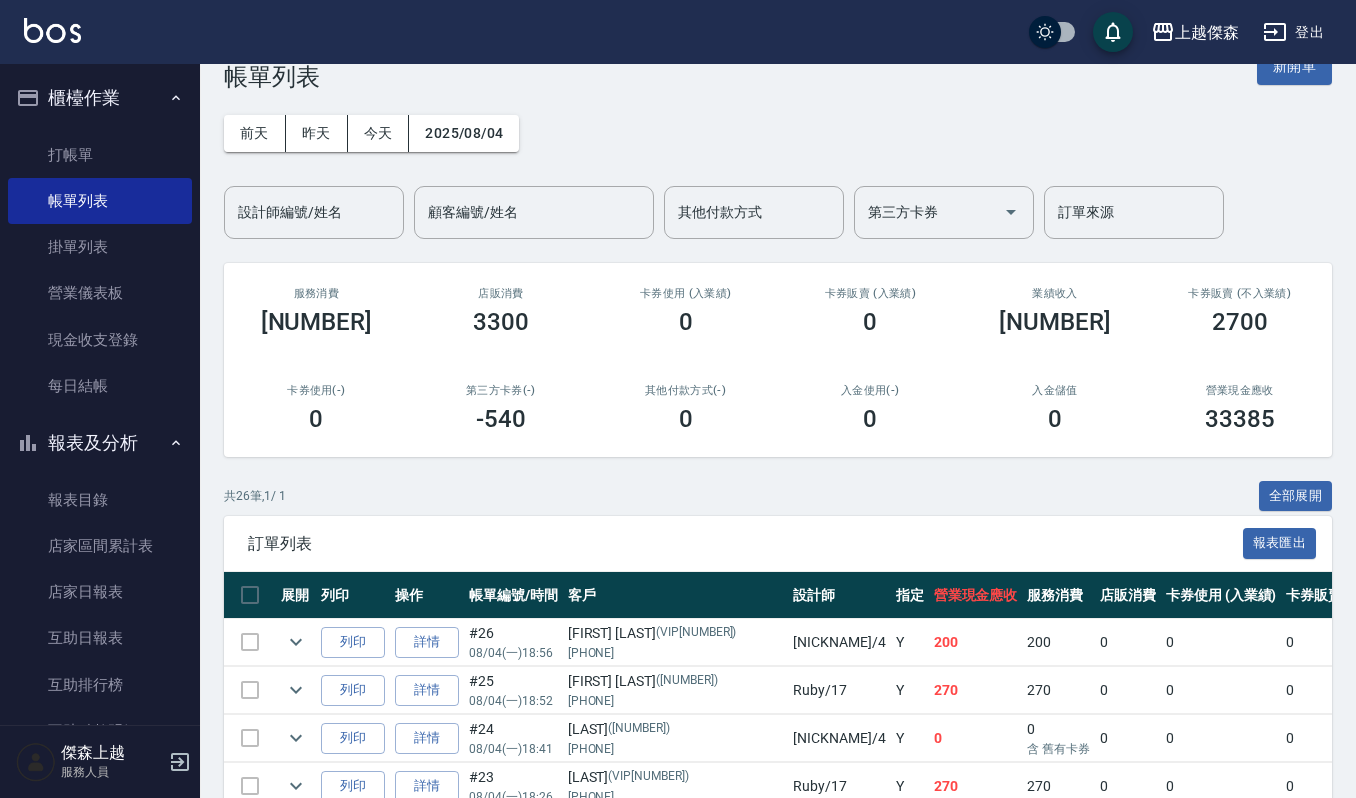 scroll, scrollTop: 0, scrollLeft: 0, axis: both 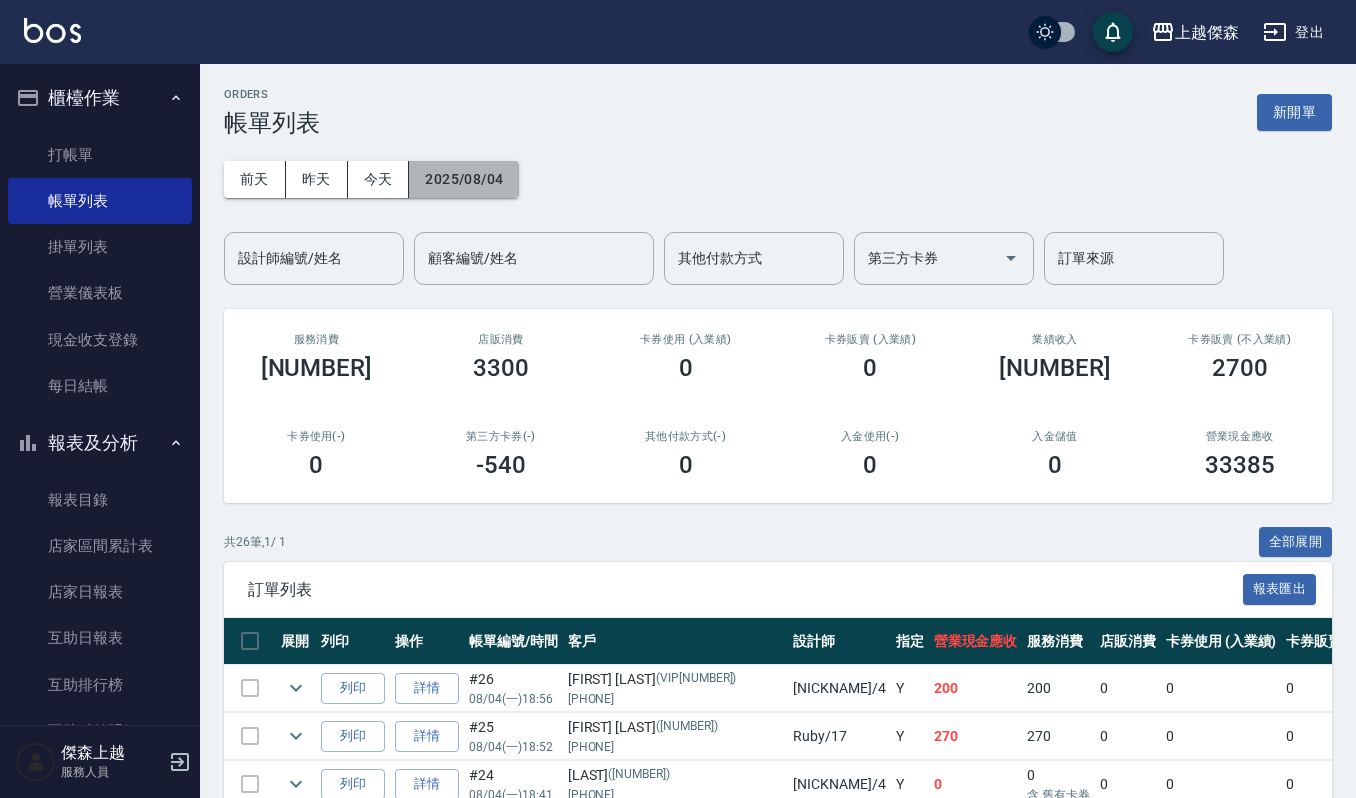 click on "2025/08/04" at bounding box center [464, 179] 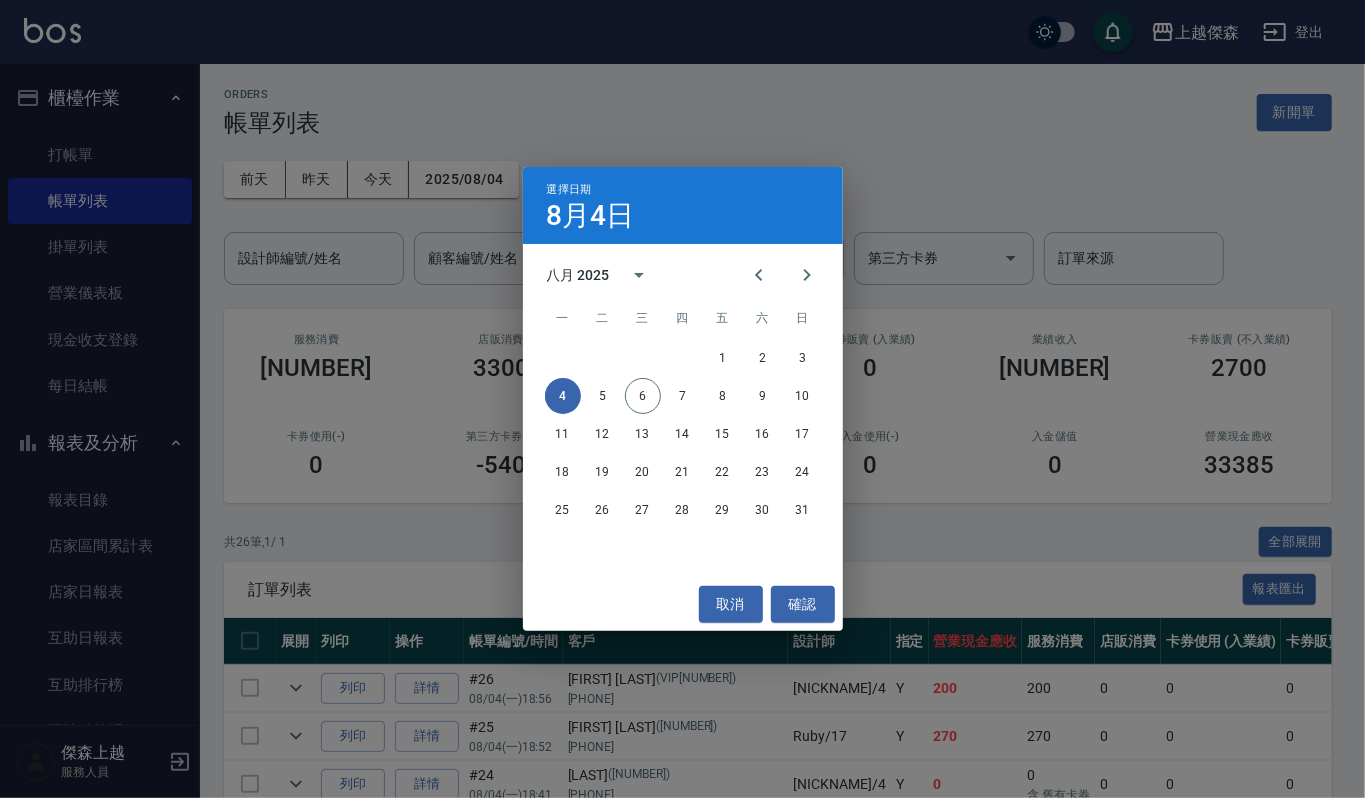 click on "選擇日期 8月4日 八月 2025 一 二 三 四 五 六 日 1 2 3 4 5 6 7 8 9 10 11 12 13 14 15 16 17 18 19 20 21 22 23 24 25 26 27 28 29 30 31 取消 確認" at bounding box center (682, 399) 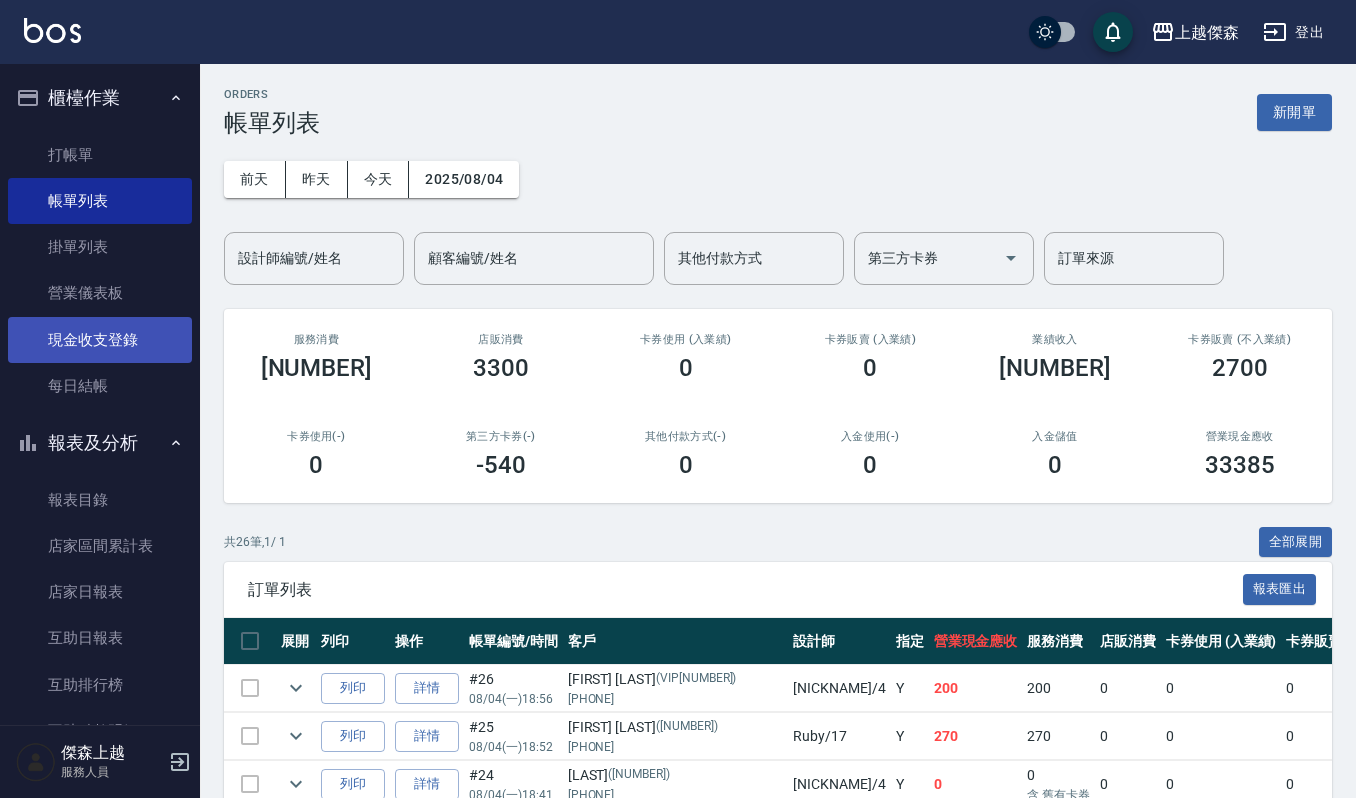 click on "現金收支登錄" at bounding box center (100, 340) 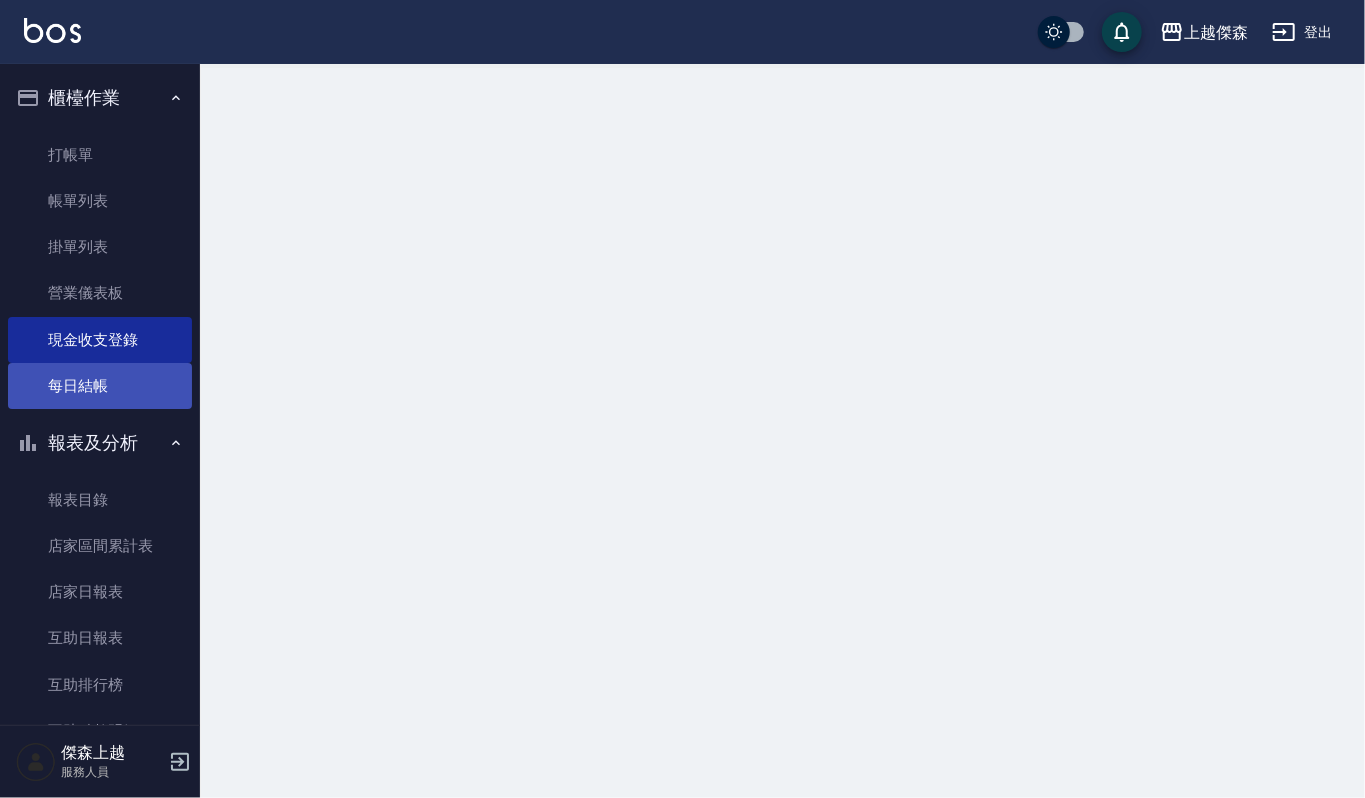 click on "每日結帳" at bounding box center (100, 386) 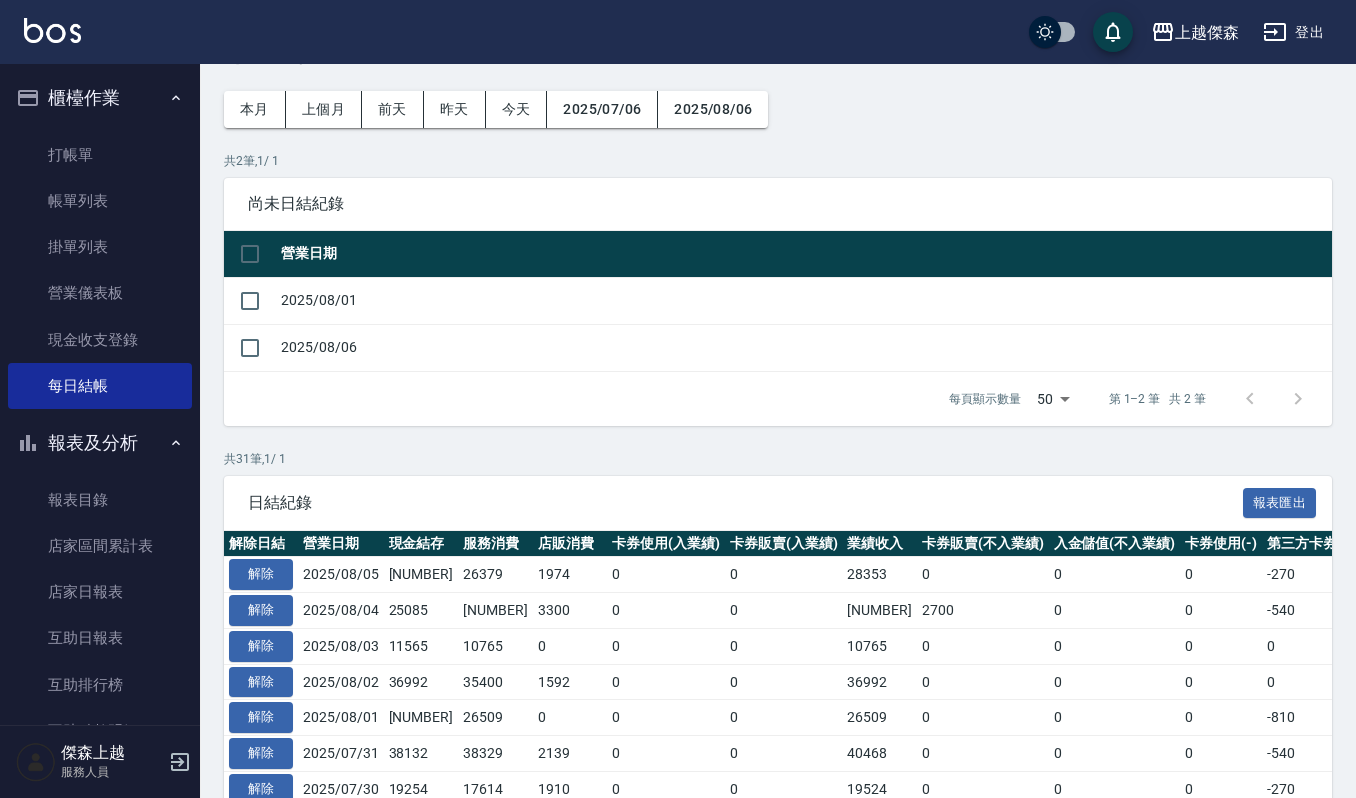 scroll, scrollTop: 133, scrollLeft: 0, axis: vertical 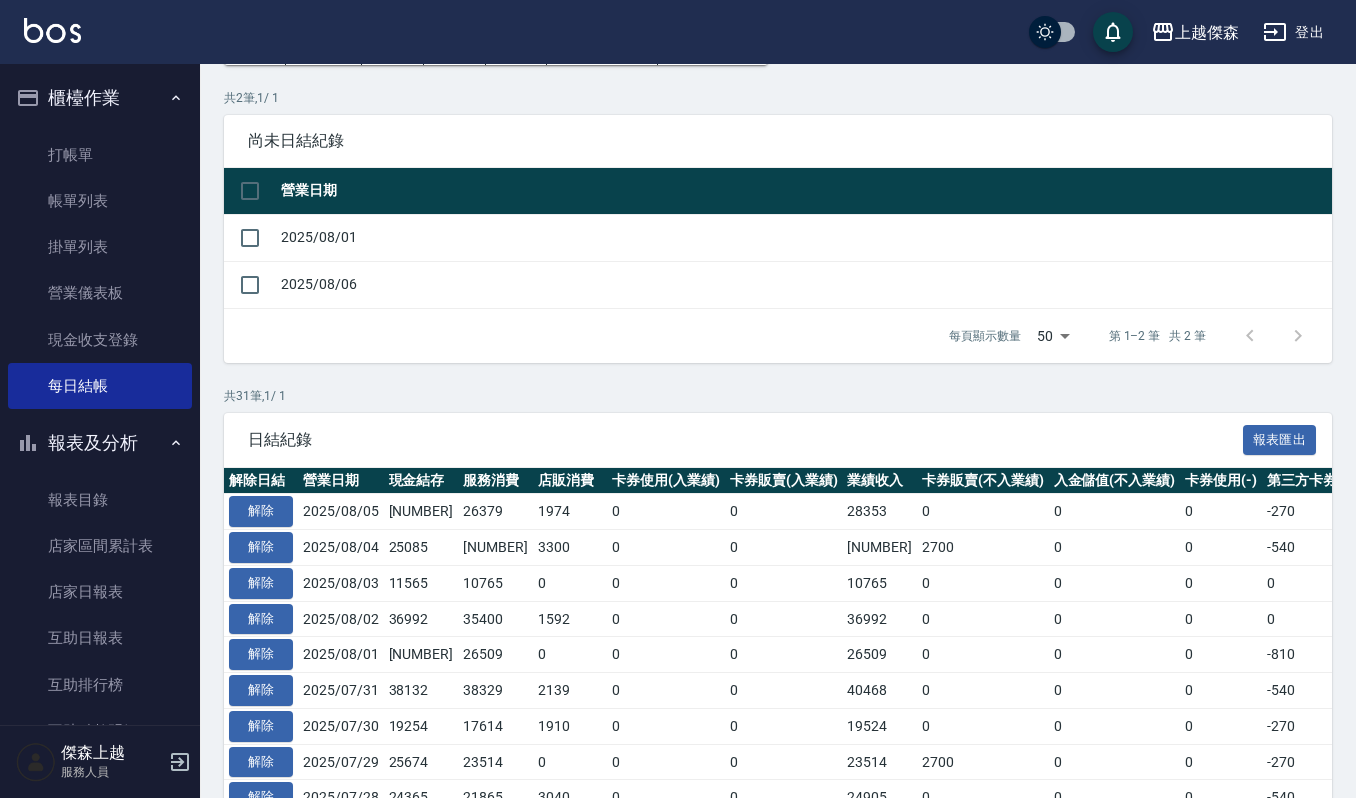click on "2025/08/04" at bounding box center (341, 548) 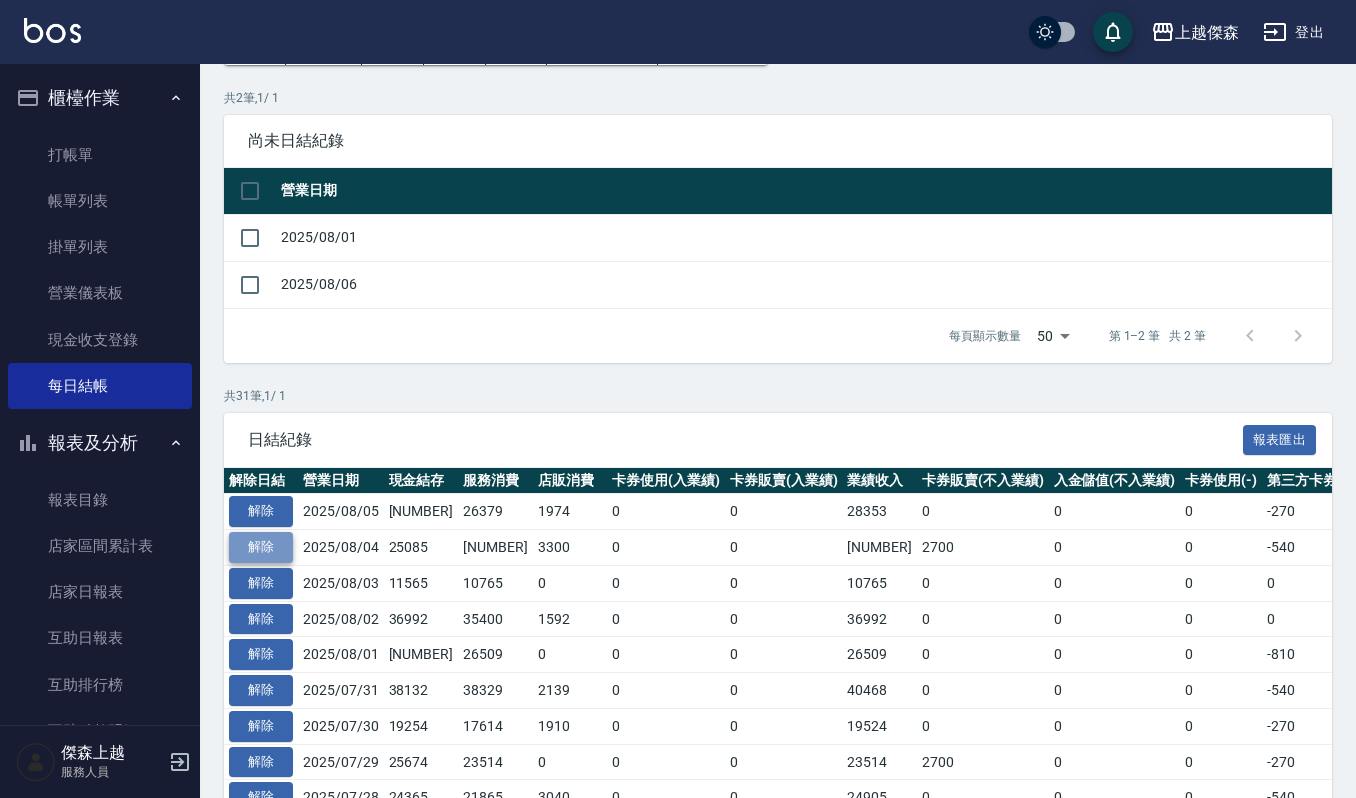 click on "解除" at bounding box center (261, 547) 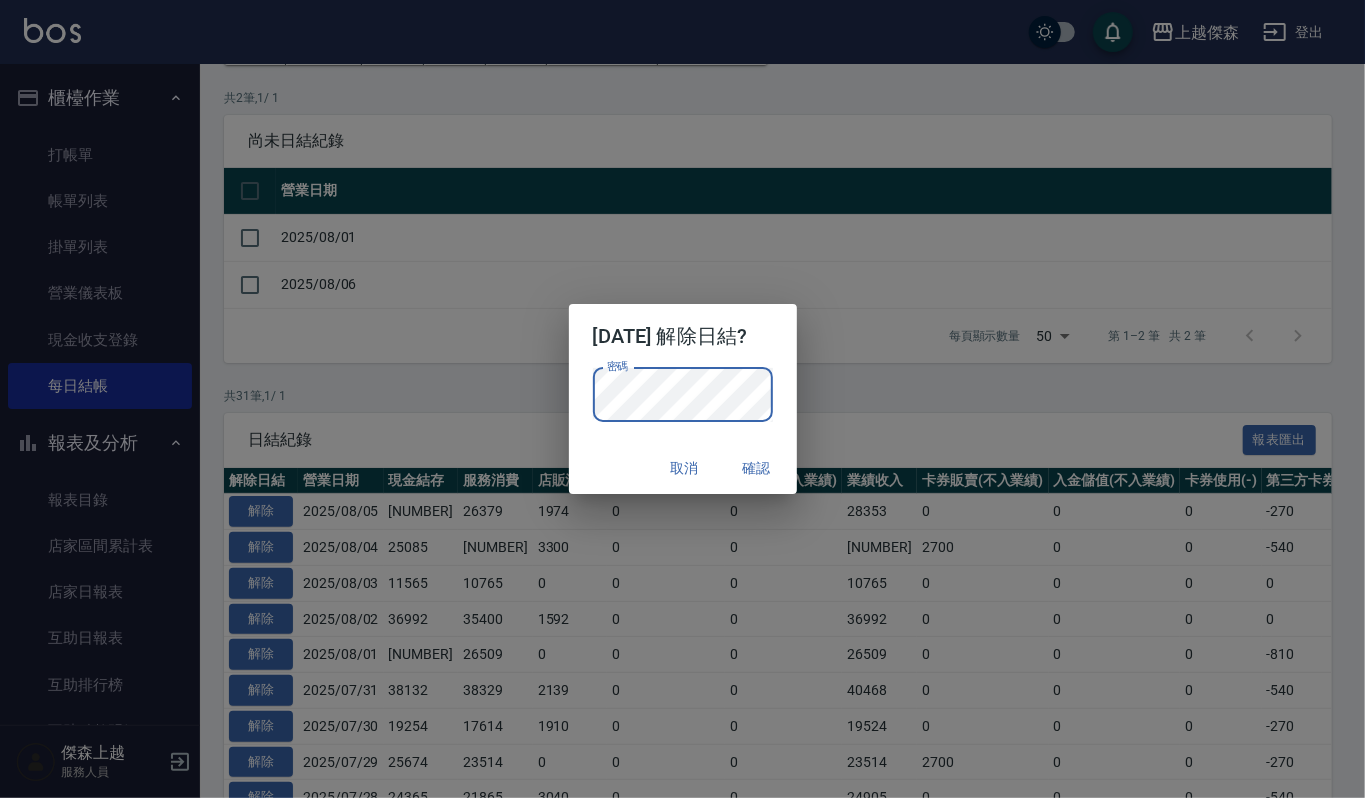 click on "確認" at bounding box center (757, 468) 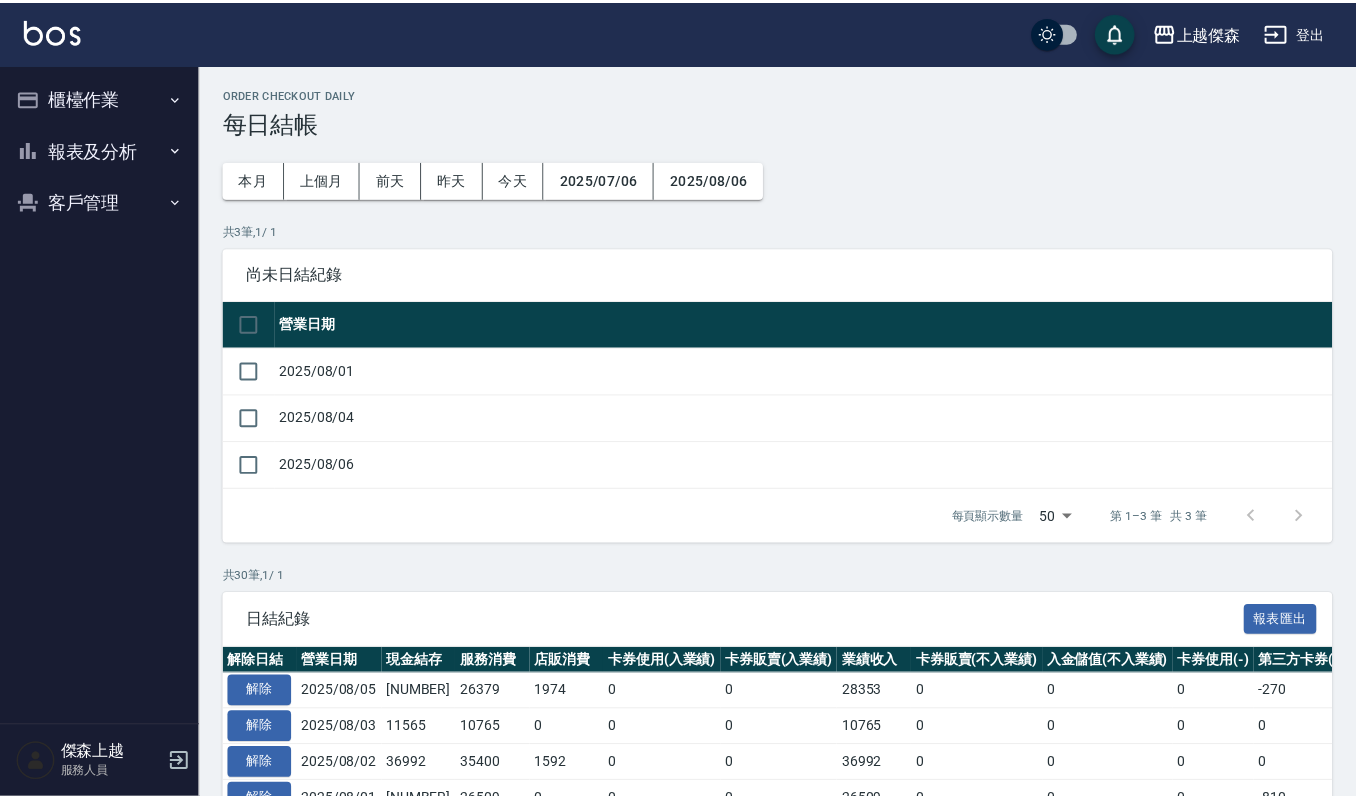 scroll, scrollTop: 134, scrollLeft: 0, axis: vertical 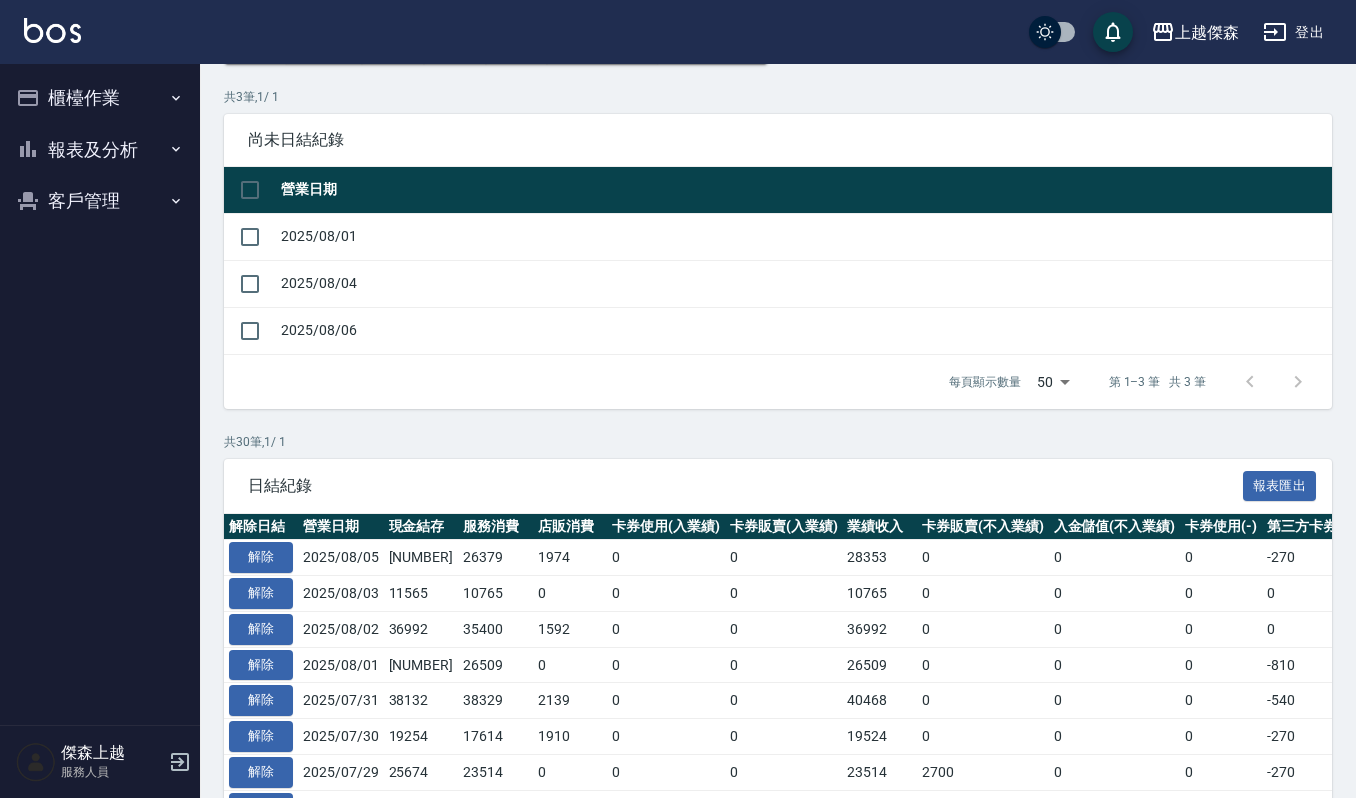 click on "尚未日結紀錄" at bounding box center [778, 140] 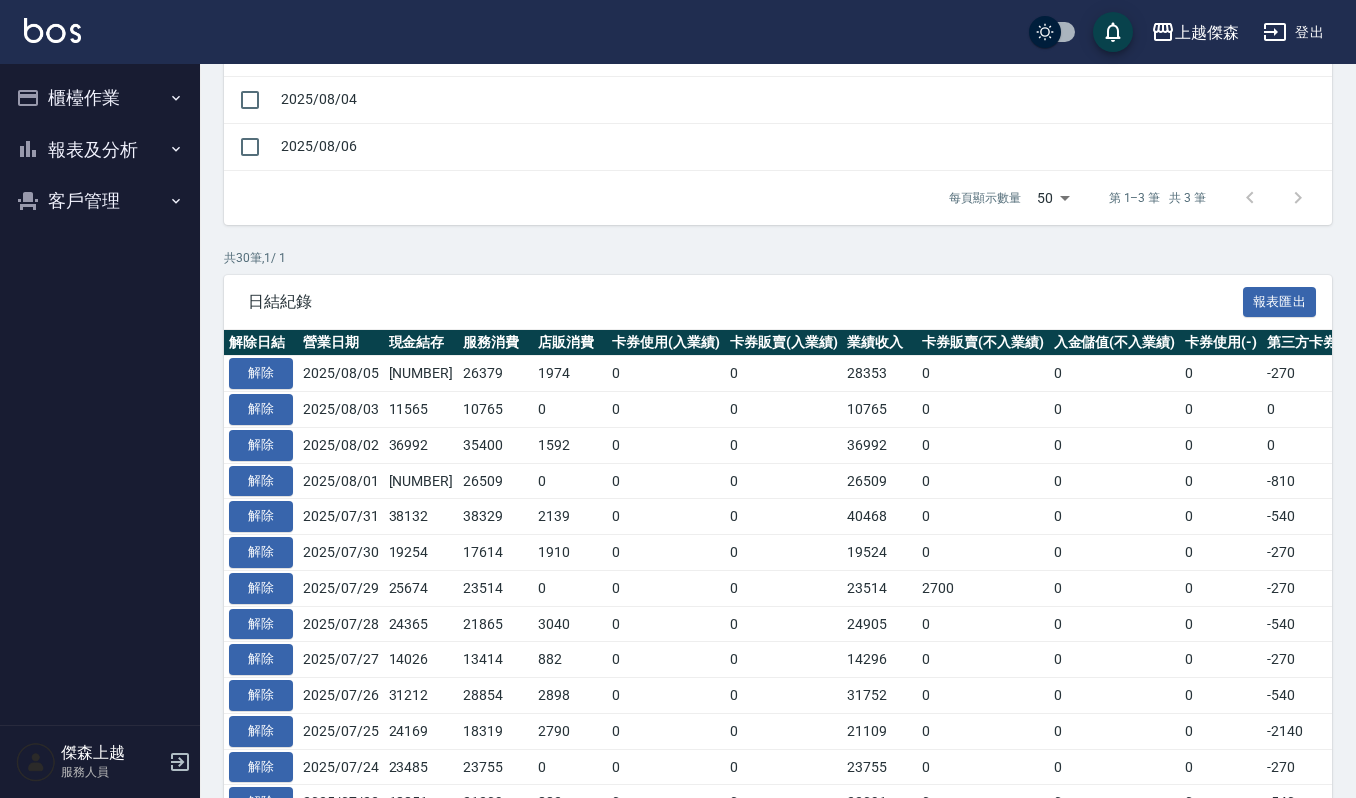 scroll, scrollTop: 668, scrollLeft: 0, axis: vertical 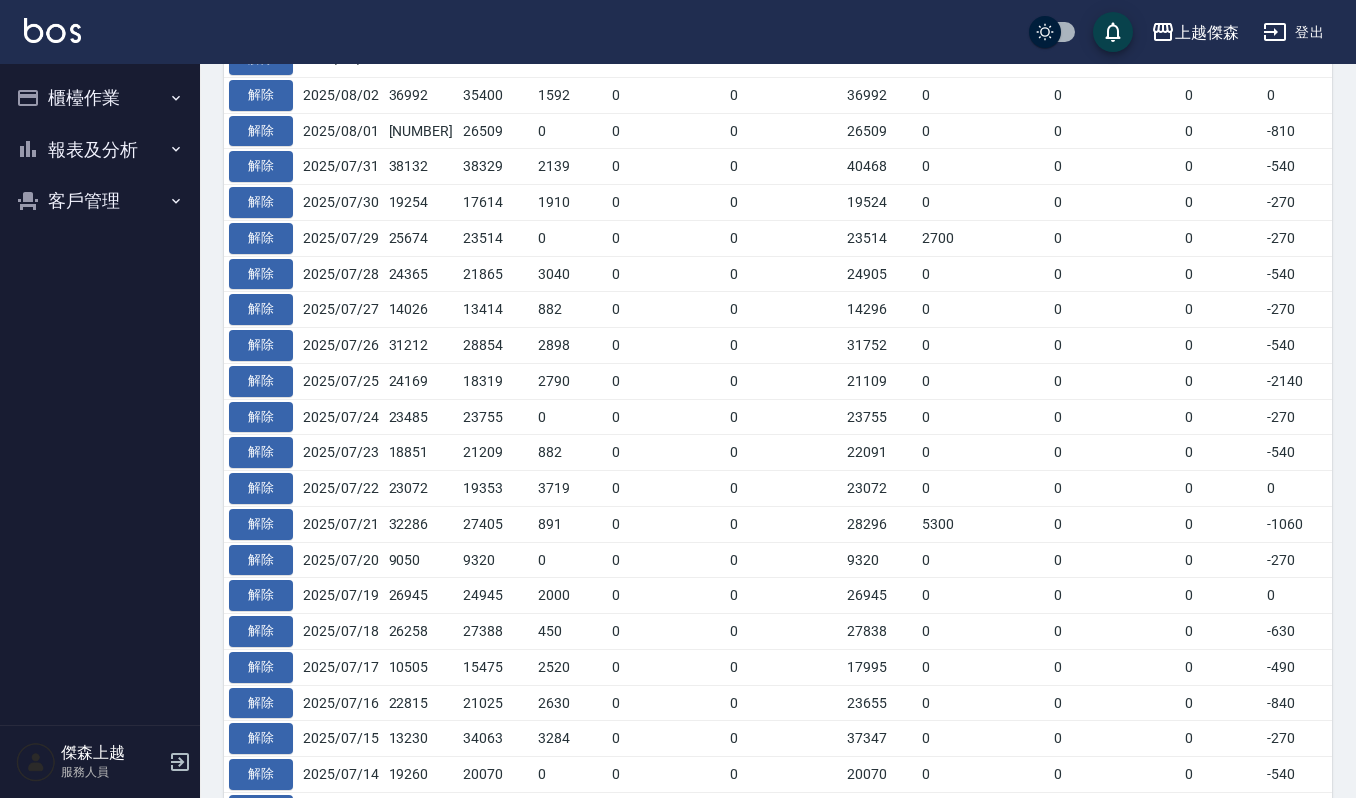 click on "報表及分析" at bounding box center (100, 150) 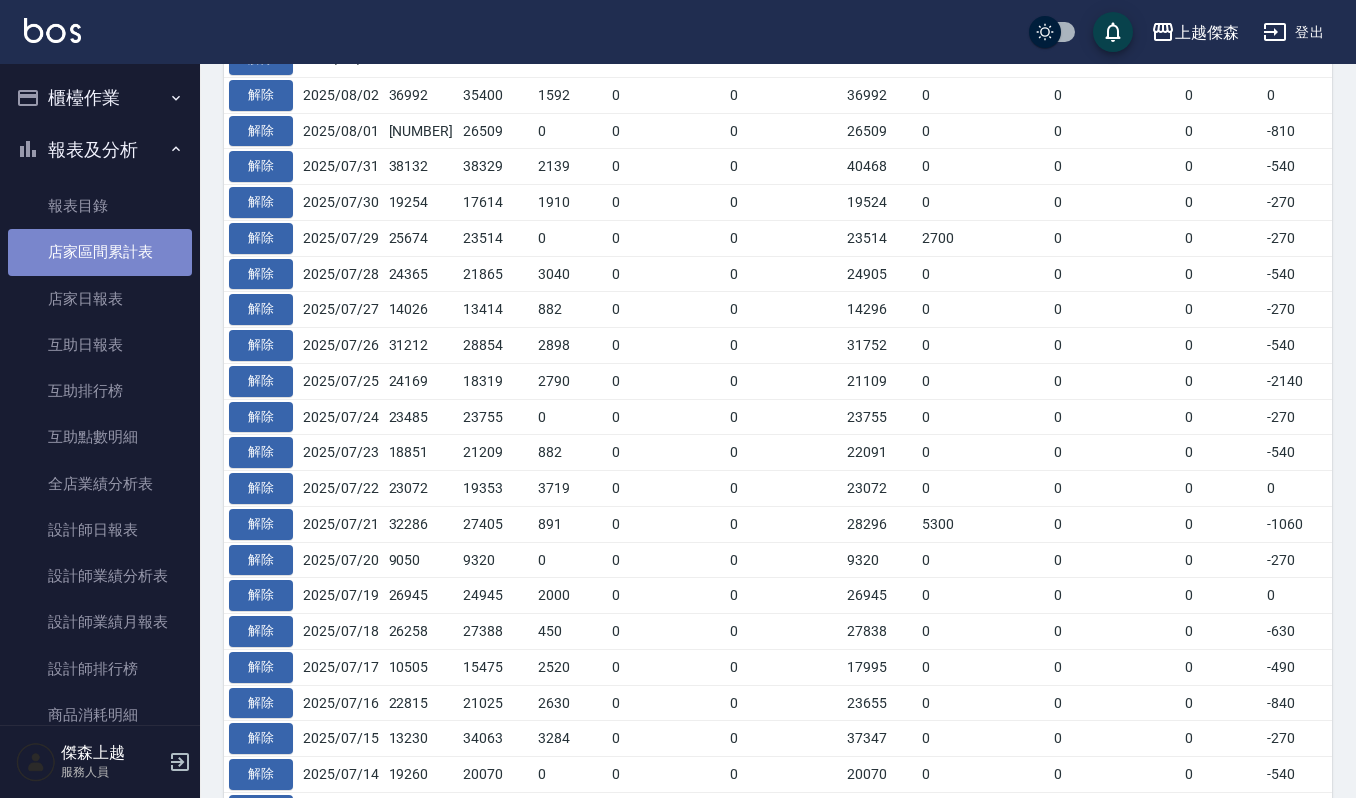 click on "店家區間累計表" at bounding box center [100, 252] 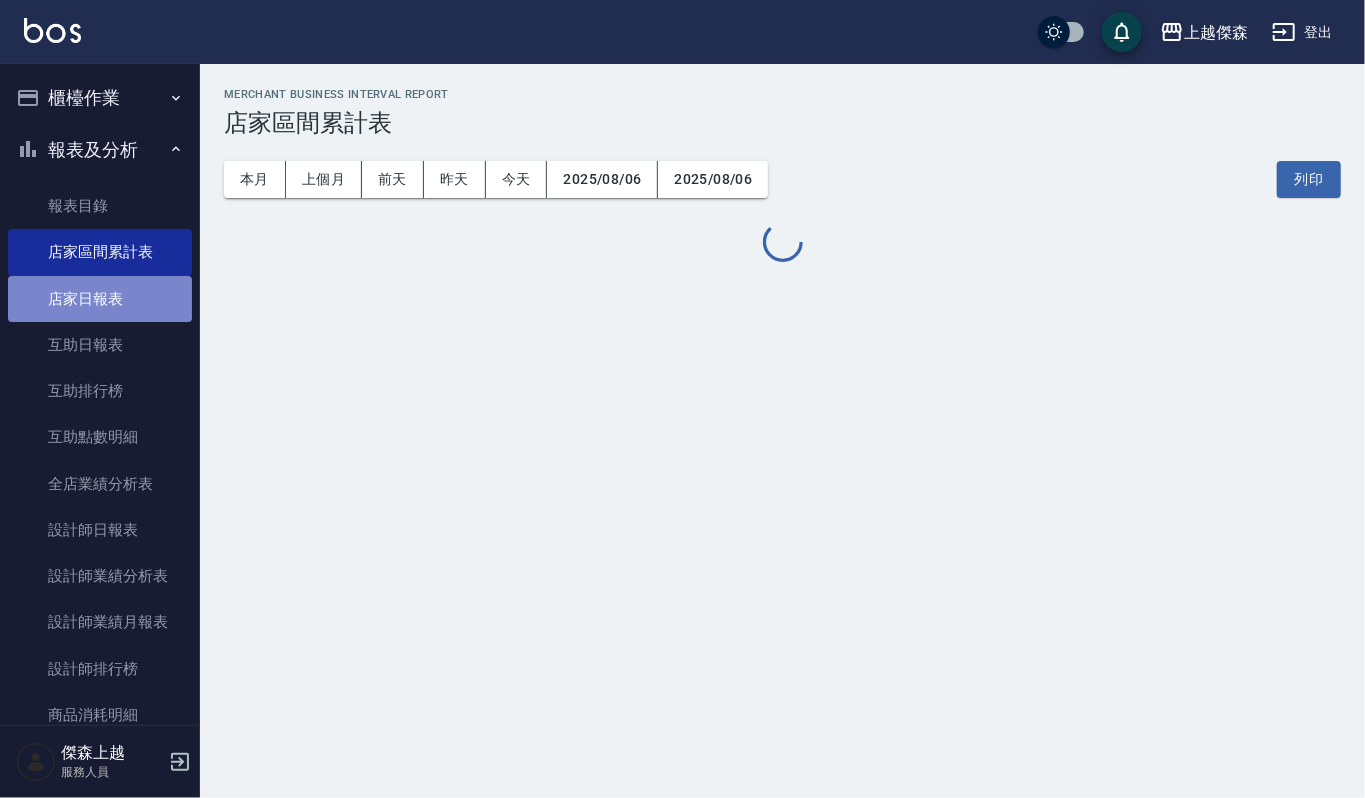 click on "店家日報表" at bounding box center [100, 299] 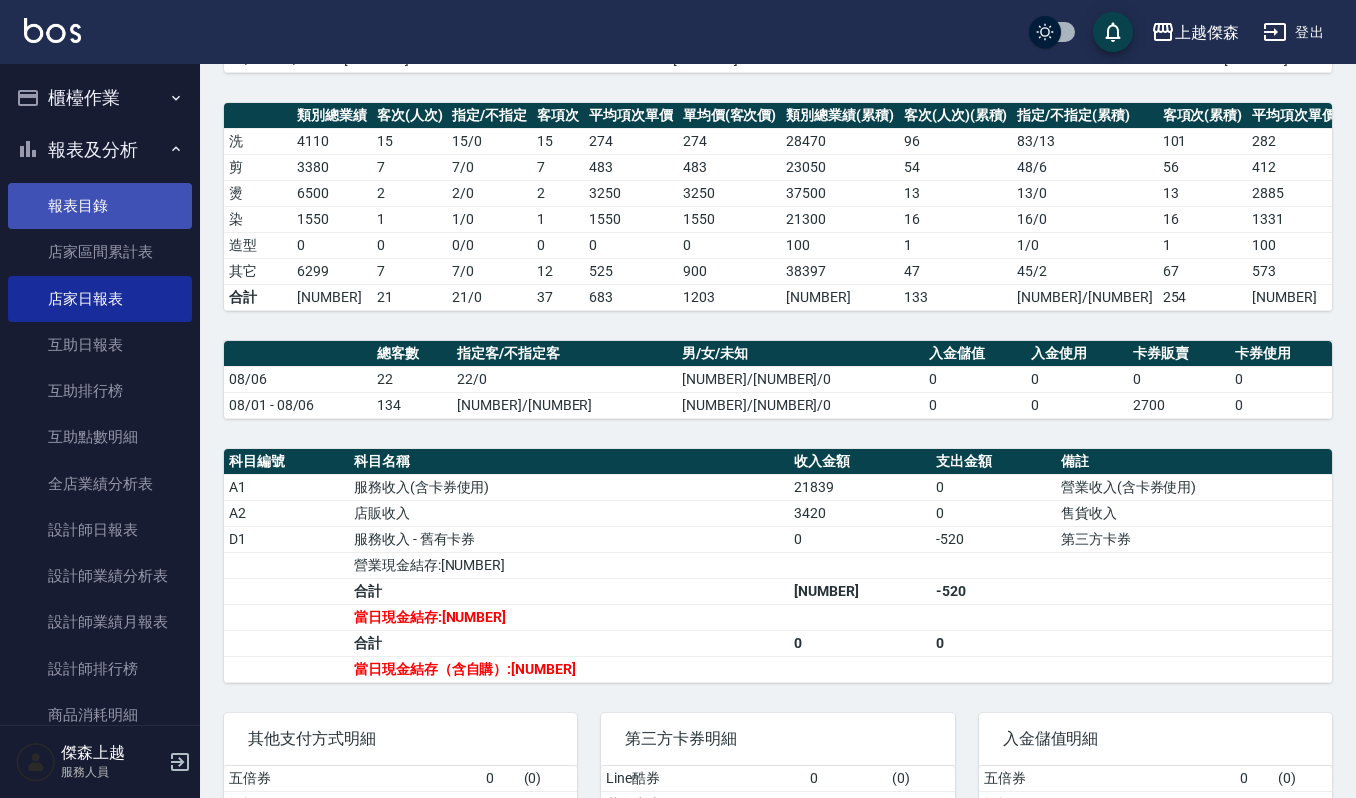 scroll, scrollTop: 22, scrollLeft: 0, axis: vertical 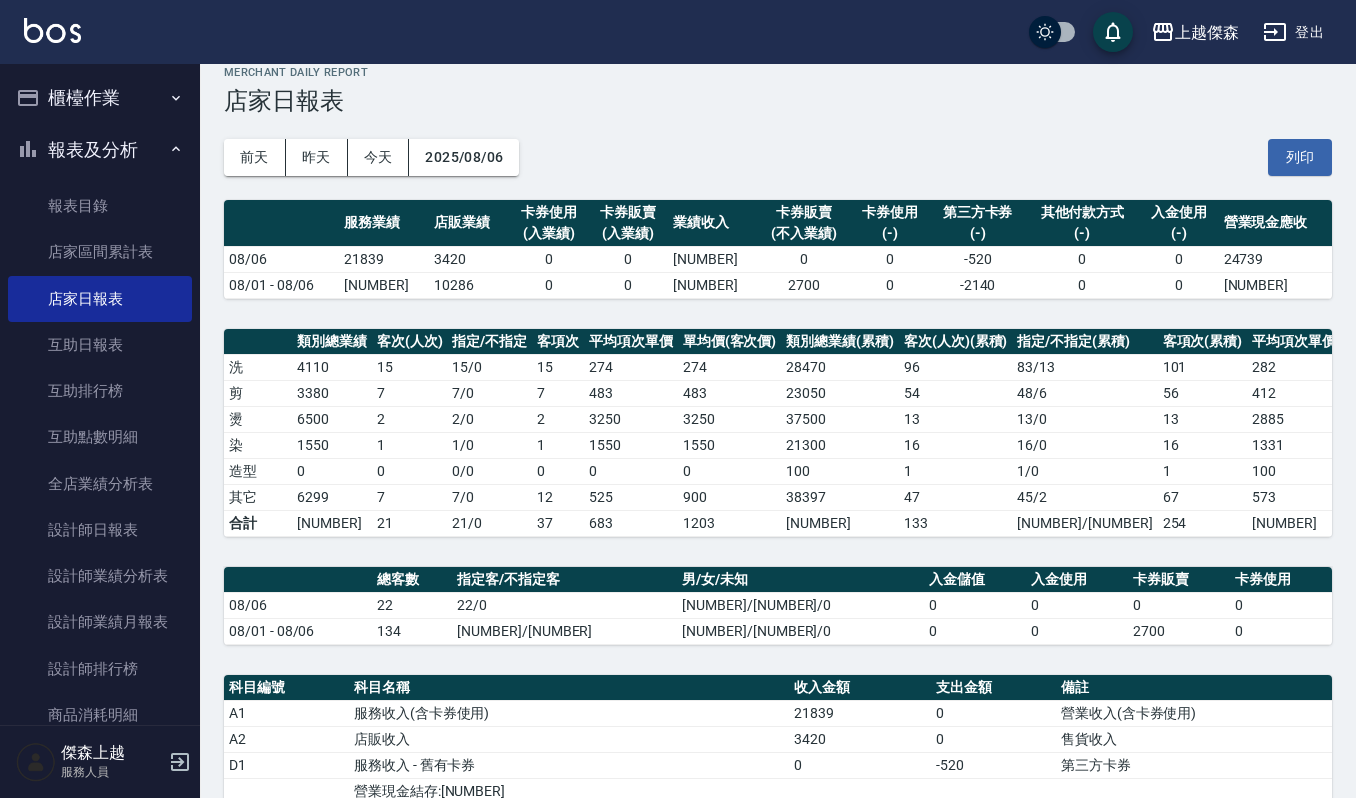 click on "櫃檯作業" at bounding box center (100, 98) 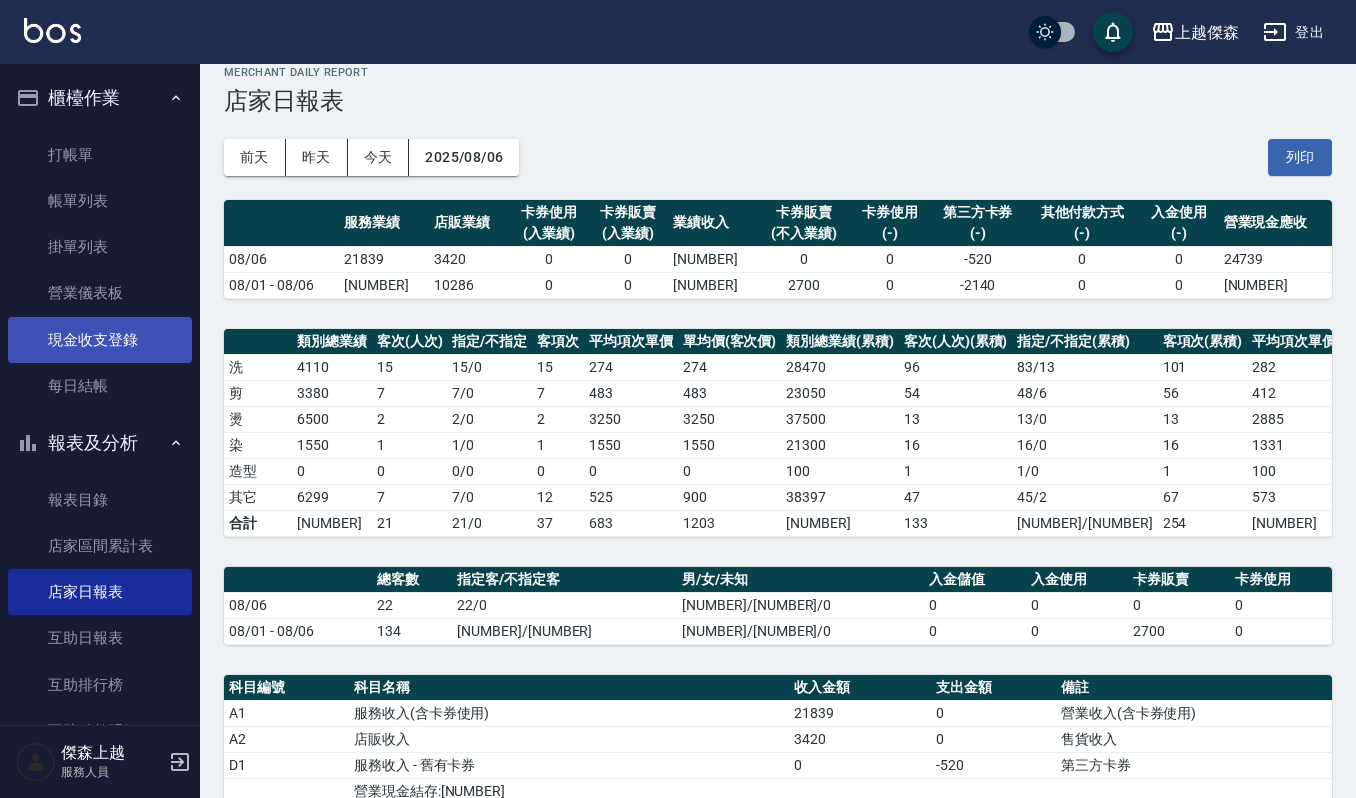 click on "現金收支登錄" at bounding box center [100, 340] 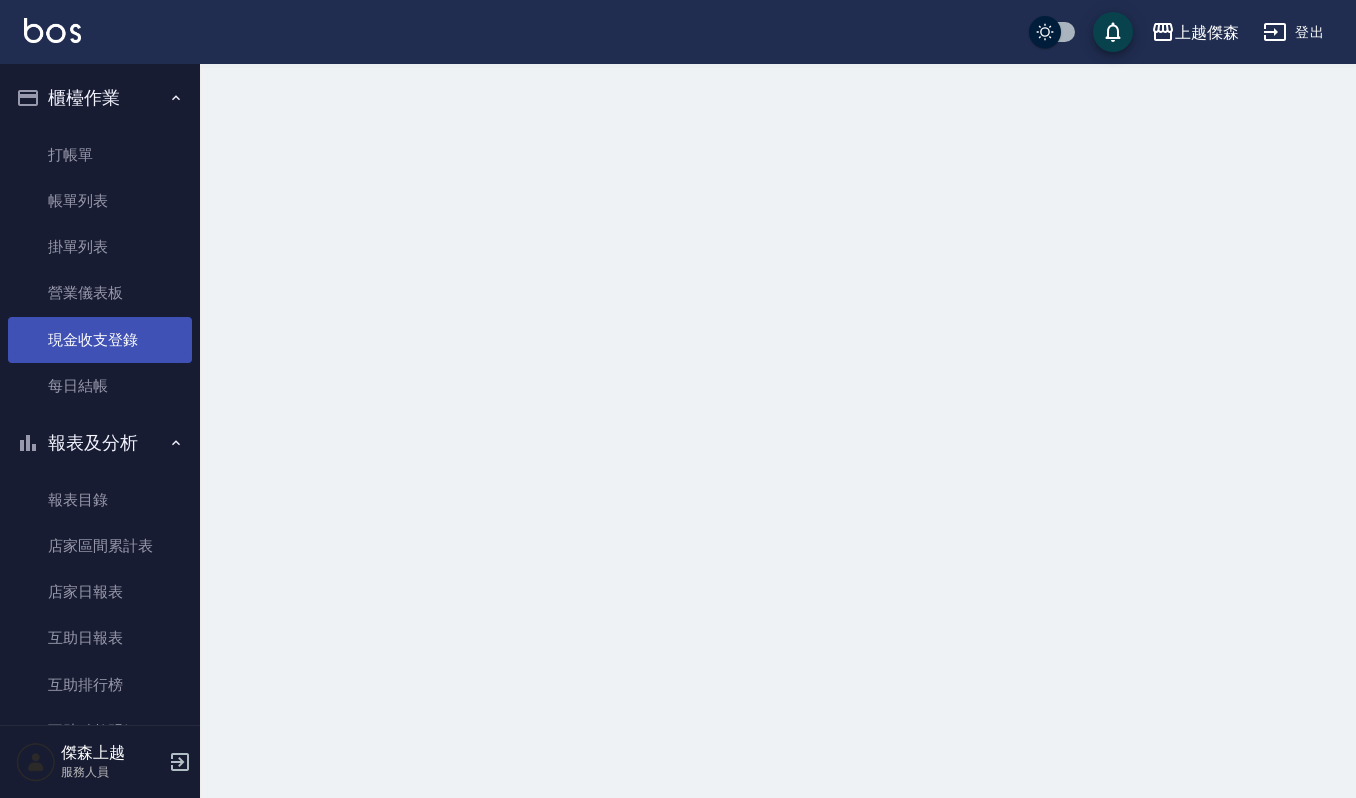 scroll, scrollTop: 0, scrollLeft: 0, axis: both 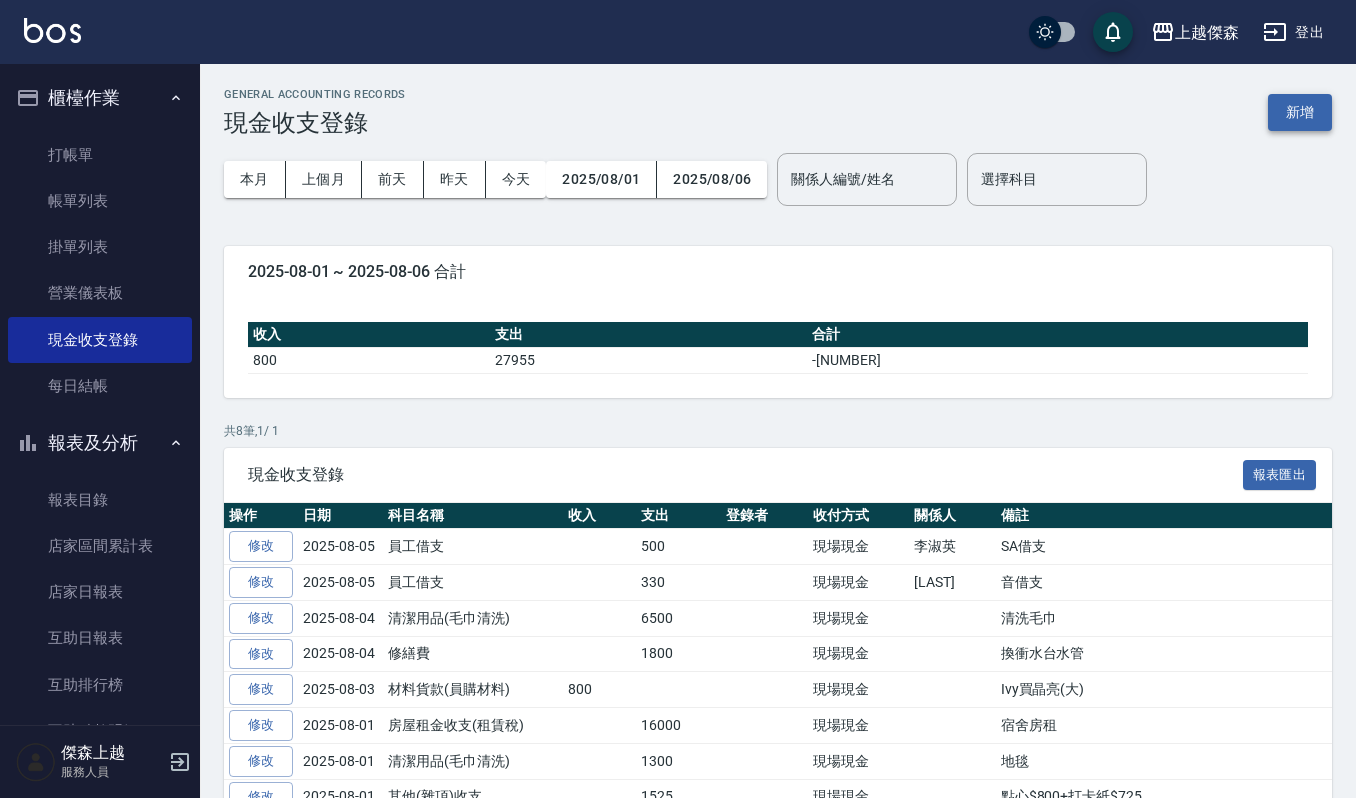 click on "新增" at bounding box center [1300, 112] 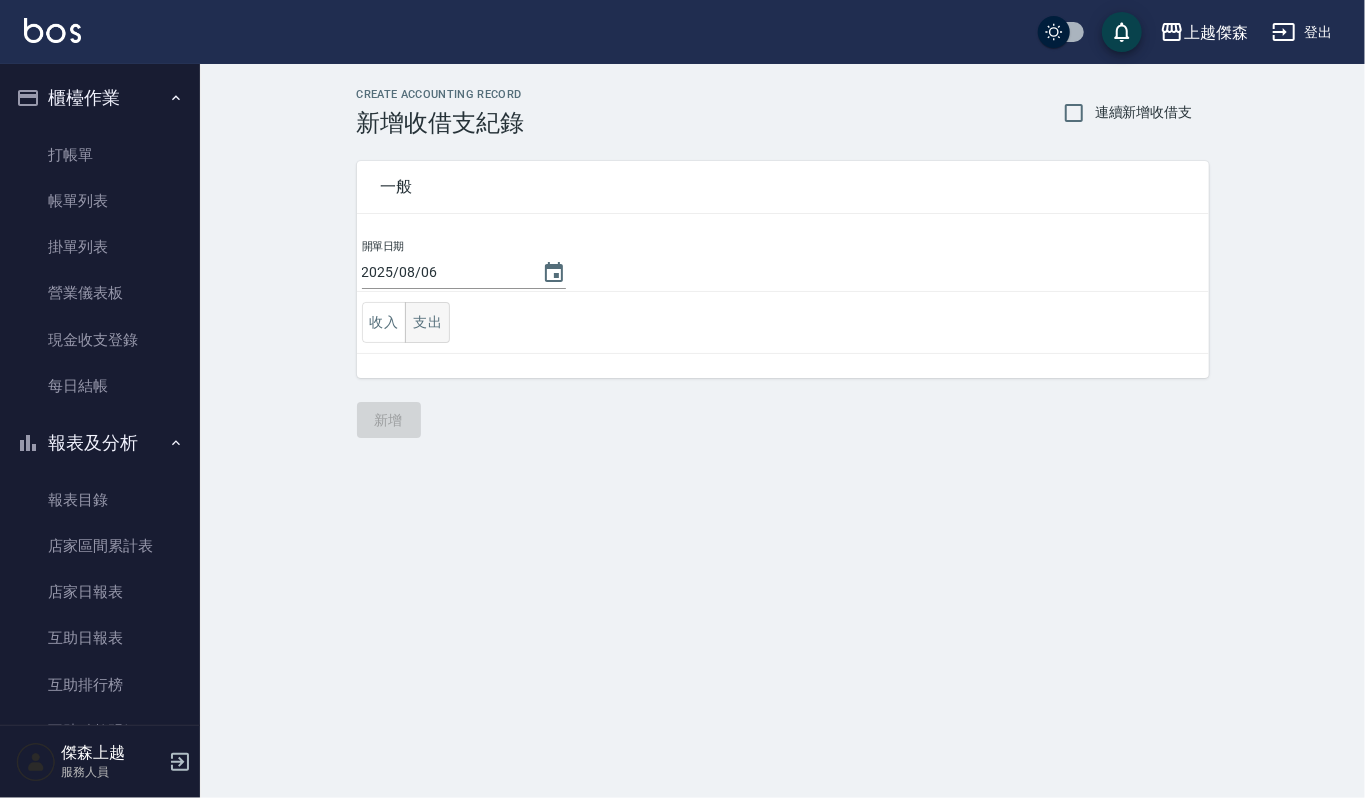 click on "支出" at bounding box center [427, 322] 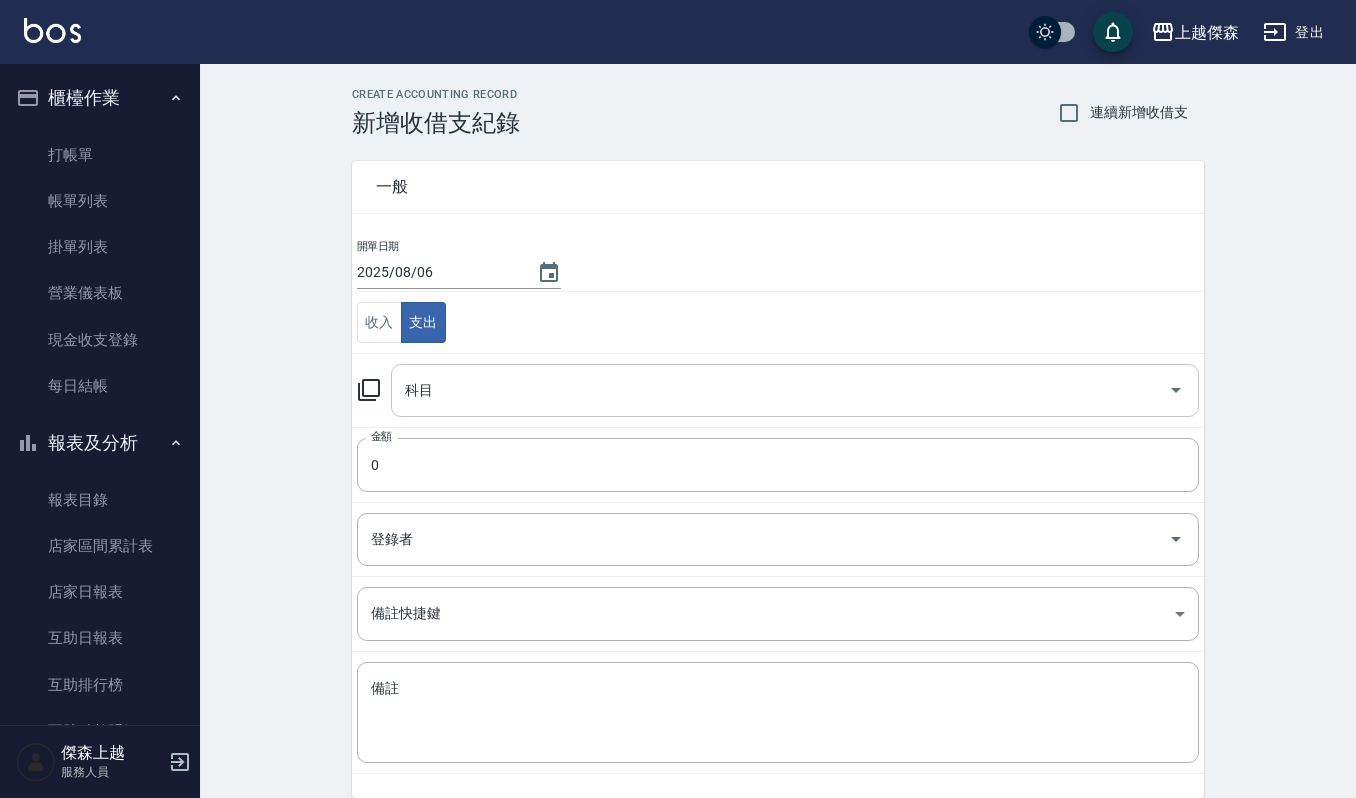 click on "科目" at bounding box center [780, 390] 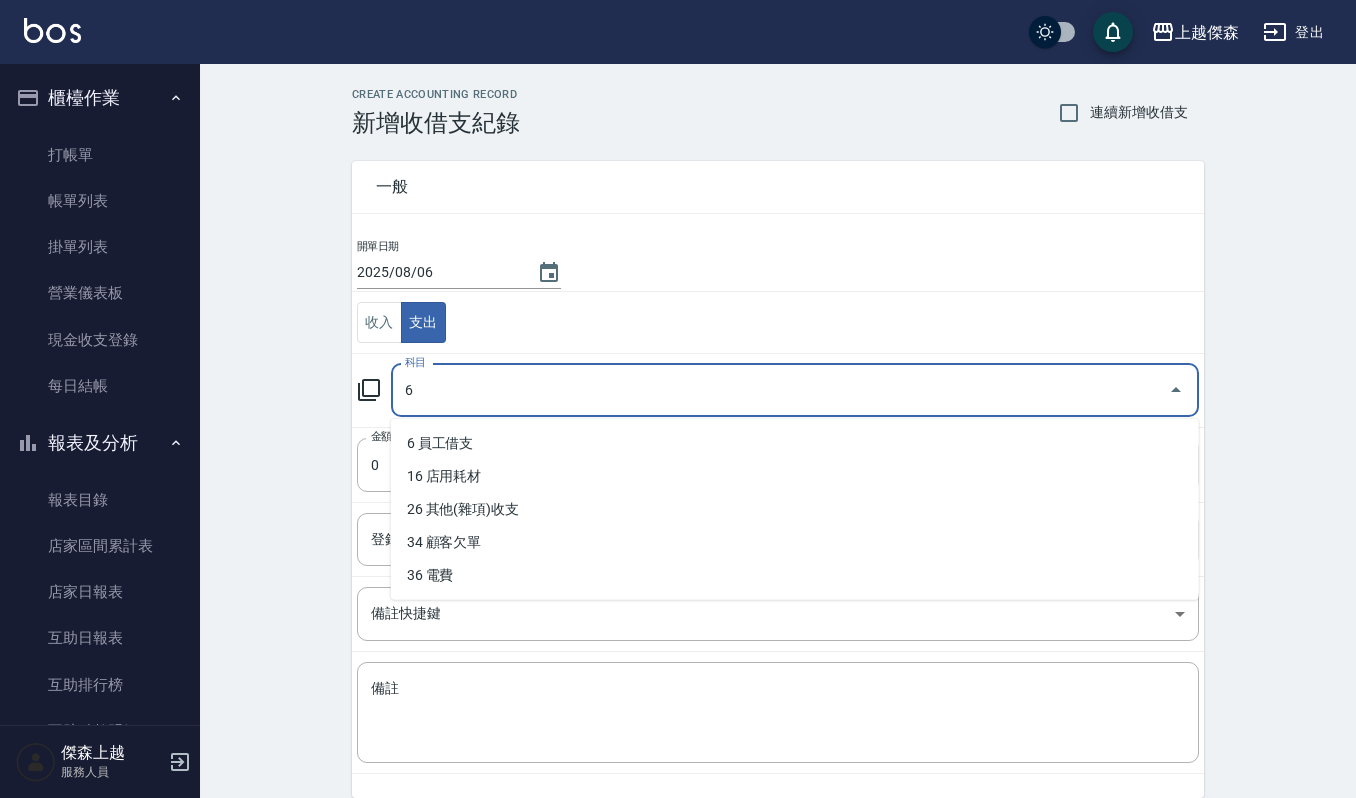 type on "6" 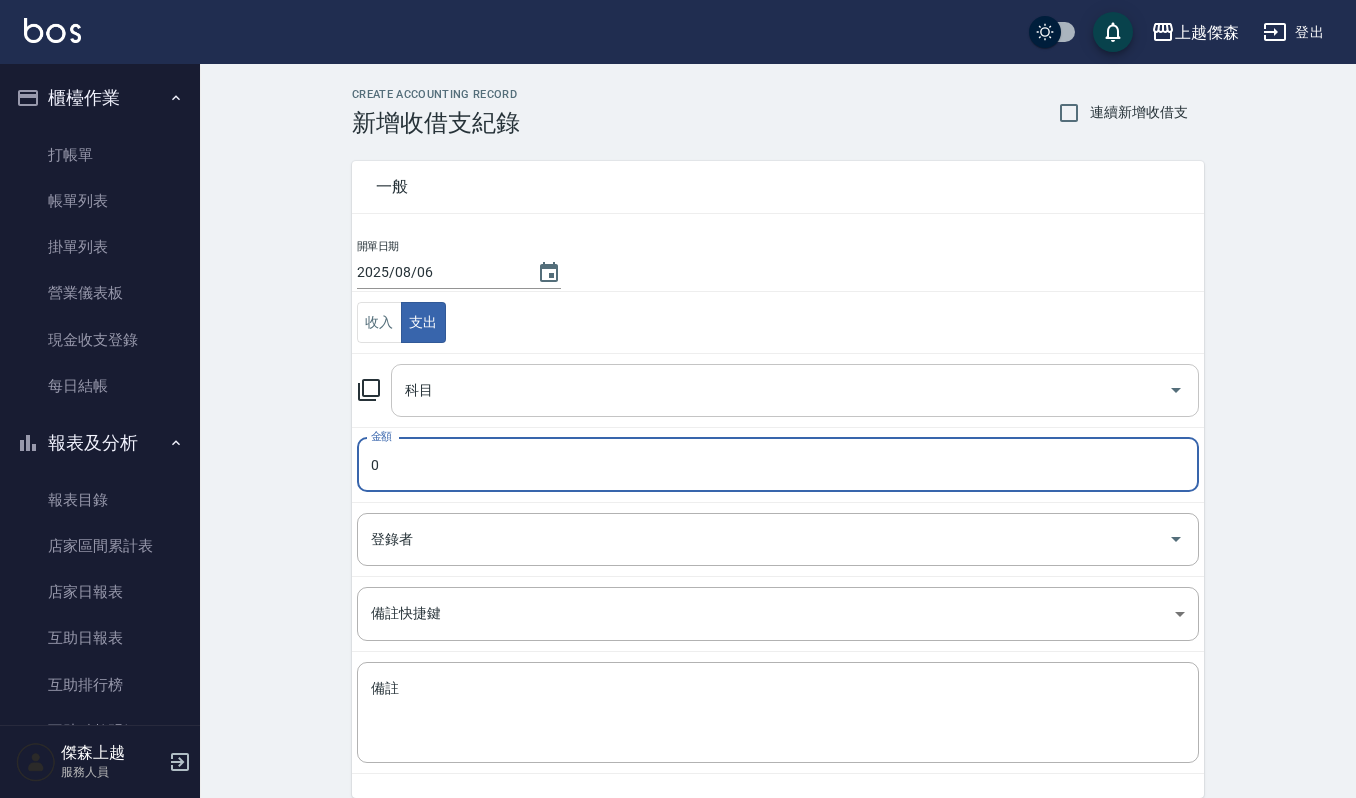 click on "科目" at bounding box center [780, 390] 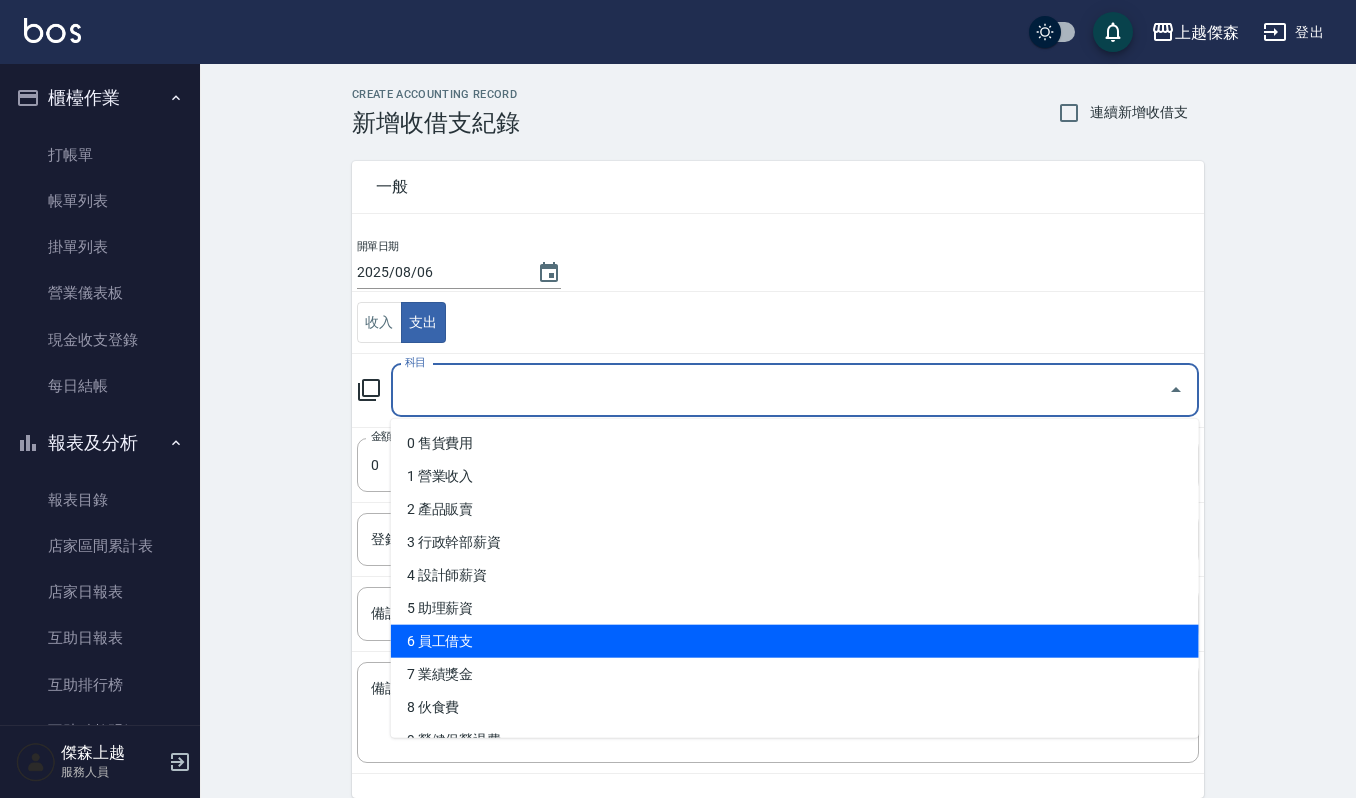 click on "6 員工借支" at bounding box center (795, 641) 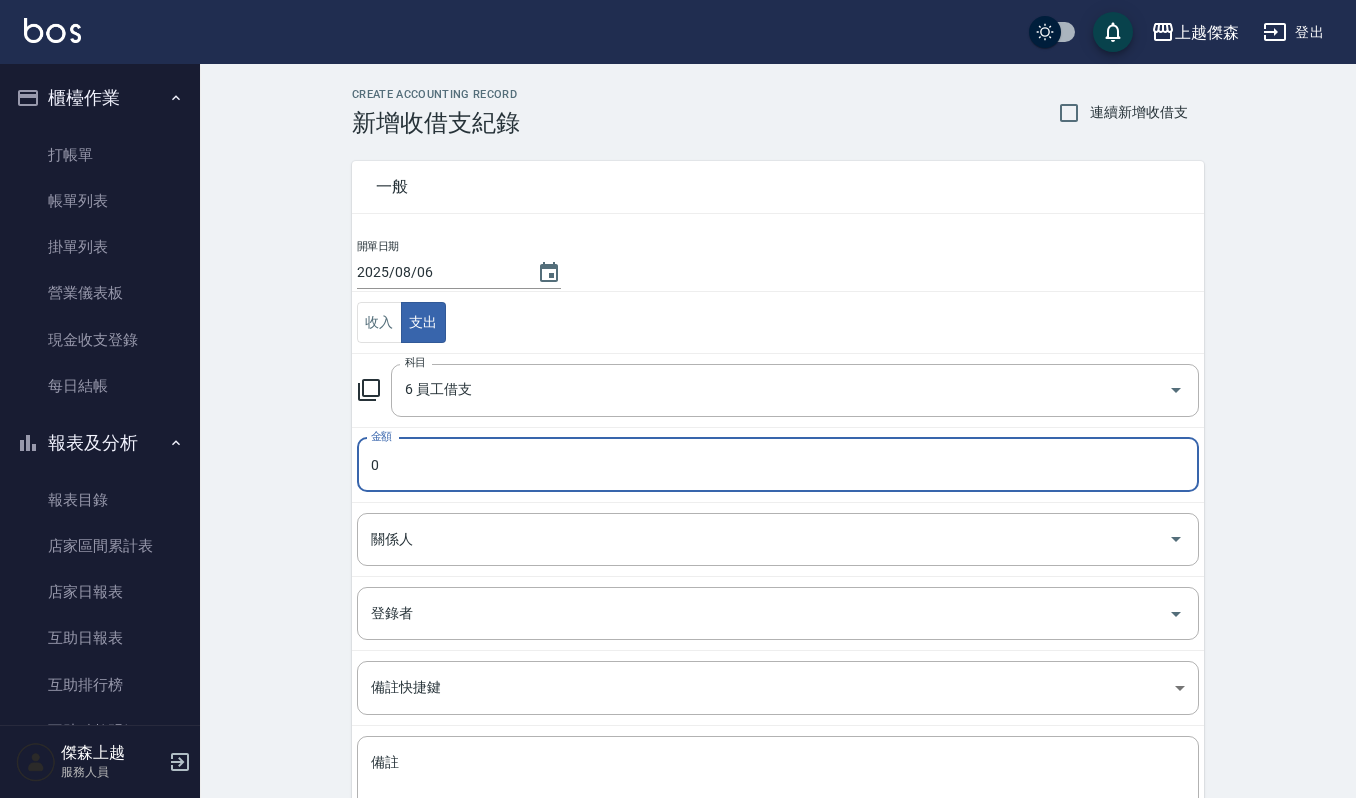 click on "0" at bounding box center [778, 465] 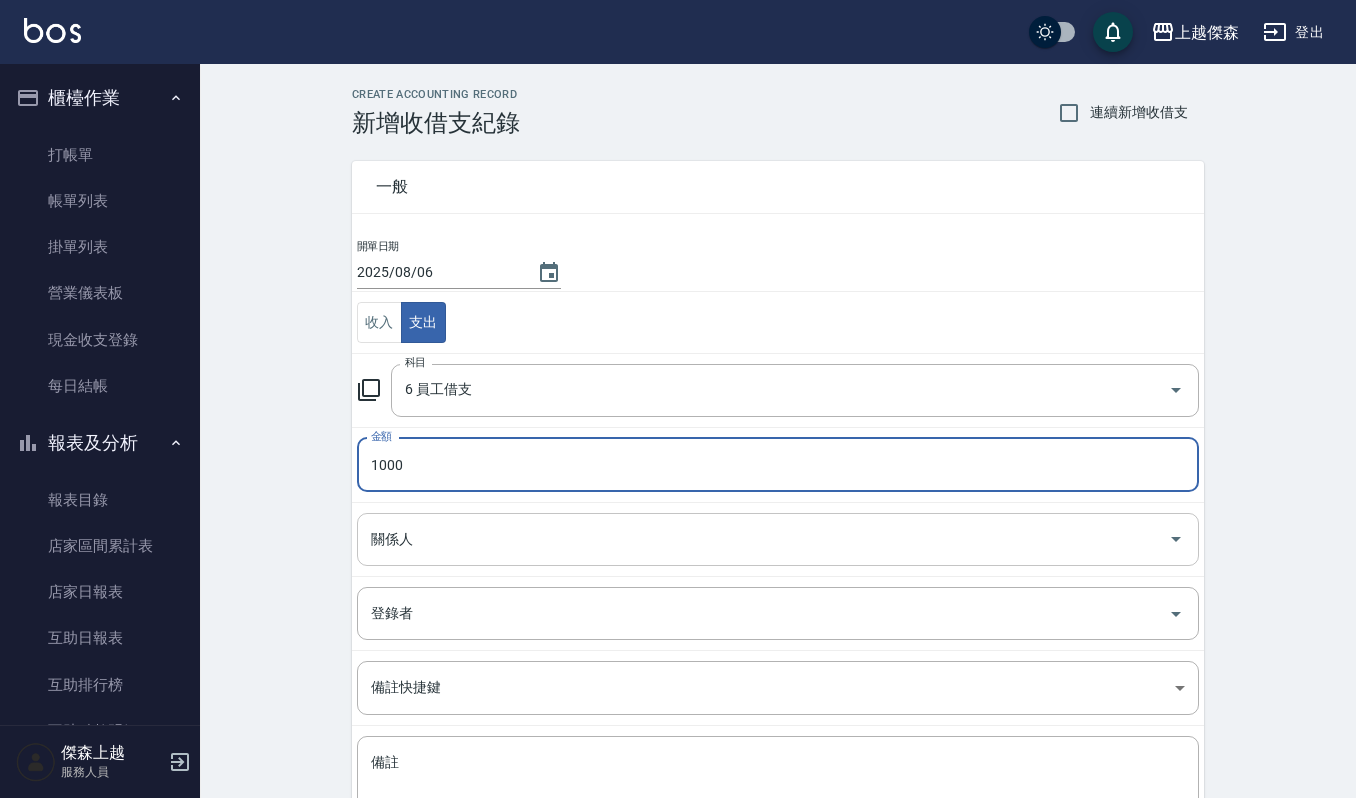 type on "1000" 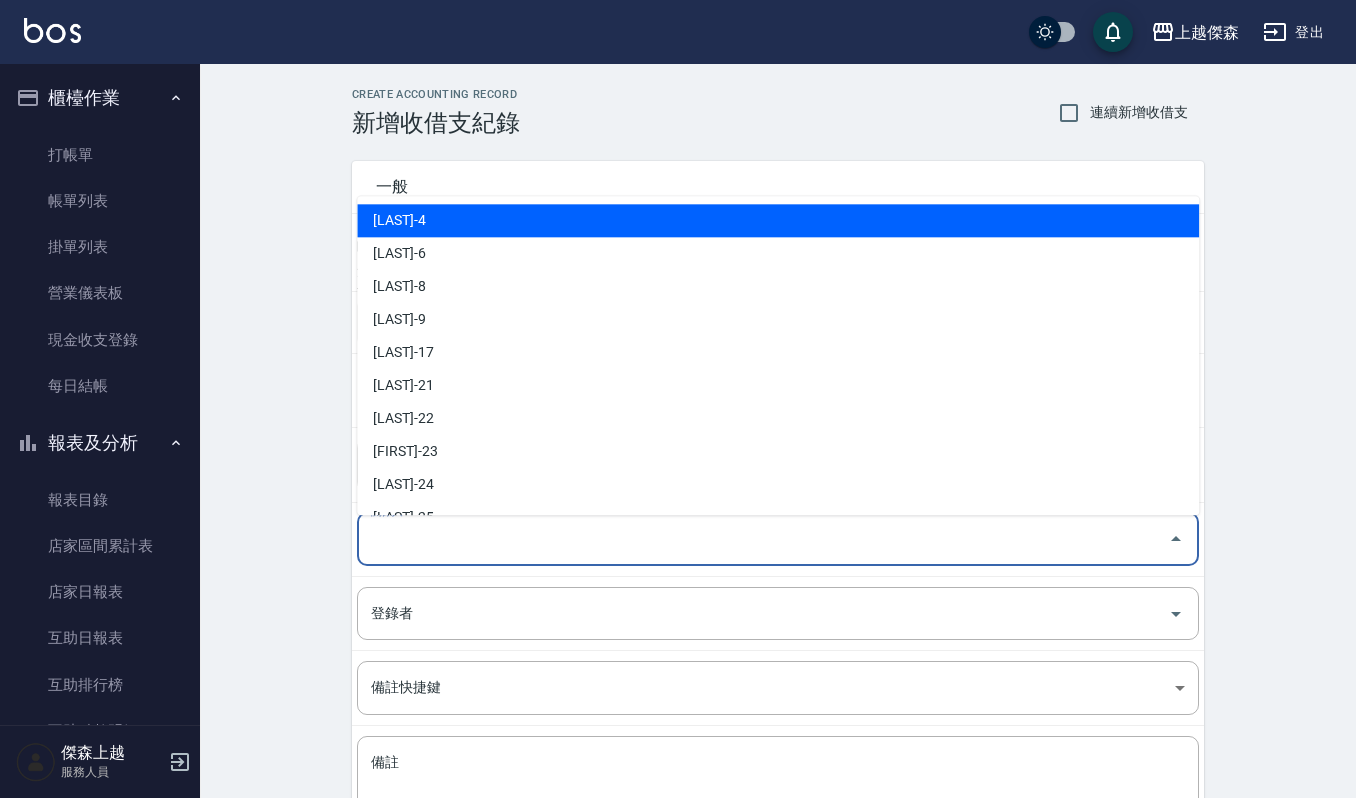 click on "關係人" at bounding box center [763, 539] 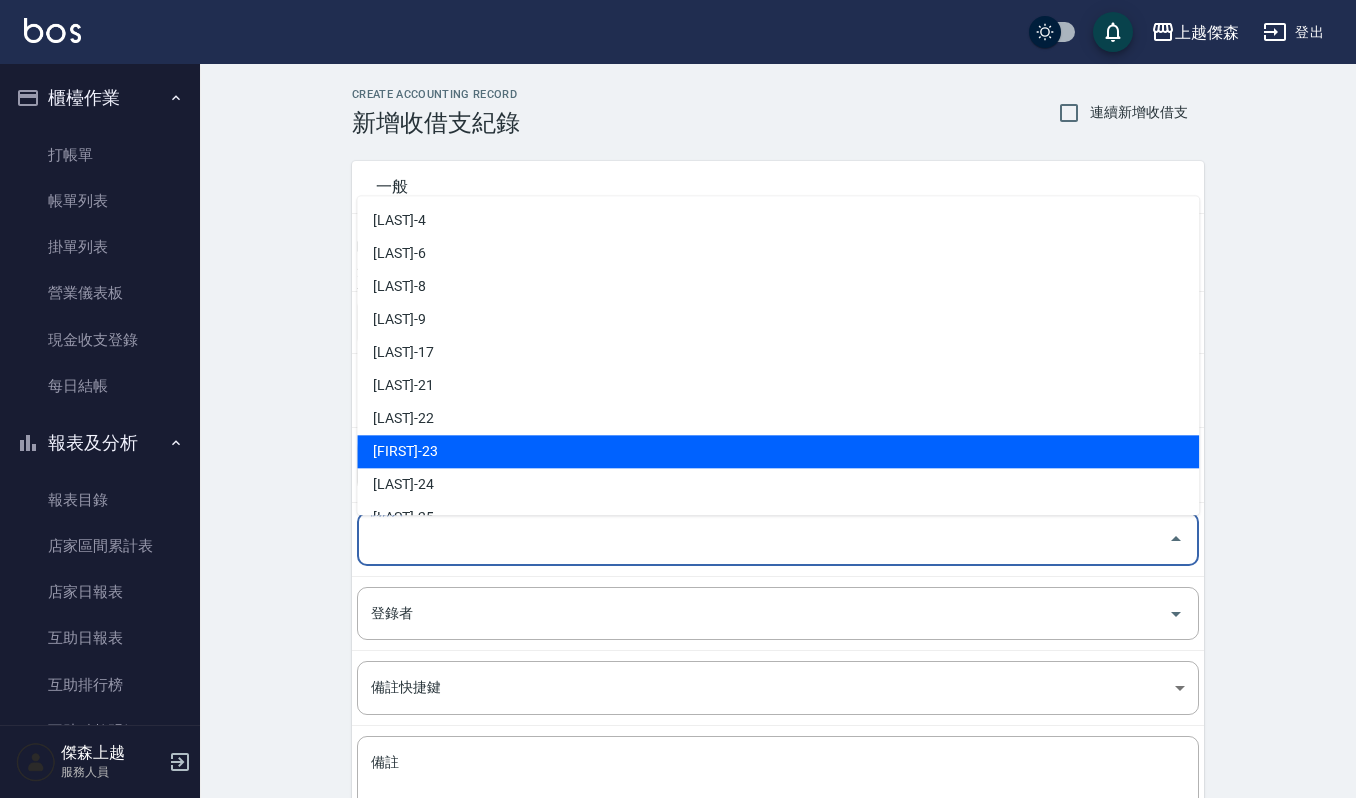click on "孫郁涵-23" at bounding box center (778, 451) 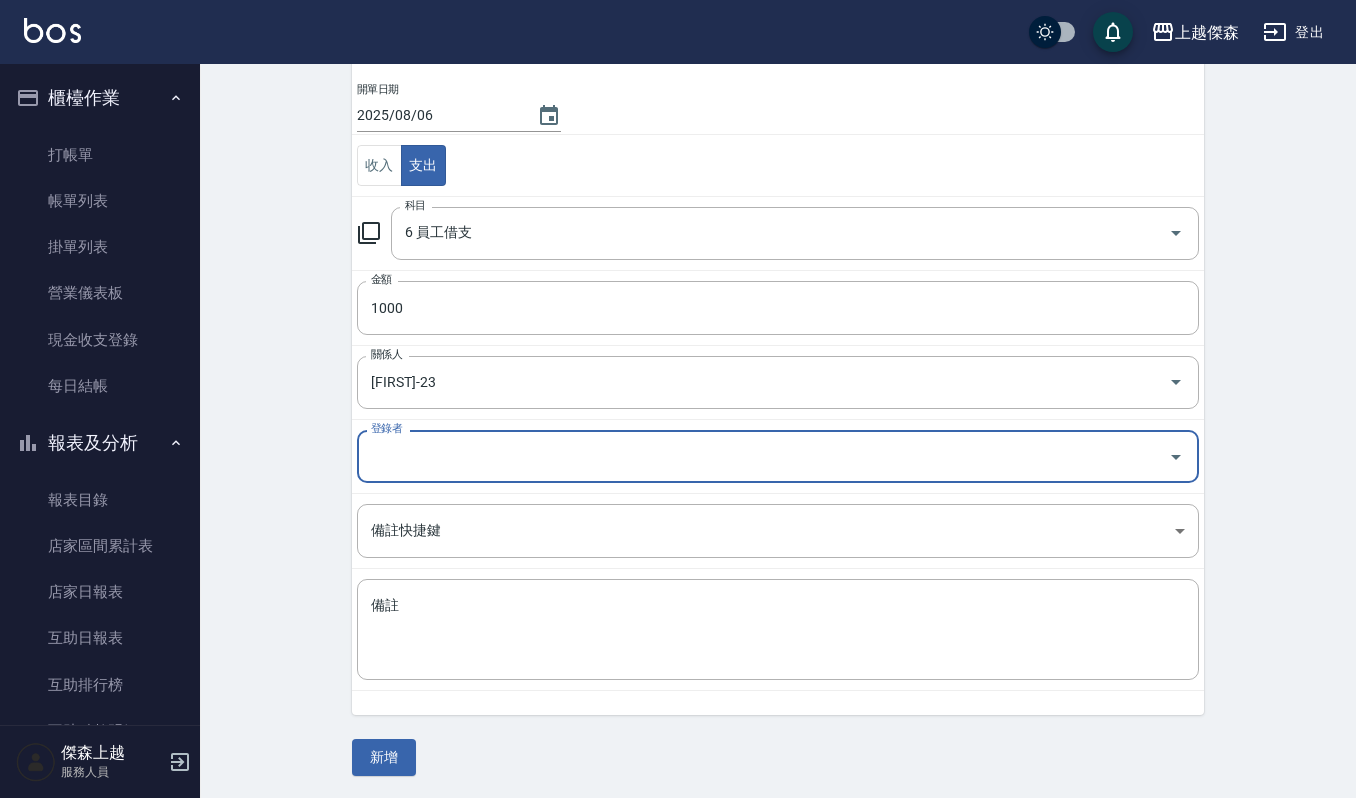 scroll, scrollTop: 161, scrollLeft: 0, axis: vertical 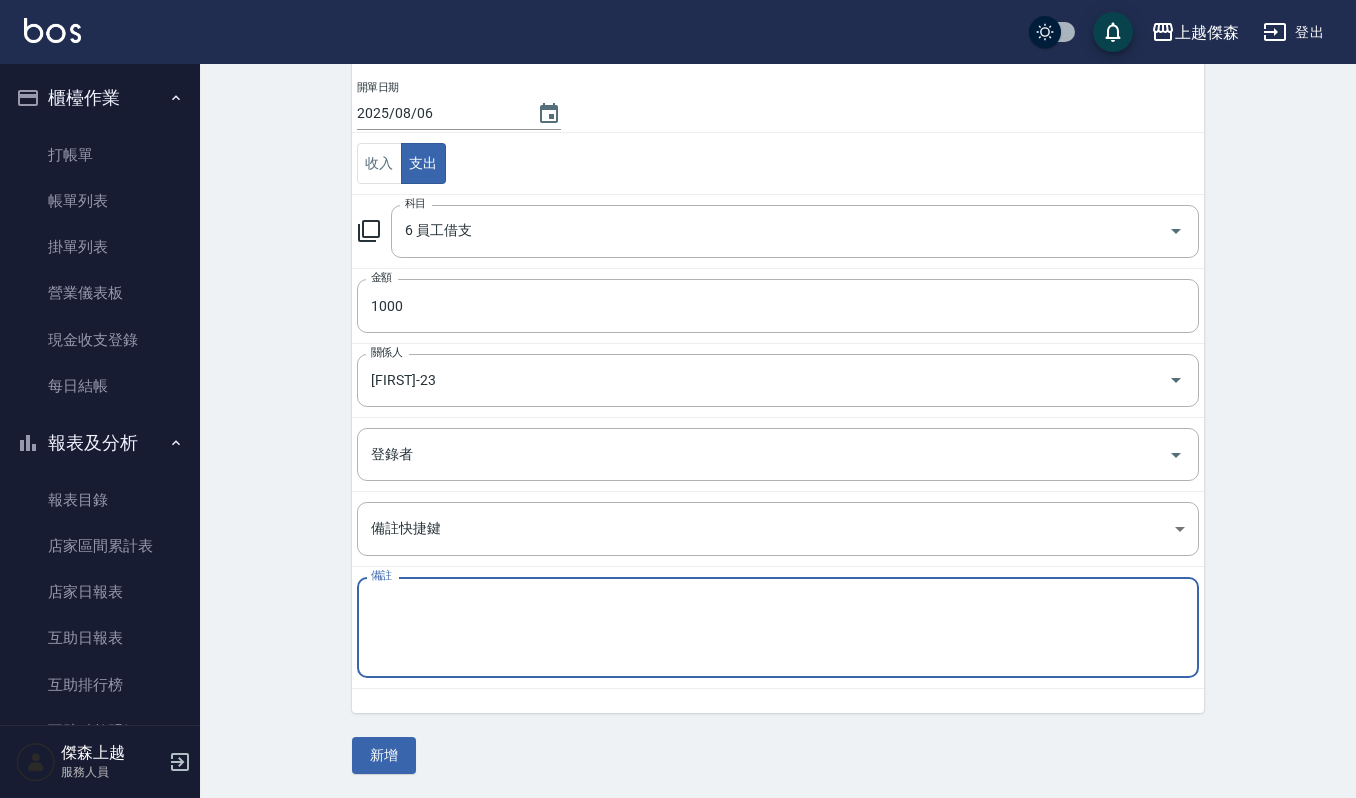 click on "備註" at bounding box center (778, 628) 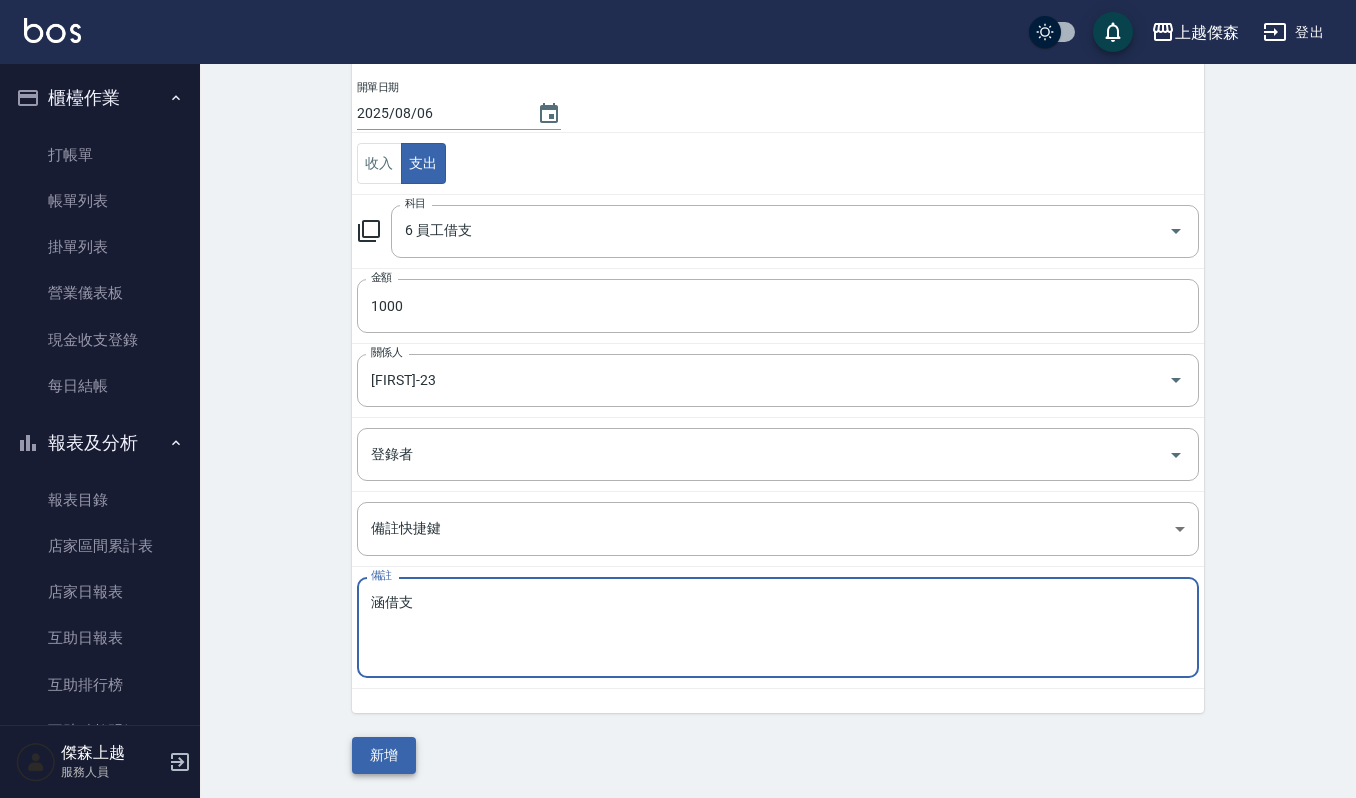 type on "涵借支" 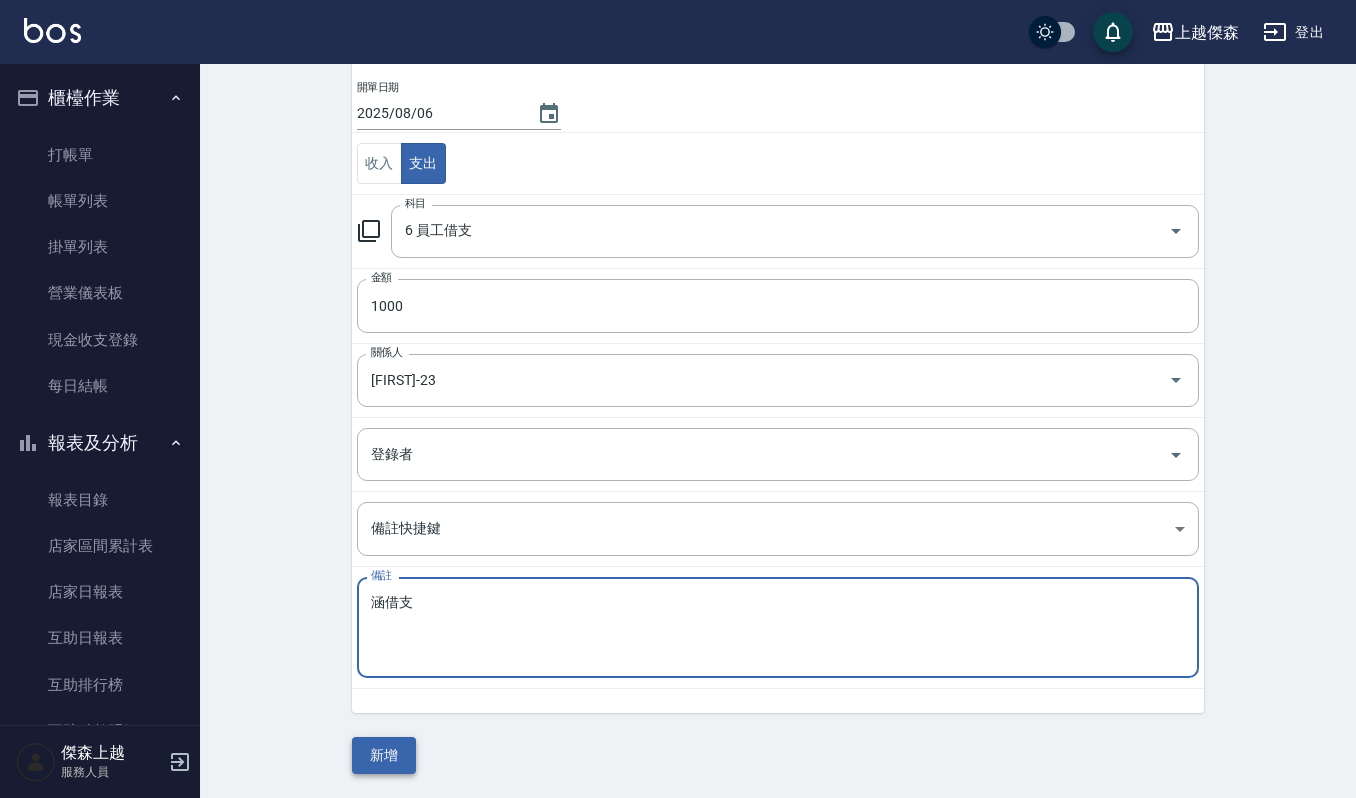 click on "新增" at bounding box center (384, 755) 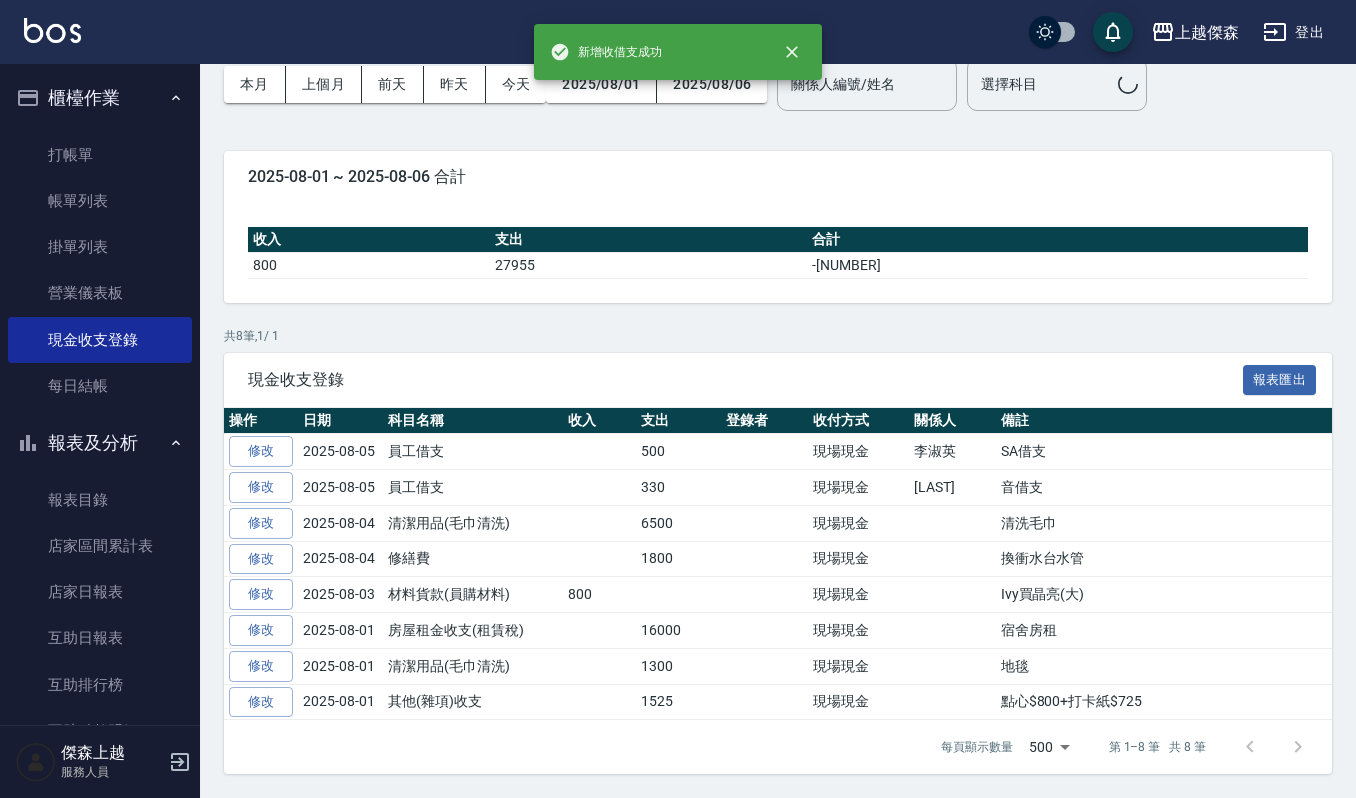 scroll, scrollTop: 0, scrollLeft: 0, axis: both 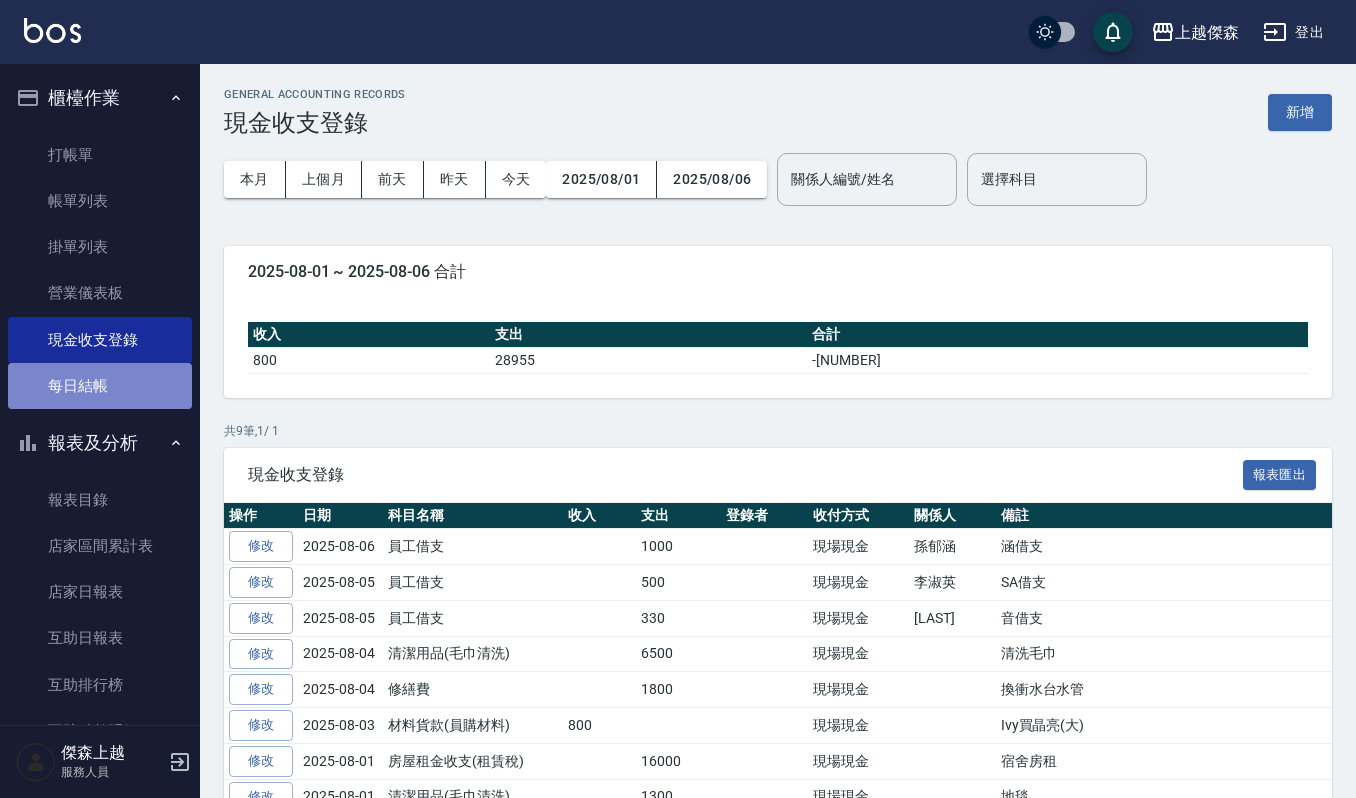 click on "每日結帳" at bounding box center [100, 386] 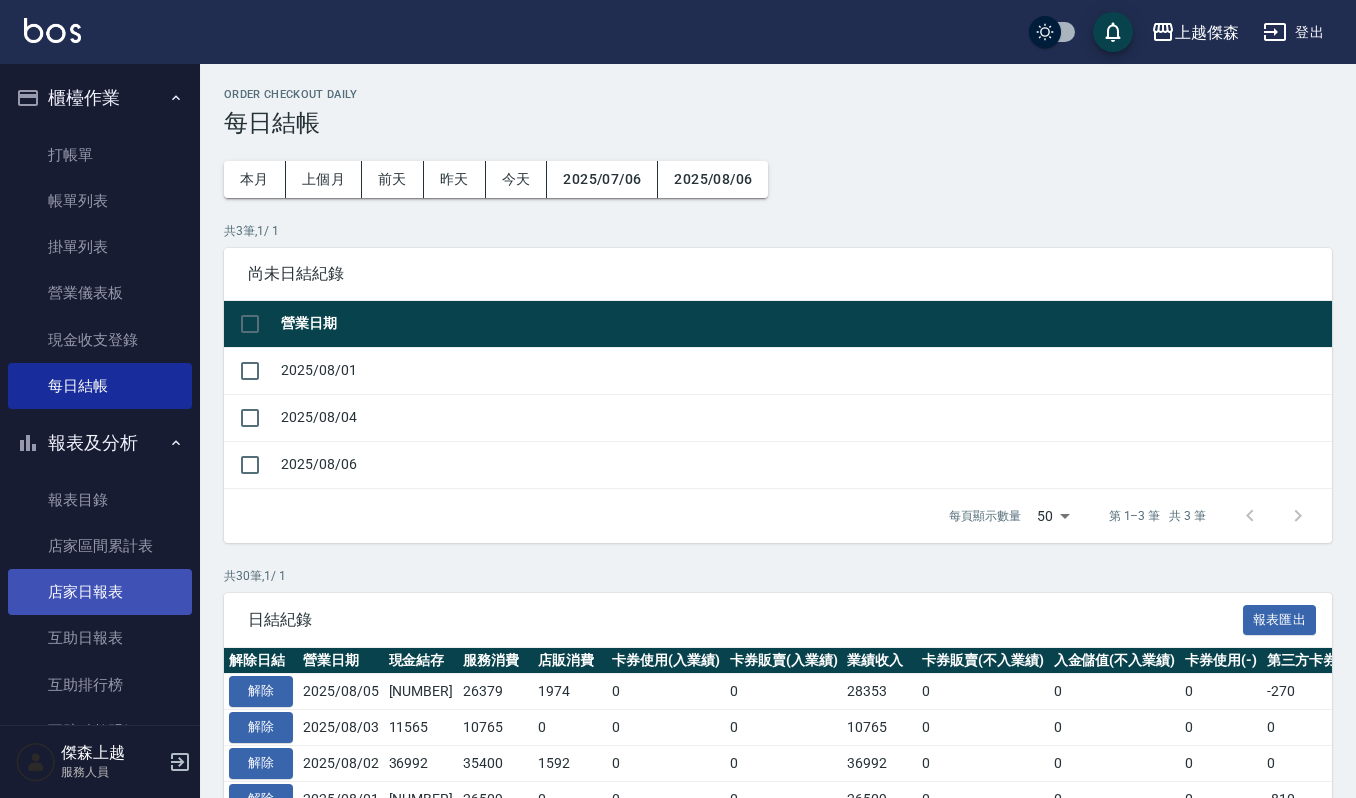 click on "店家日報表" at bounding box center (100, 592) 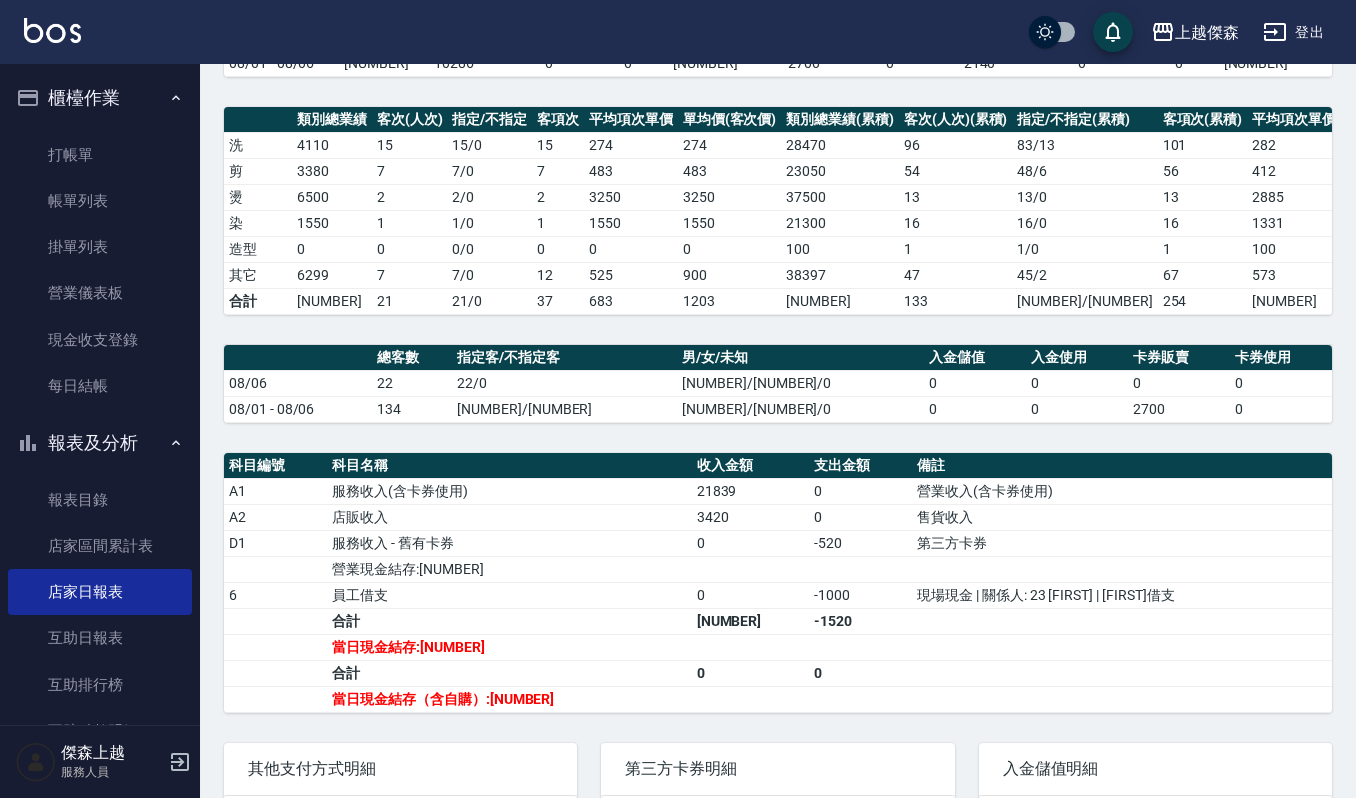 scroll, scrollTop: 449, scrollLeft: 0, axis: vertical 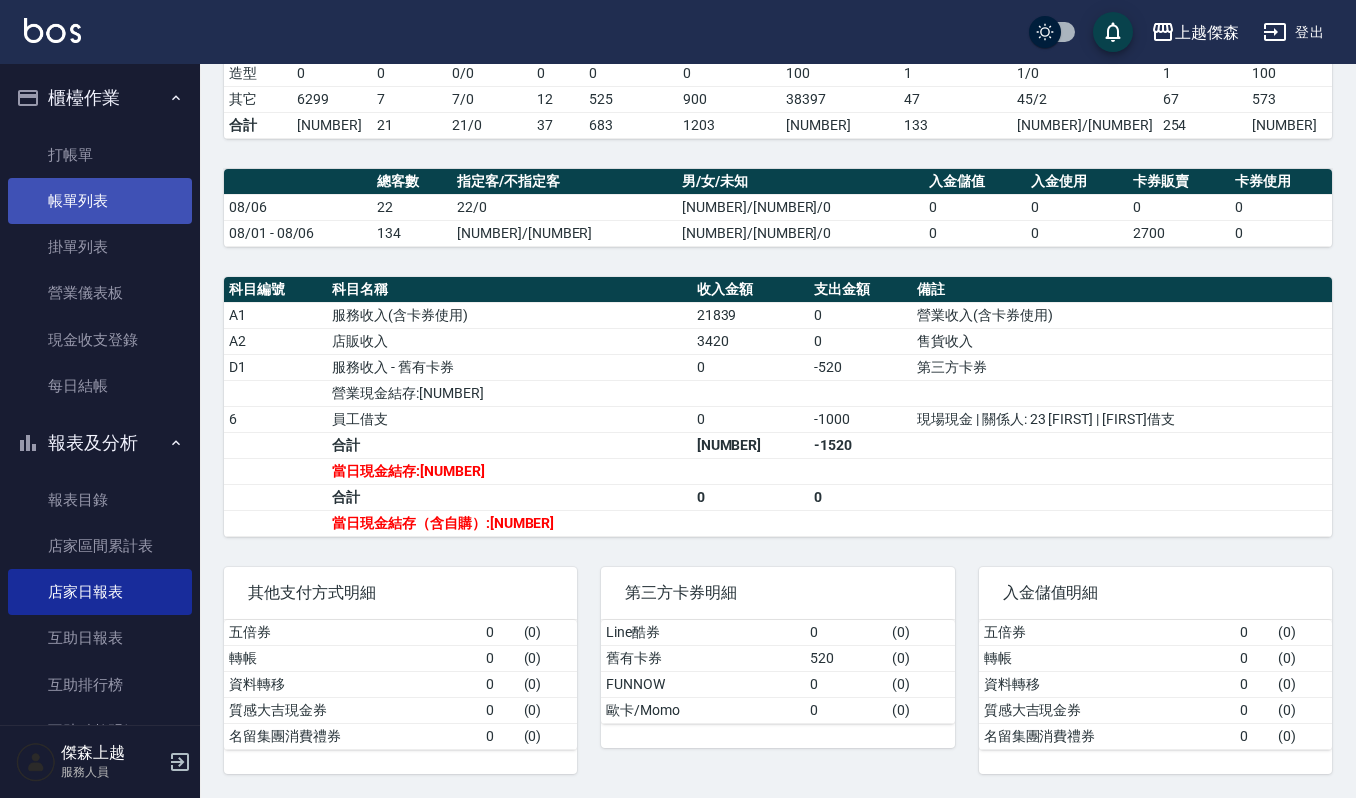 click on "帳單列表" at bounding box center (100, 201) 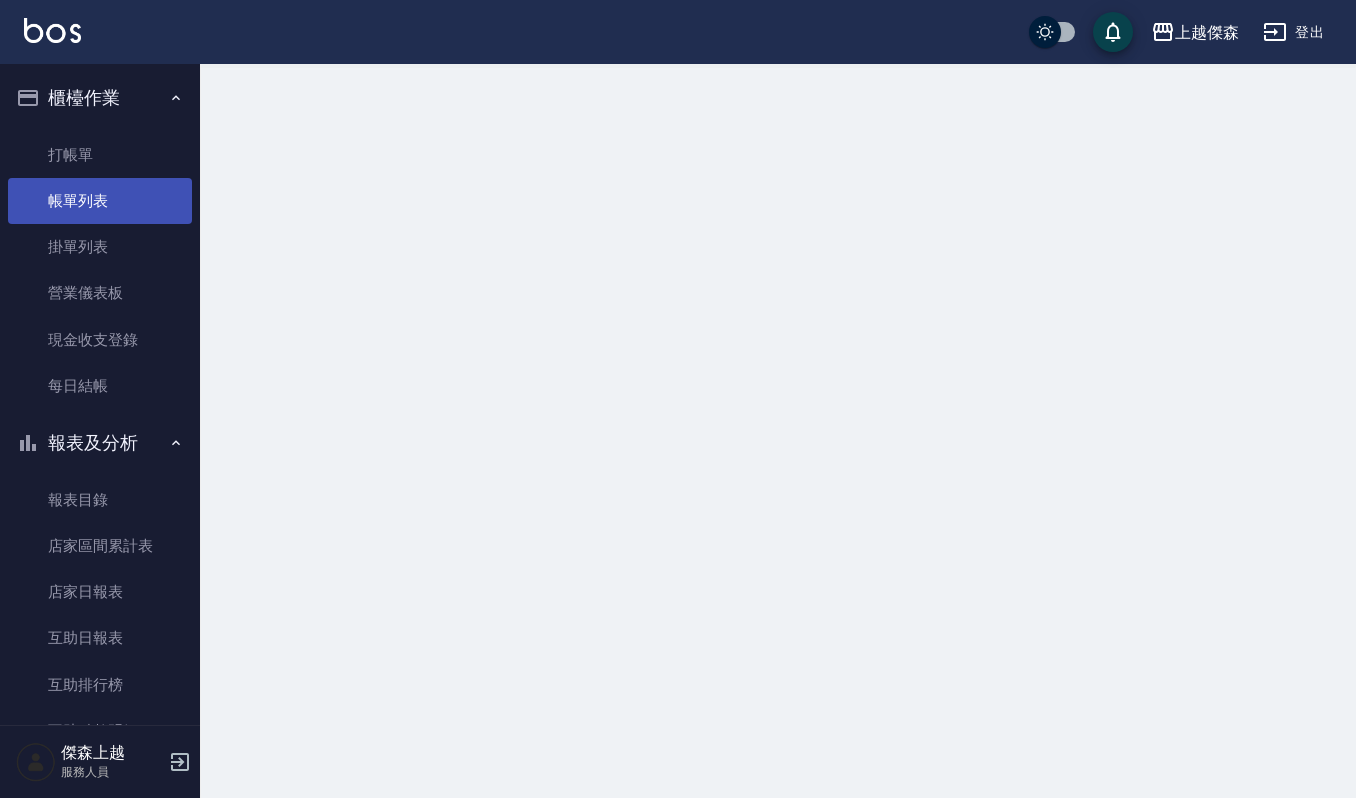 scroll, scrollTop: 0, scrollLeft: 0, axis: both 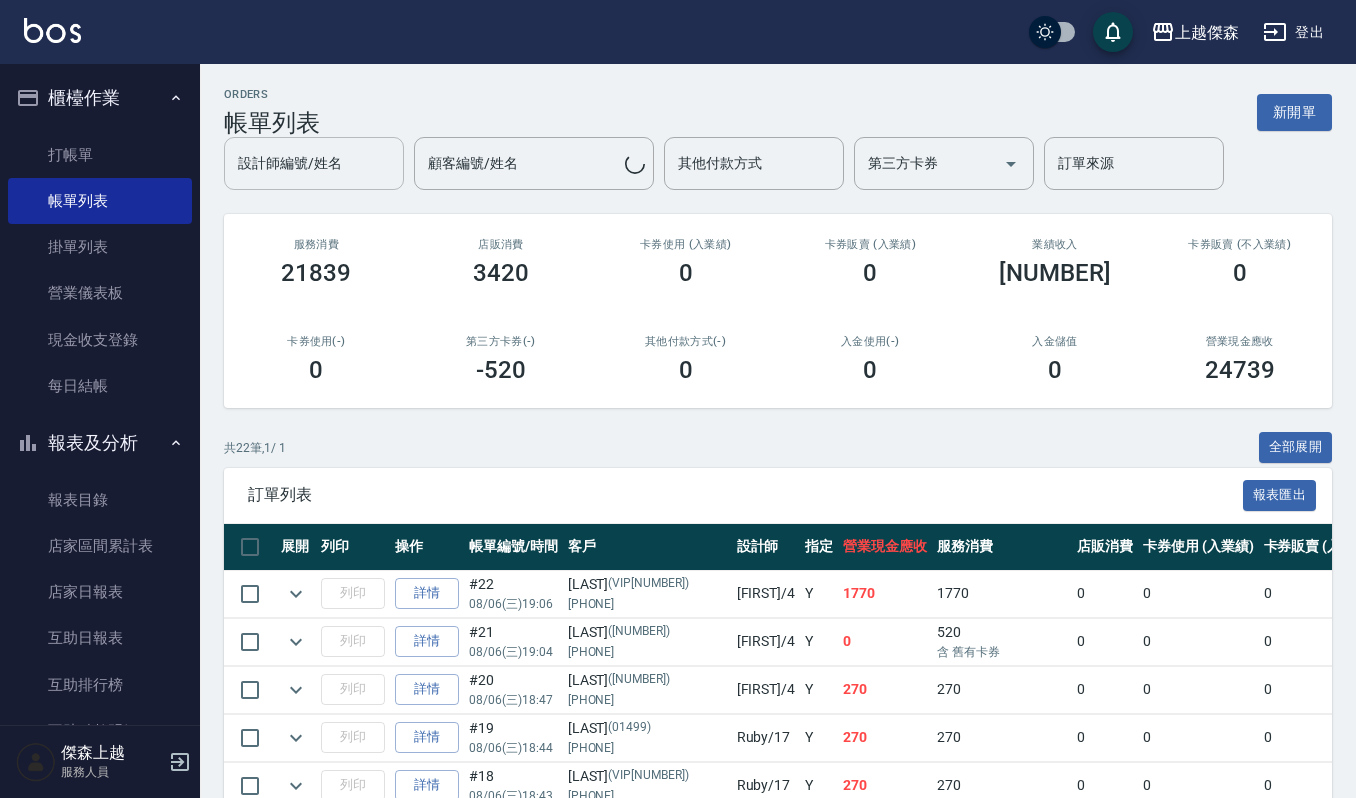 click on "設計師編號/姓名" at bounding box center (314, 163) 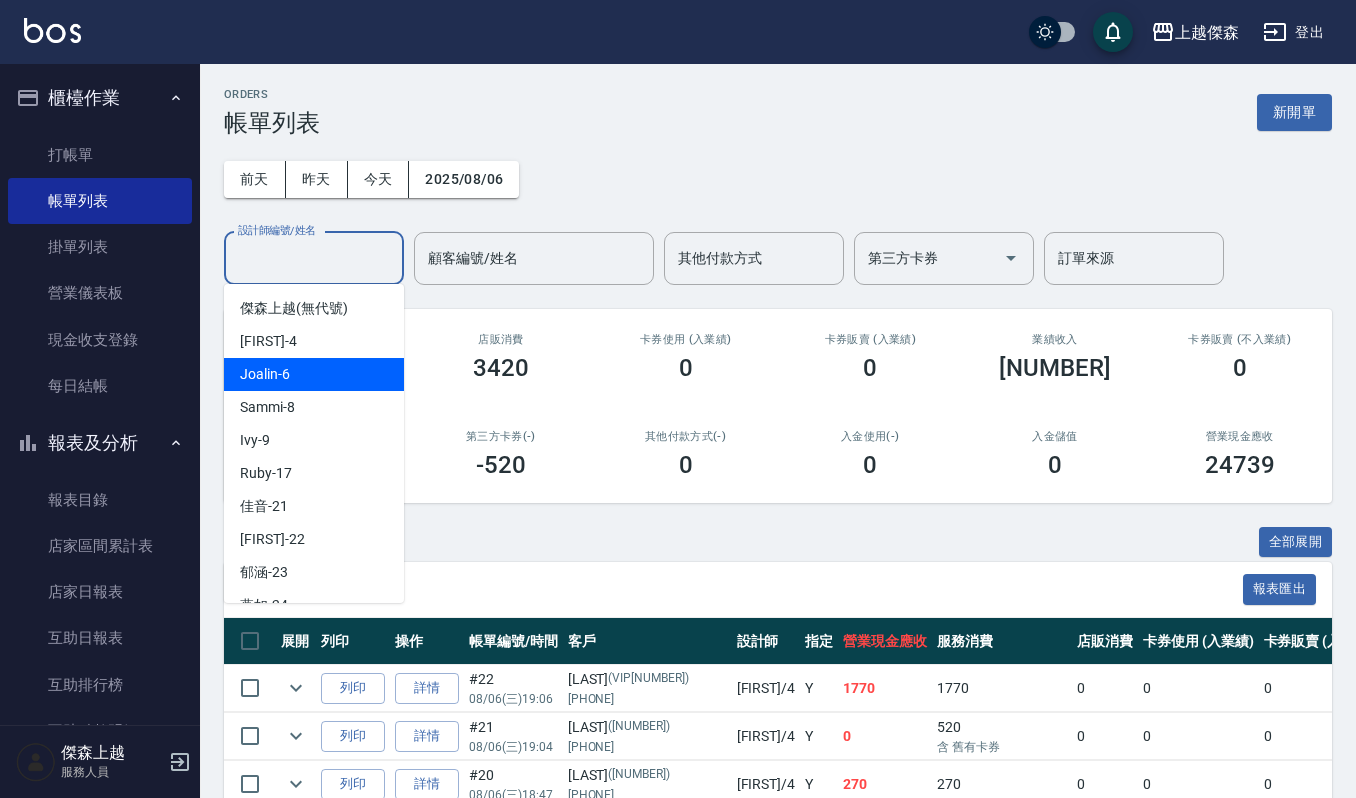 click on "Joalin -6" at bounding box center [314, 374] 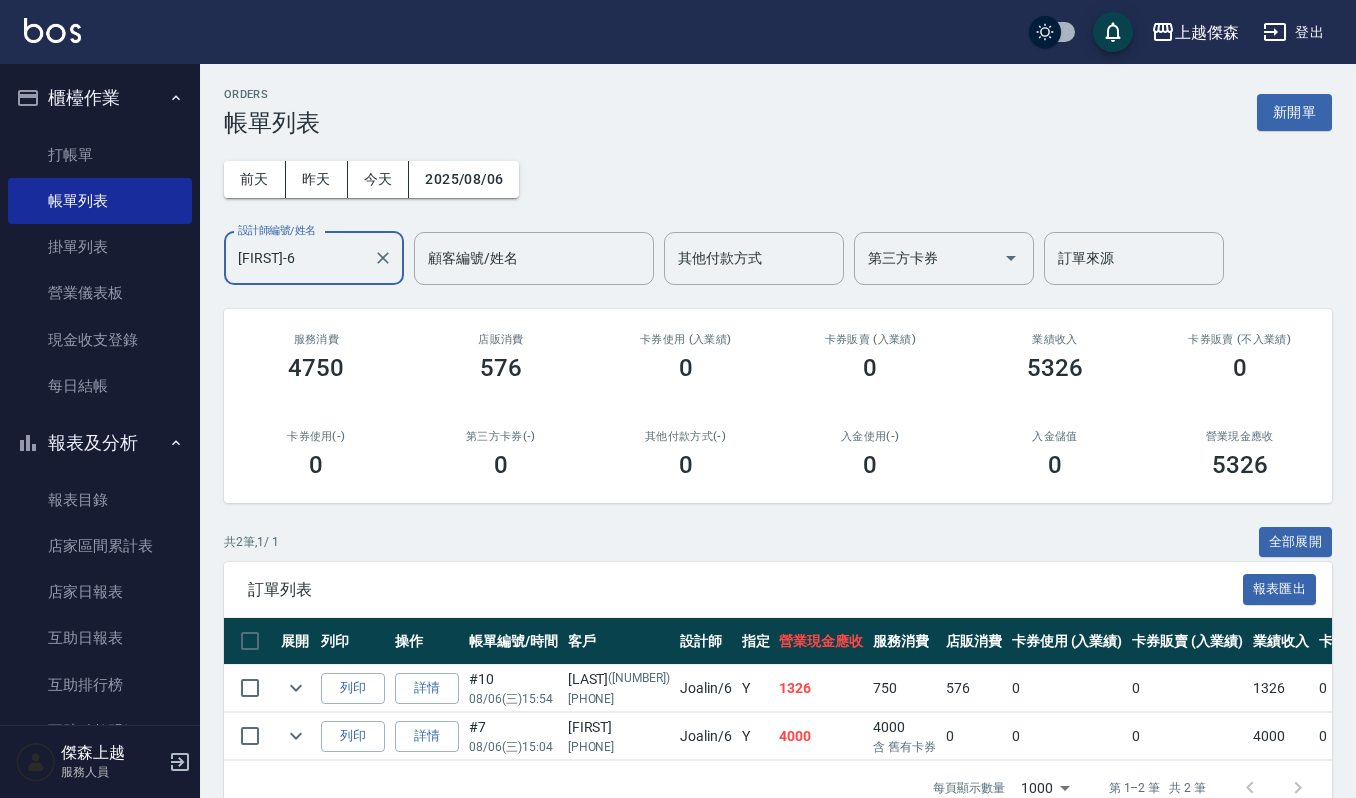 click on "Joalin-6" at bounding box center (299, 258) 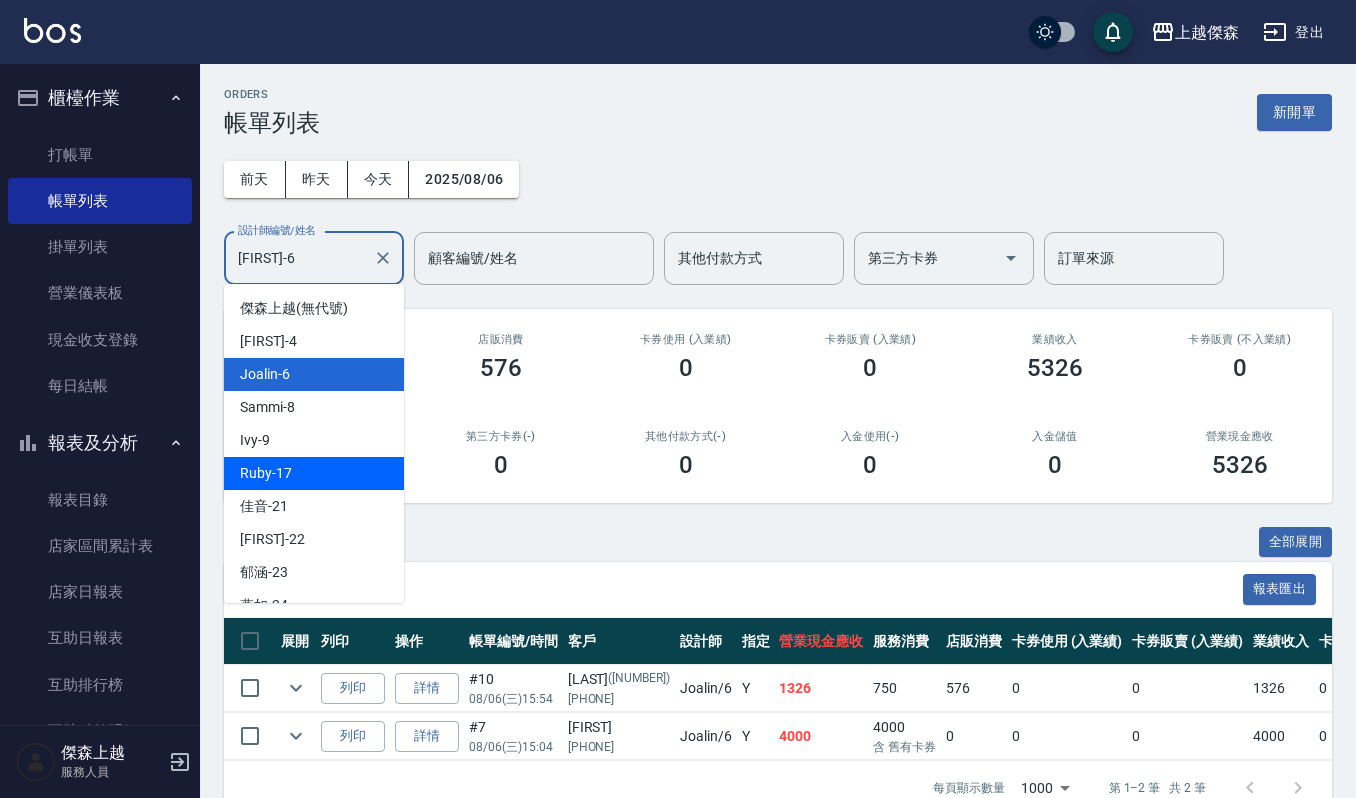 click on "Ruby -17" at bounding box center (314, 473) 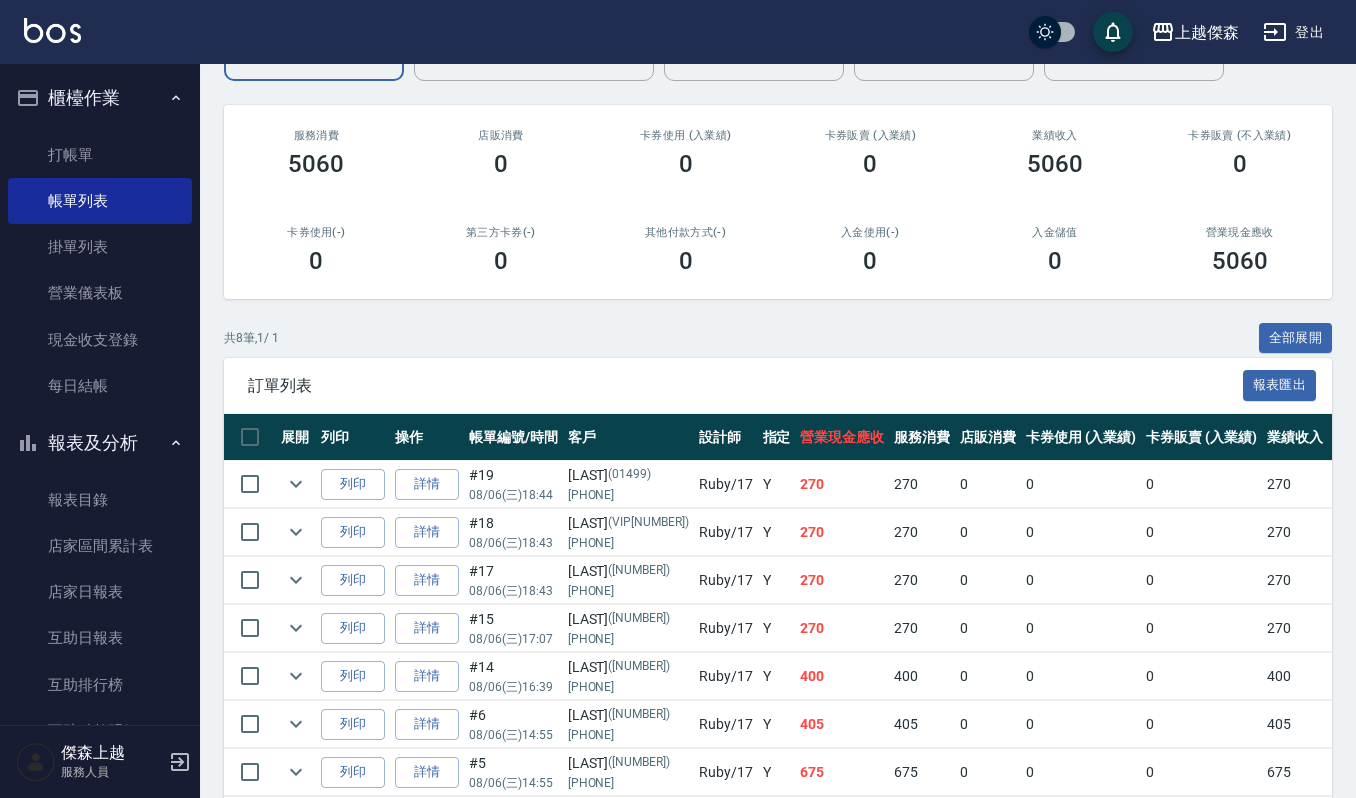 scroll, scrollTop: 0, scrollLeft: 0, axis: both 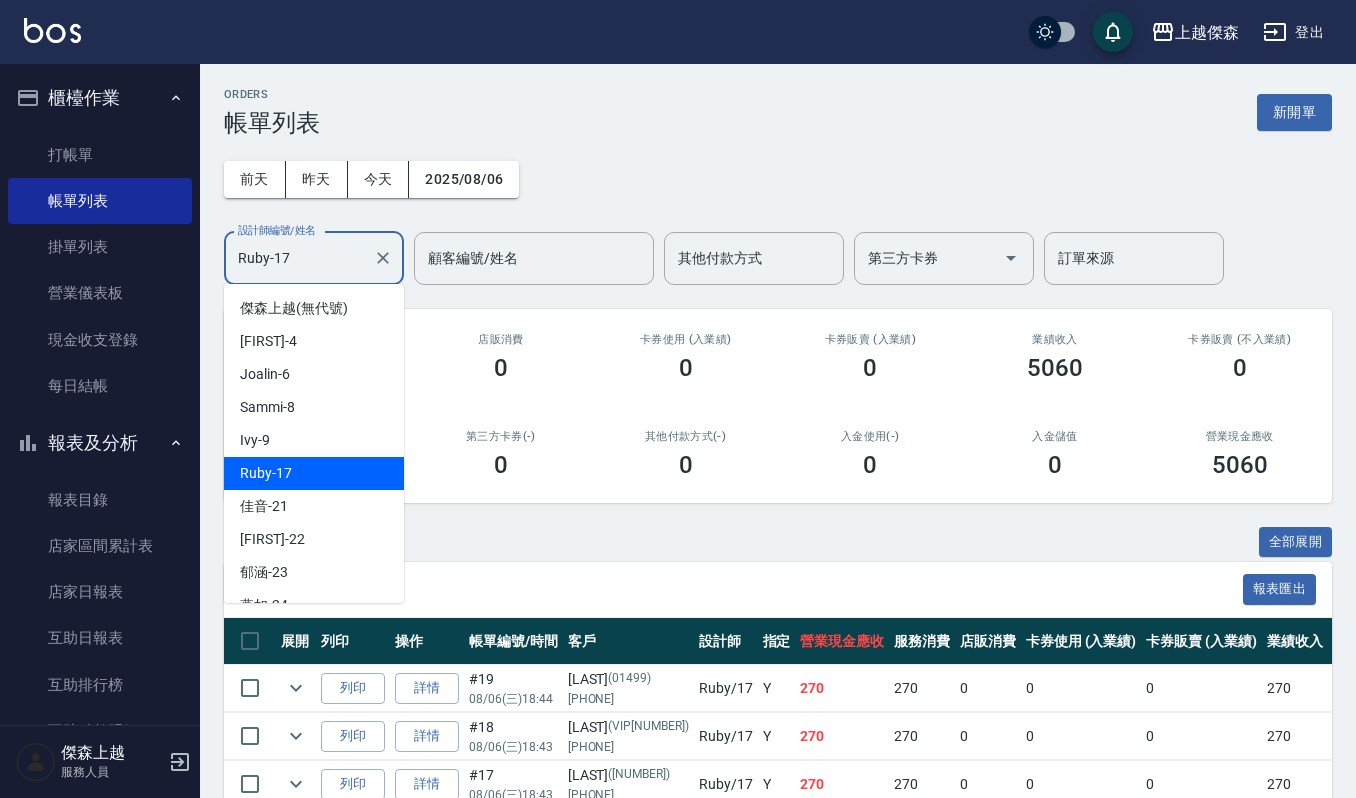 drag, startPoint x: 313, startPoint y: 256, endPoint x: 0, endPoint y: 200, distance: 317.97012 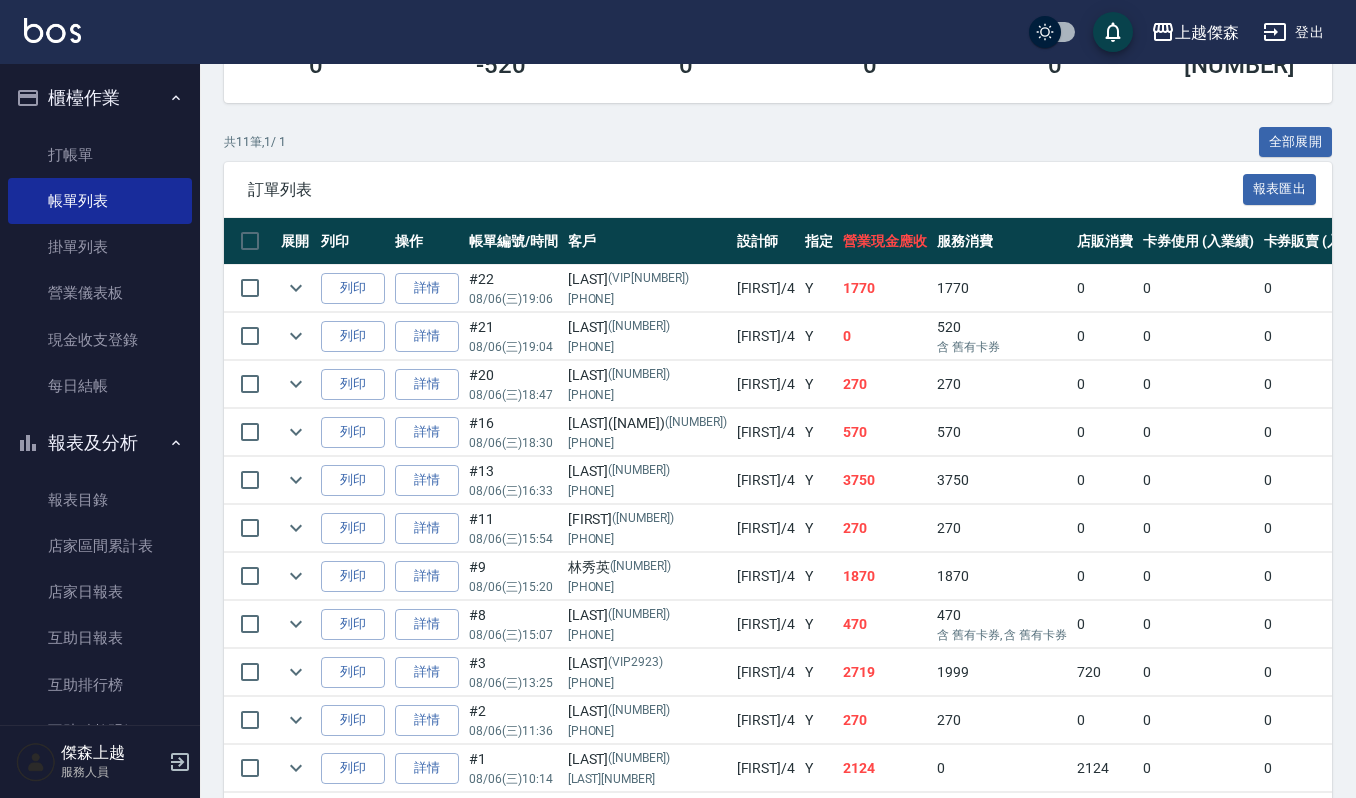 scroll, scrollTop: 500, scrollLeft: 0, axis: vertical 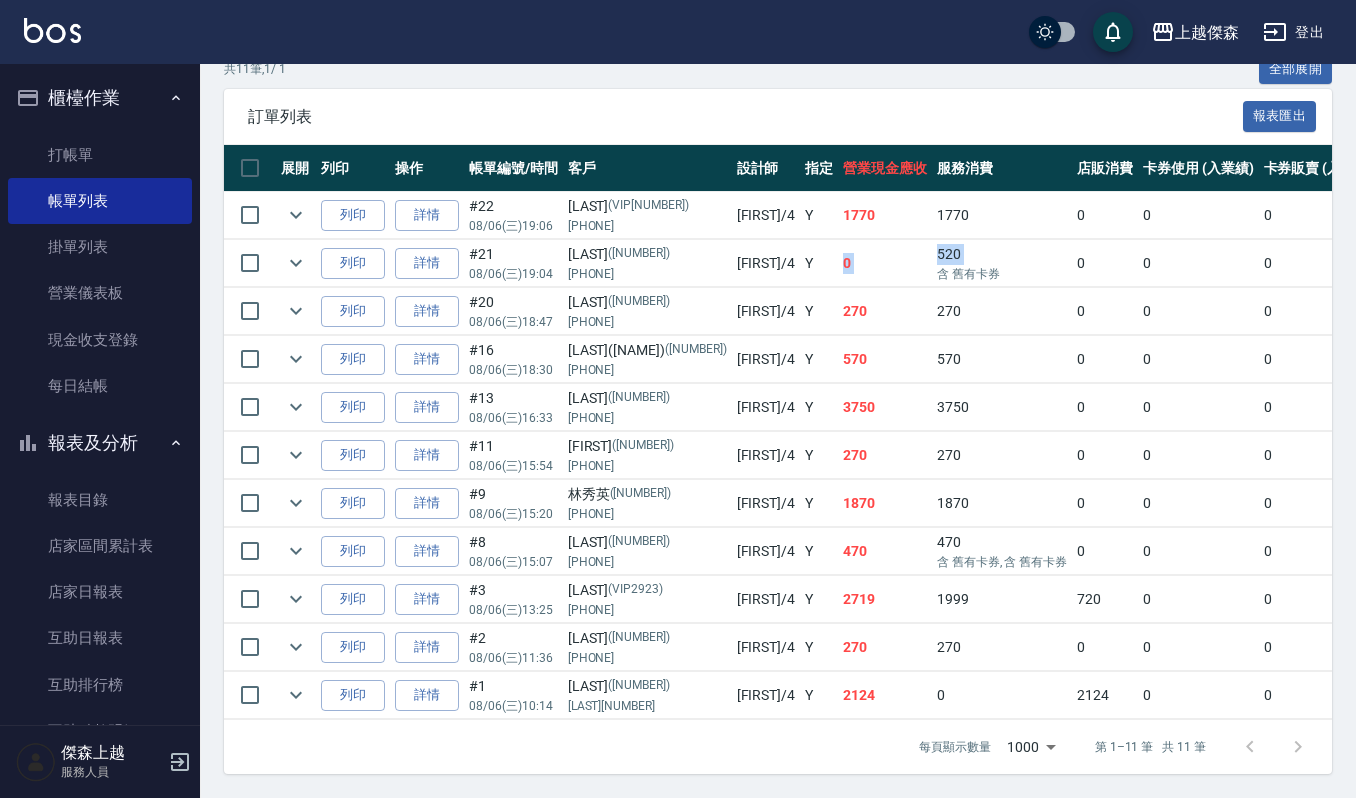 drag, startPoint x: 765, startPoint y: 245, endPoint x: 886, endPoint y: 242, distance: 121.037186 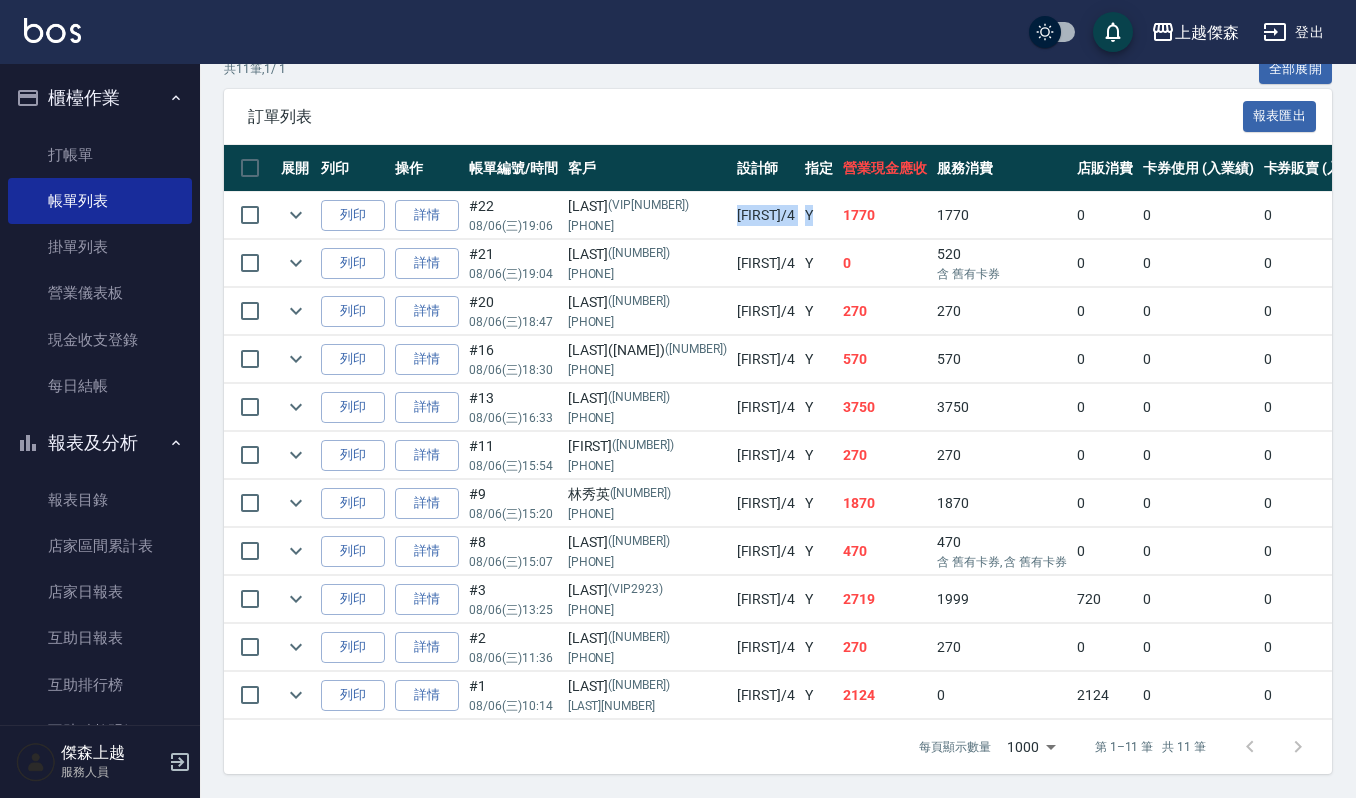 drag, startPoint x: 614, startPoint y: 192, endPoint x: 784, endPoint y: 182, distance: 170.29387 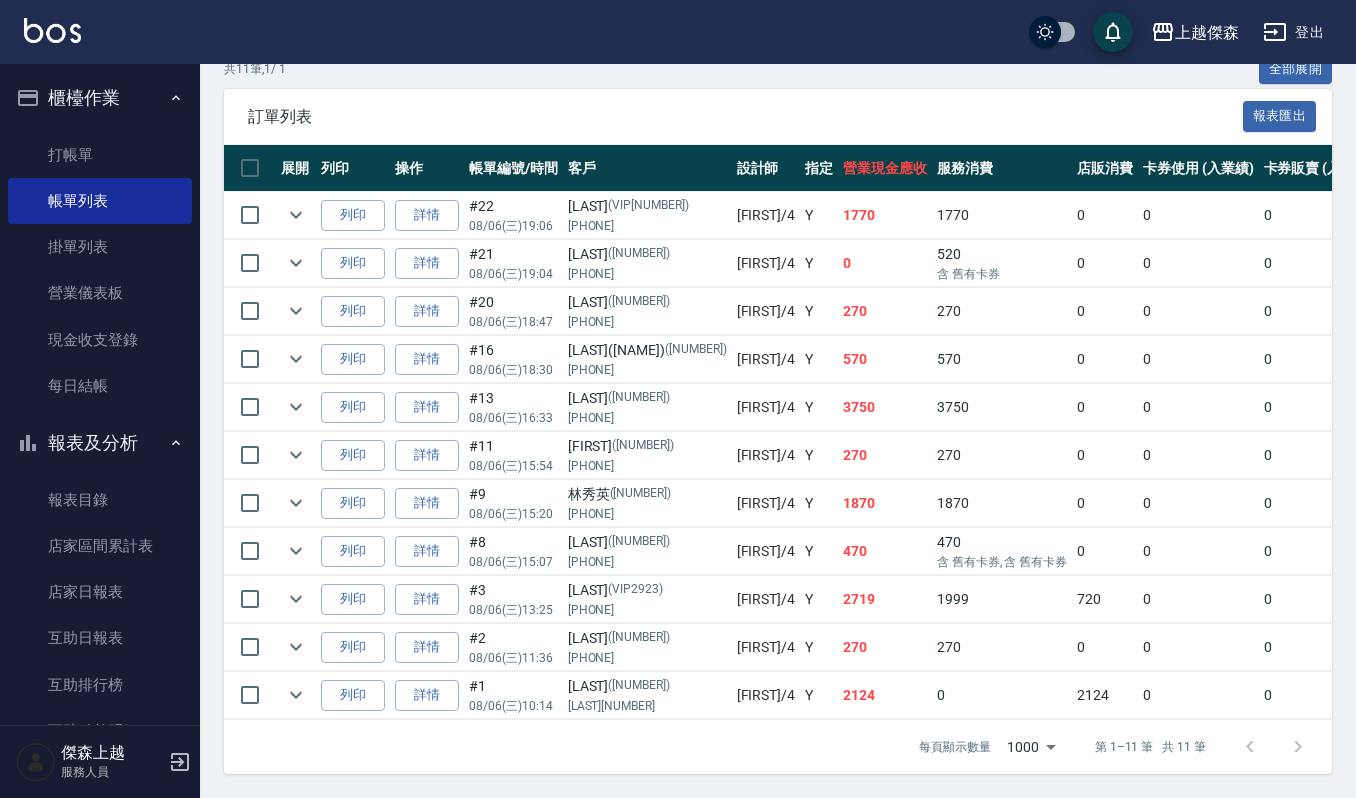 click on "270" at bounding box center [885, 311] 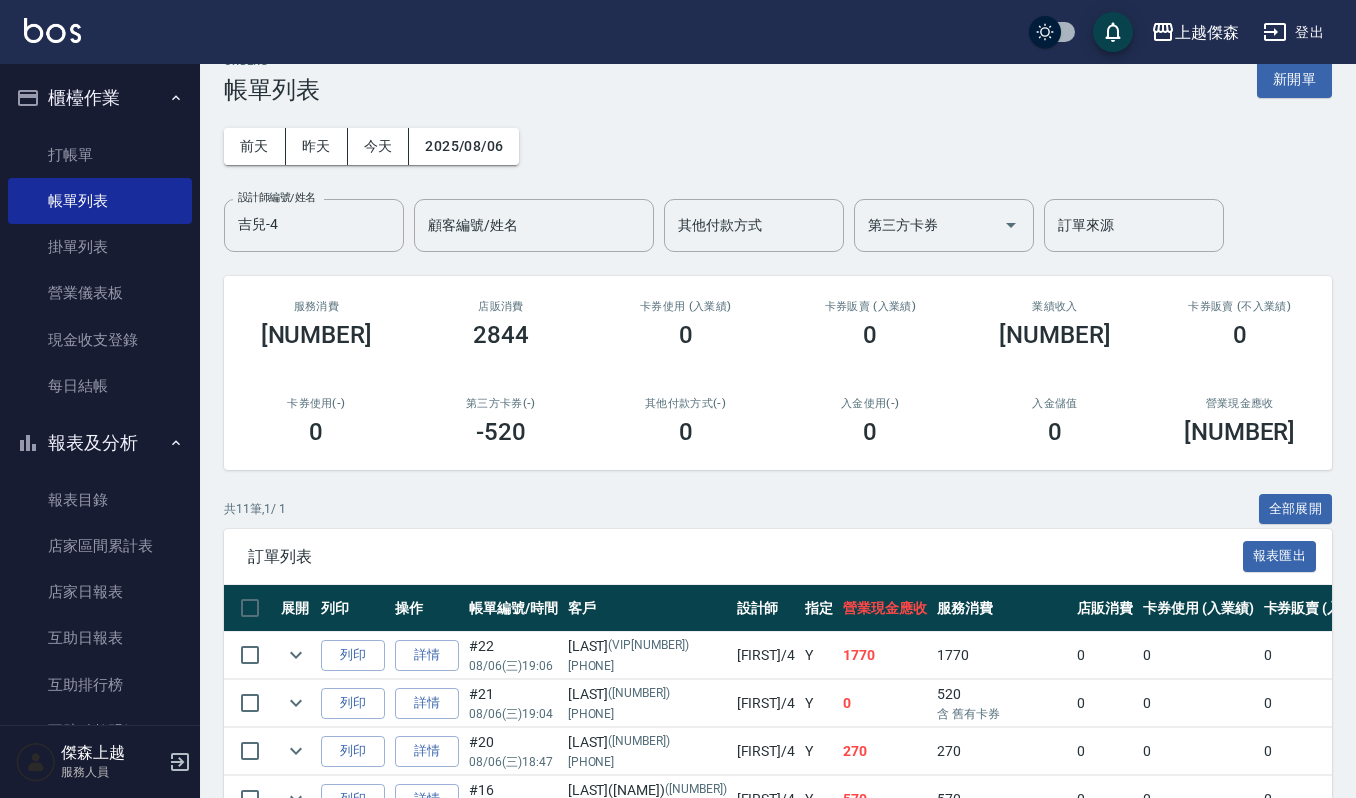 scroll, scrollTop: 0, scrollLeft: 0, axis: both 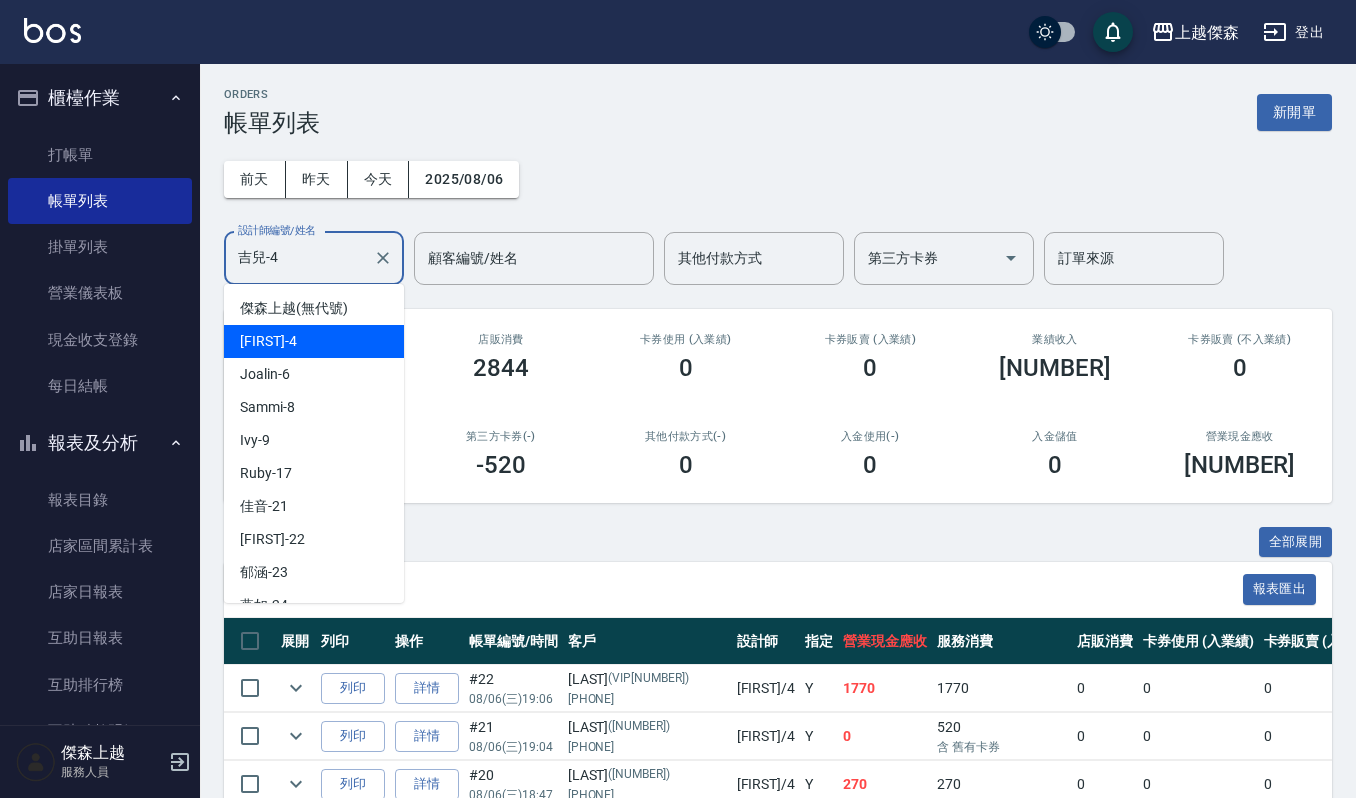 drag, startPoint x: 344, startPoint y: 258, endPoint x: 0, endPoint y: 234, distance: 344.83618 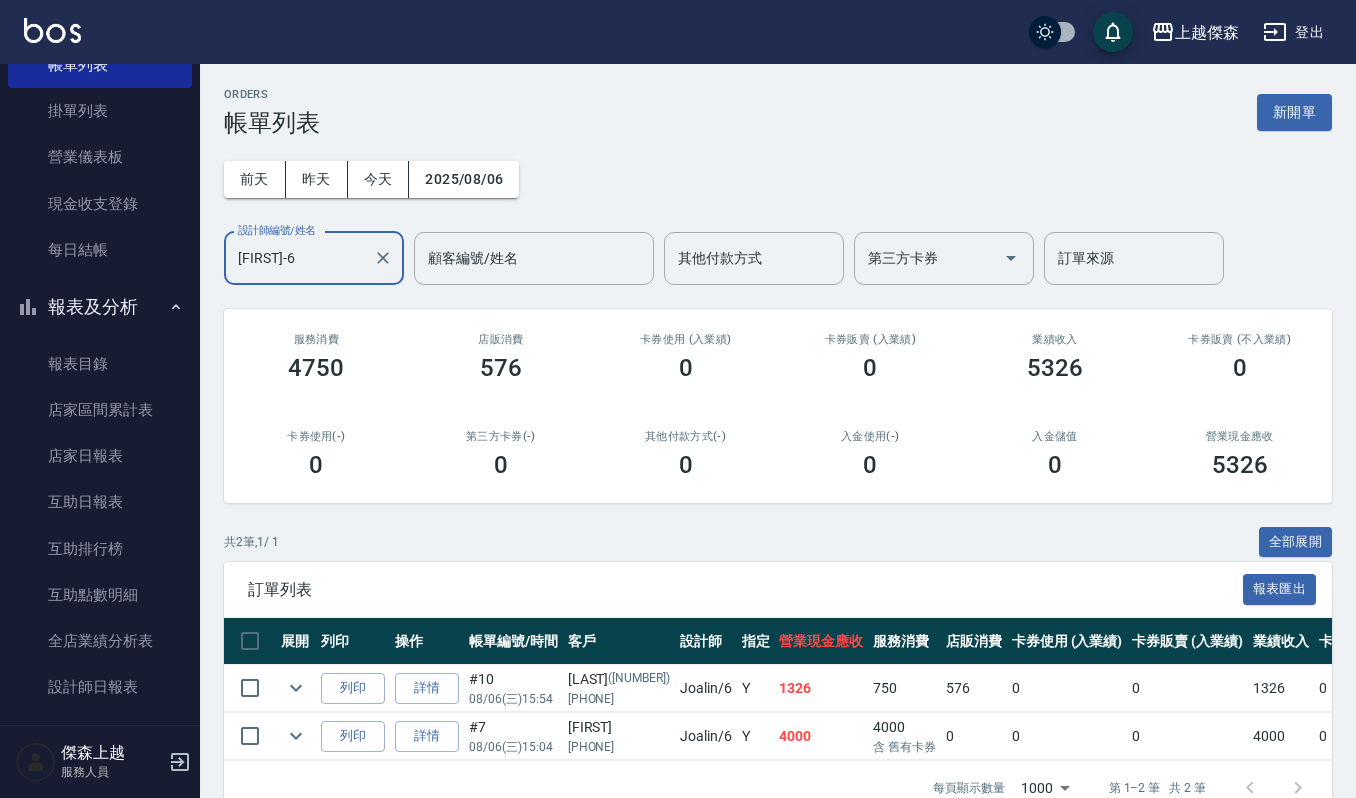scroll, scrollTop: 482, scrollLeft: 0, axis: vertical 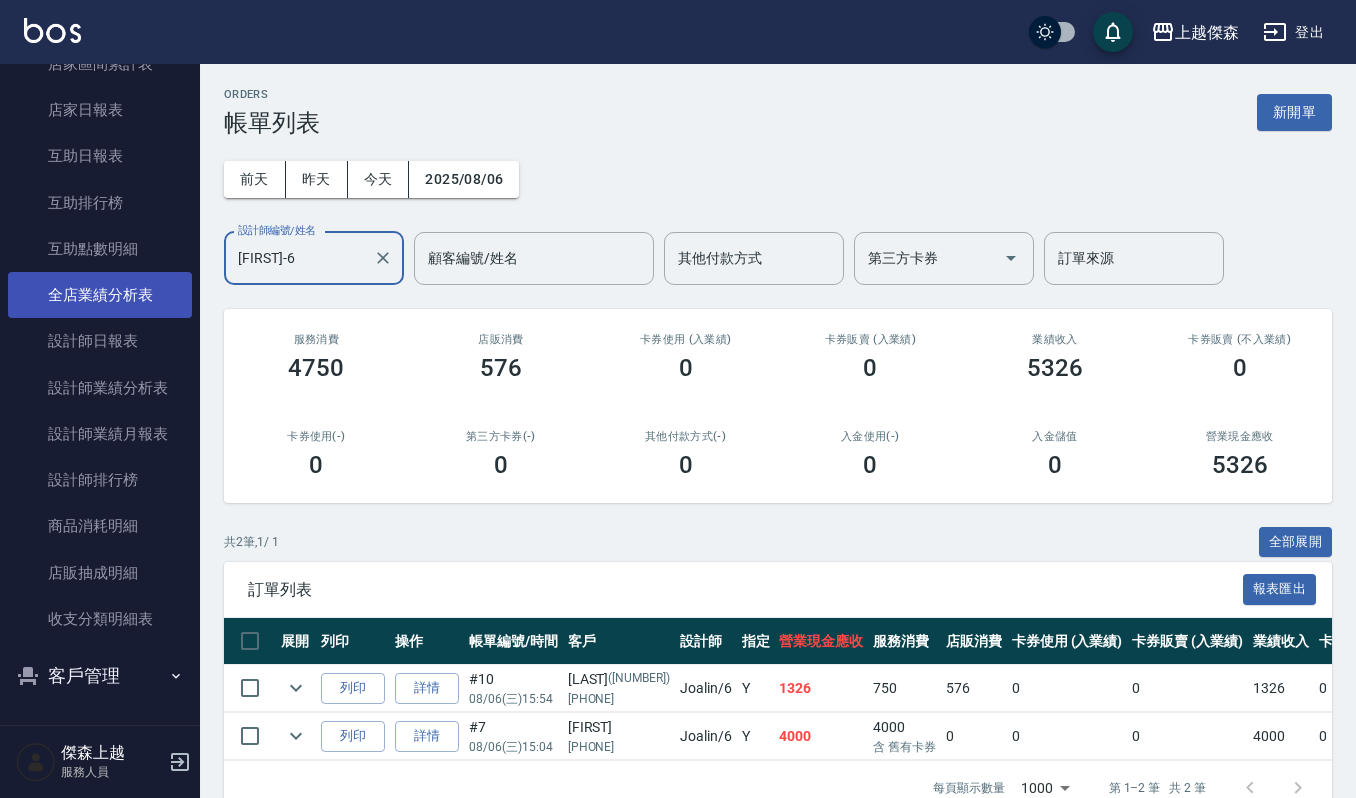 drag, startPoint x: 322, startPoint y: 280, endPoint x: 77, endPoint y: 270, distance: 245.204 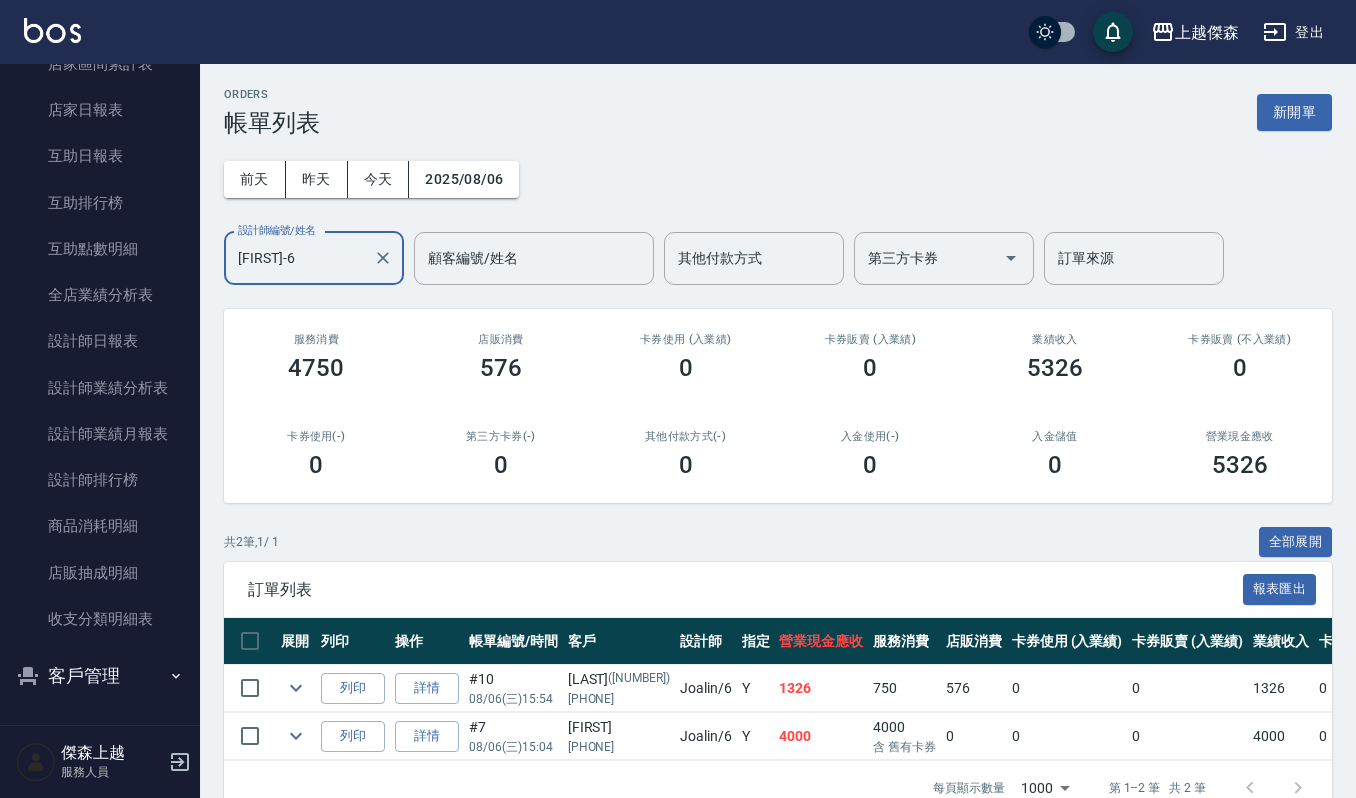 drag, startPoint x: 320, startPoint y: 258, endPoint x: 0, endPoint y: 260, distance: 320.00626 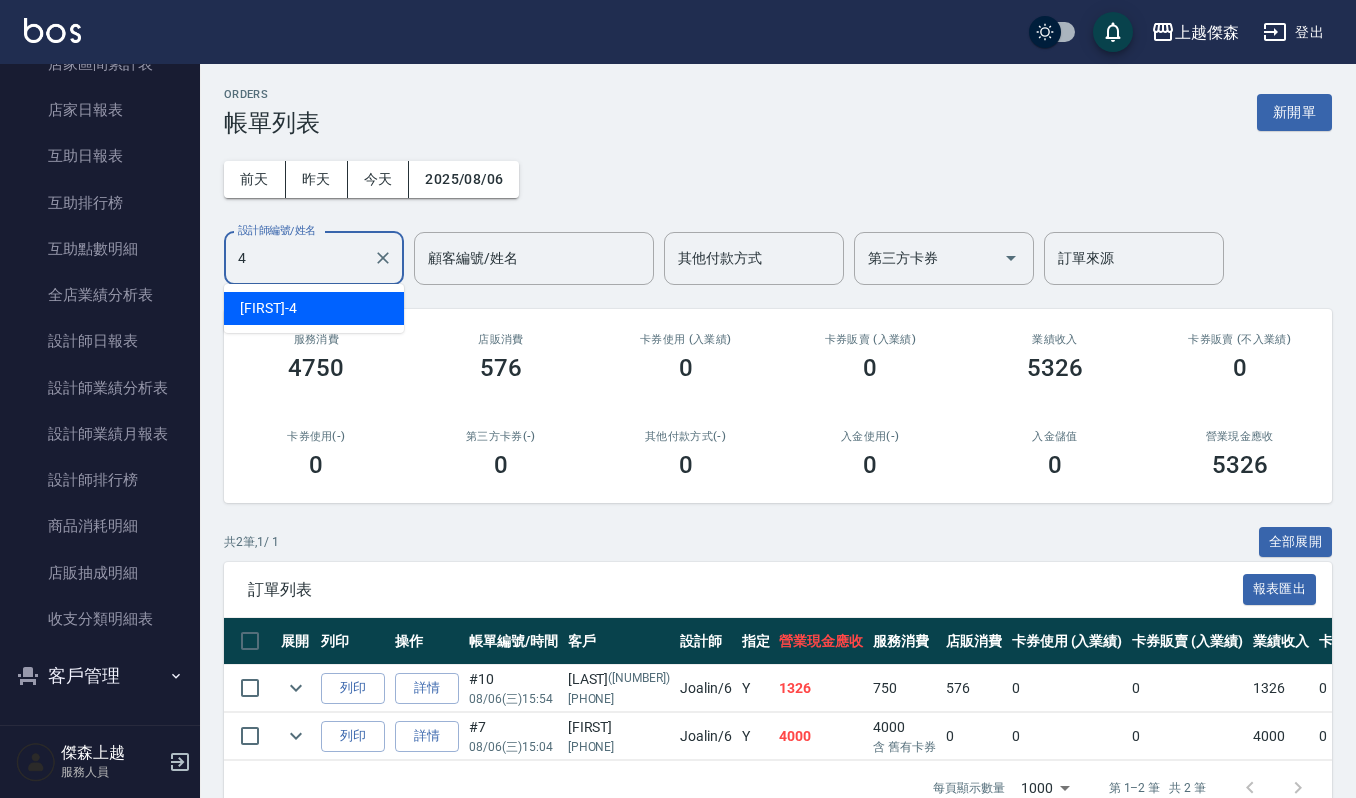 type on "吉兒-4" 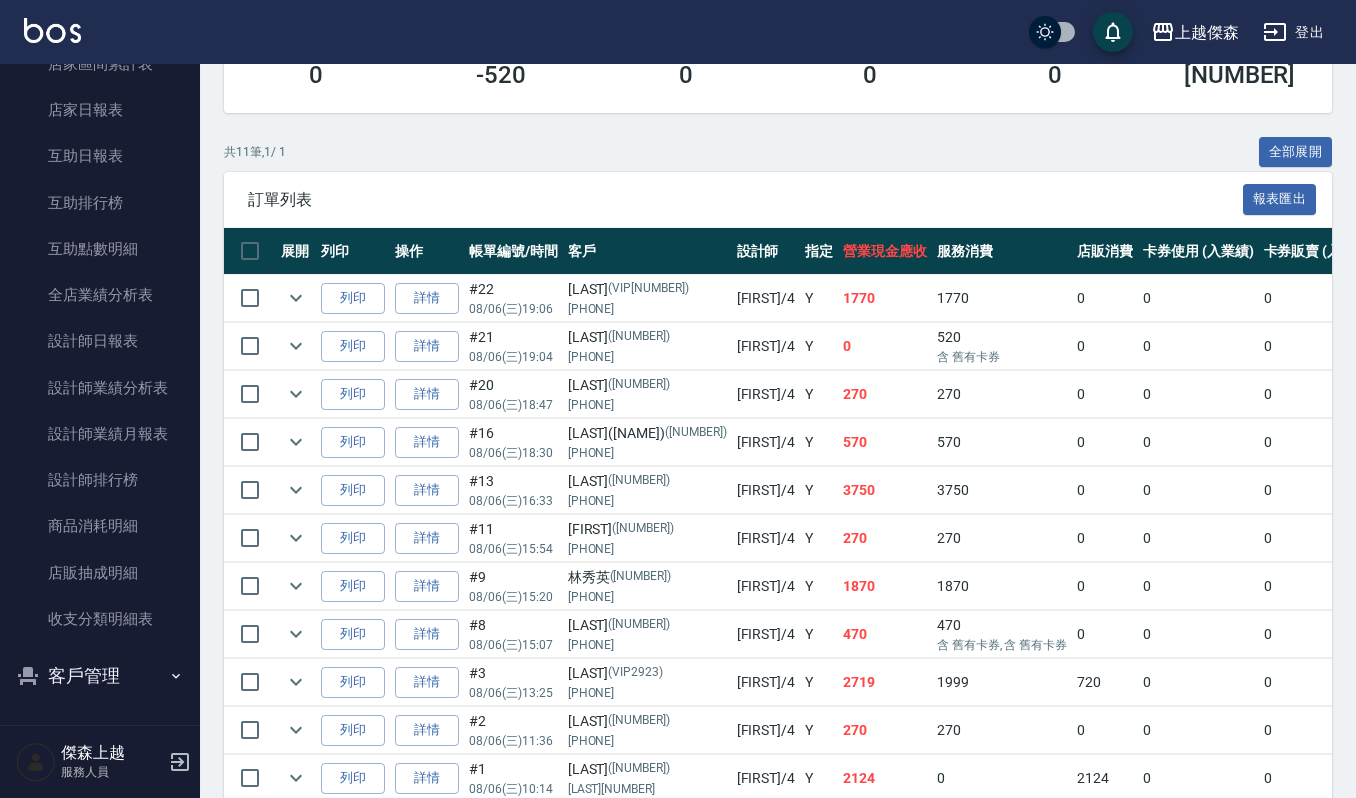 scroll, scrollTop: 500, scrollLeft: 0, axis: vertical 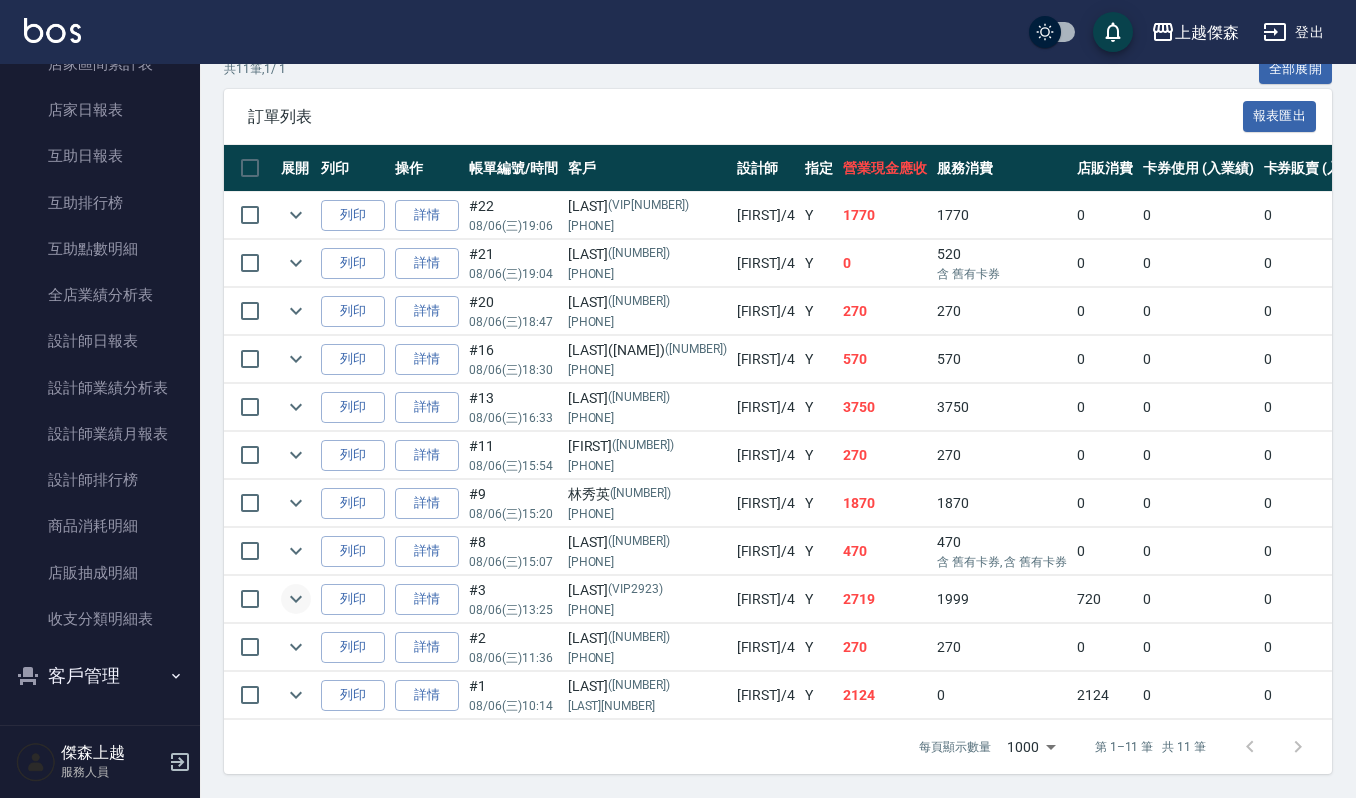 click 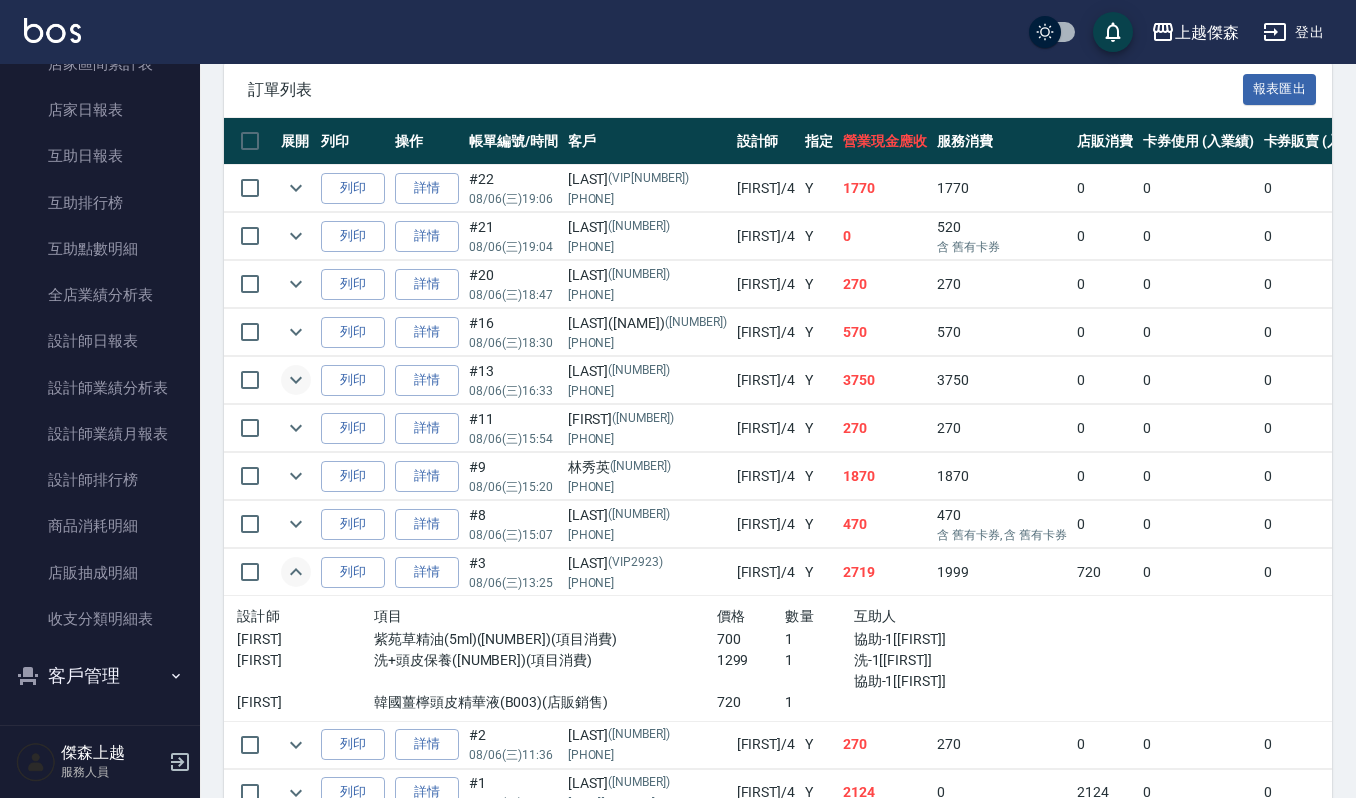 click at bounding box center [296, 380] 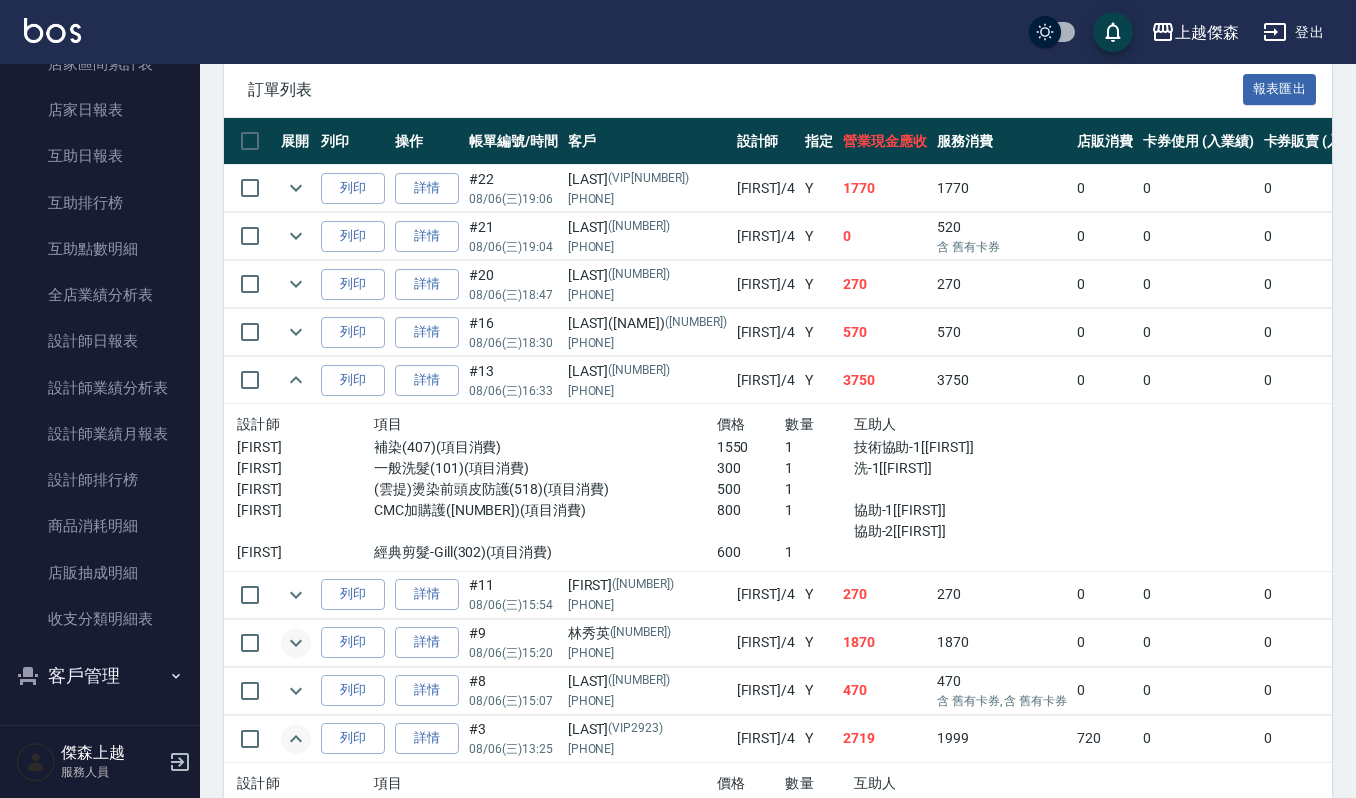 click at bounding box center (296, 643) 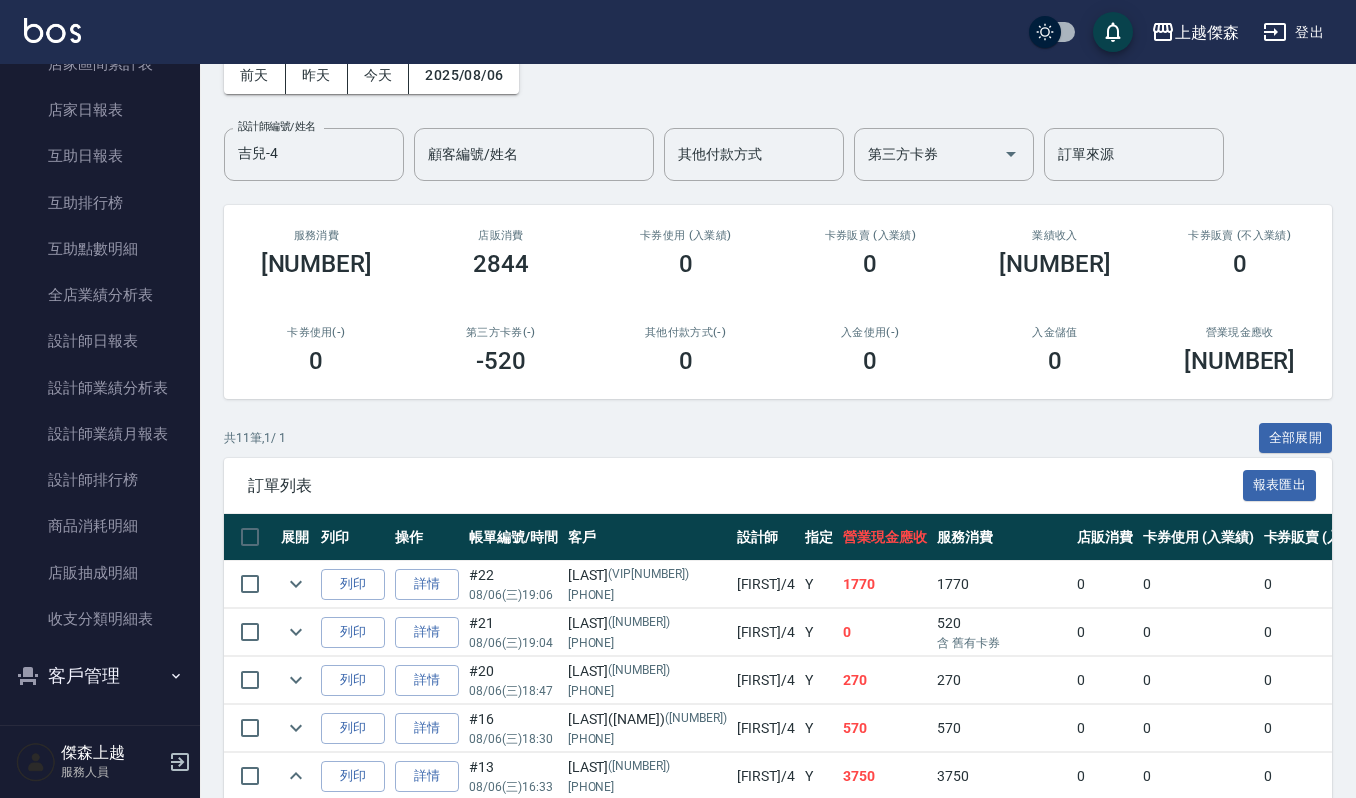 scroll, scrollTop: 0, scrollLeft: 0, axis: both 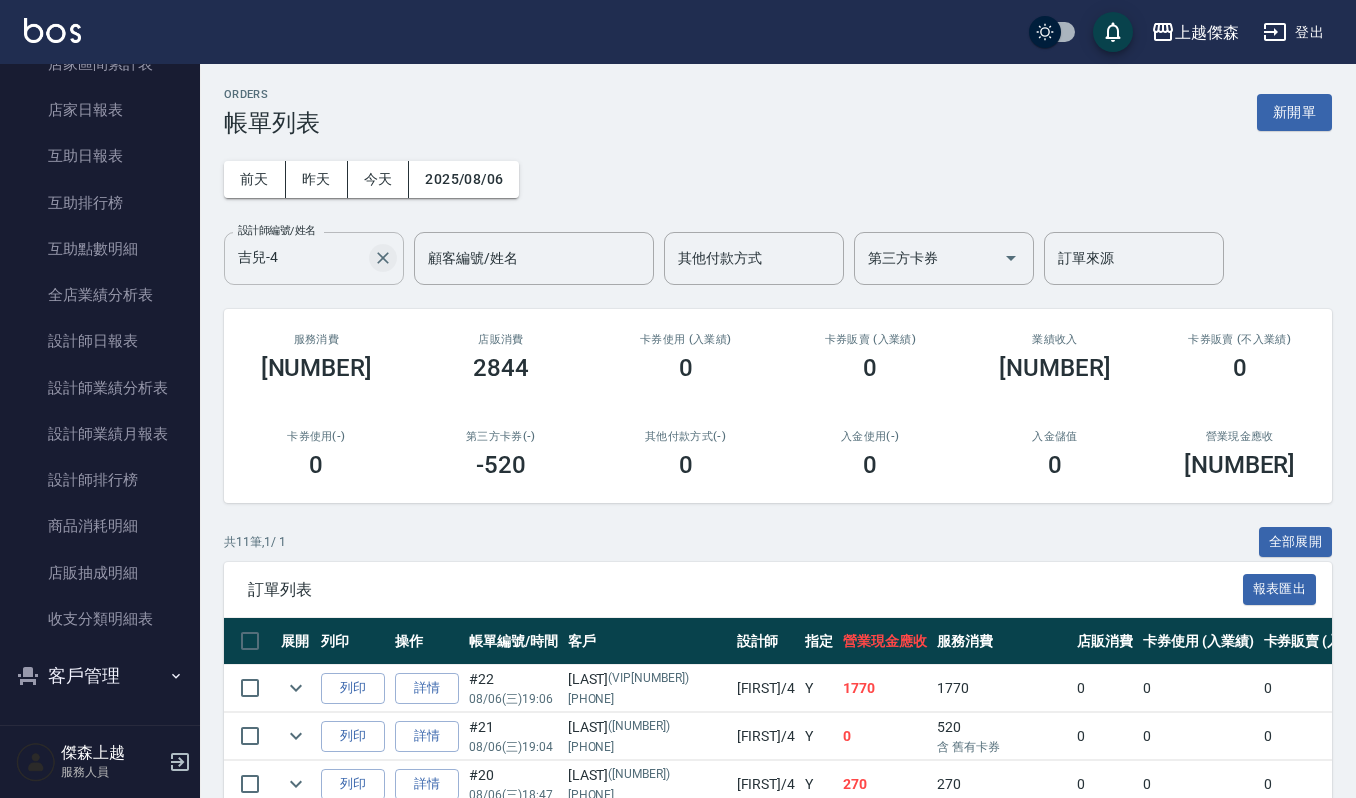 click at bounding box center [383, 258] 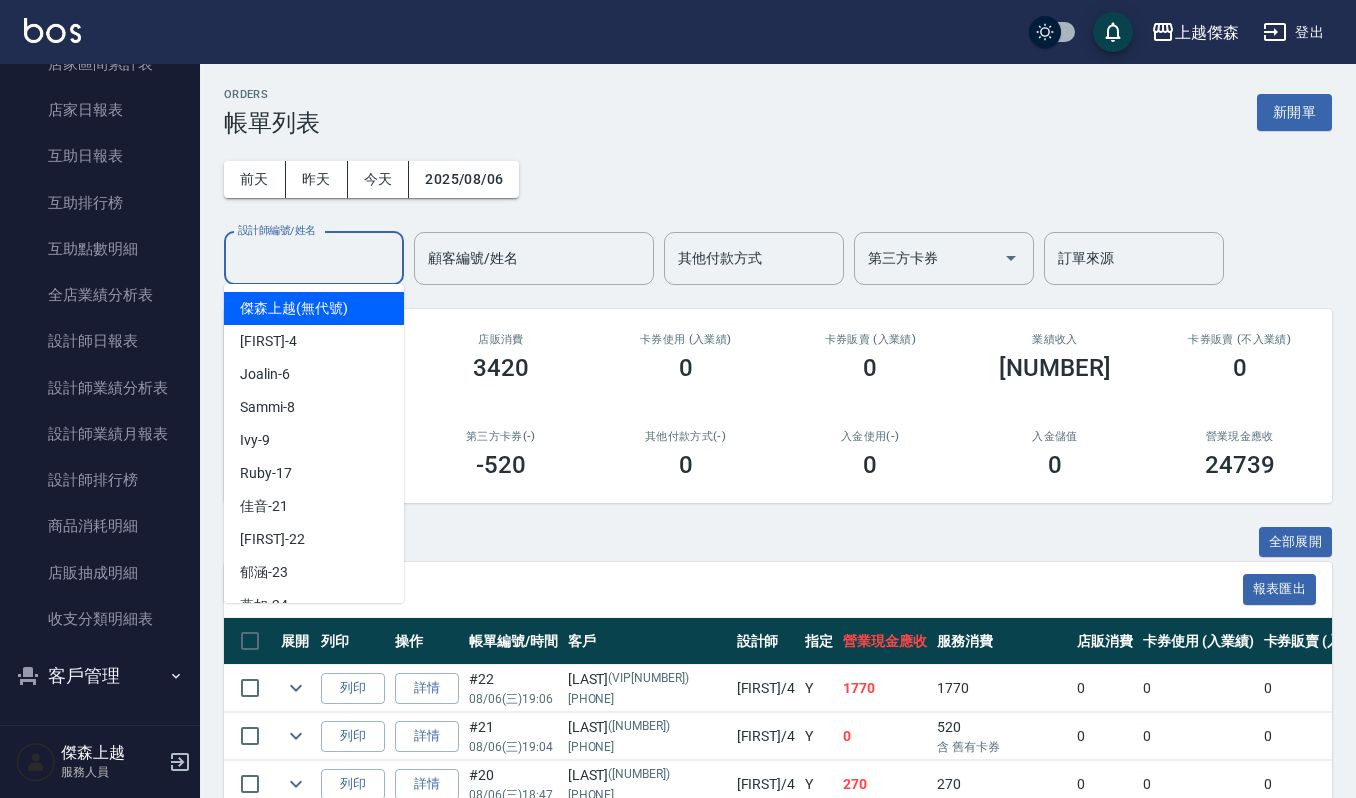 click on "設計師編號/姓名" at bounding box center [314, 258] 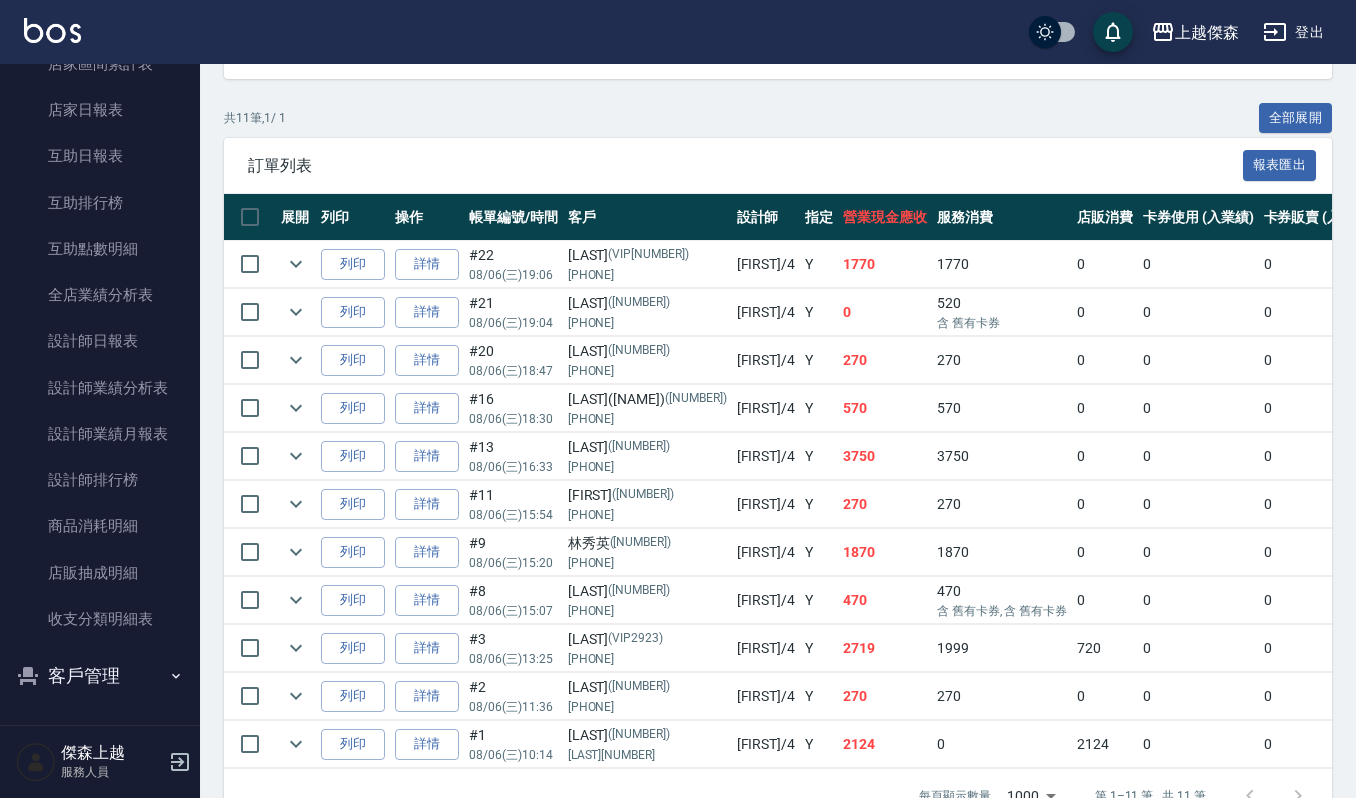 scroll, scrollTop: 500, scrollLeft: 0, axis: vertical 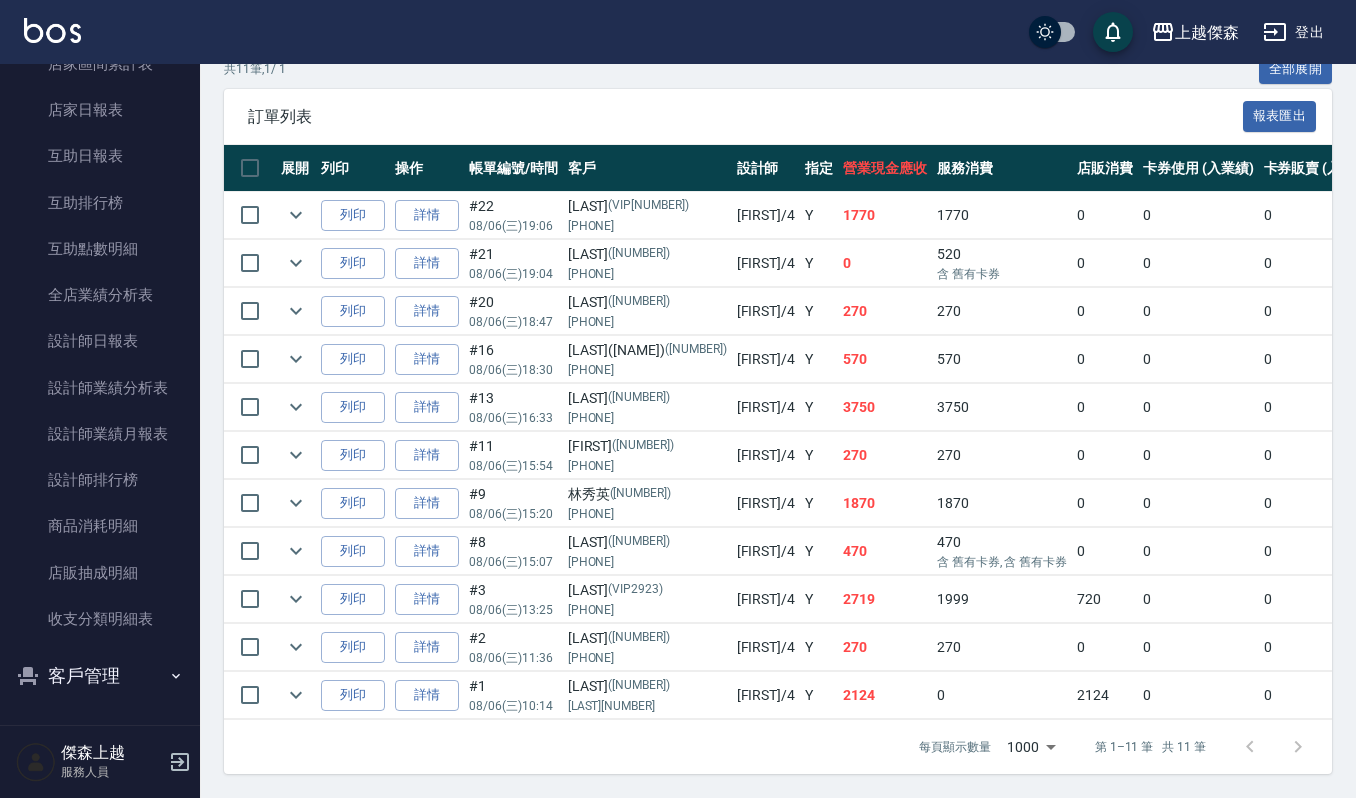 type on "吉兒-4" 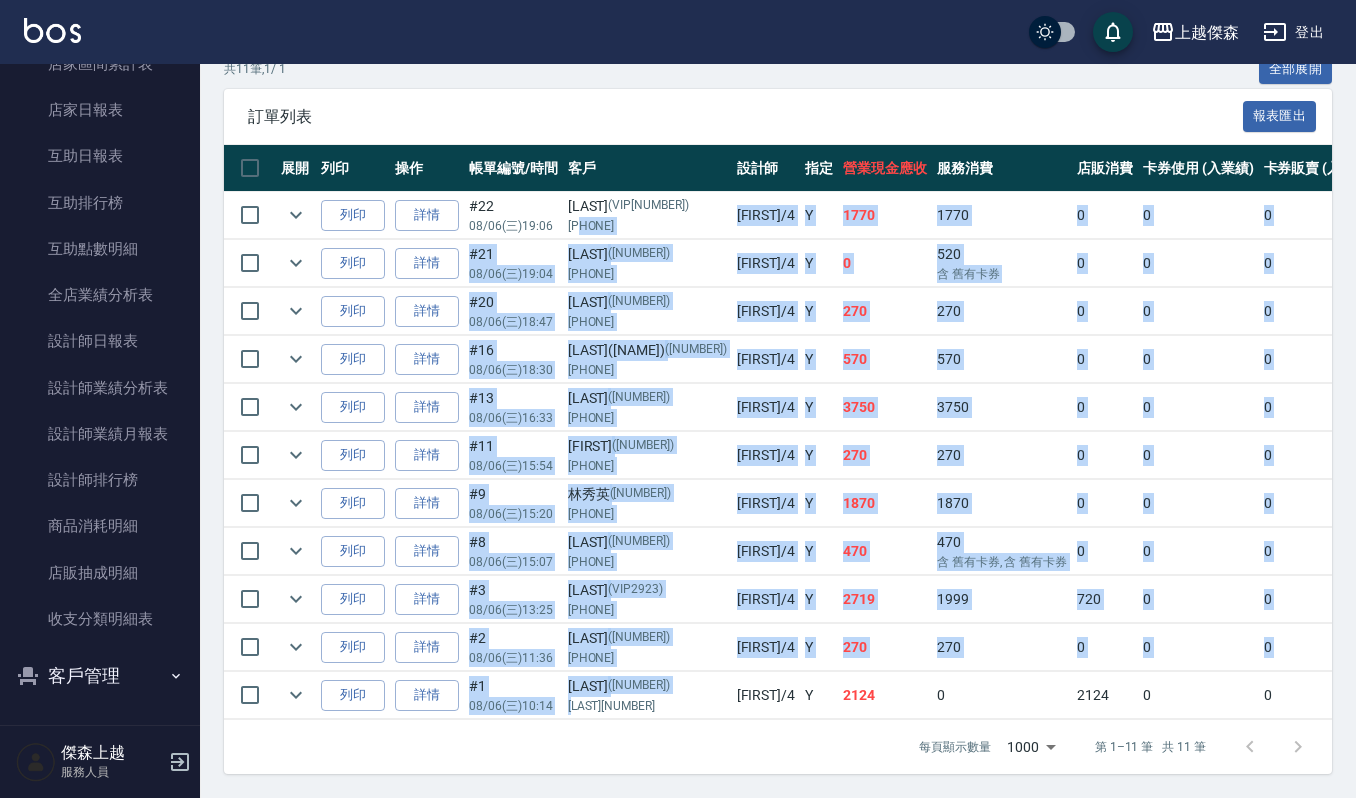 drag, startPoint x: 582, startPoint y: 192, endPoint x: 585, endPoint y: 684, distance: 492.00916 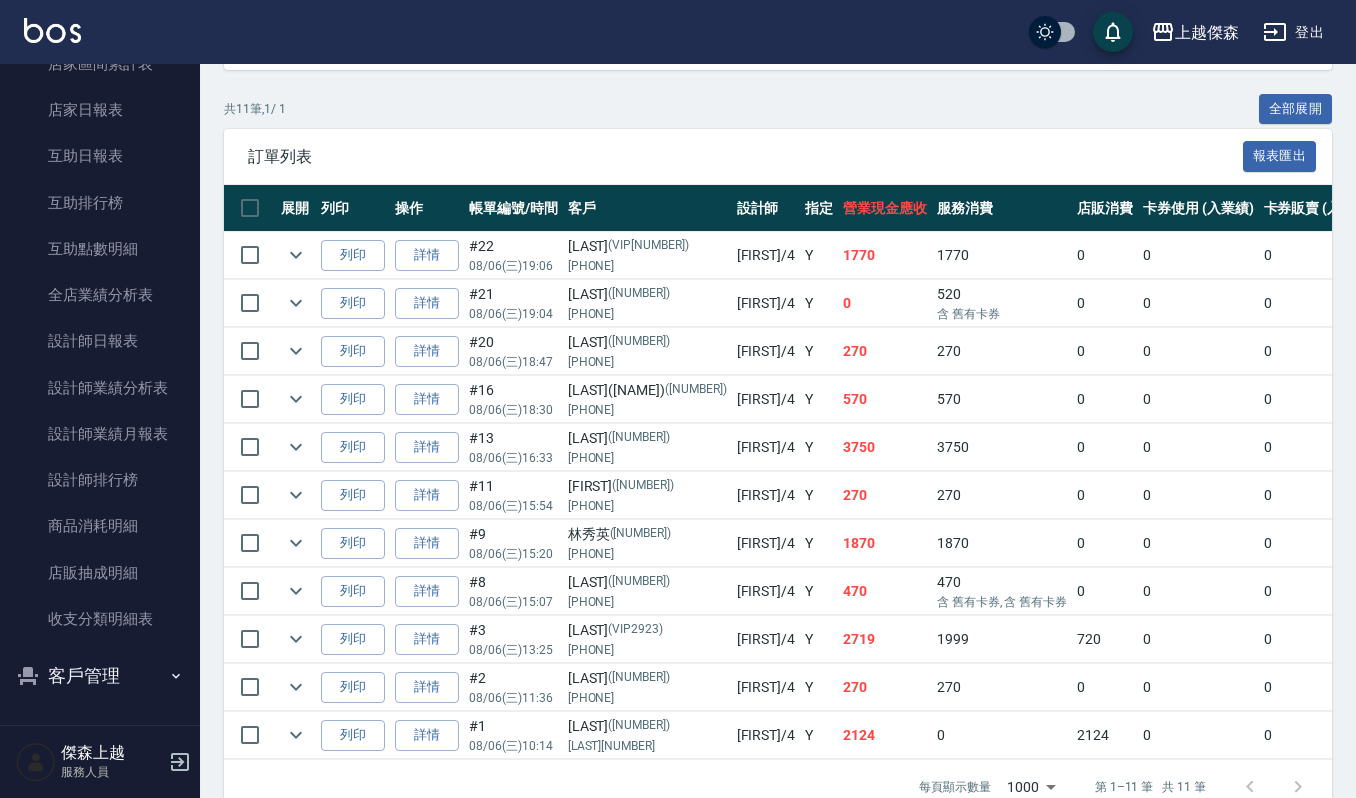 scroll, scrollTop: 0, scrollLeft: 0, axis: both 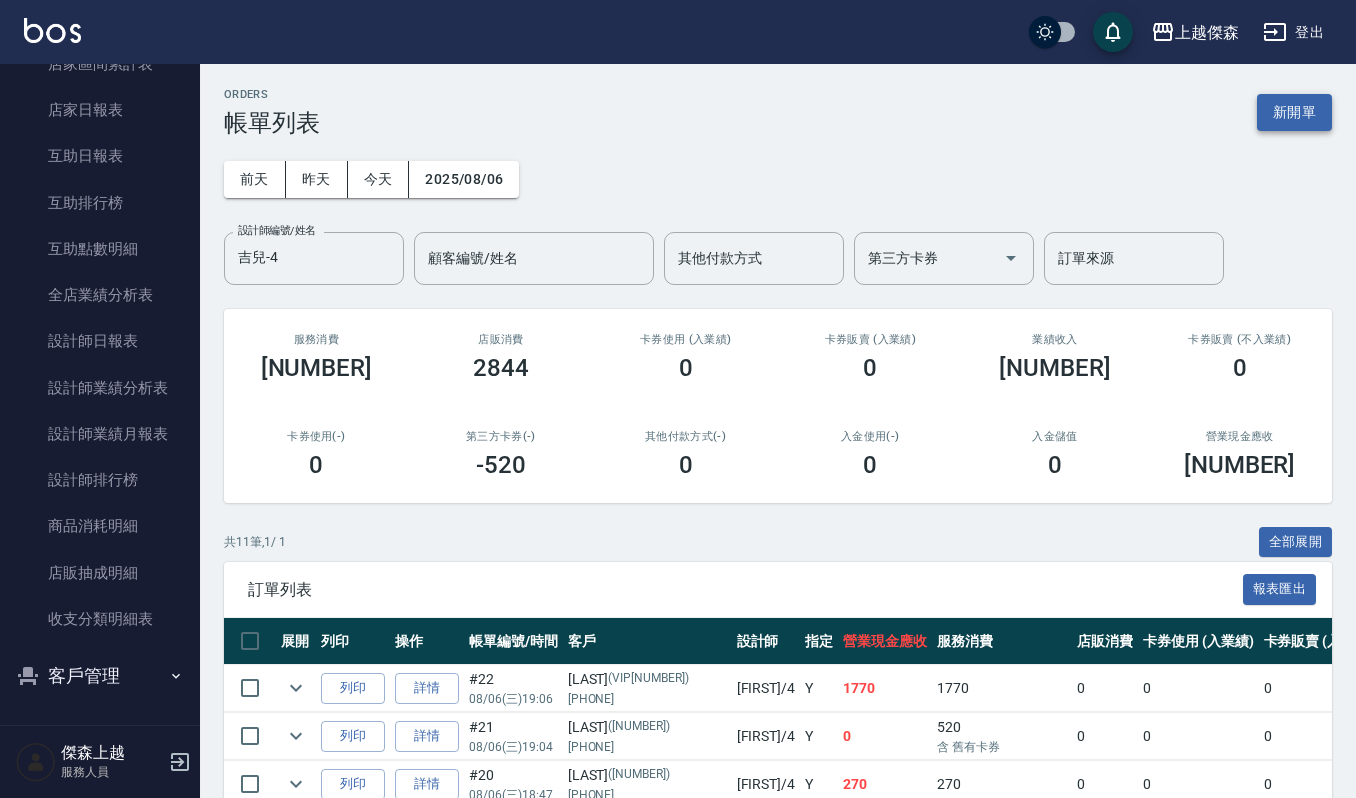 click on "新開單" at bounding box center (1294, 112) 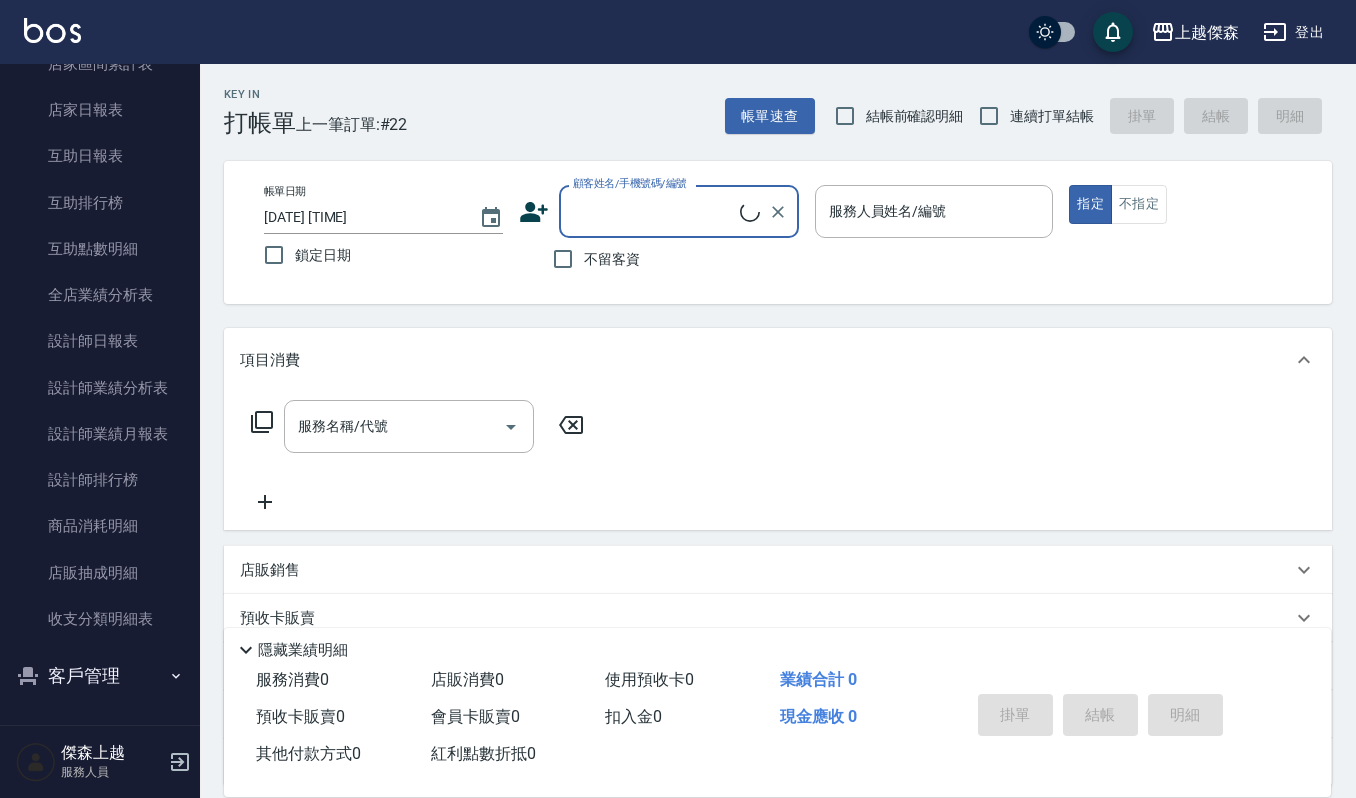 click on "顧客姓名/手機號碼/編號" at bounding box center [654, 211] 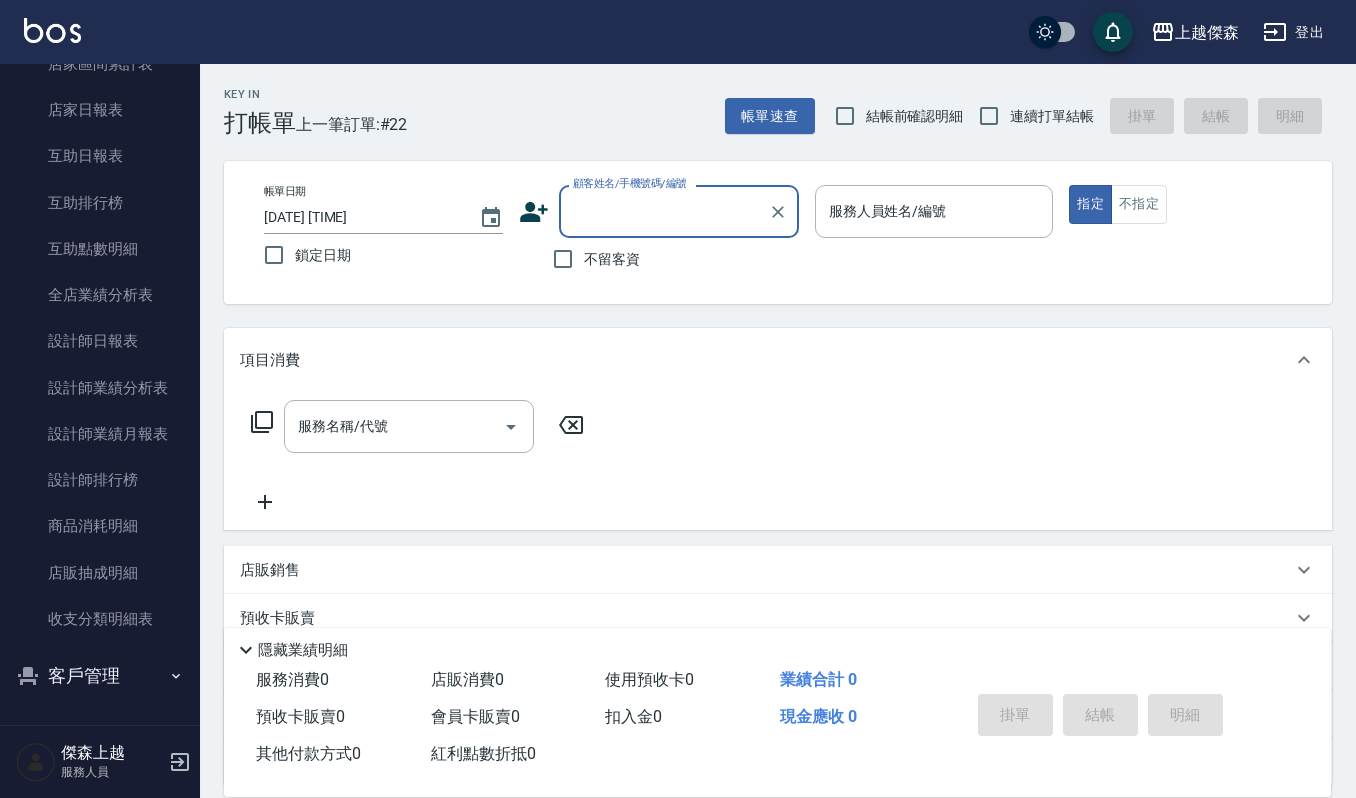 click on "顧客姓名/手機號碼/編號" at bounding box center (664, 211) 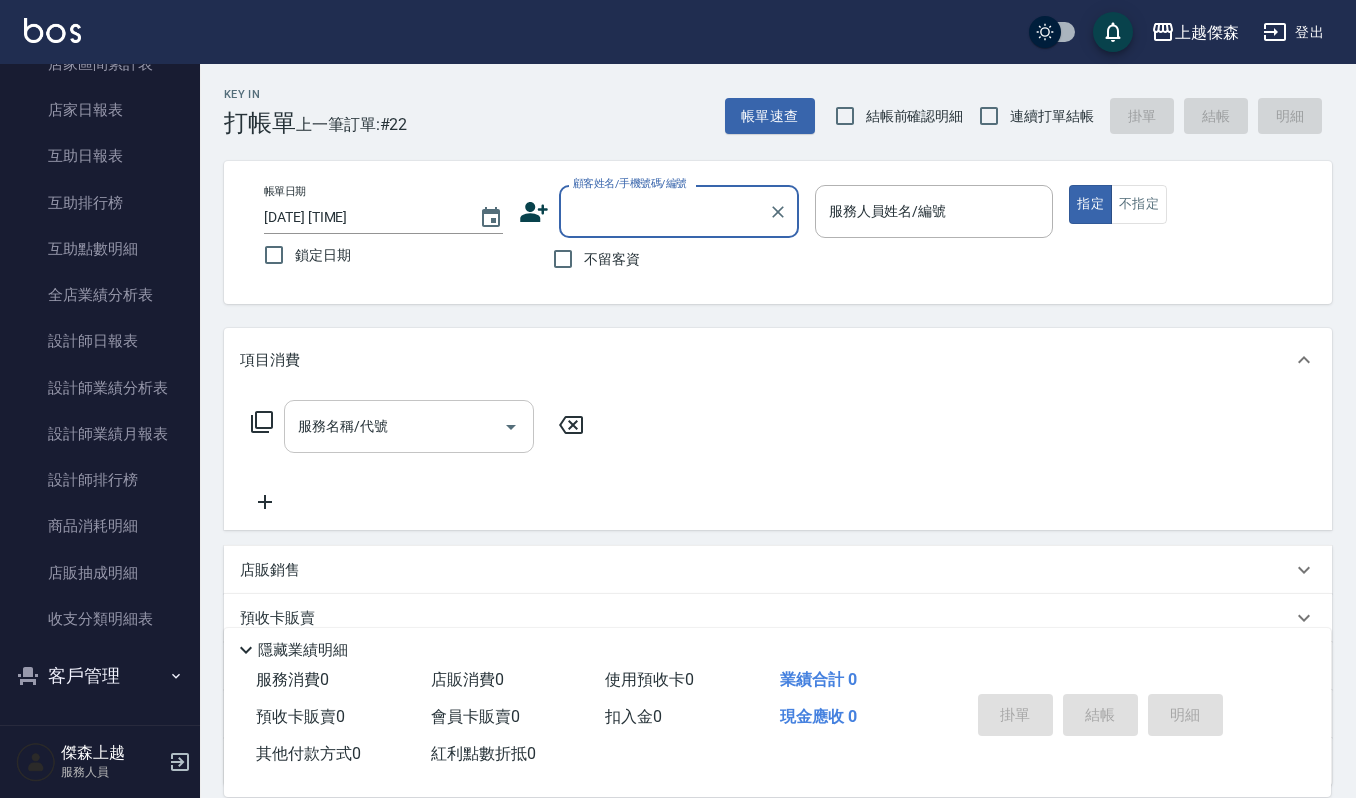 click on "服務名稱/代號" at bounding box center [394, 426] 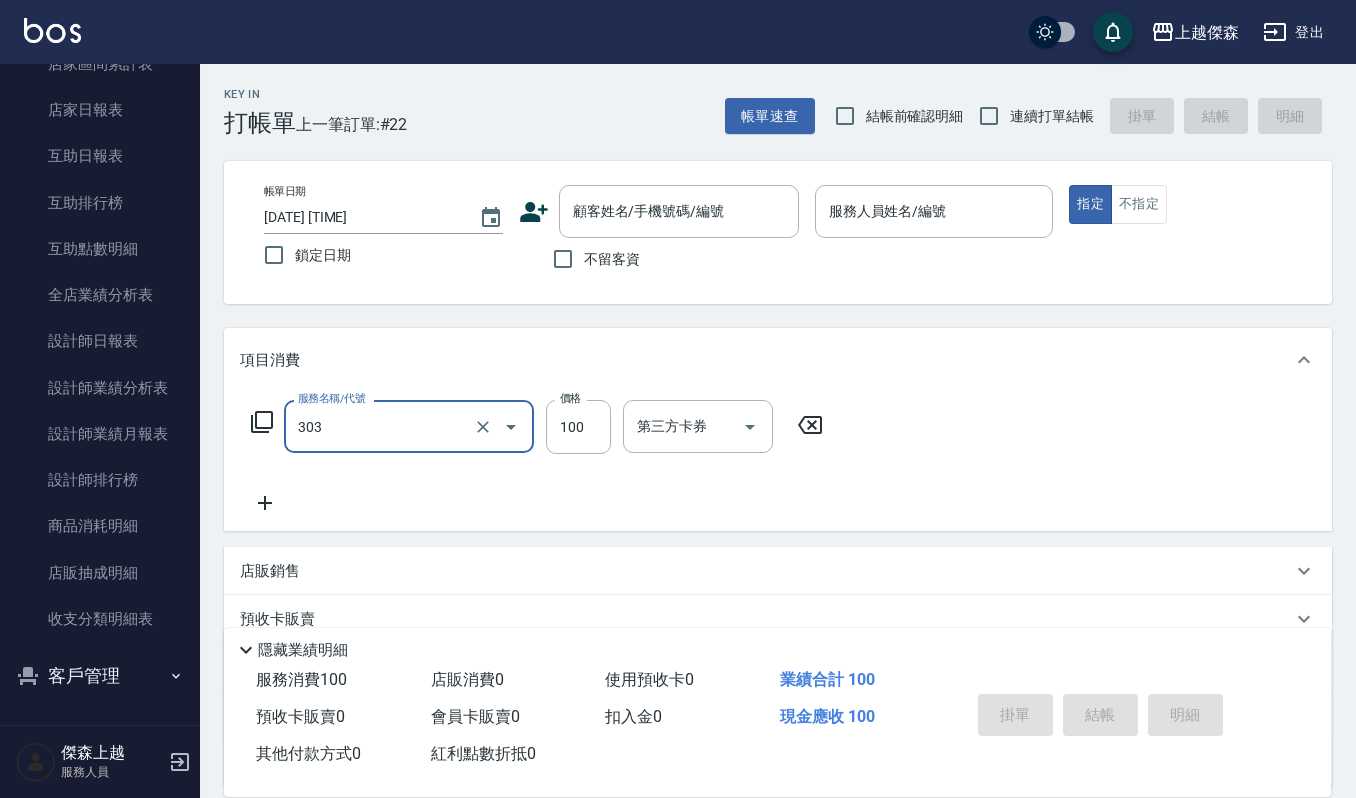 type on "修瀏海(303)" 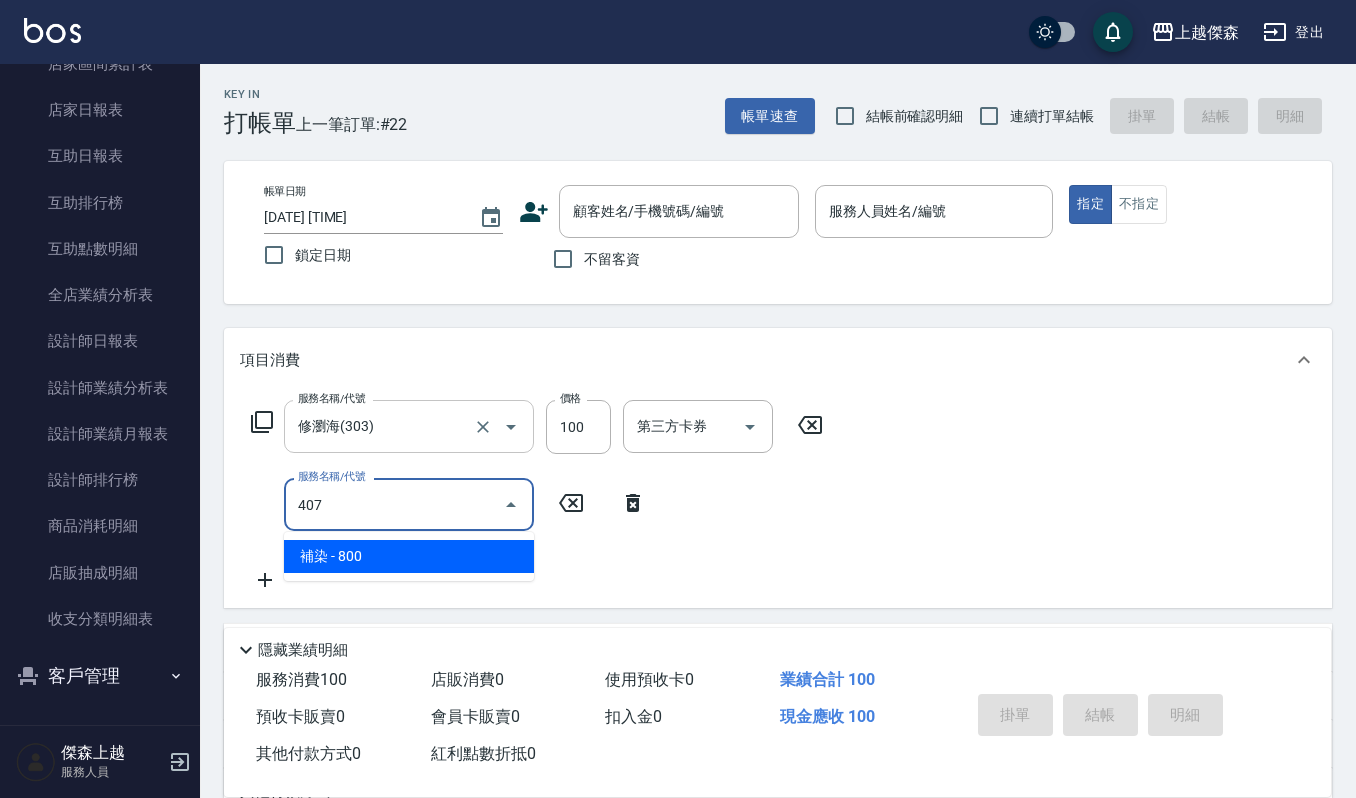 type on "補染(407)" 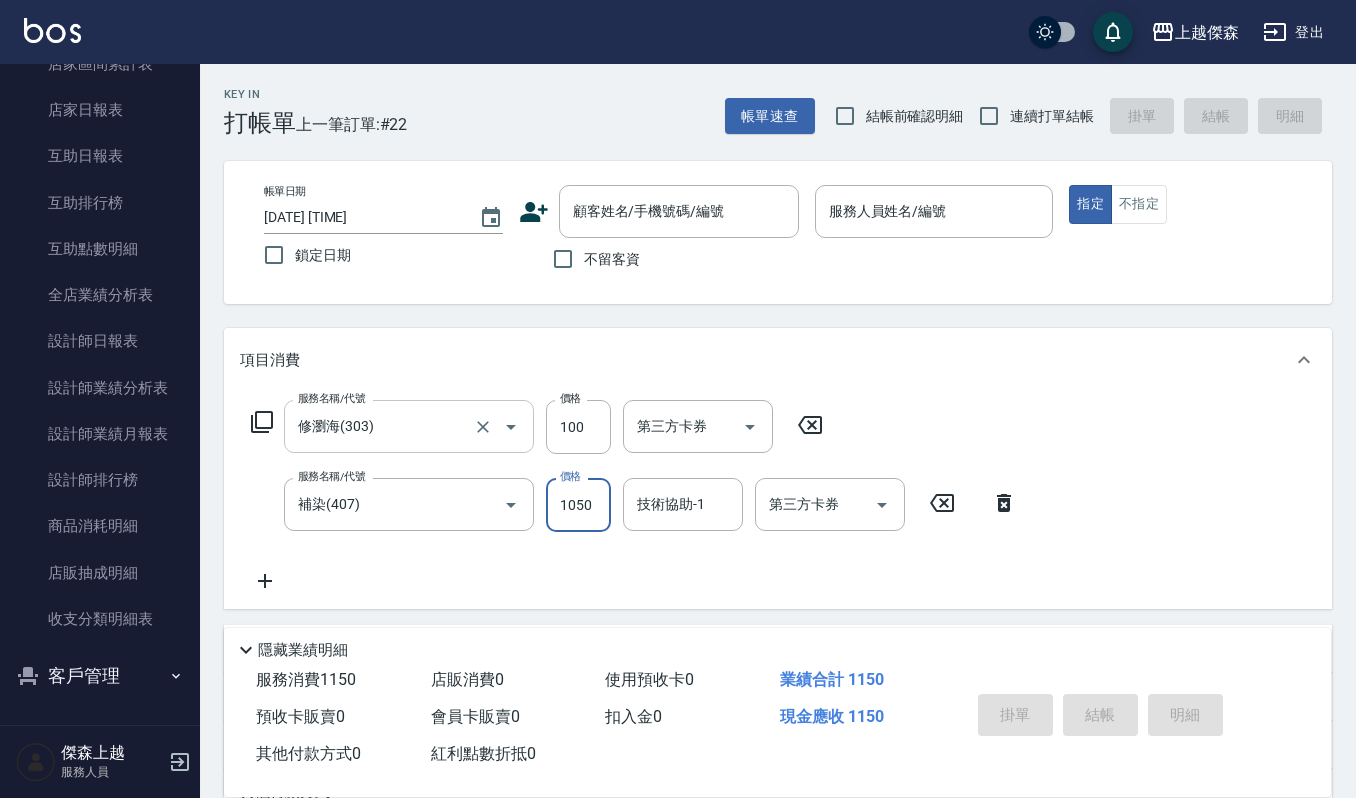 type on "1050" 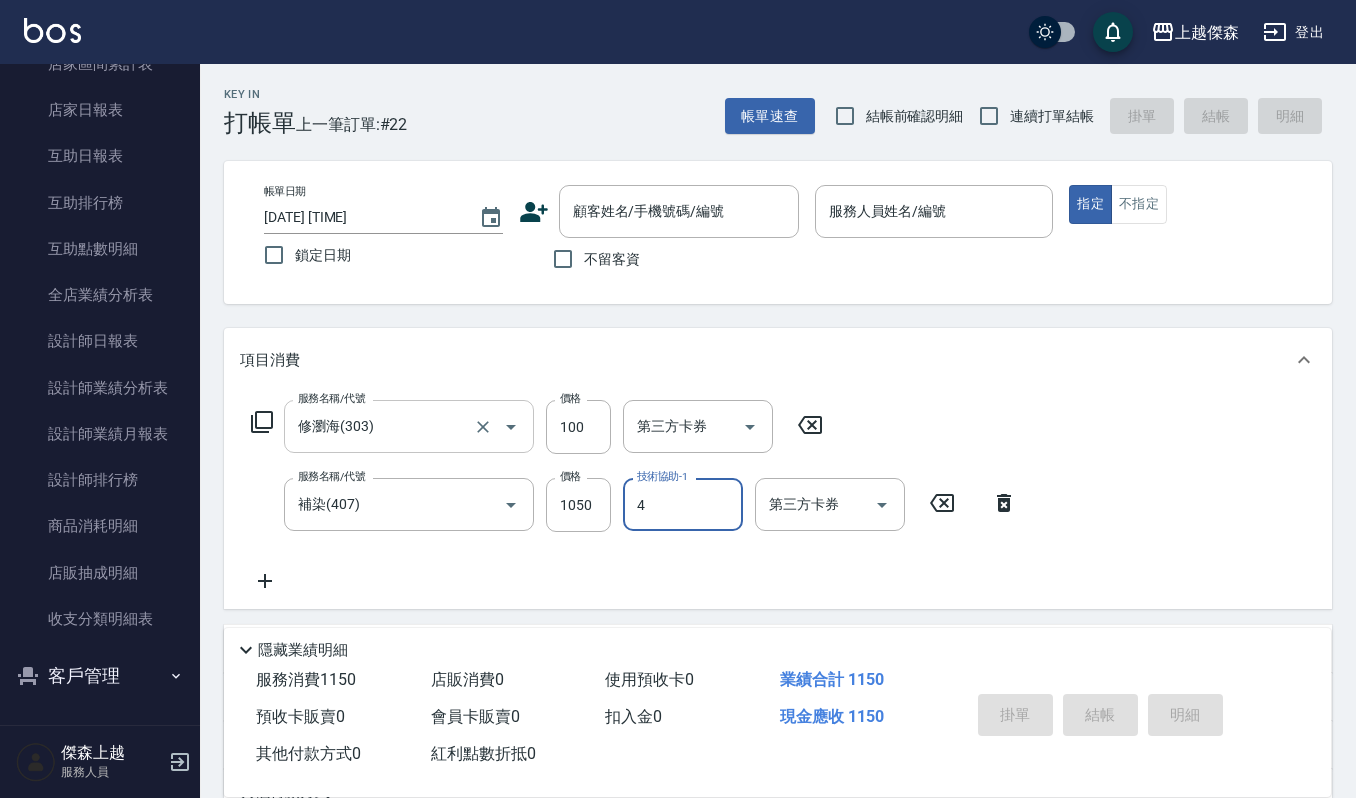 type on "吉兒-4" 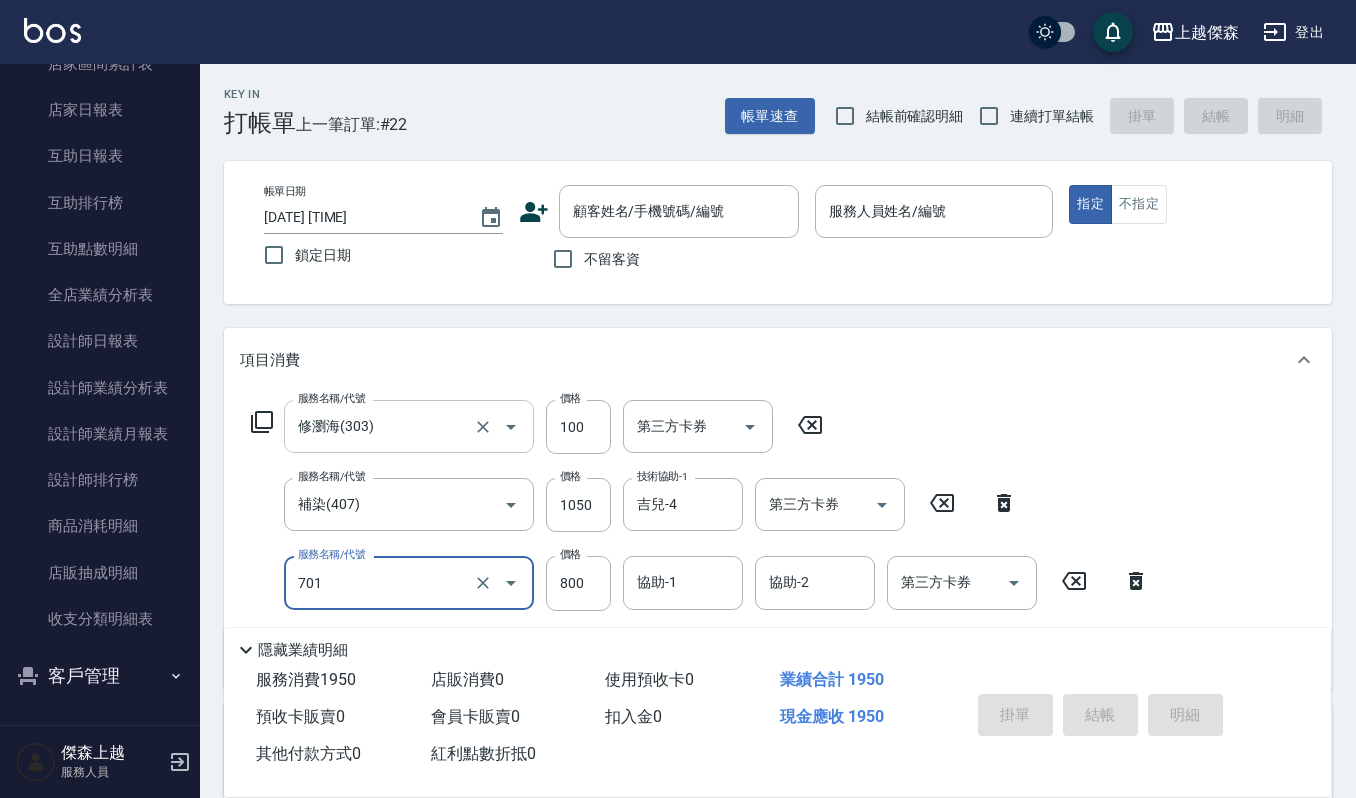 type on "CMC加購護(701)" 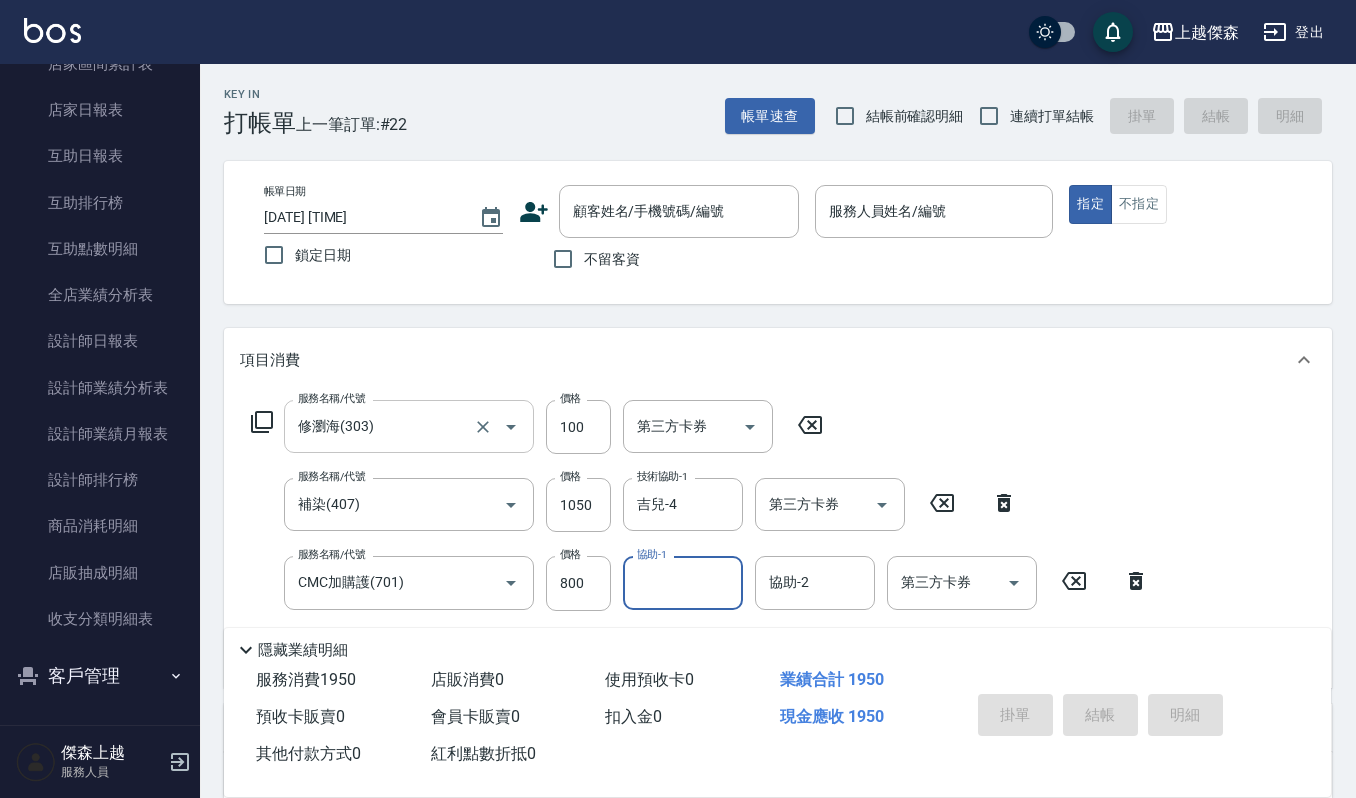 type on "1" 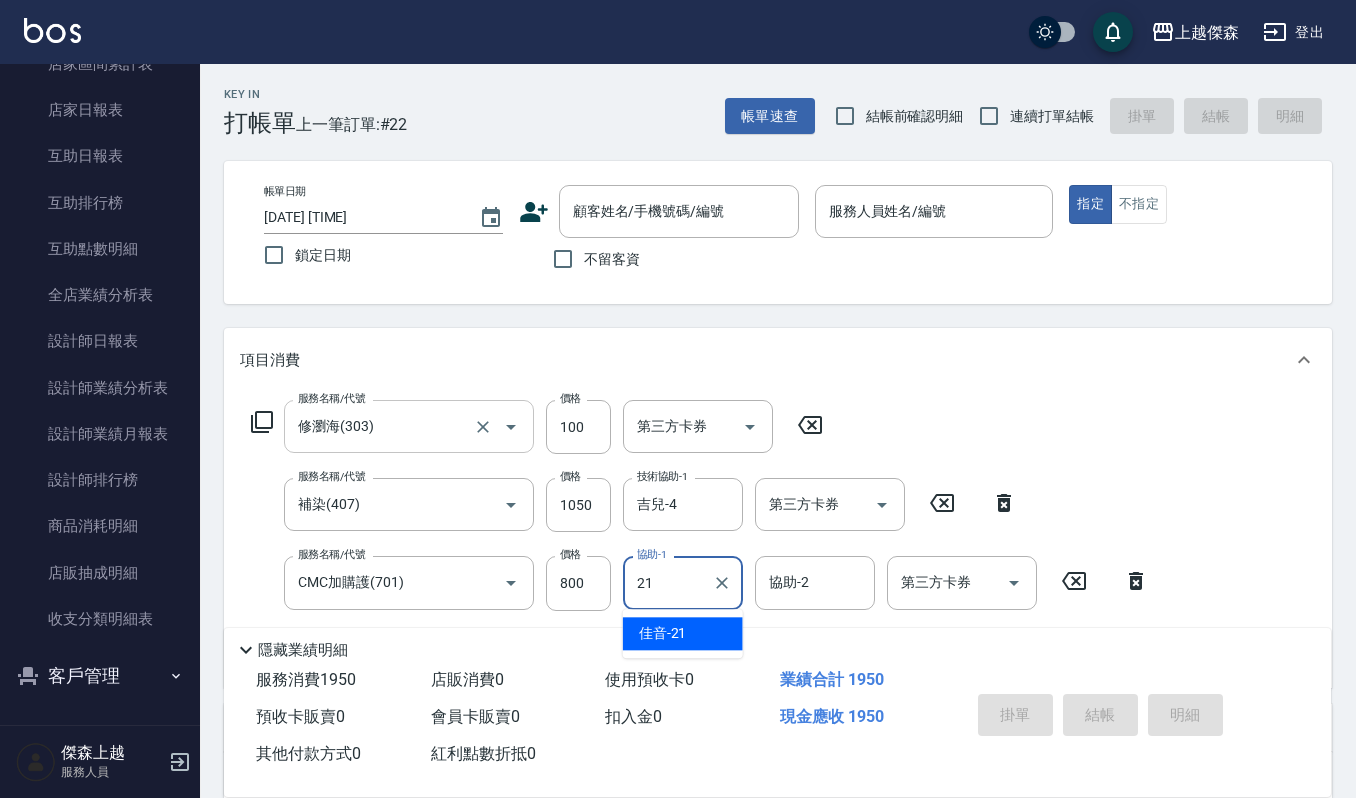 type on "佳音-21" 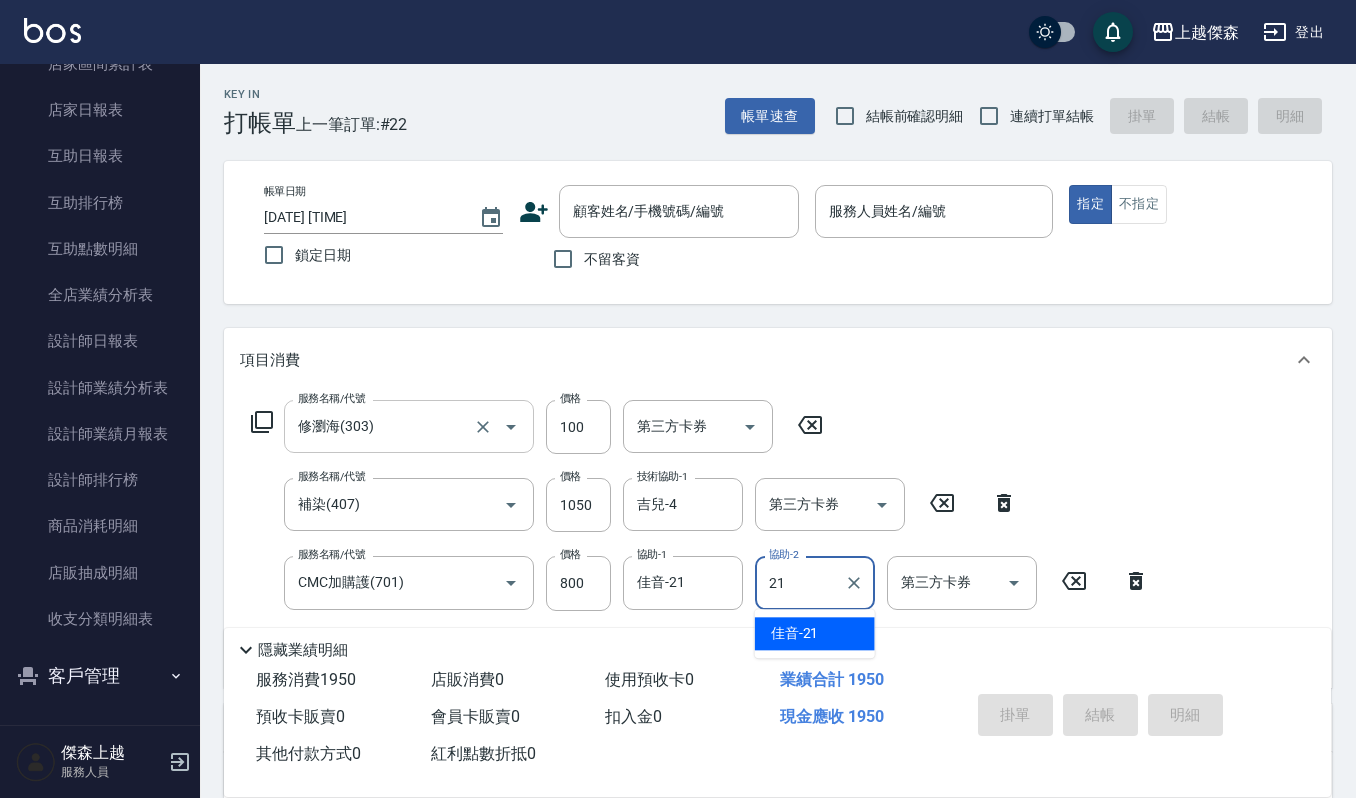 type on "佳音-21" 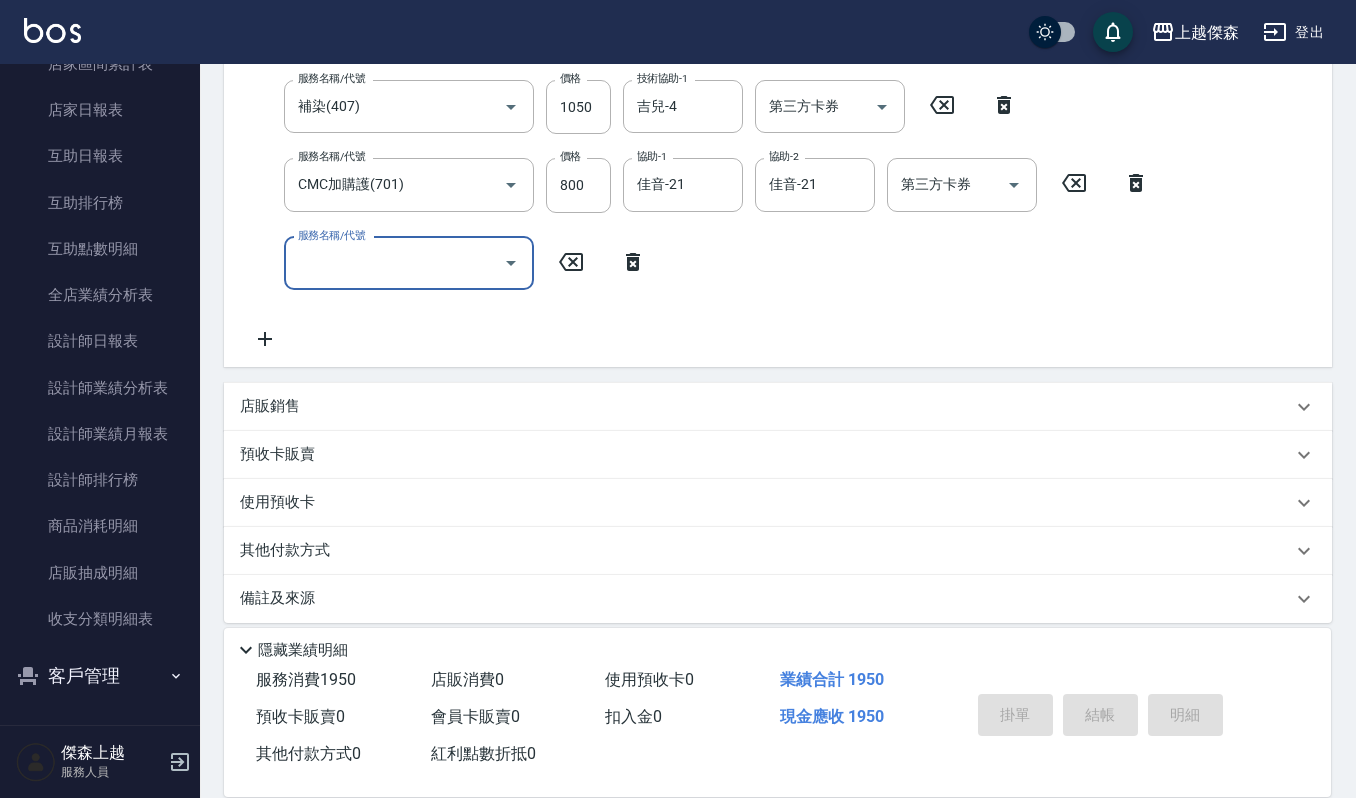 scroll, scrollTop: 400, scrollLeft: 0, axis: vertical 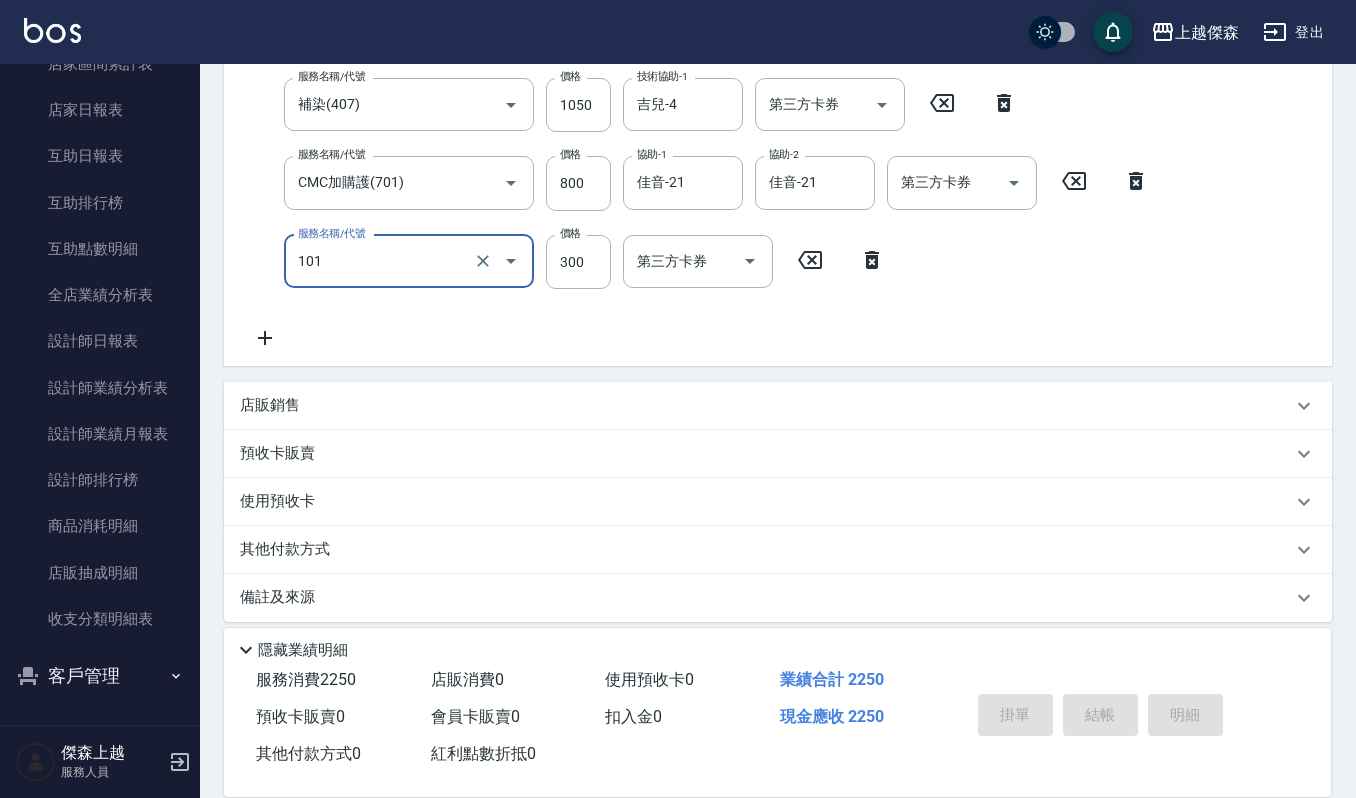 type on "一般洗髮(101)" 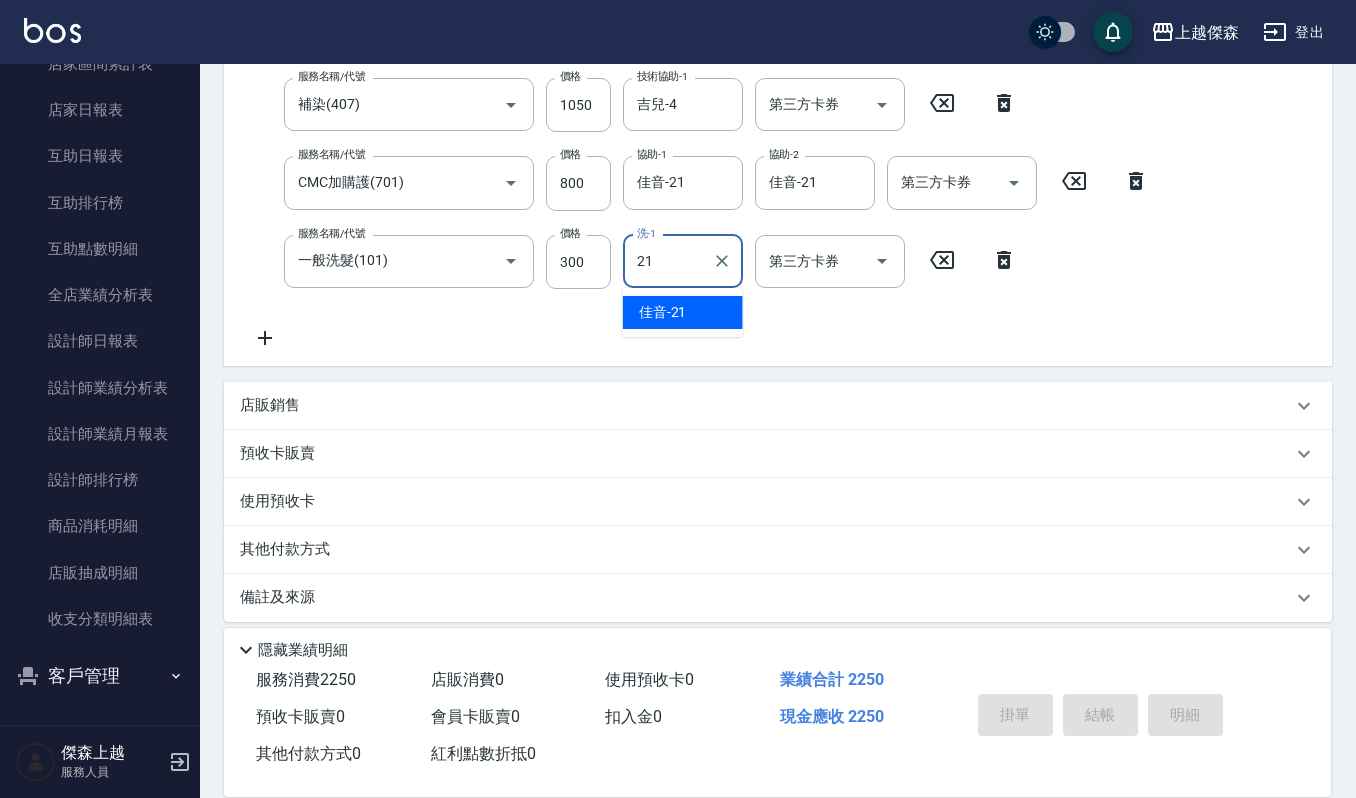 type on "佳音-21" 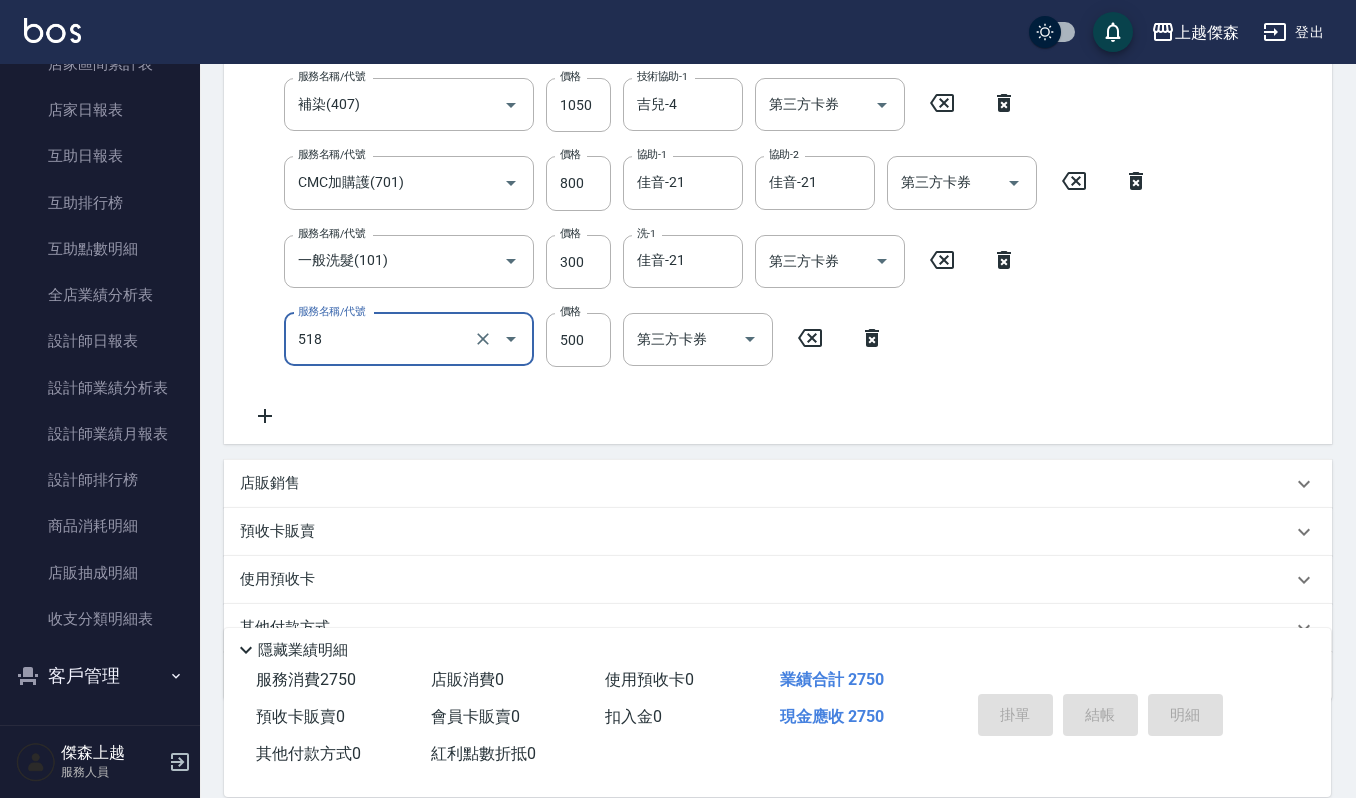 type on "(雲提)燙染前頭皮防護(518)" 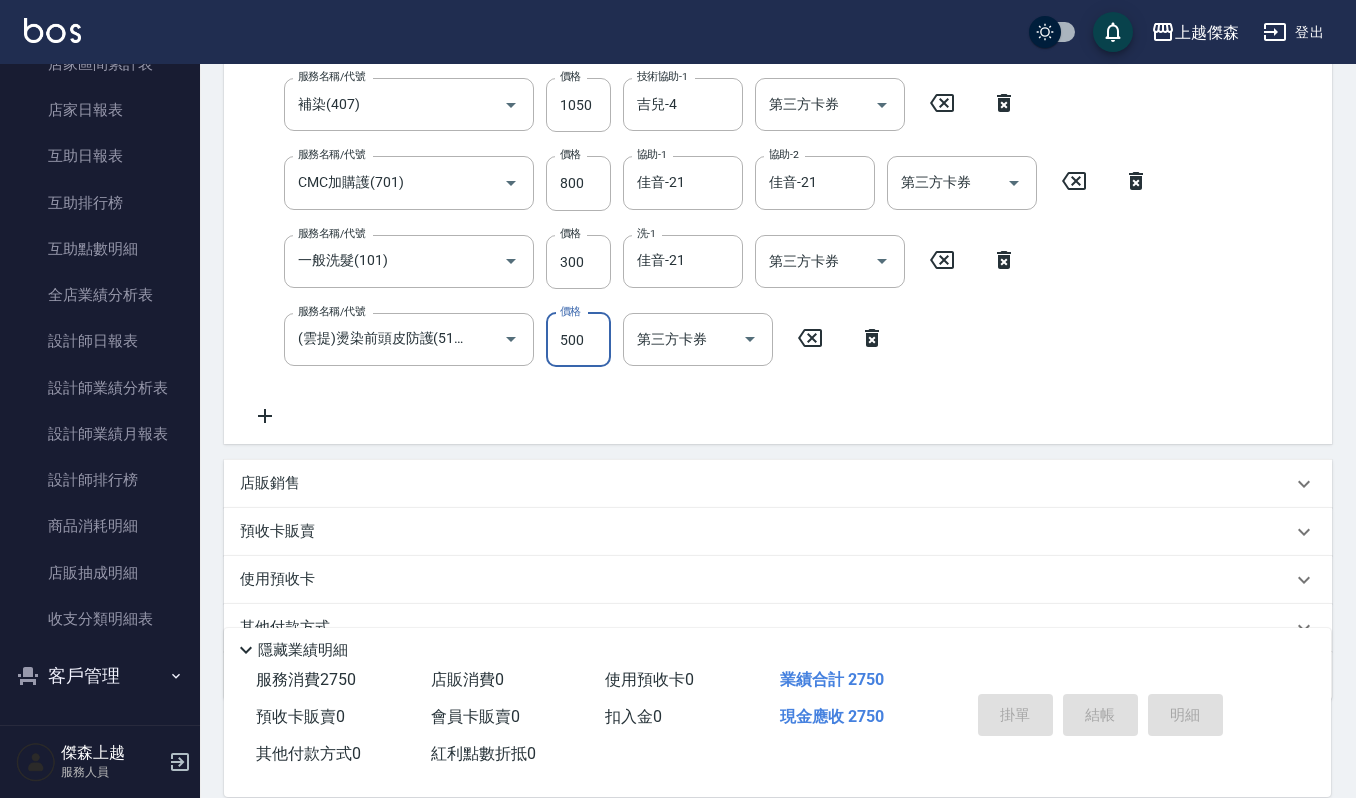 click on "服務名稱/代號 修瀏海(303) 服務名稱/代號 價格 100 價格 第三方卡券 第三方卡券 服務名稱/代號 補染(407) 服務名稱/代號 價格 1050 價格 技術協助-1 吉兒-4 技術協助-1 第三方卡券 第三方卡券 服務名稱/代號 CMC加購護(701) 服務名稱/代號 價格 800 價格 協助-1 佳音-21 協助-1 協助-2 佳音-21 協助-2 第三方卡券 第三方卡券 服務名稱/代號 一般洗髮(101) 服務名稱/代號 價格 300 價格 洗-1 佳音-21 洗-1 第三方卡券 第三方卡券 服務名稱/代號 (雲提)燙染前頭皮防護(518) 服務名稱/代號 價格 500 價格 第三方卡券 第三方卡券" at bounding box center [700, 214] 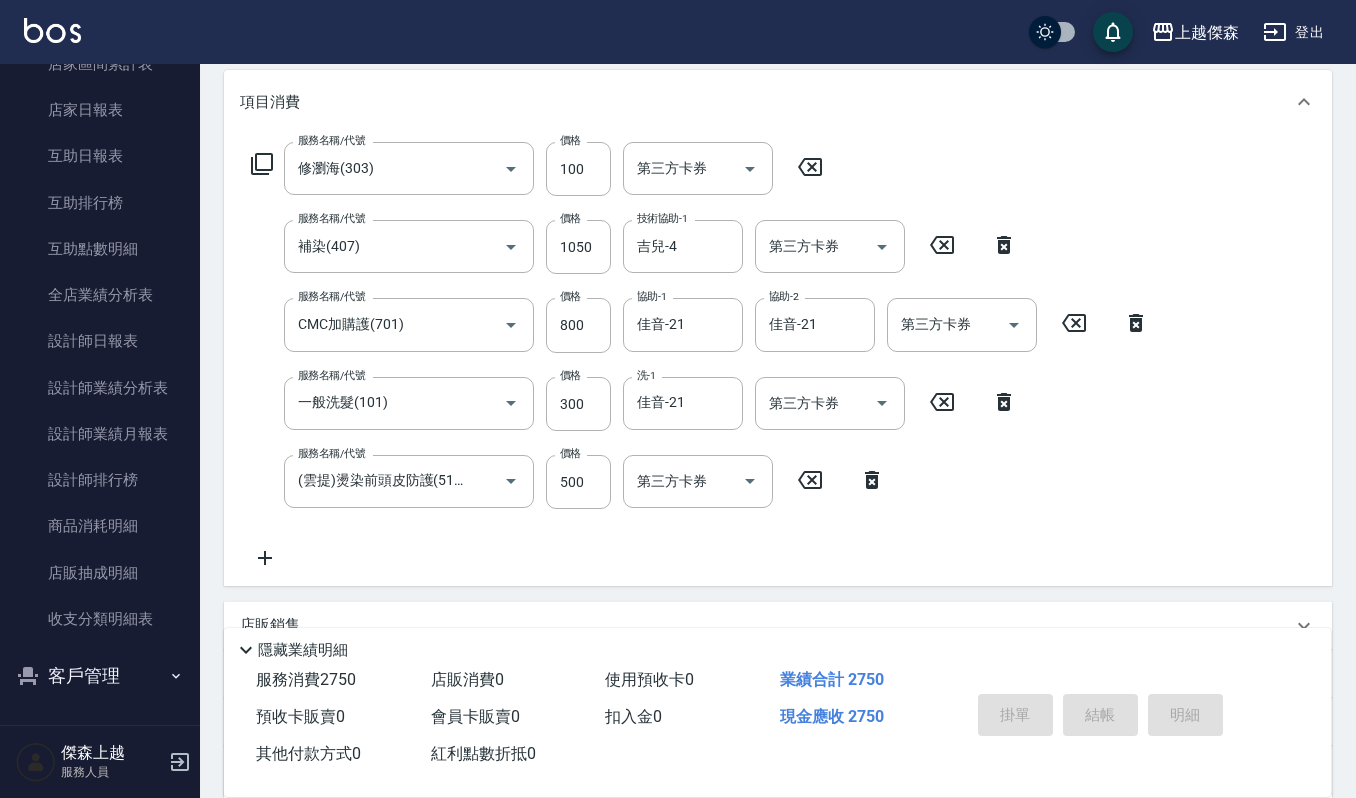 scroll, scrollTop: 0, scrollLeft: 0, axis: both 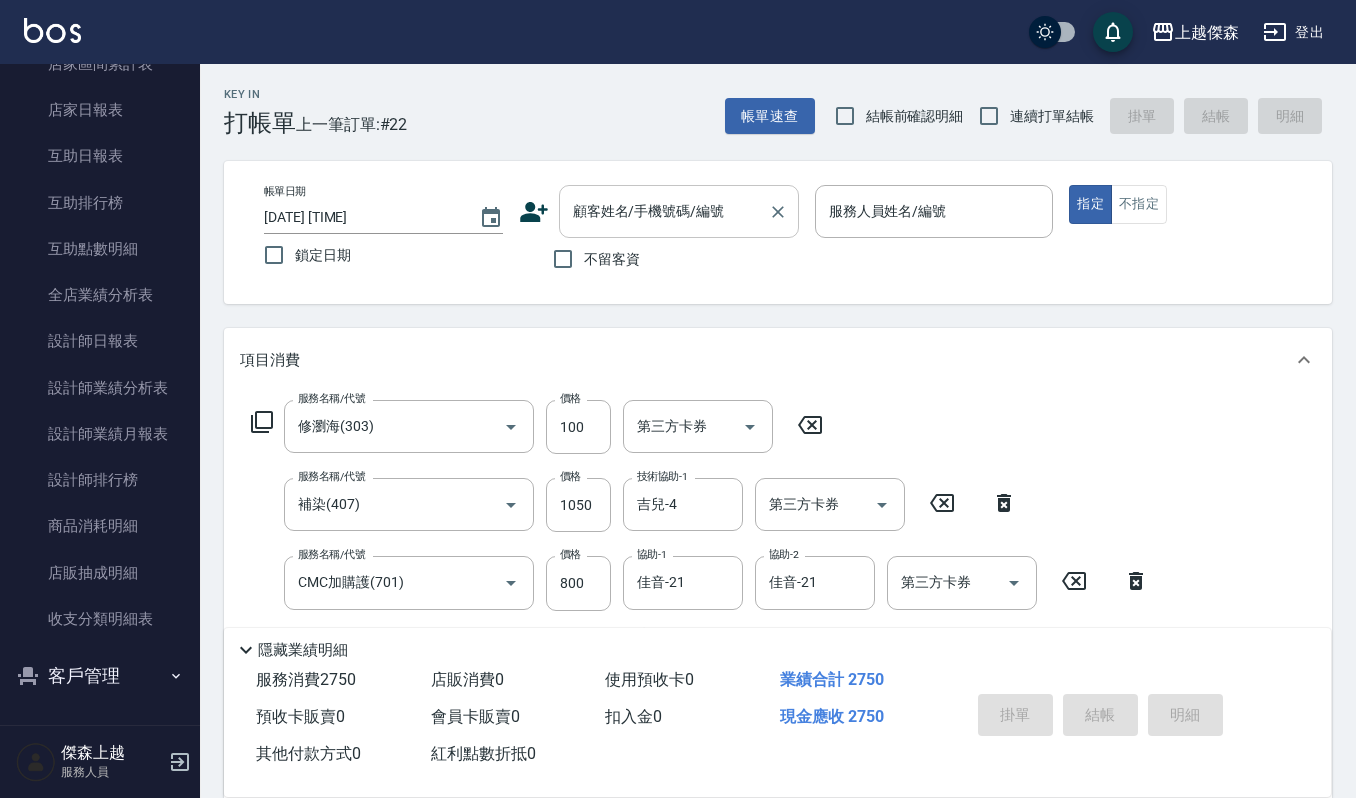 click on "顧客姓名/手機號碼/編號" at bounding box center [664, 211] 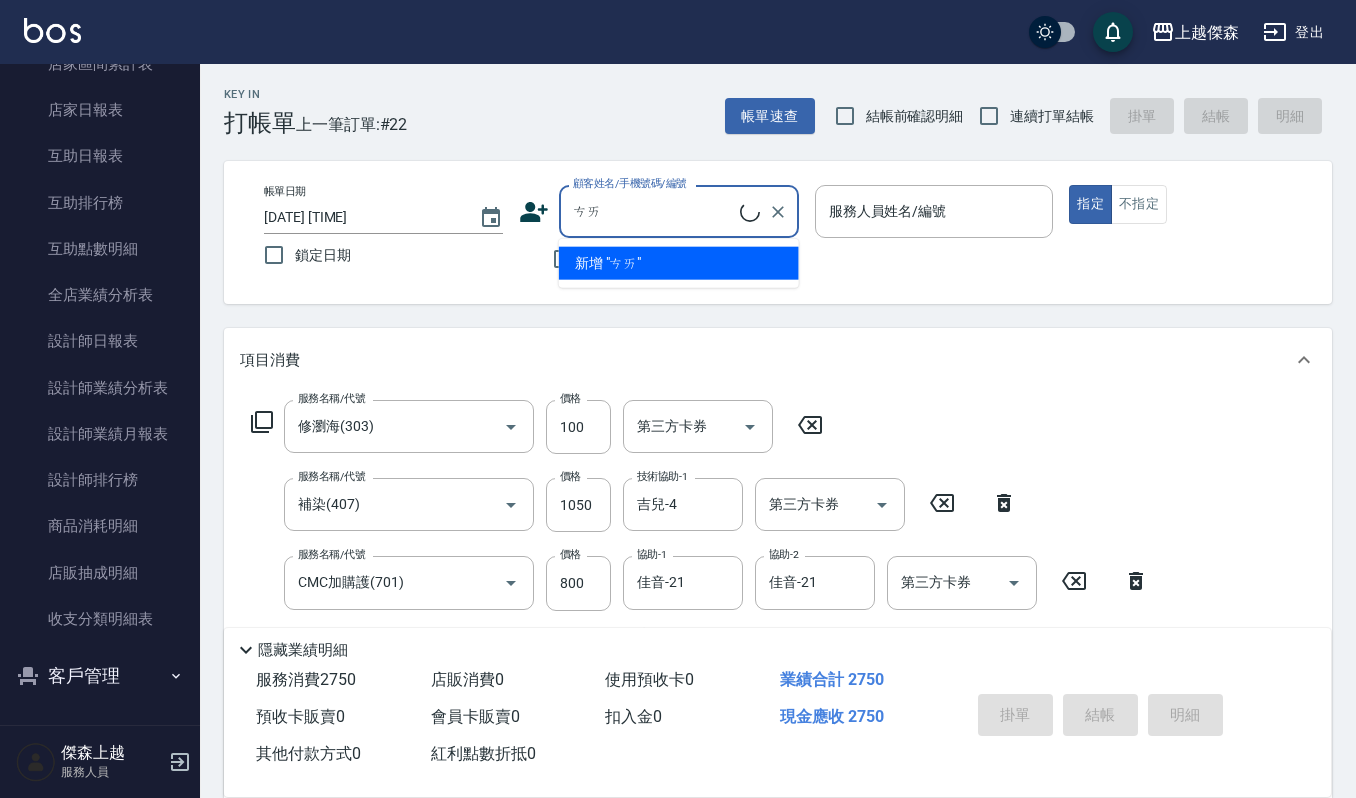 type on "蔡" 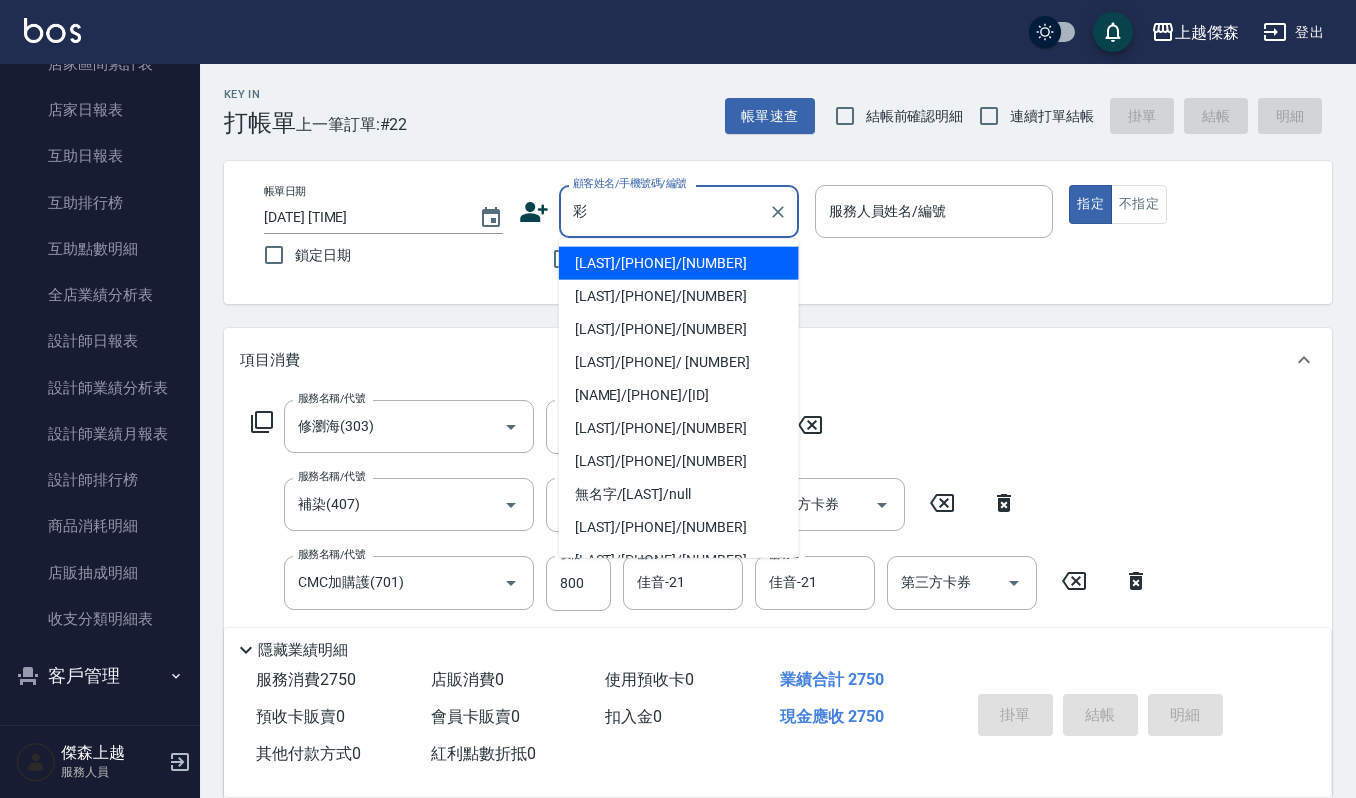 click on "吳彩瓊/0939552008/88448 吳彩雲/0915737959/01949 楊彩婷/0916873282/00621 黃彩蓮/0933117983/ 670929 洪彩芝/0917267343/0700622 黃彩僑/0908102380/648541223 張彩昌/0922593524/610502 無名字/徐彩柔/null 陳彩惠/0916739457/844475 劉彩岑/0958552204/58552204 吳彩蓮/吳彩蓮598252/598252 張彩玲/張彩玲2160514/2160514 高彩婷/高彩婷120444/120444 林彩婷/林彩婷2811/2811 古彩玲/古彩玲05/05 倪彩雲/倪彩雲180407/180407 彩蓮/彩蓮01070303/01070303 何彩云/0938007283/01750 郭彩雲/0916855097/070746 柯彩茹/柯彩茹55534/55534 新增 "彩"" at bounding box center (679, 398) 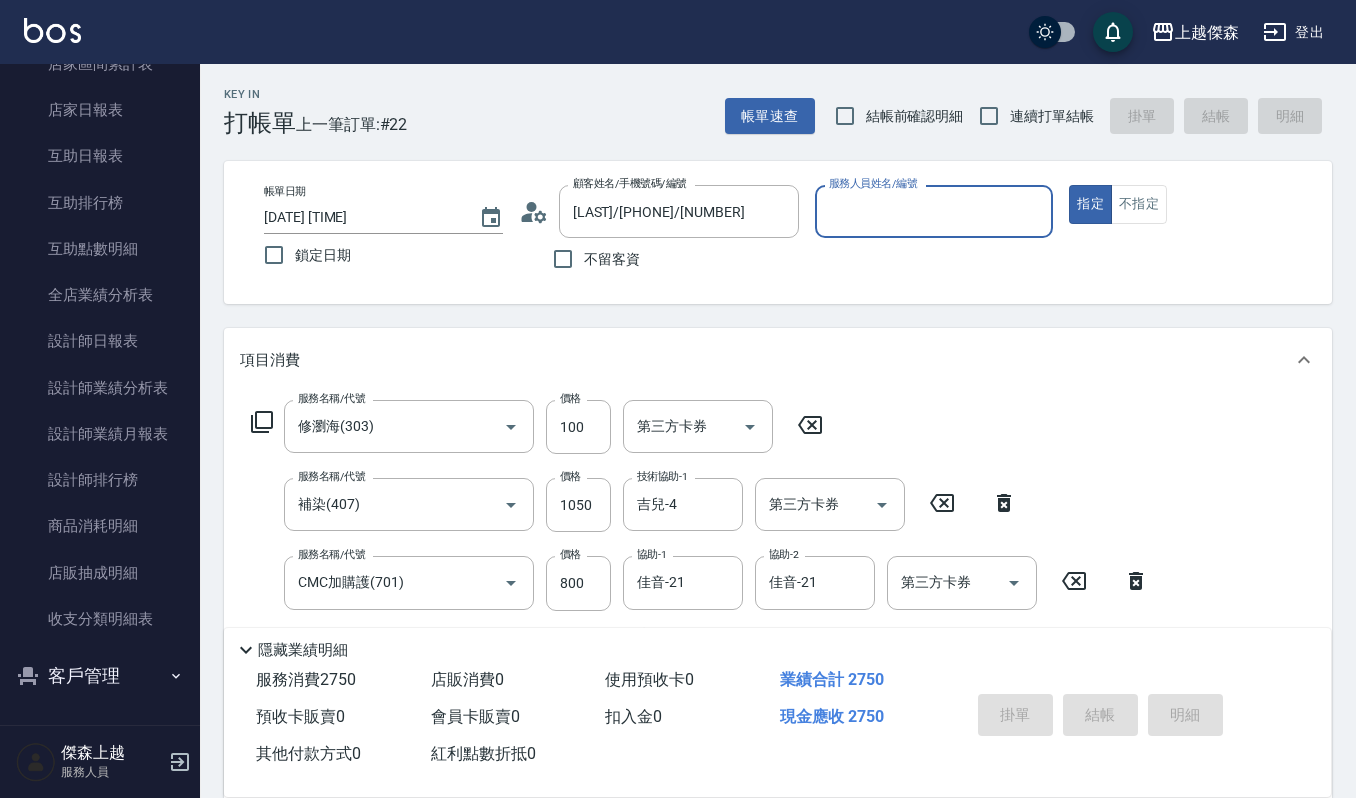 type on "吉兒-4" 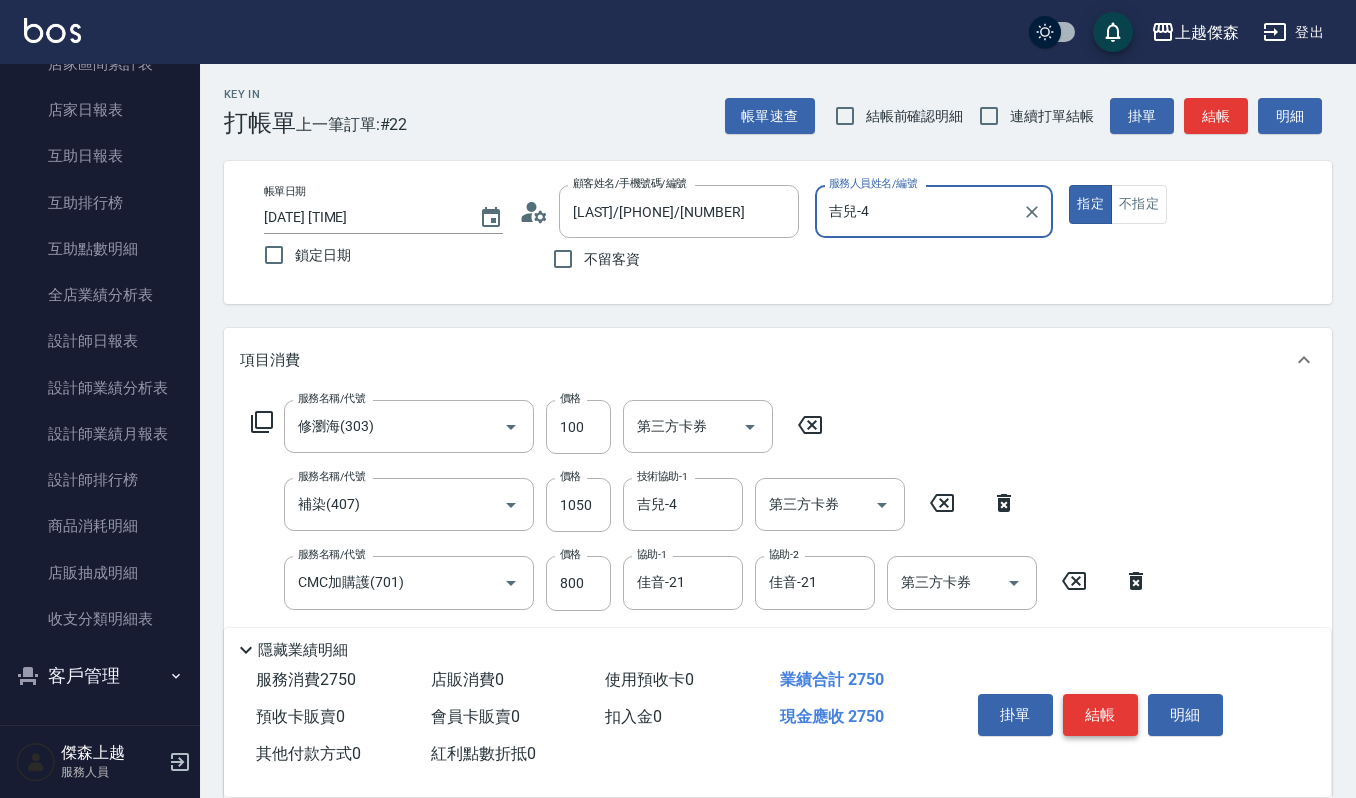 click on "結帳" at bounding box center [1100, 715] 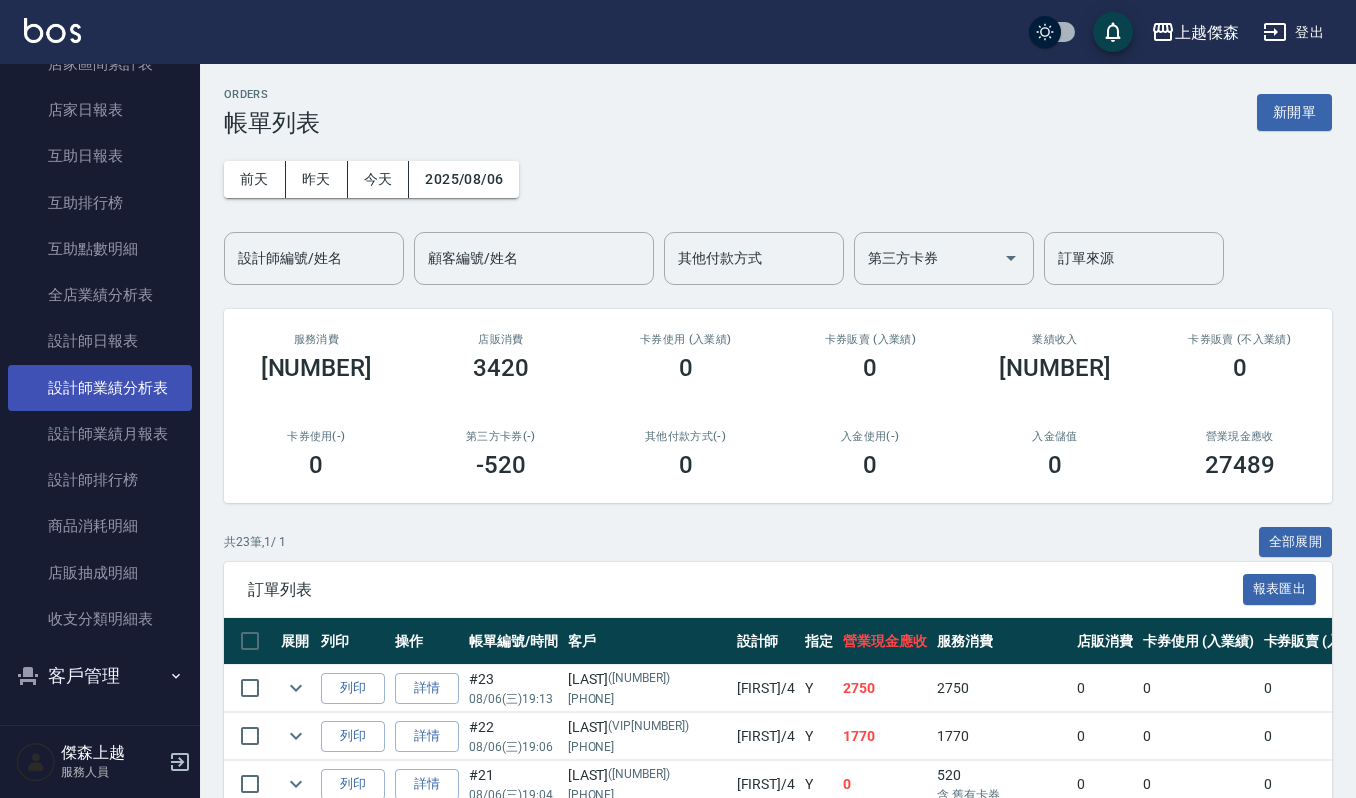 scroll, scrollTop: 216, scrollLeft: 0, axis: vertical 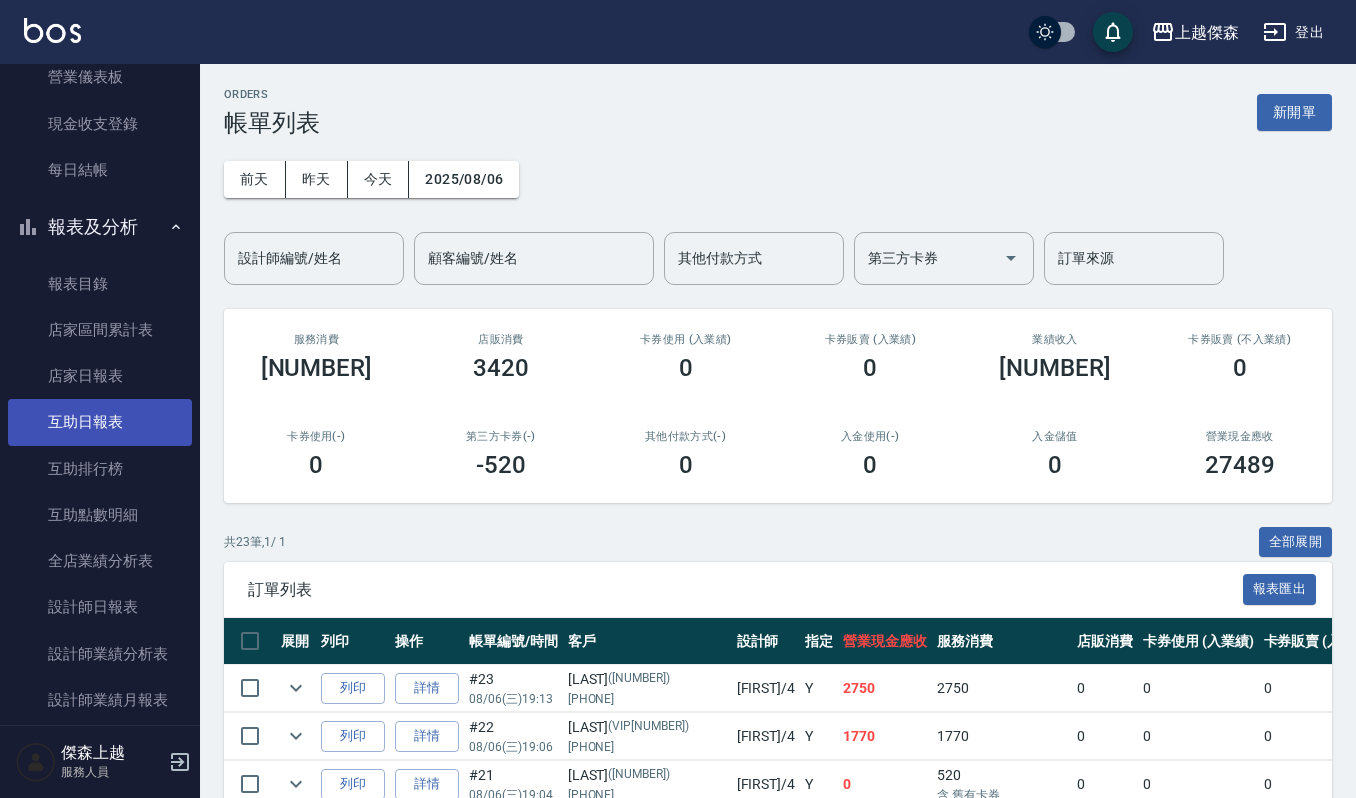 click on "互助日報表" at bounding box center [100, 422] 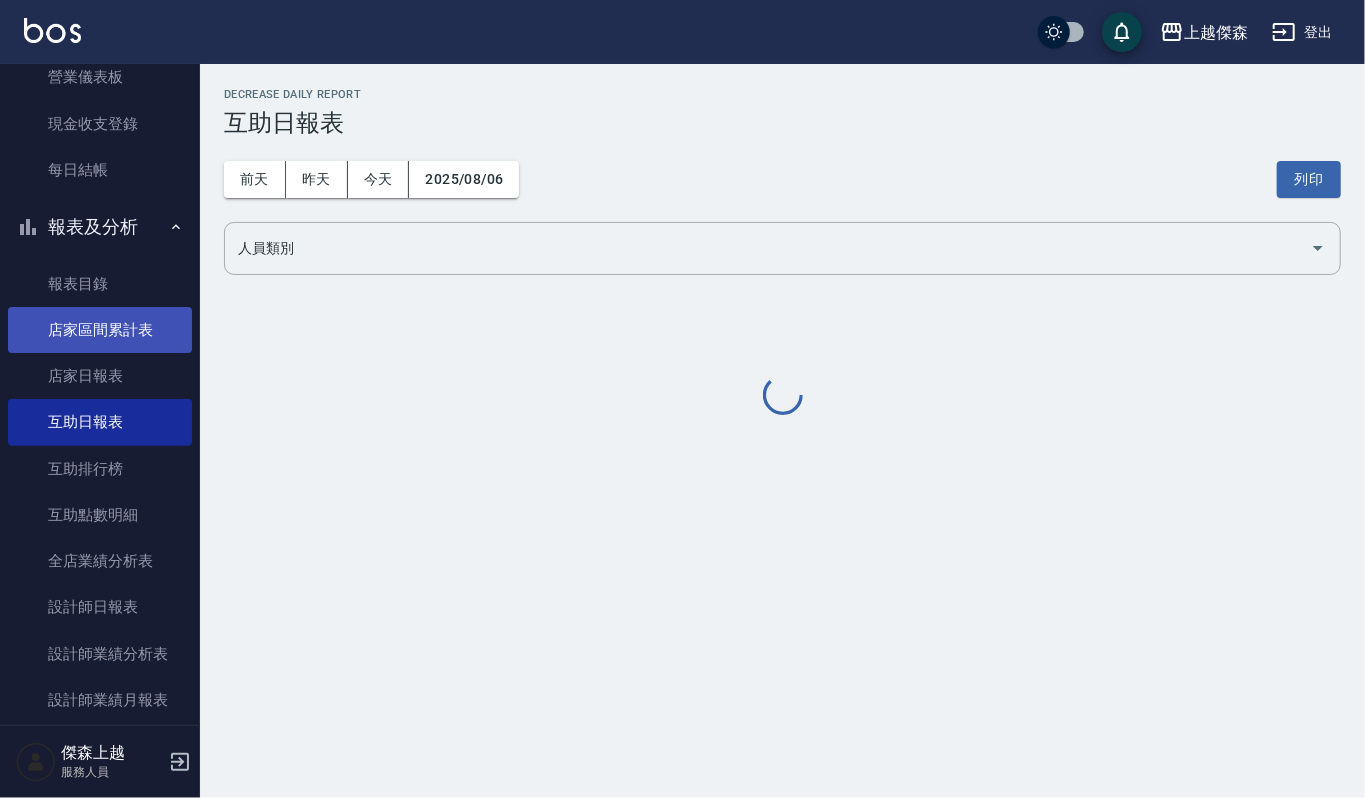 click on "店家區間累計表" at bounding box center (100, 330) 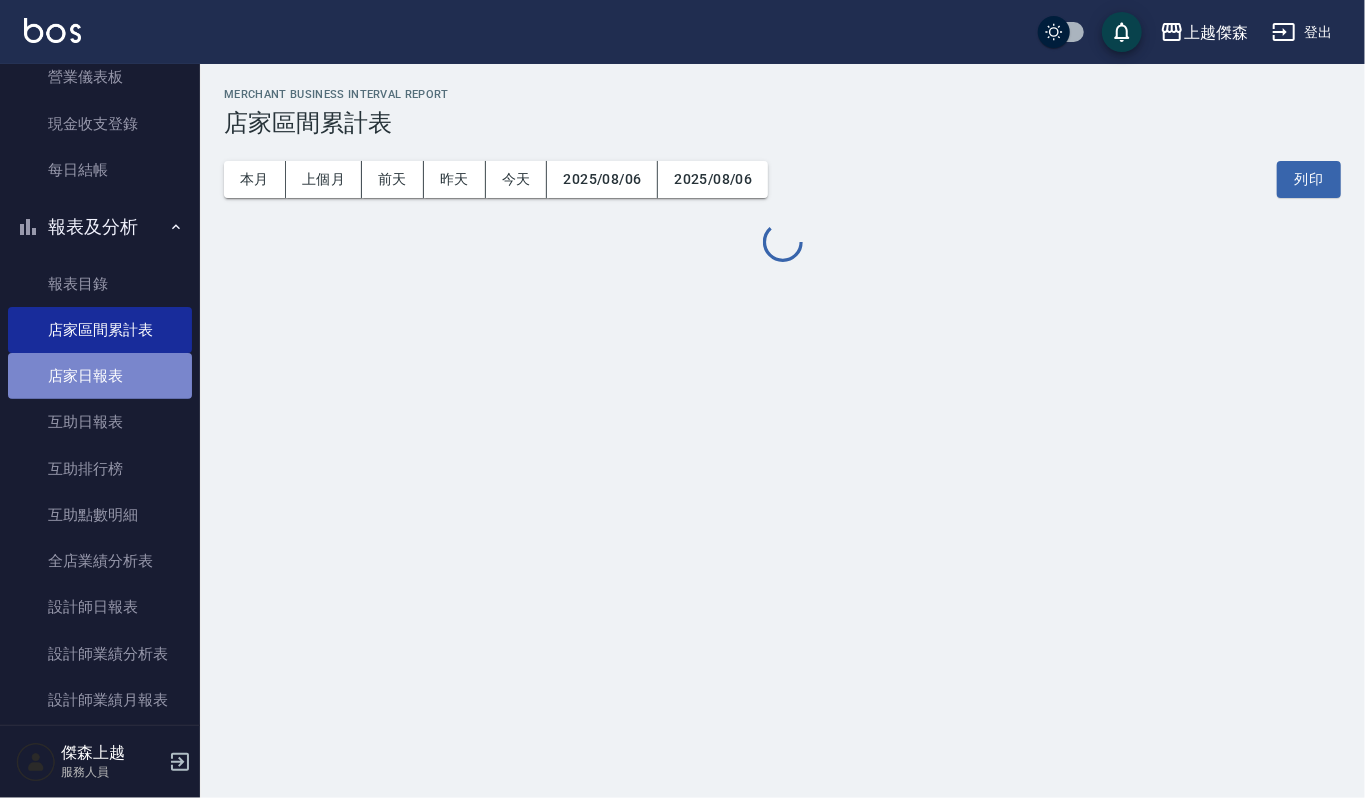 click on "店家日報表" at bounding box center [100, 376] 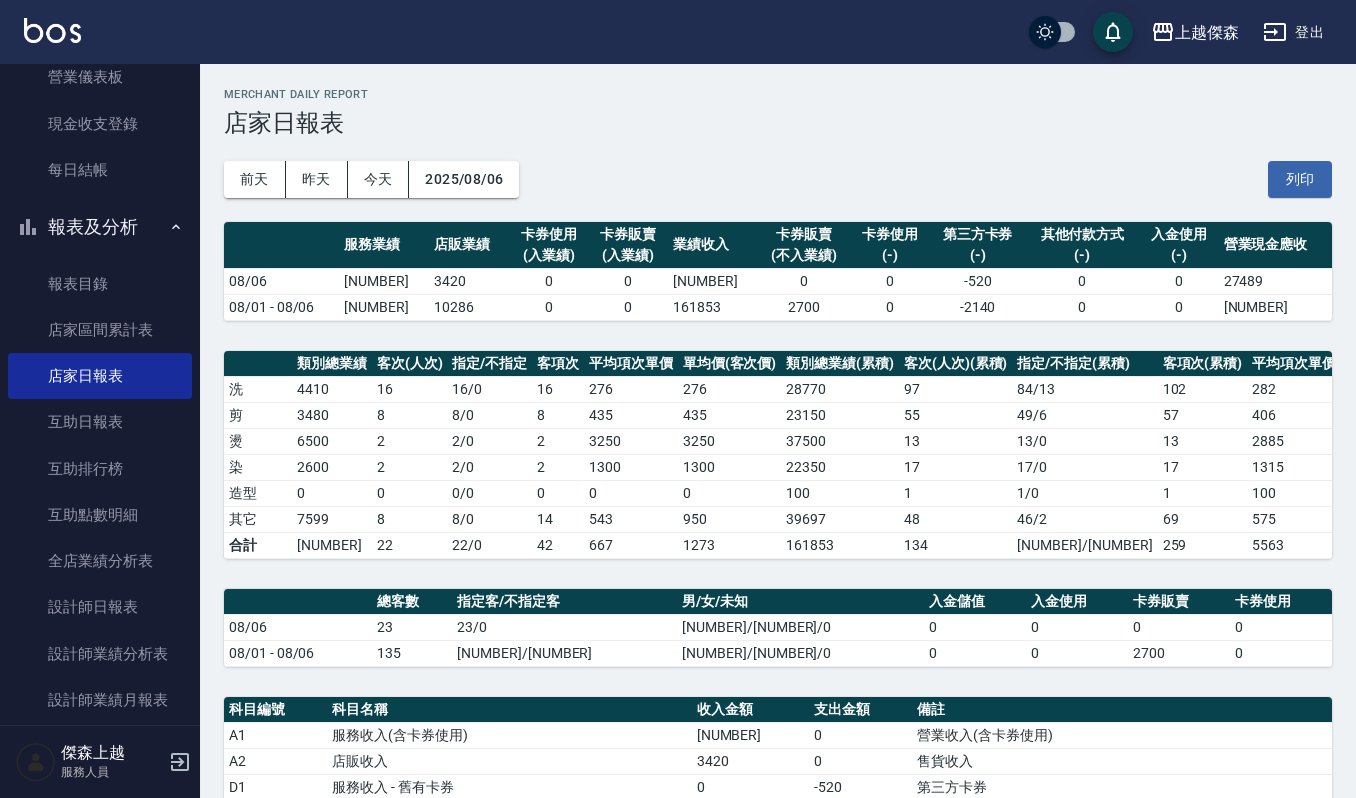 scroll, scrollTop: 400, scrollLeft: 0, axis: vertical 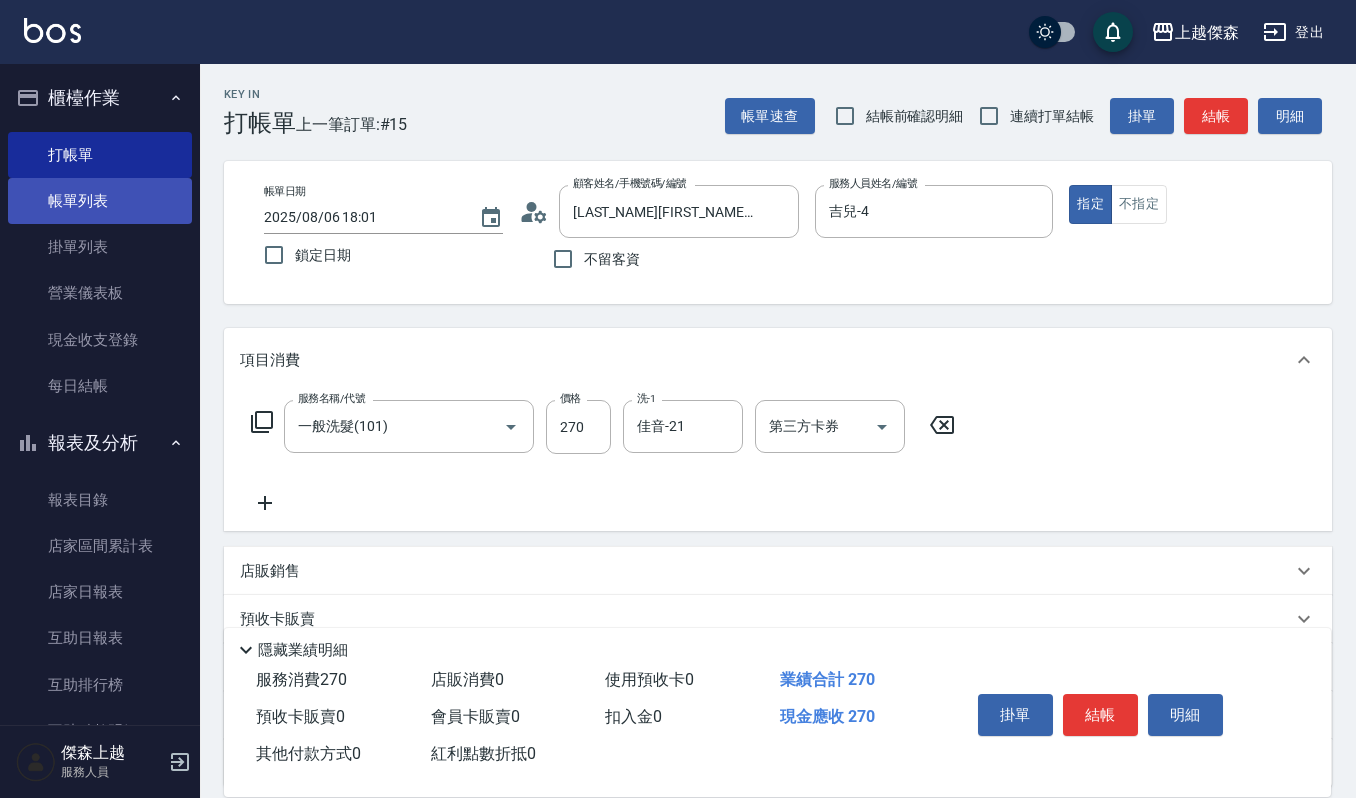 click on "帳單列表" at bounding box center (100, 201) 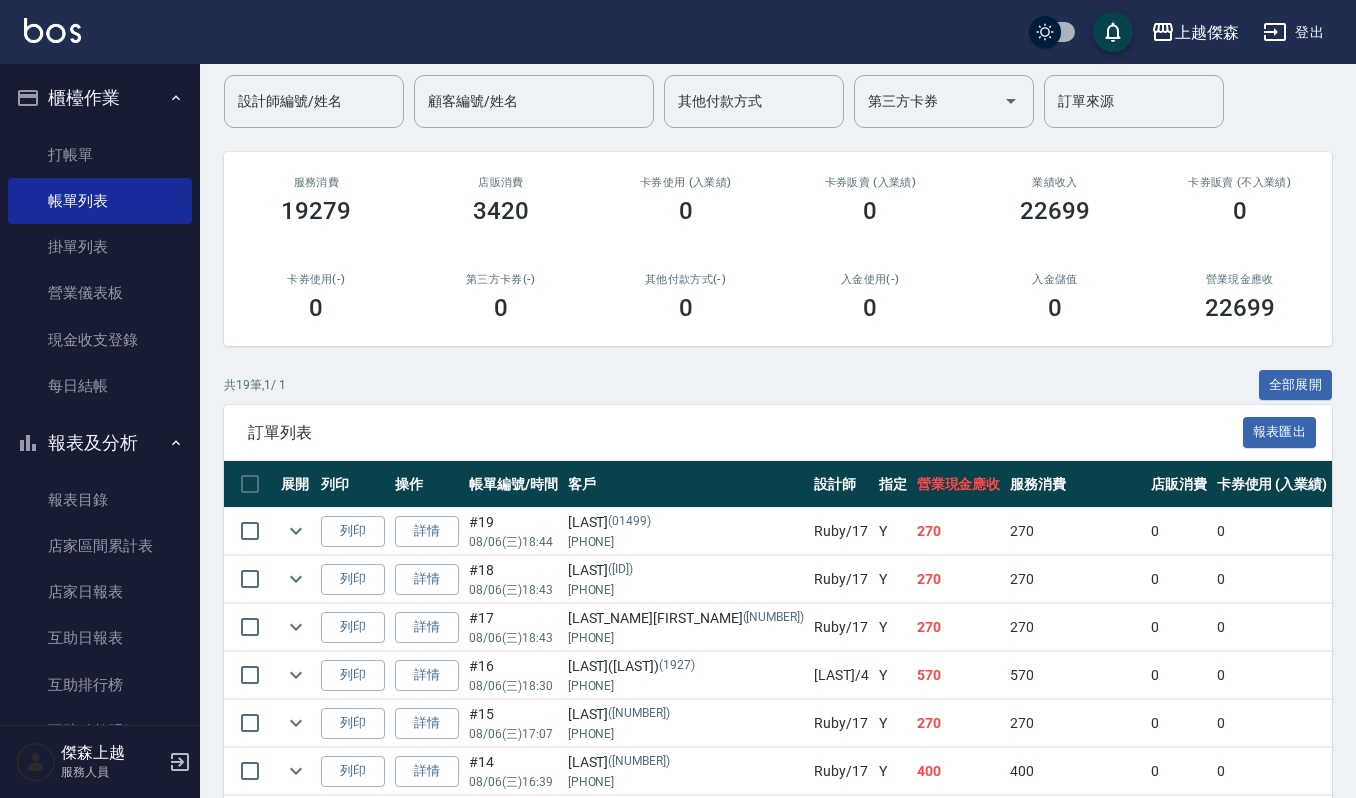 scroll, scrollTop: 0, scrollLeft: 0, axis: both 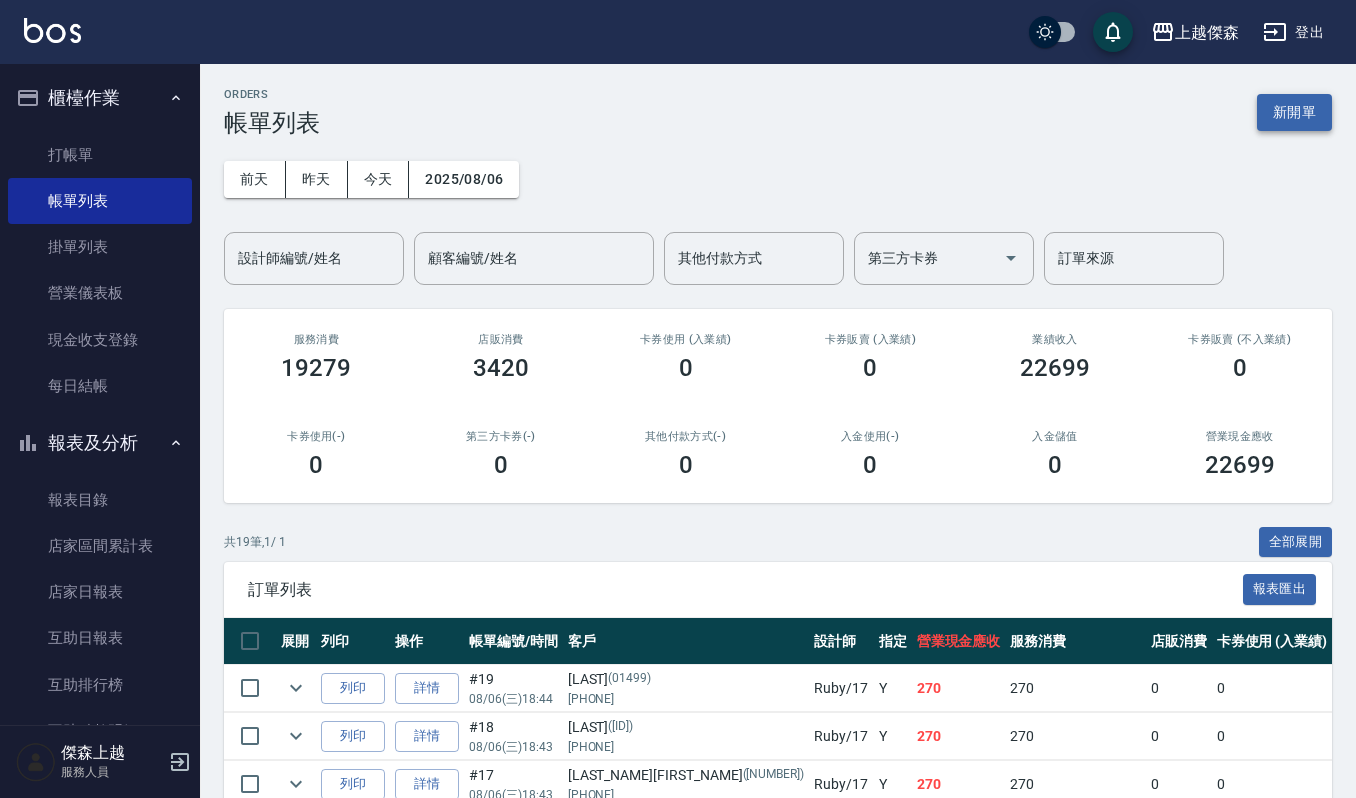 click on "新開單" at bounding box center (1294, 112) 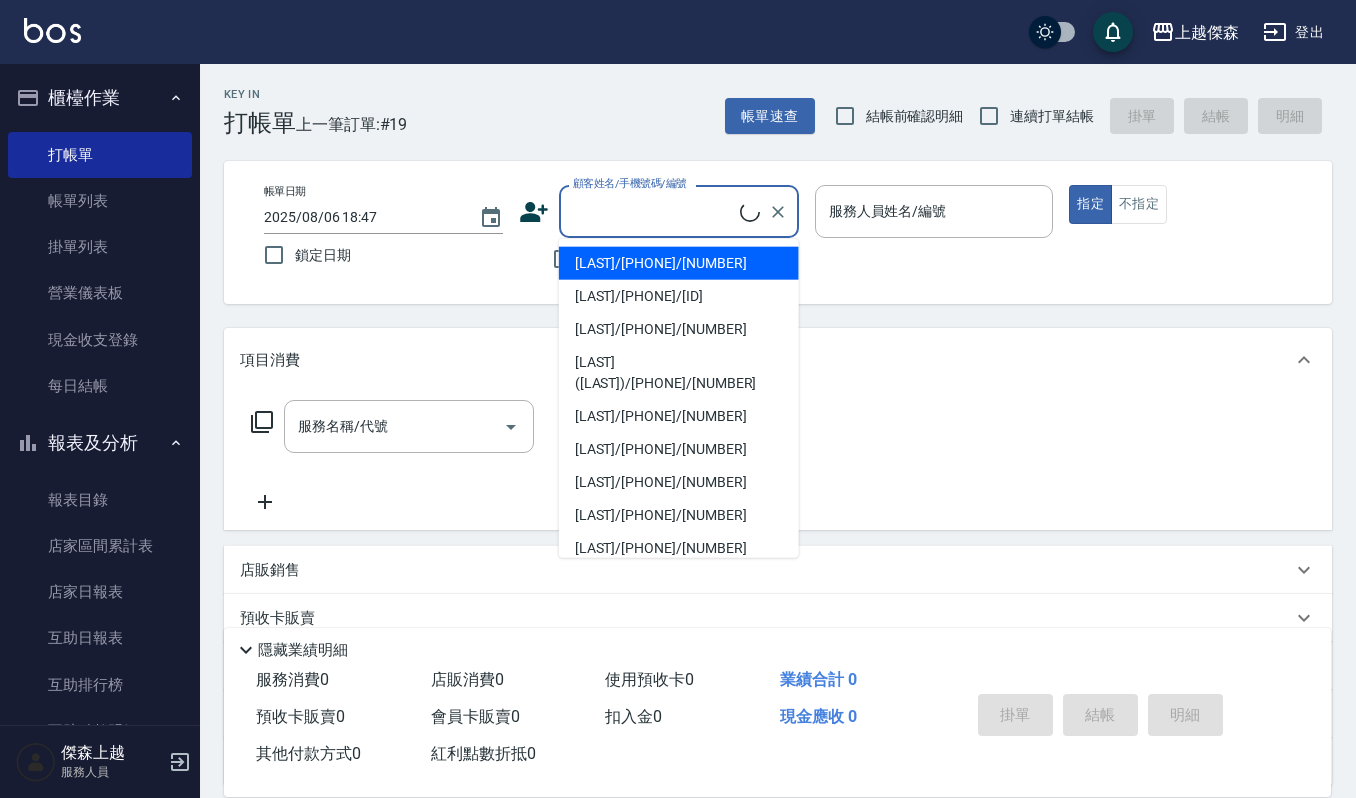 click on "顧客姓名/手機號碼/編號" at bounding box center (654, 211) 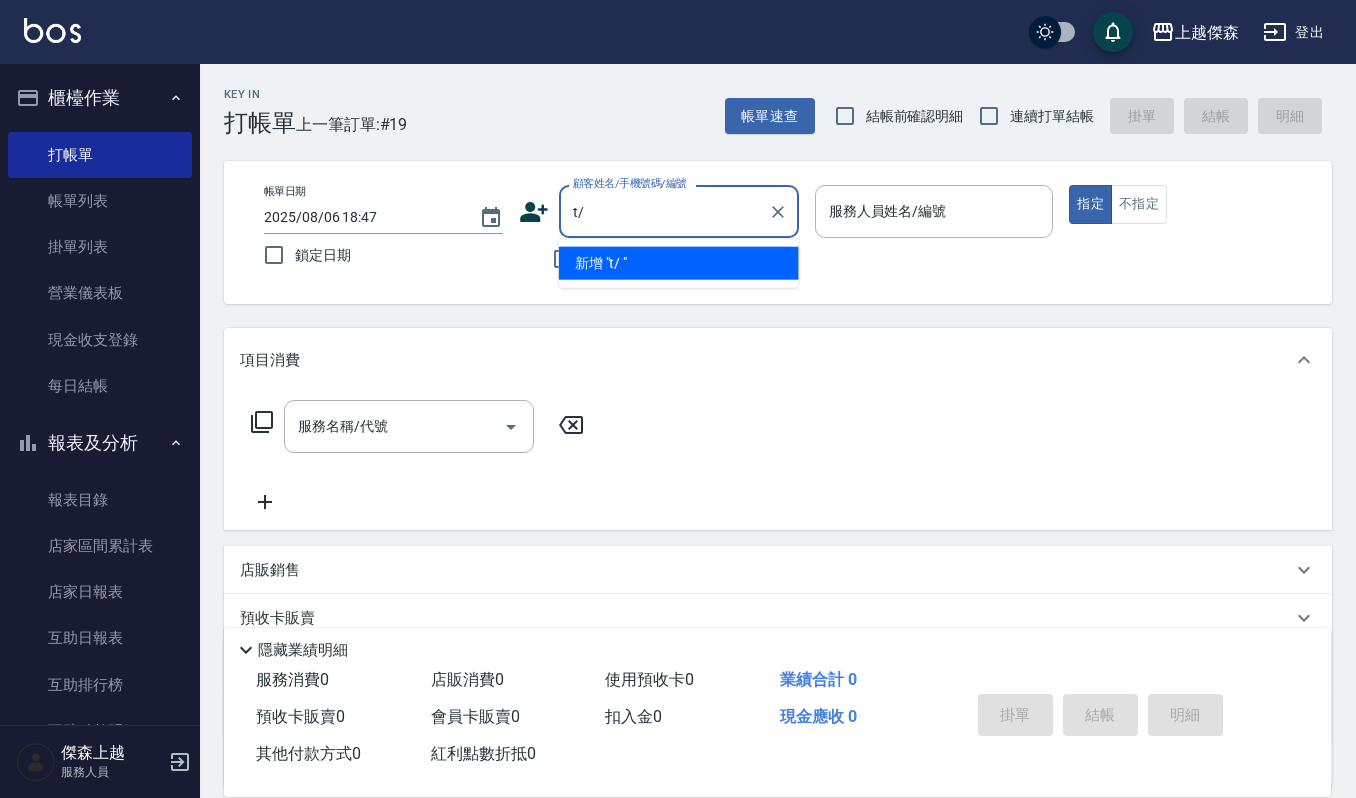 type on "t" 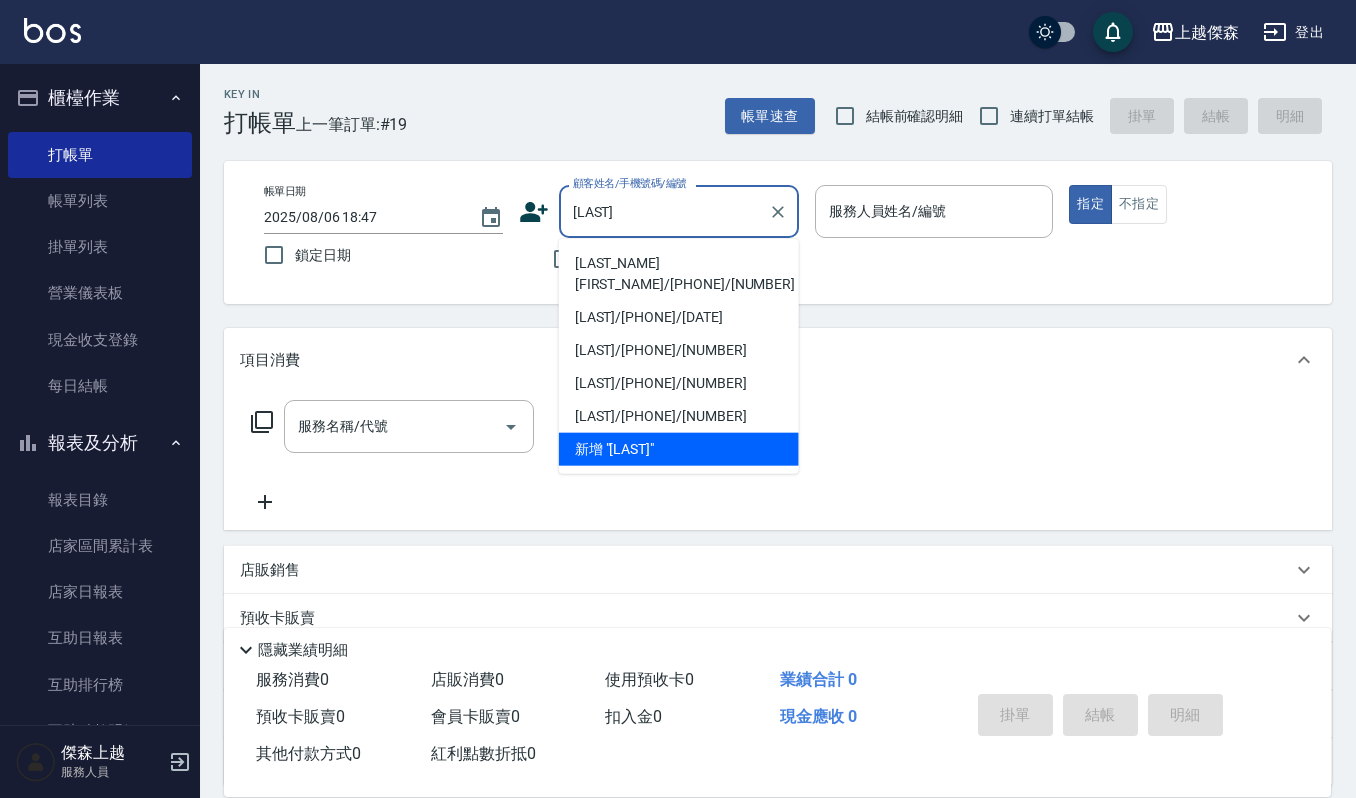 click on "曾美惠/0922799680/7501" at bounding box center [679, 274] 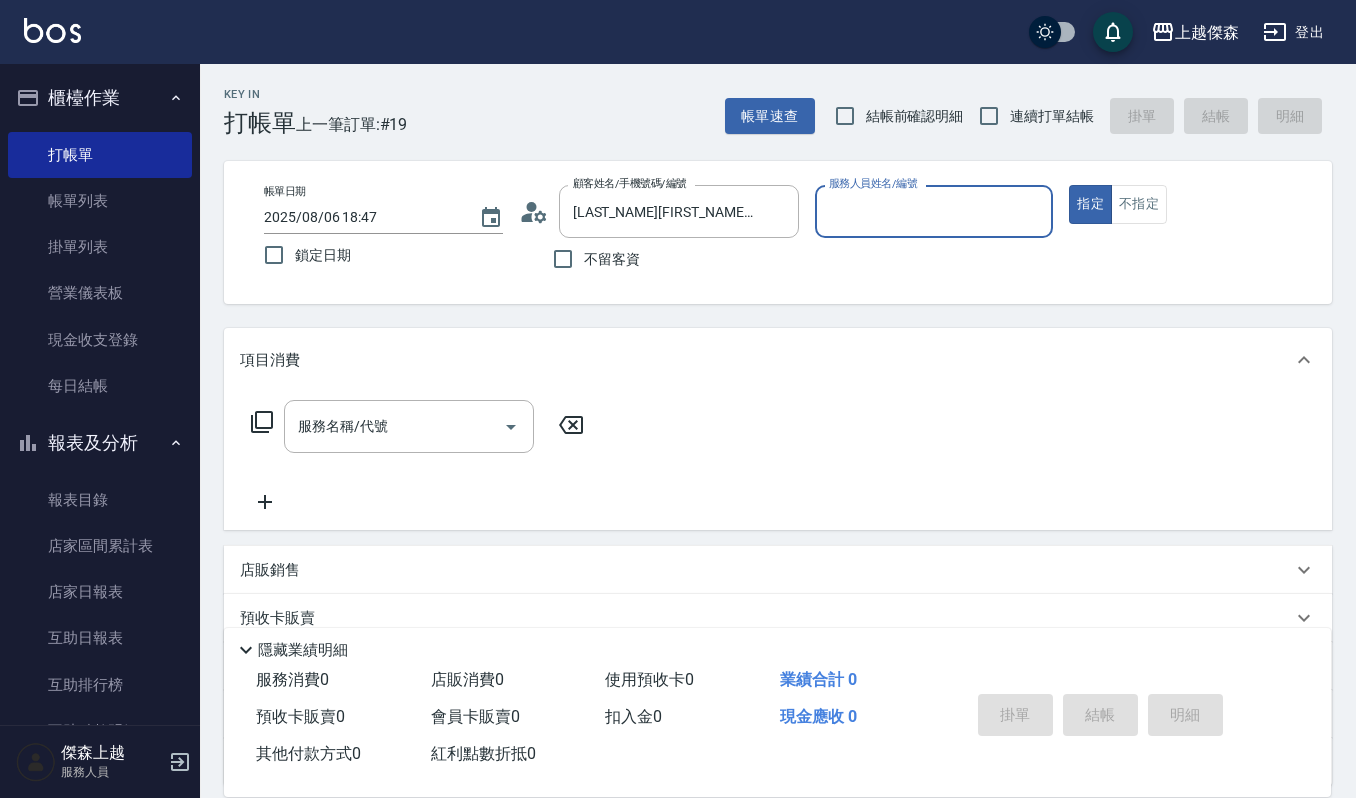 type on "吉兒-4" 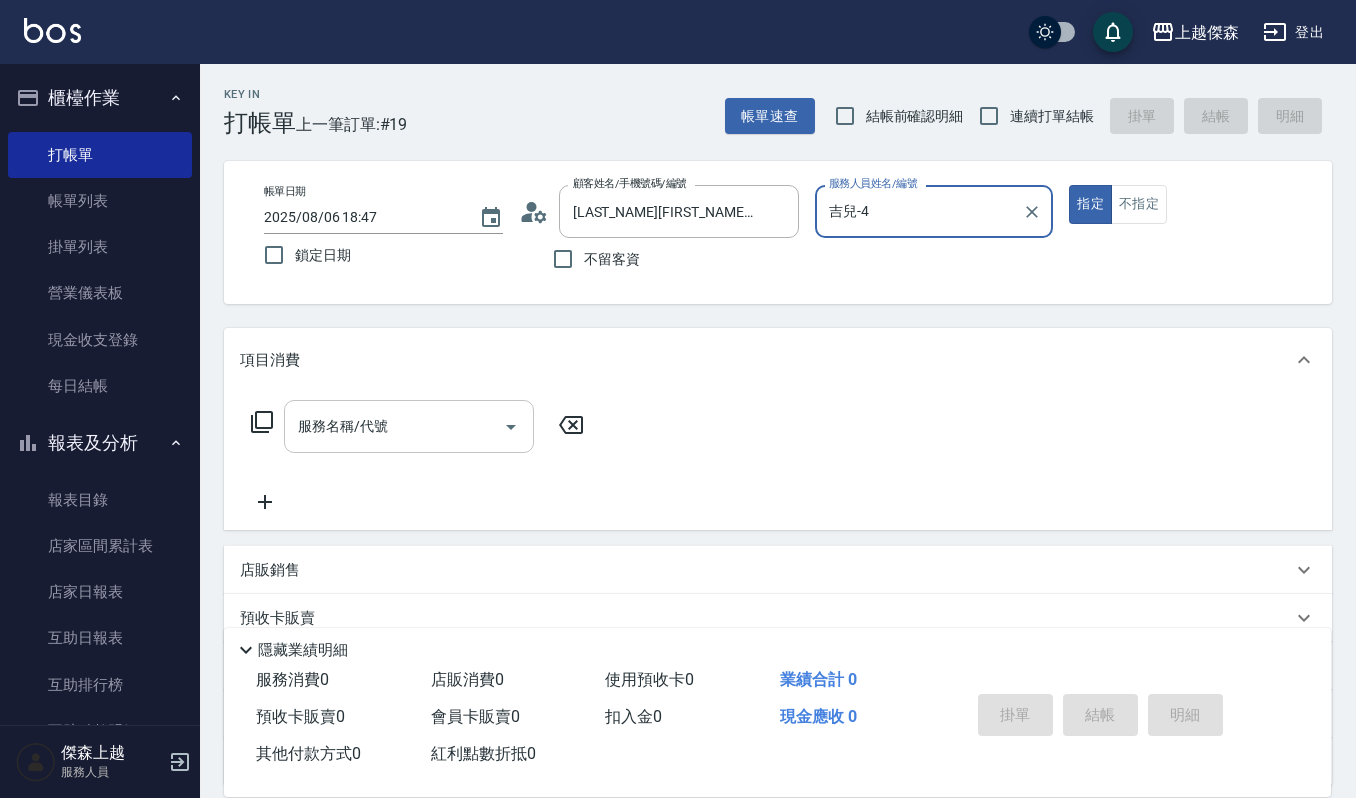 click on "服務名稱/代號" at bounding box center [394, 426] 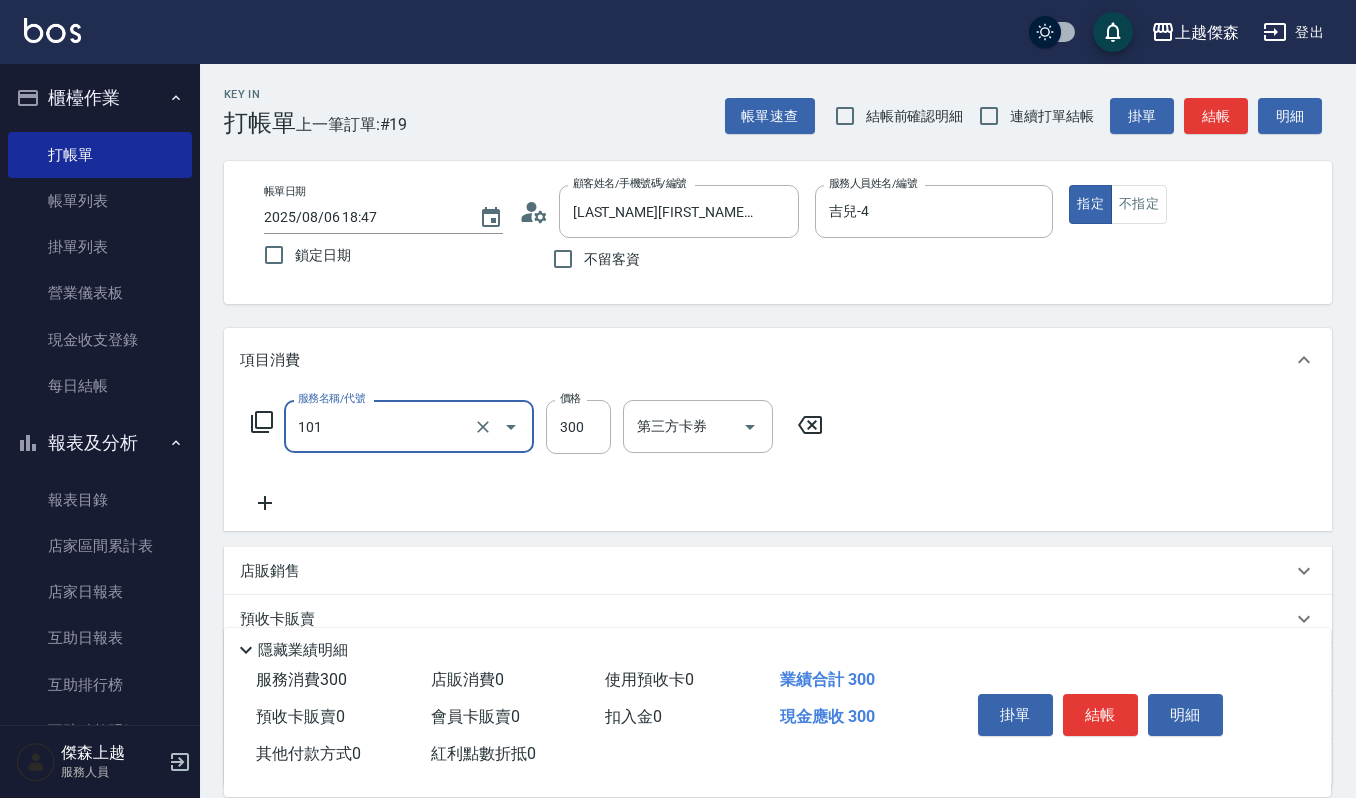 type on "一般洗髮(101)" 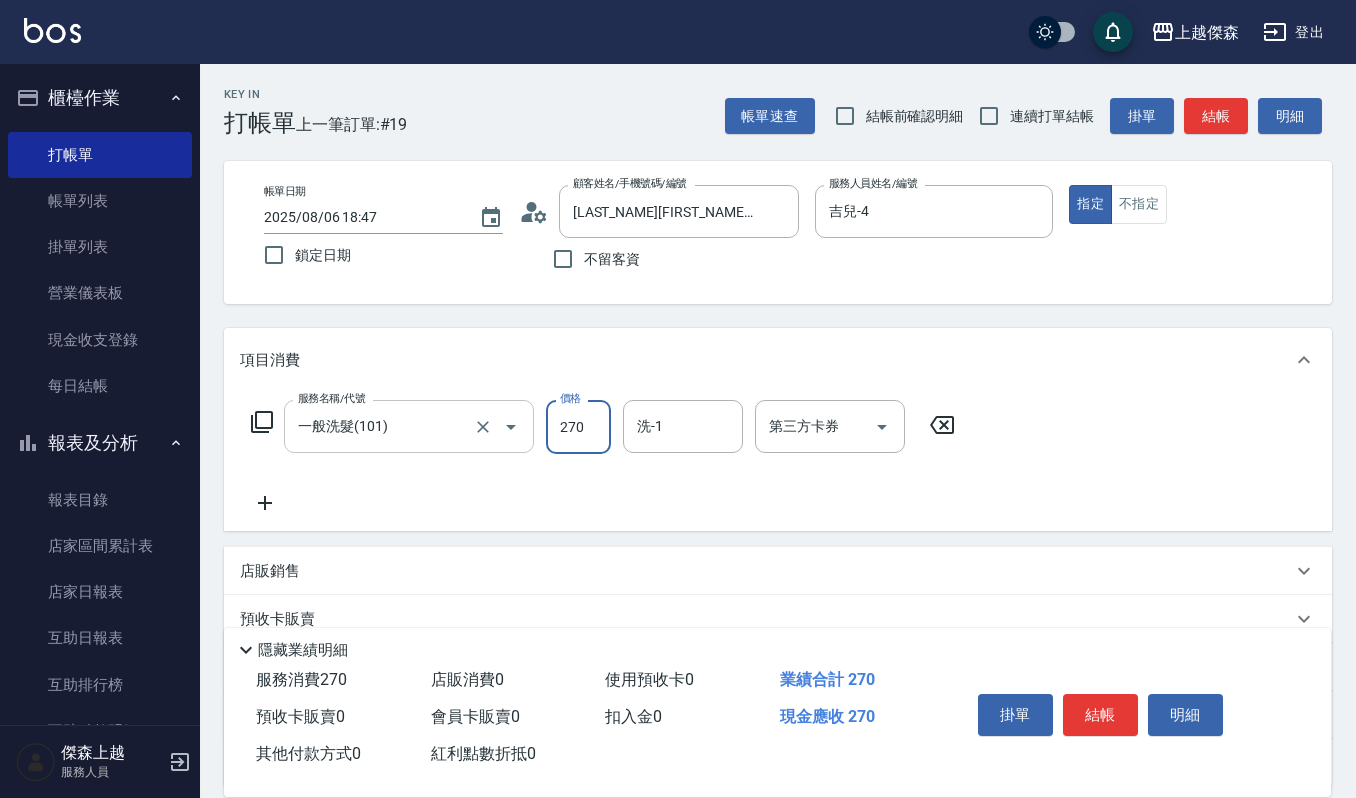 type on "270" 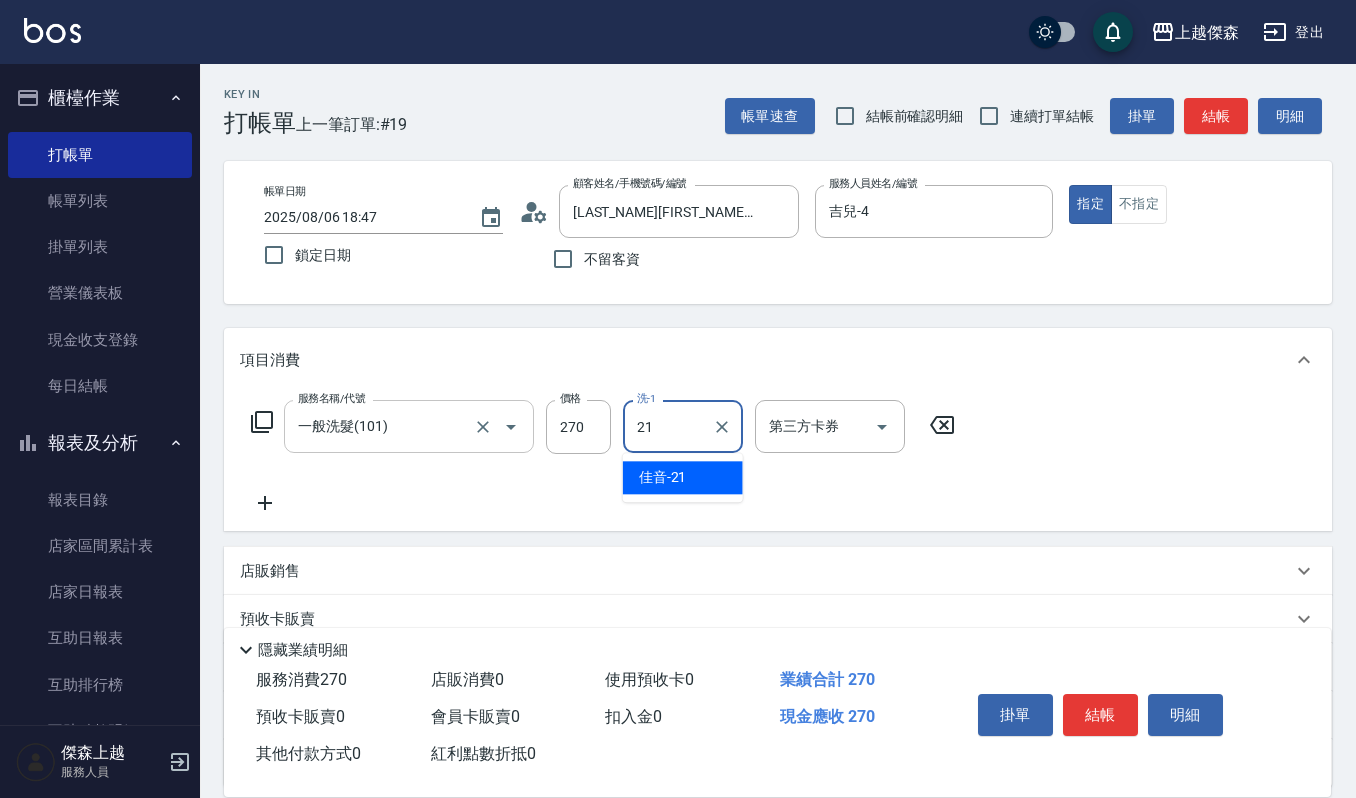 type on "佳音-21" 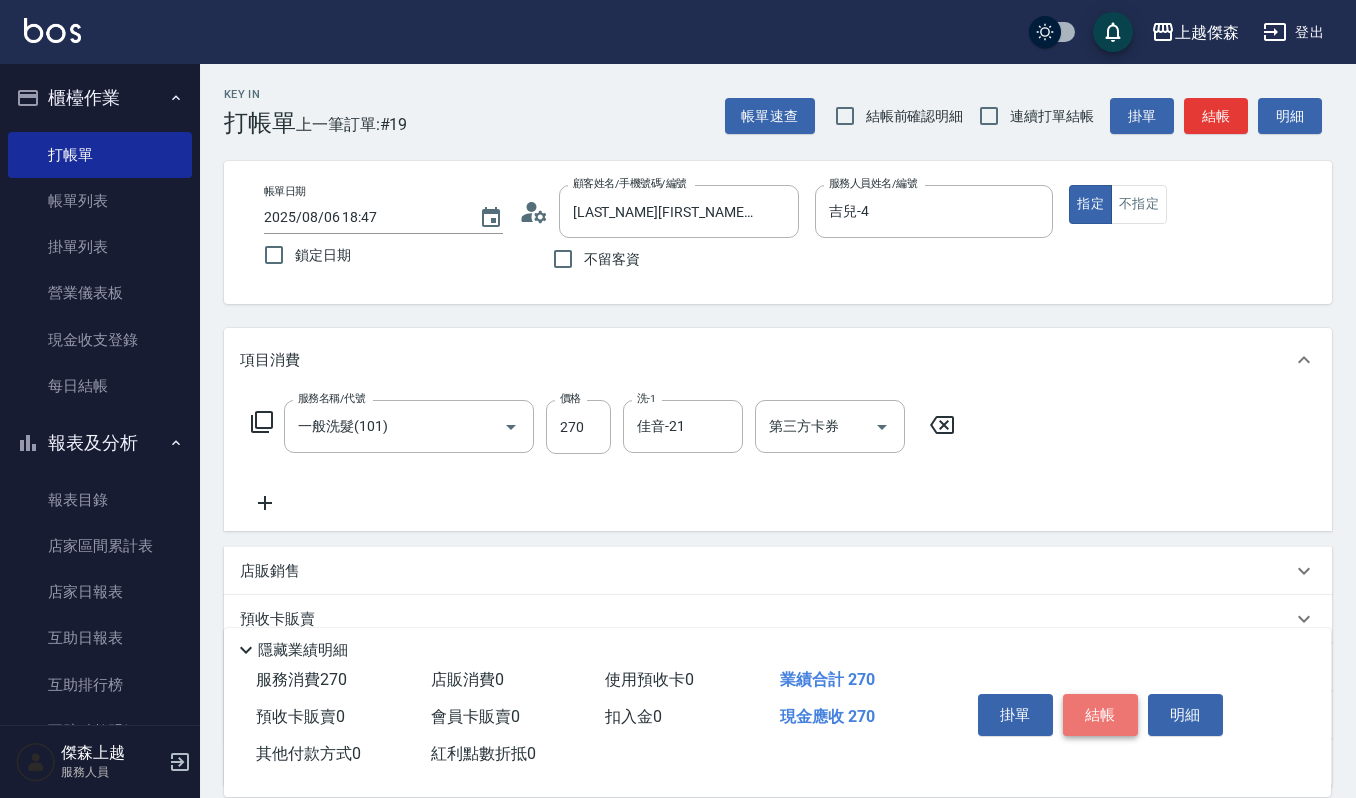 click on "結帳" at bounding box center [1100, 715] 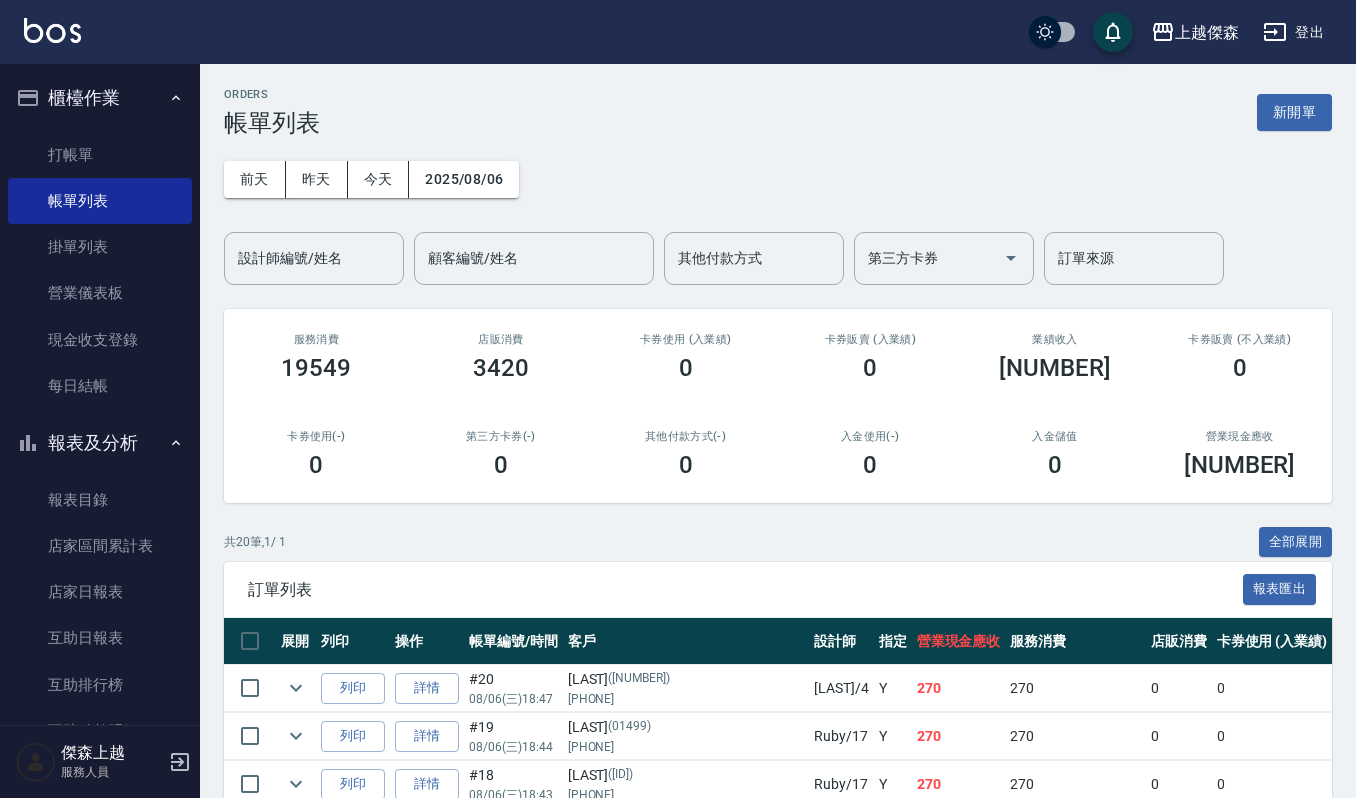 click on "前天 昨天 今天 2025/08/06 設計師編號/姓名 設計師編號/姓名 顧客編號/姓名 顧客編號/姓名 其他付款方式 其他付款方式 第三方卡券 第三方卡券 訂單來源 訂單來源" at bounding box center [778, 211] 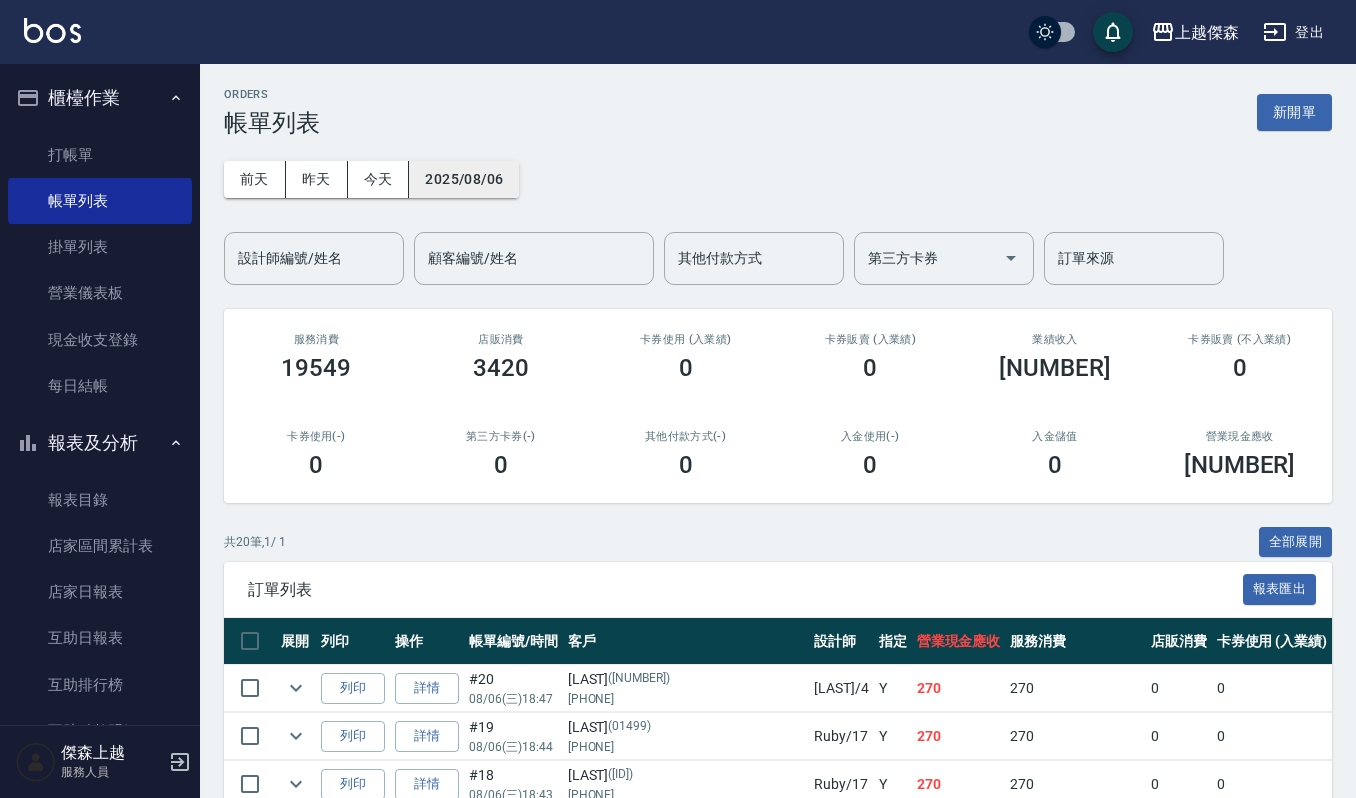 click on "2025/08/06" at bounding box center [464, 179] 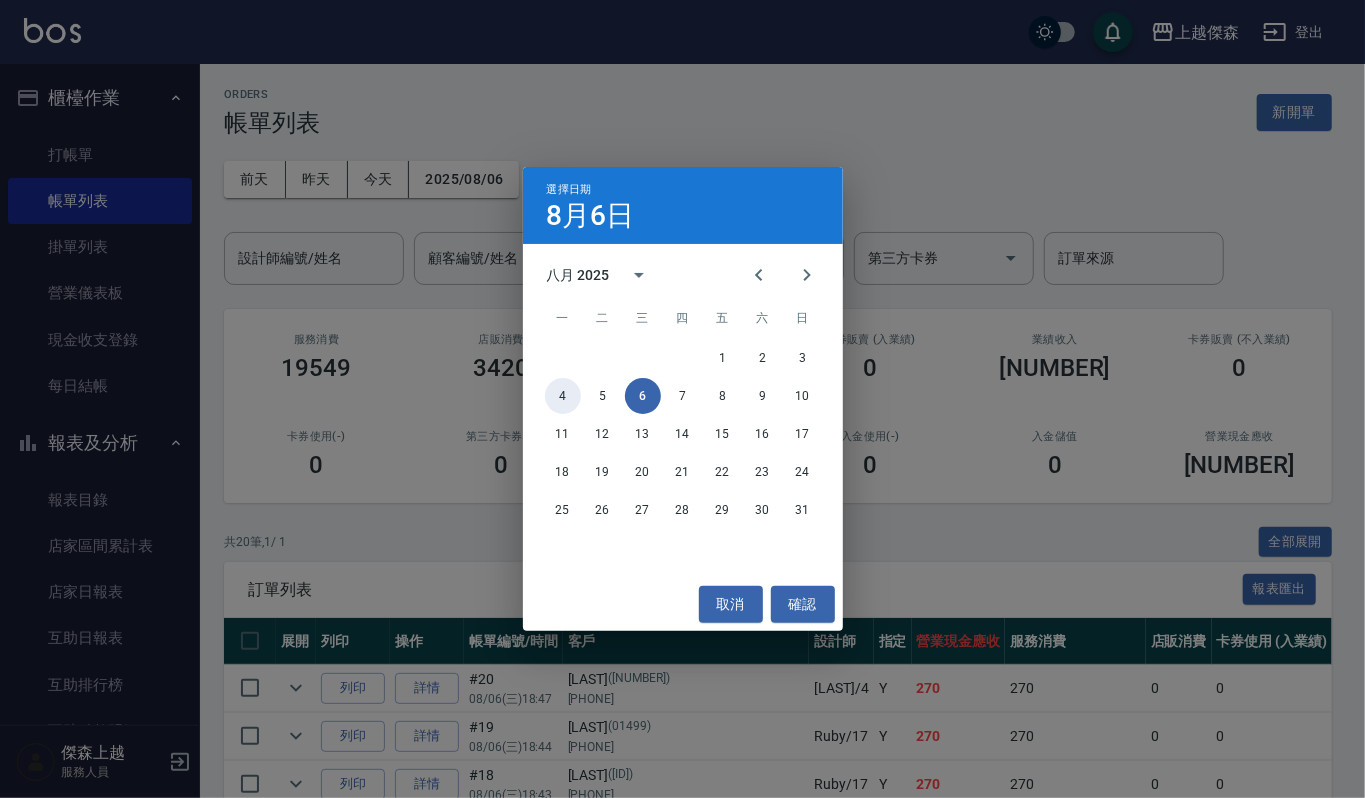 click on "4" at bounding box center [563, 396] 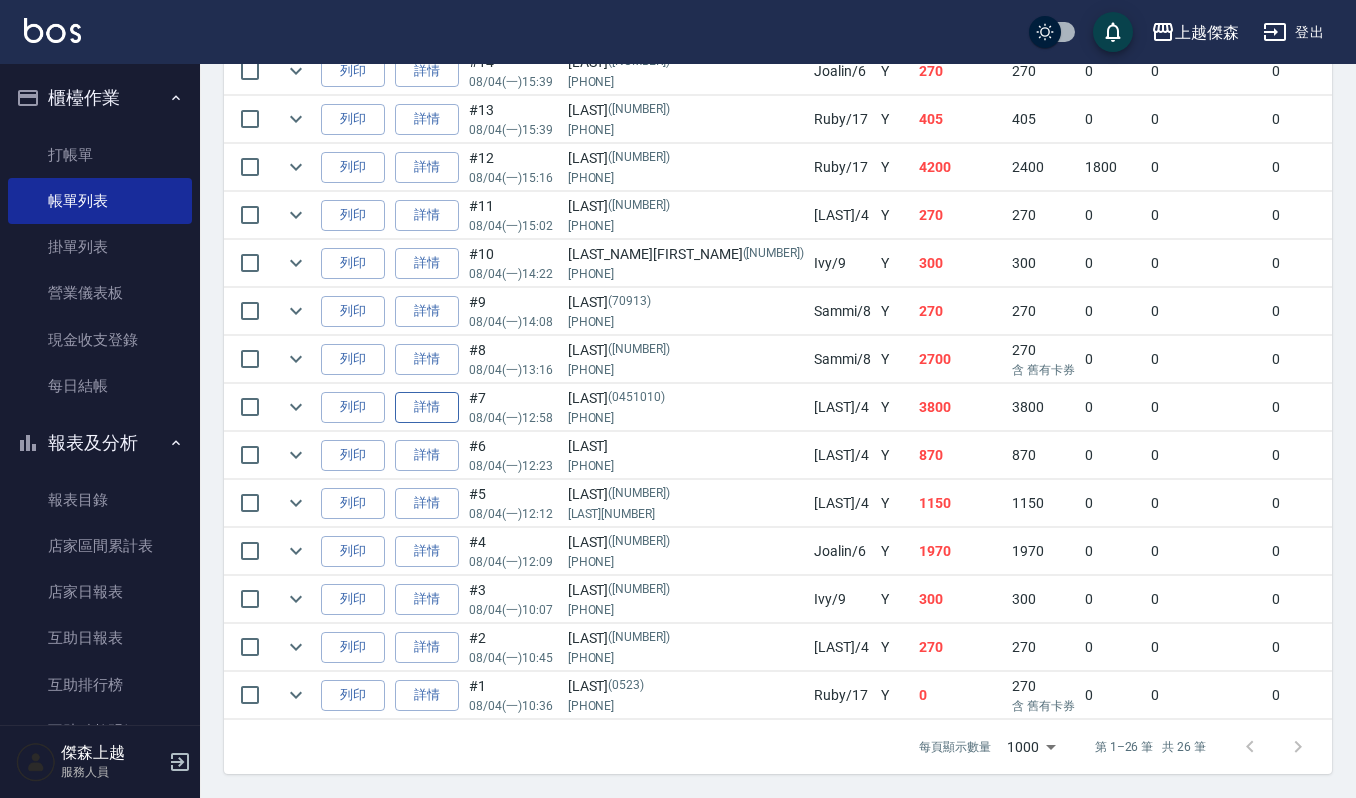 scroll, scrollTop: 1066, scrollLeft: 0, axis: vertical 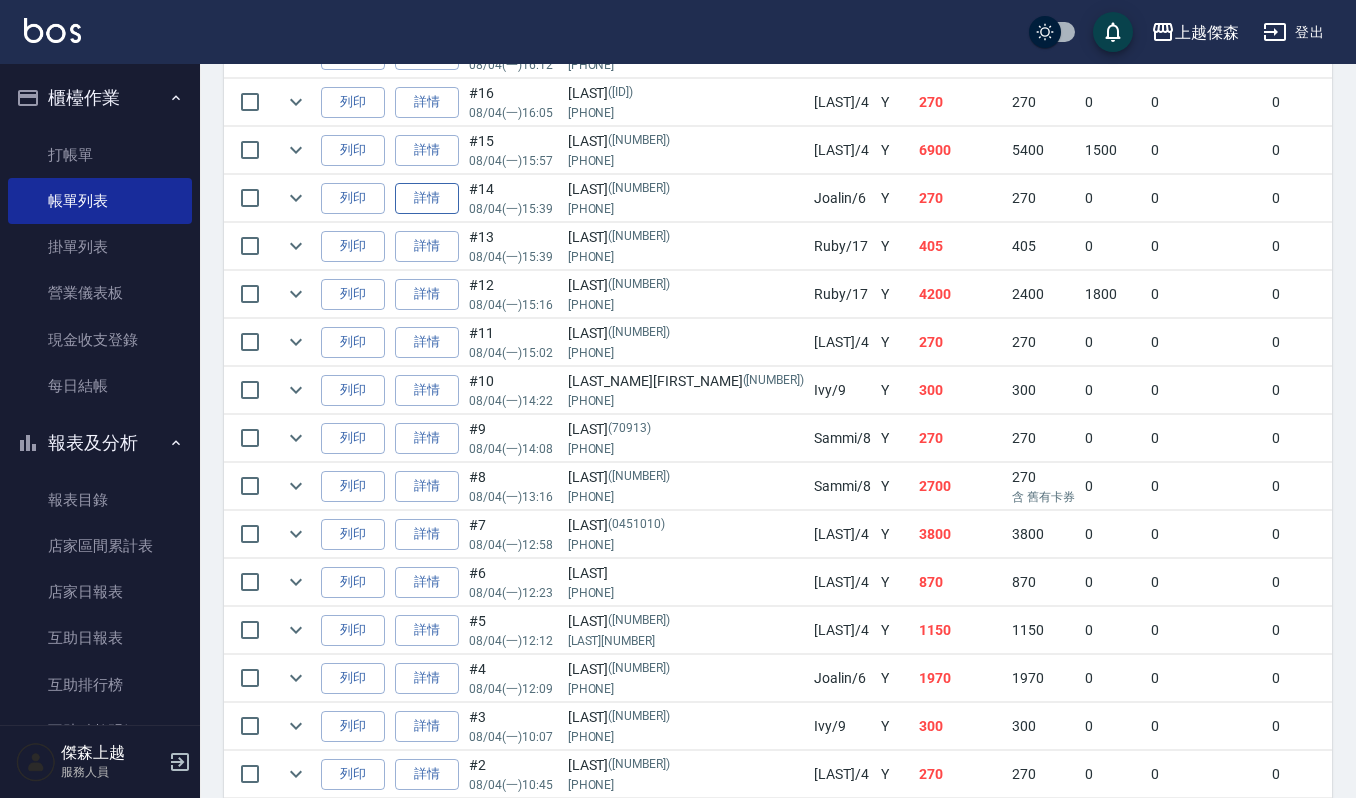 click on "詳情" at bounding box center [427, 198] 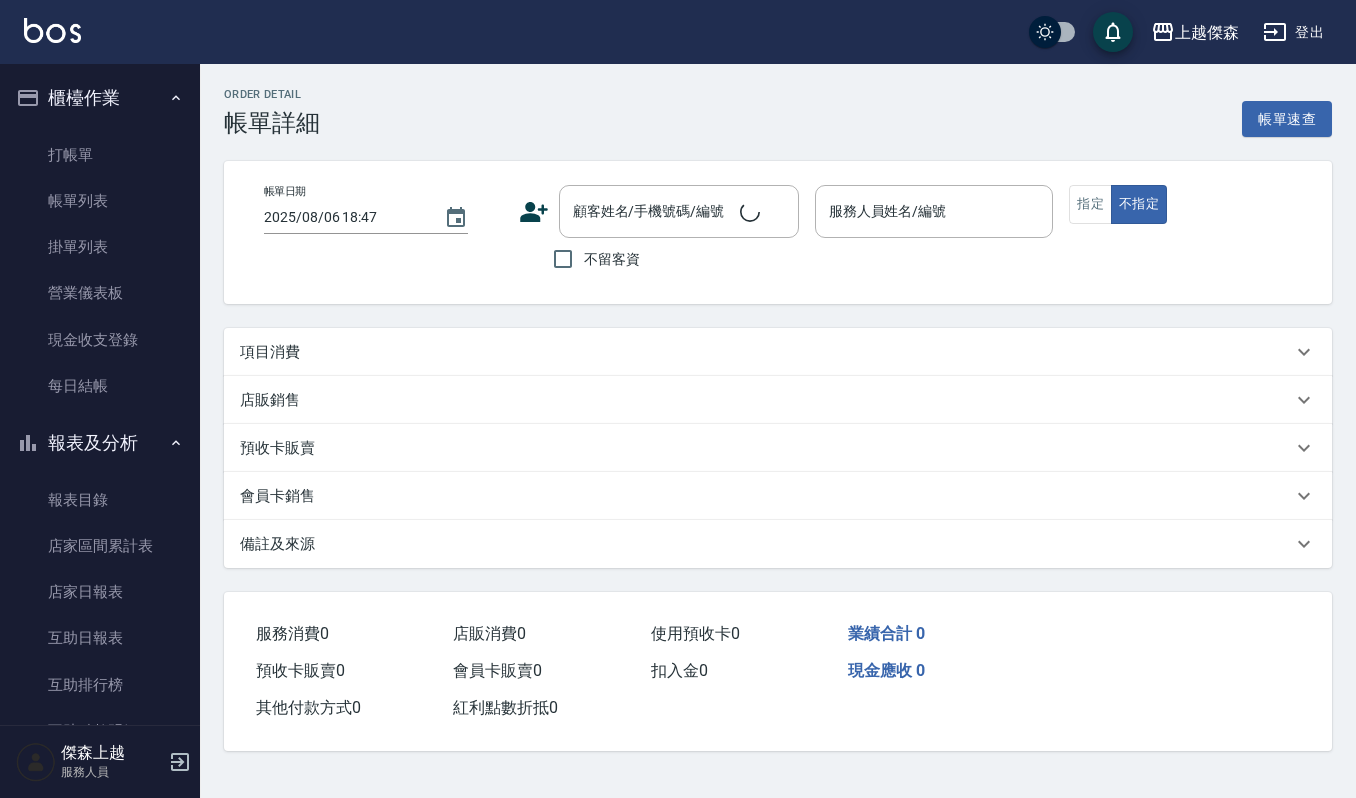scroll, scrollTop: 0, scrollLeft: 0, axis: both 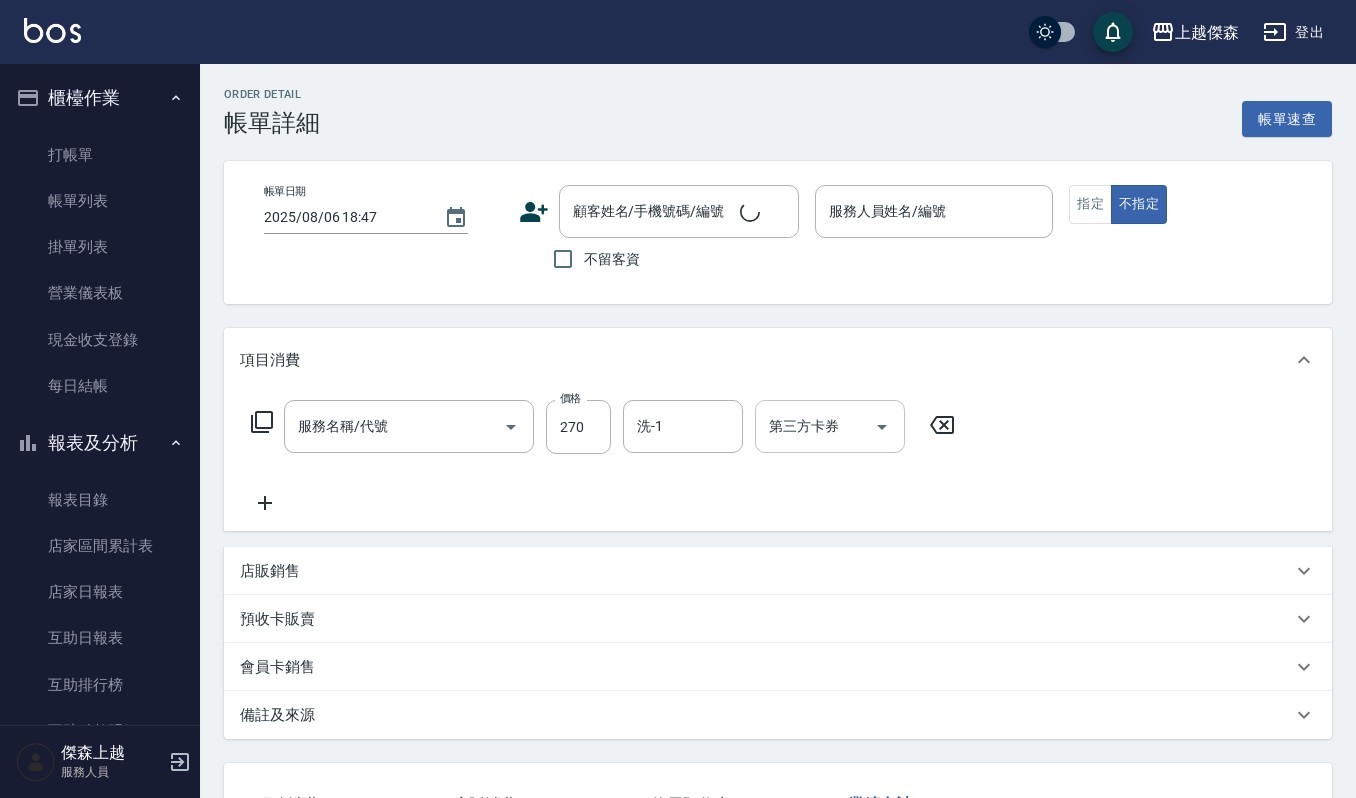 type on "2025/08/04 15:39" 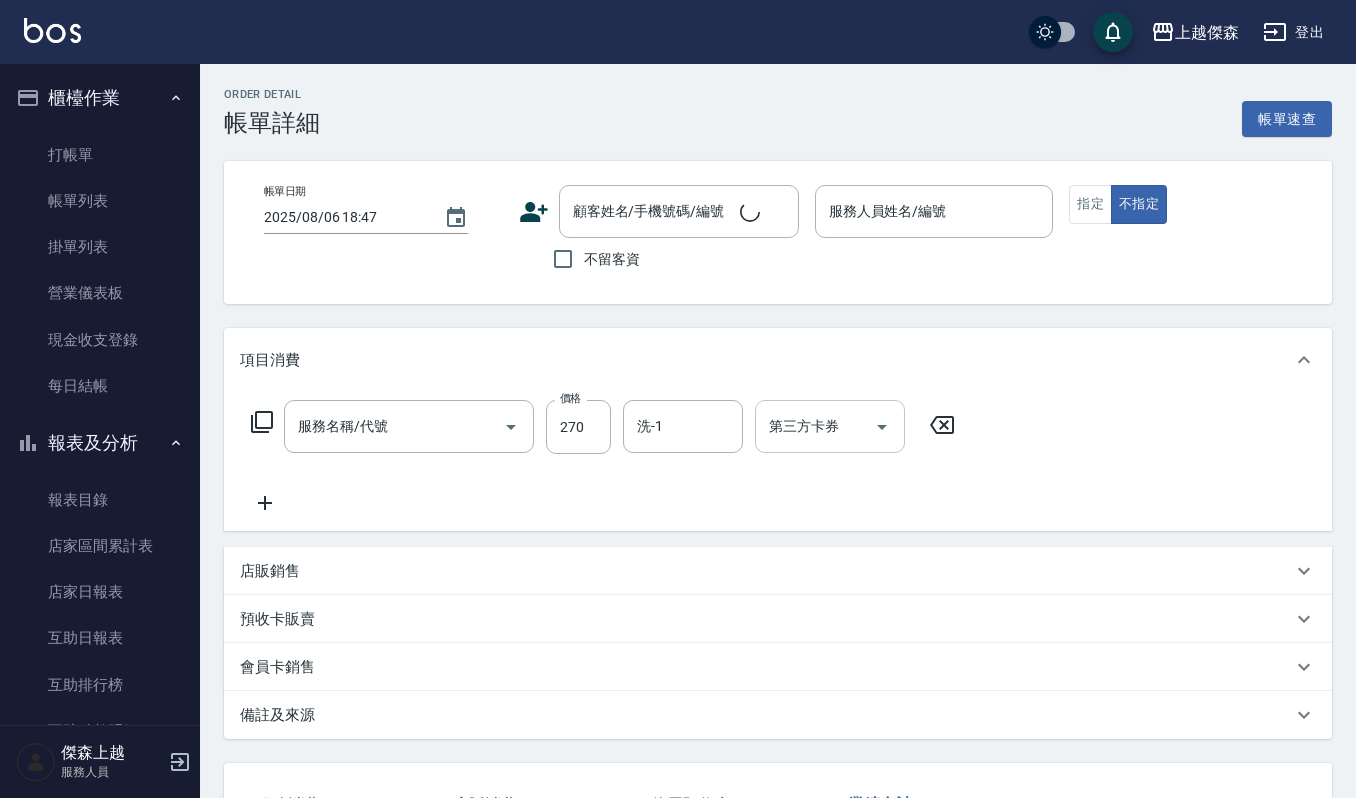 type on "Joalin-6" 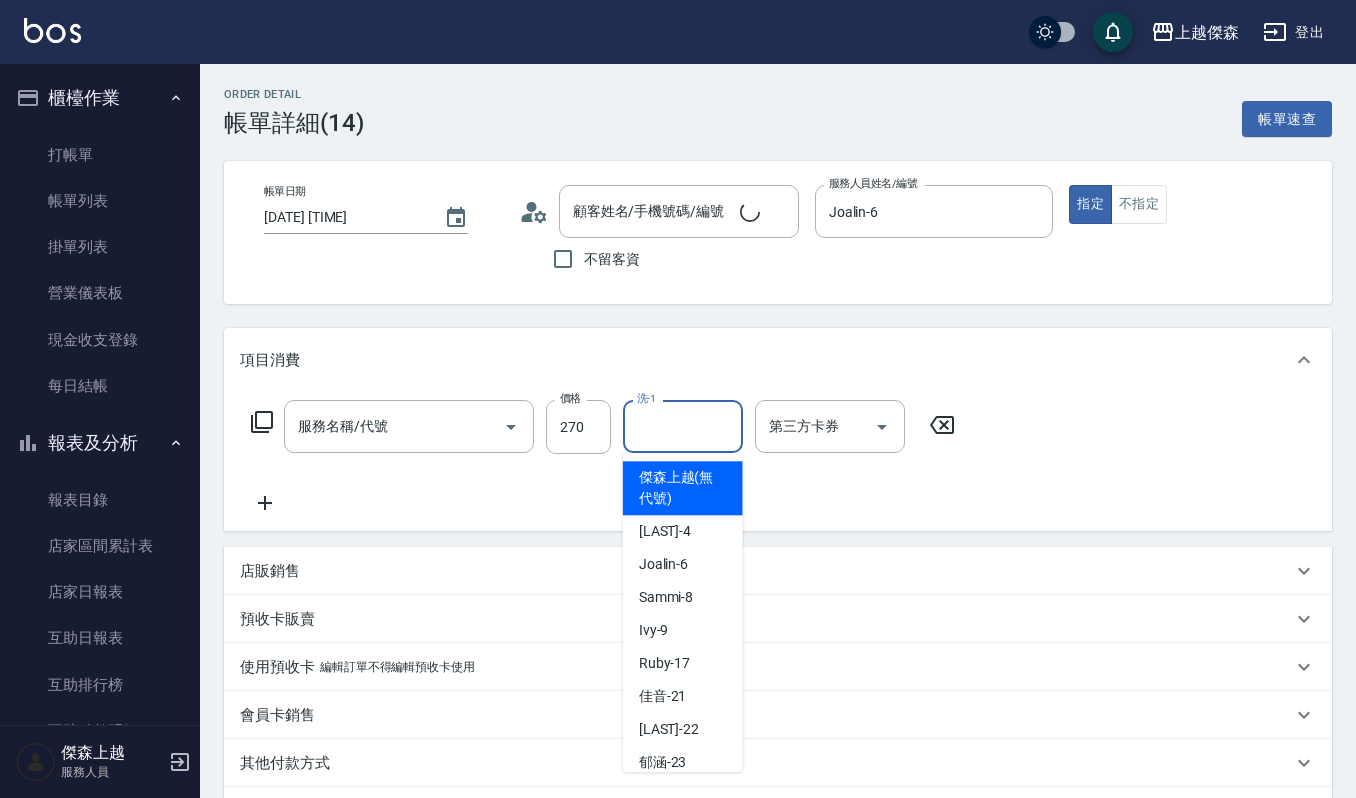 click on "洗-1" at bounding box center [683, 426] 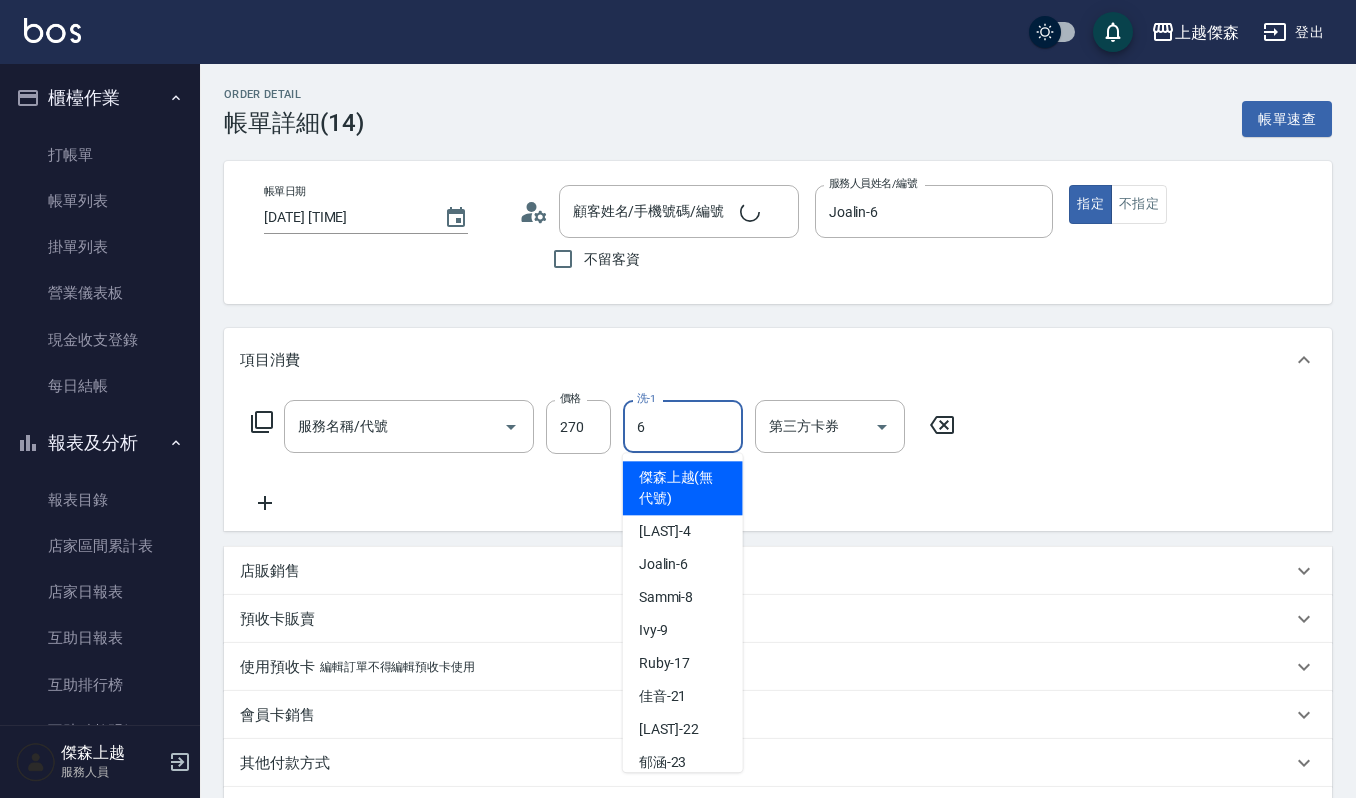 type on "一般洗髮(101)" 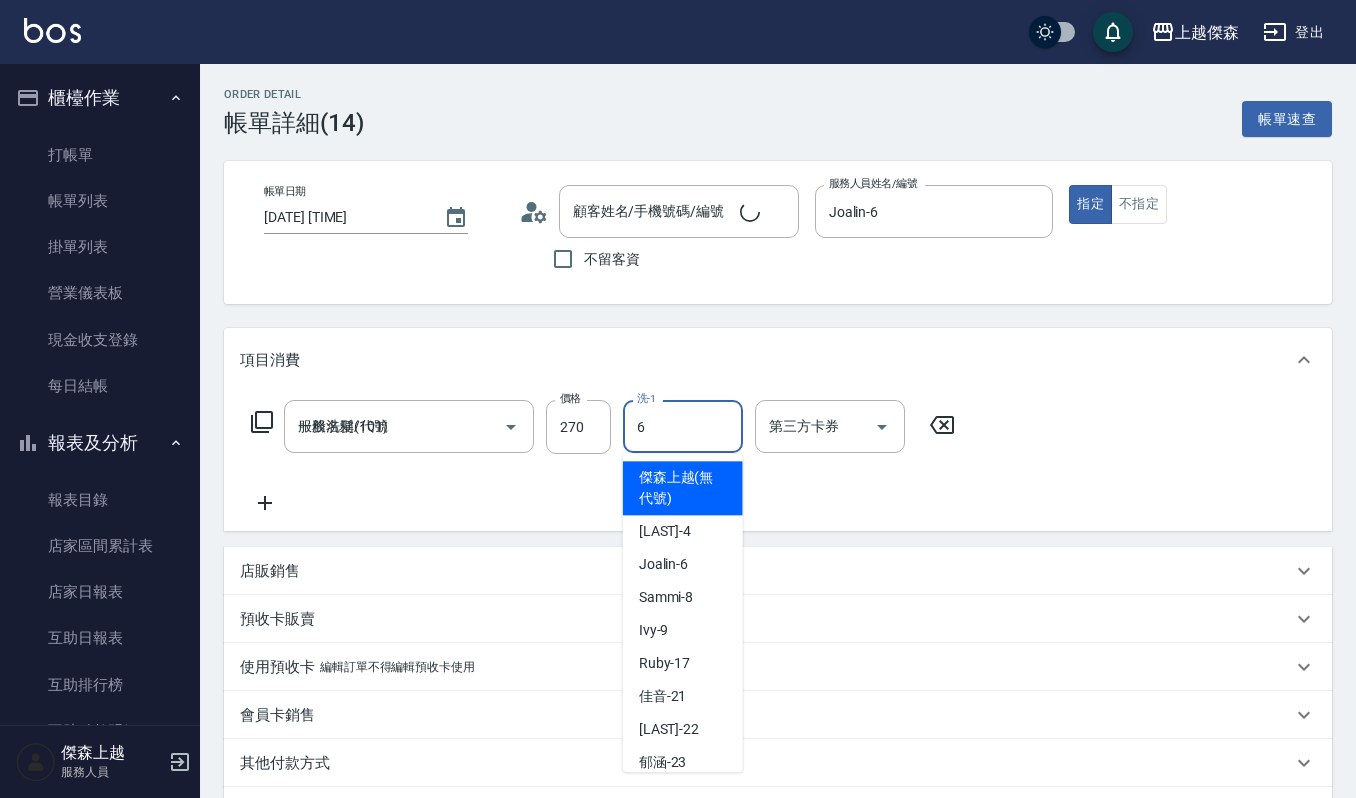 type on "鍾季岑/0933868321/05896" 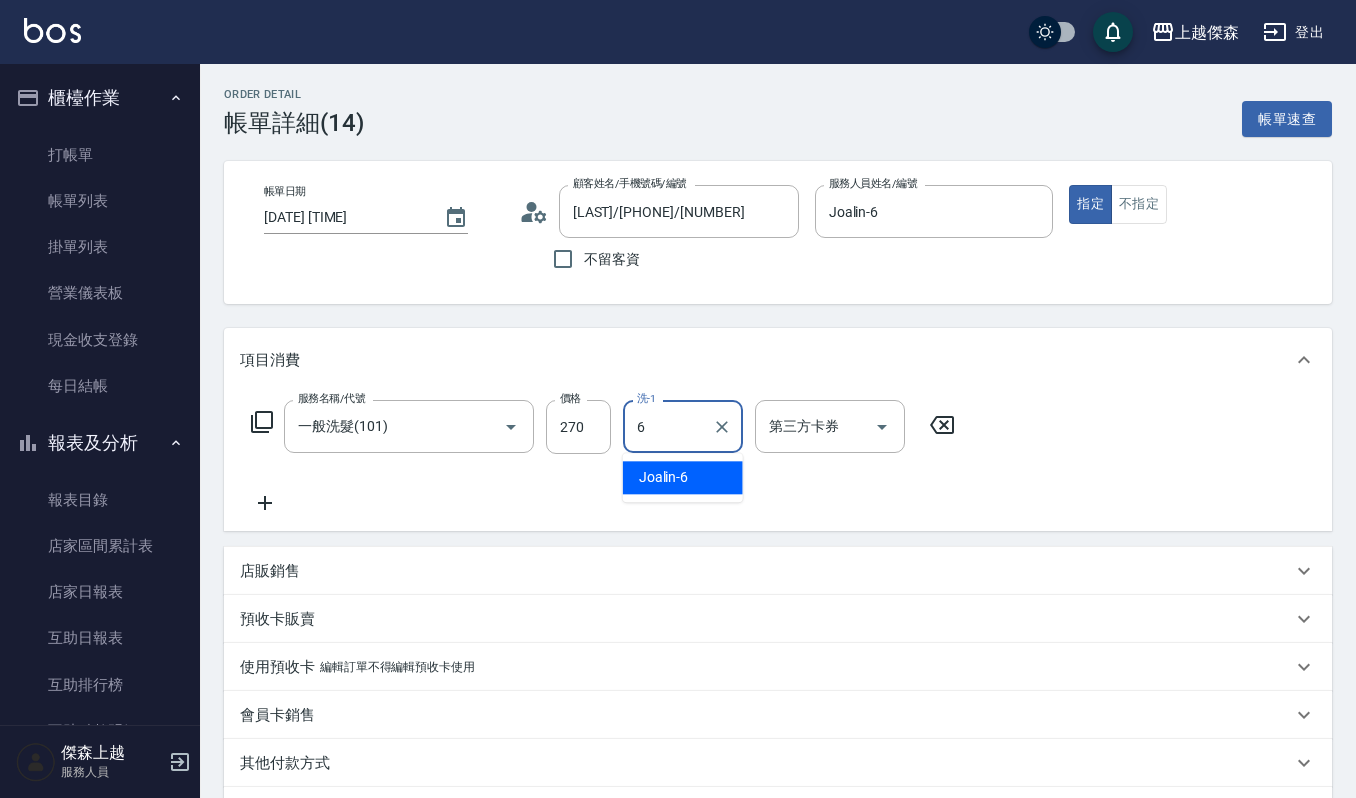 type on "Joalin-6" 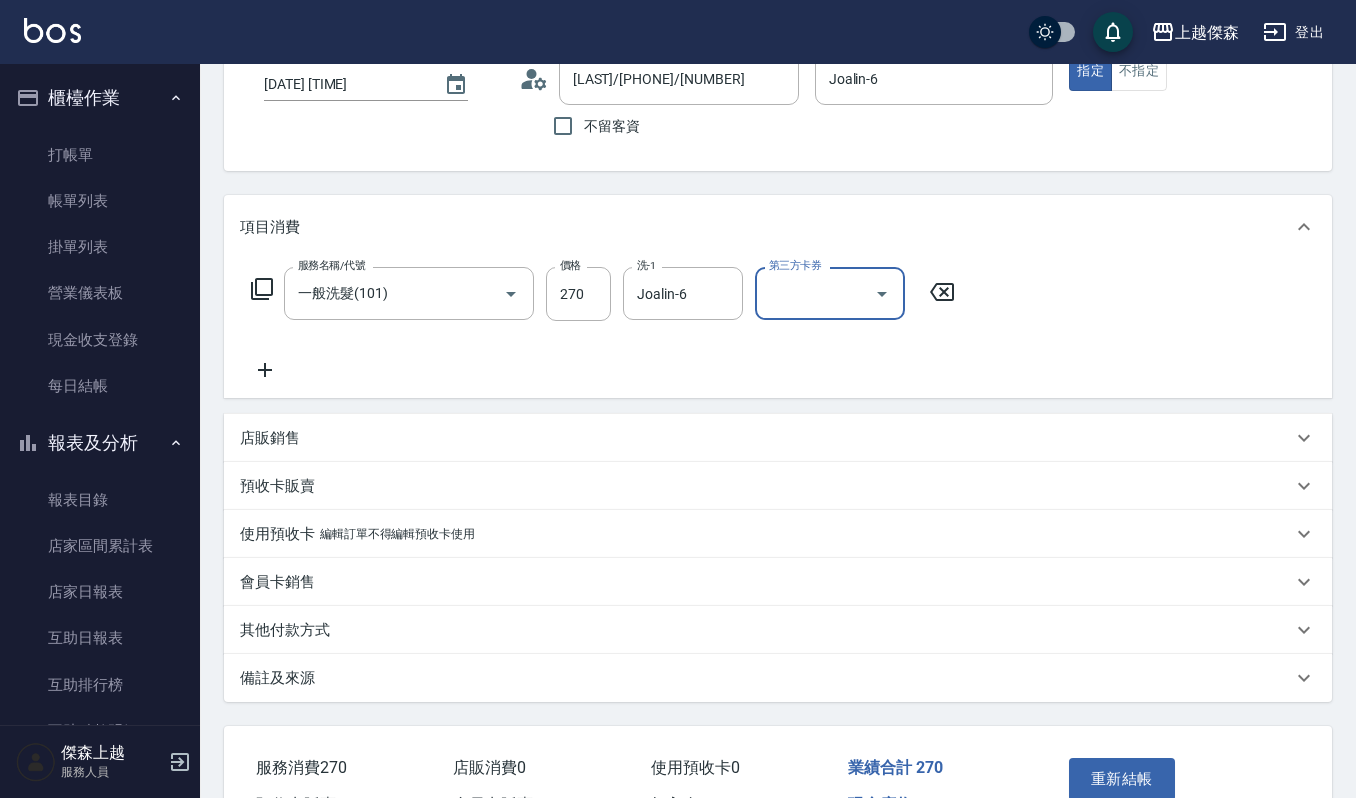 scroll, scrollTop: 248, scrollLeft: 0, axis: vertical 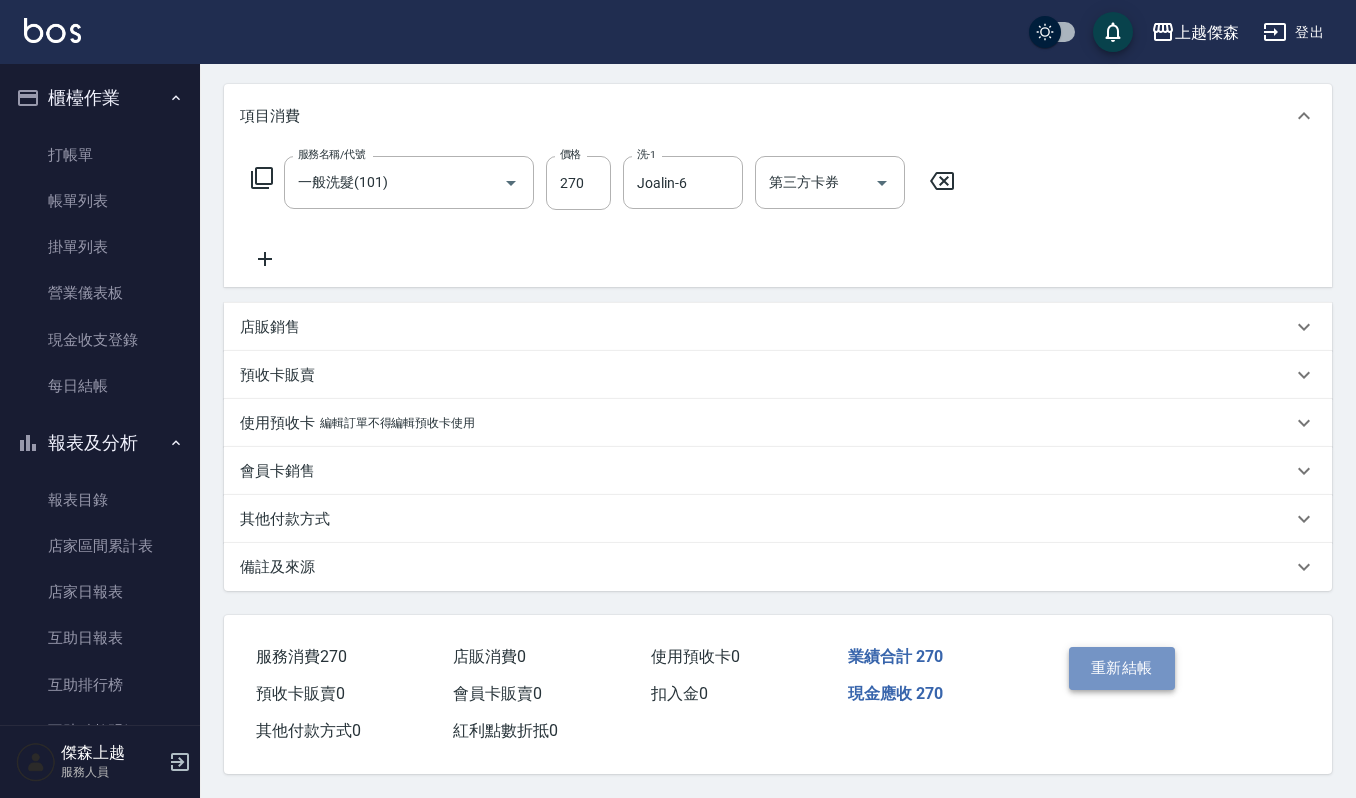 click on "重新結帳" at bounding box center (1122, 668) 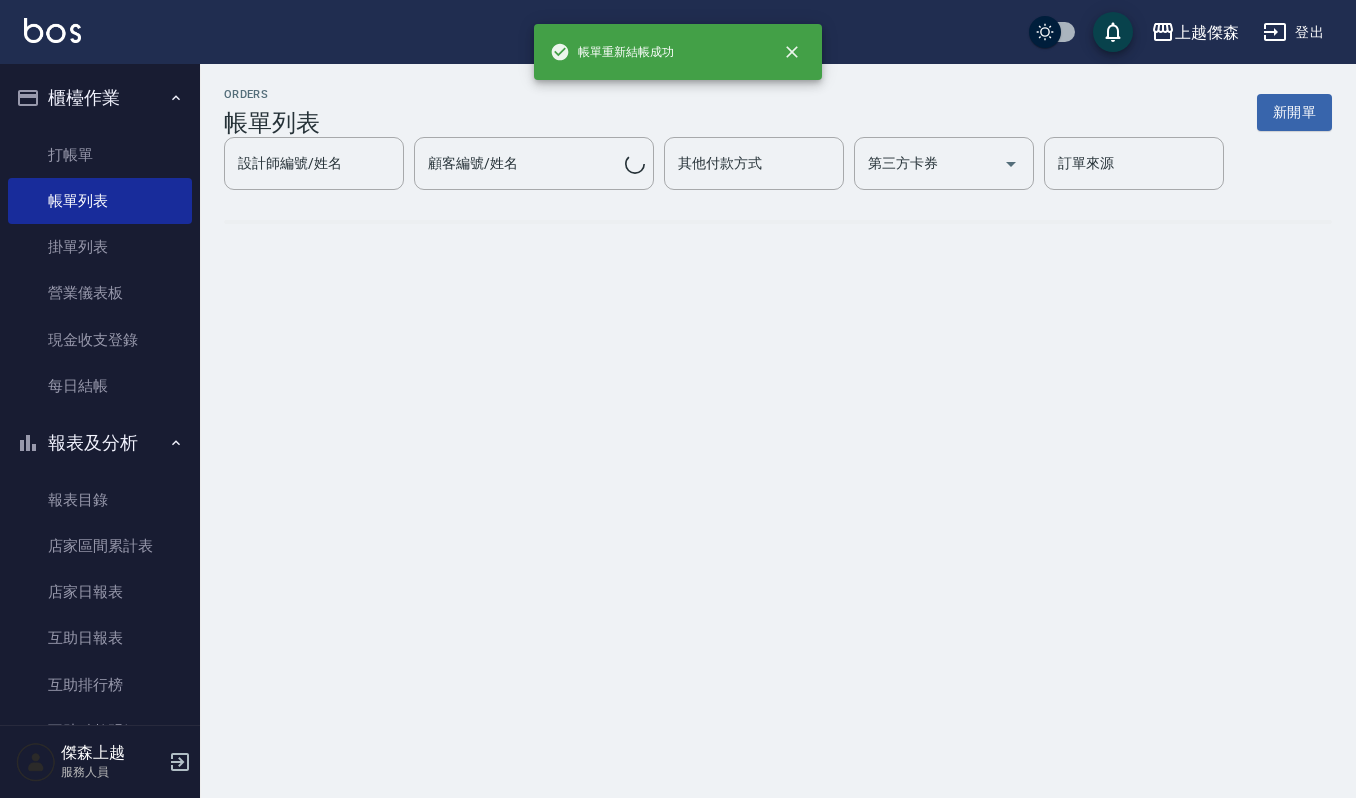 scroll, scrollTop: 0, scrollLeft: 0, axis: both 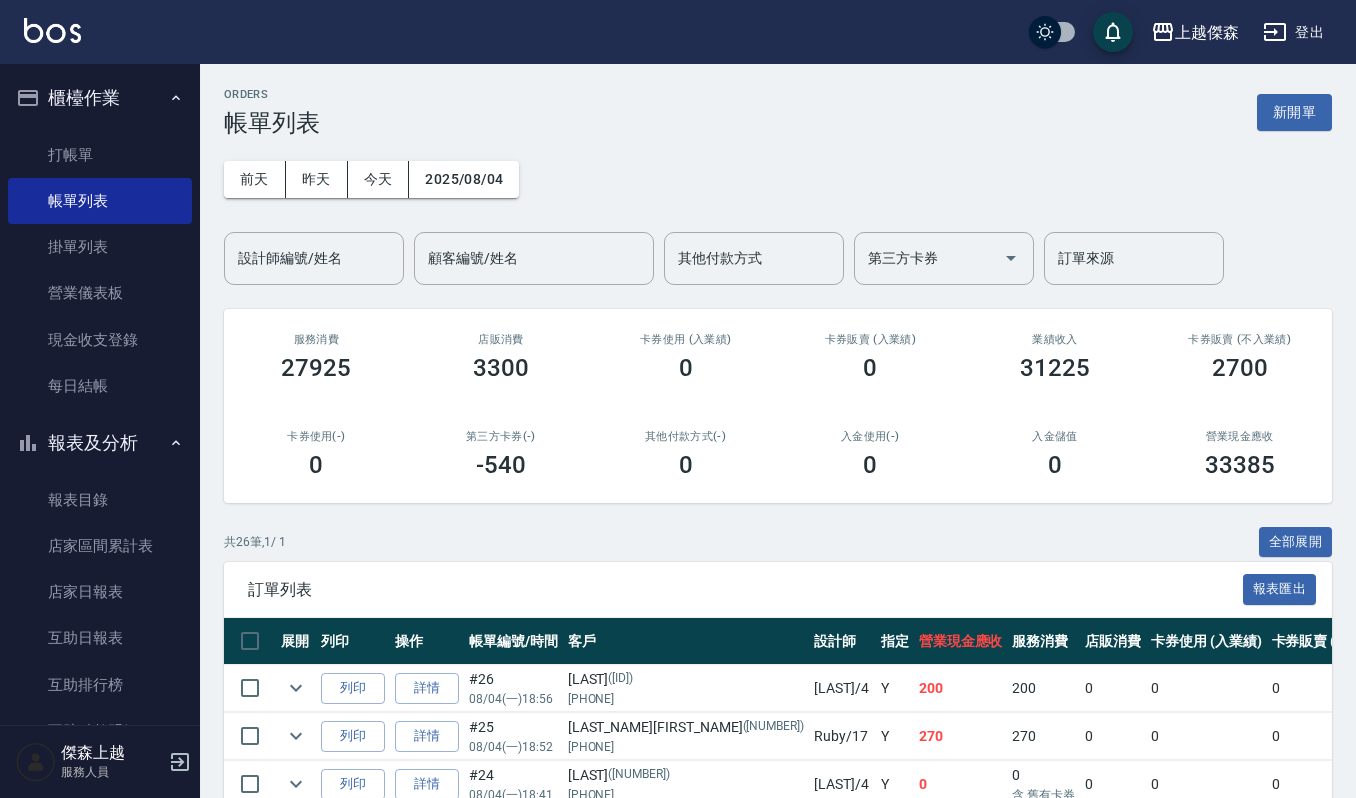 click on "前天 昨天 今天 2025/08/04 設計師編號/姓名 設計師編號/姓名 顧客編號/姓名 顧客編號/姓名 其他付款方式 其他付款方式 第三方卡券 第三方卡券 訂單來源 訂單來源" at bounding box center [778, 211] 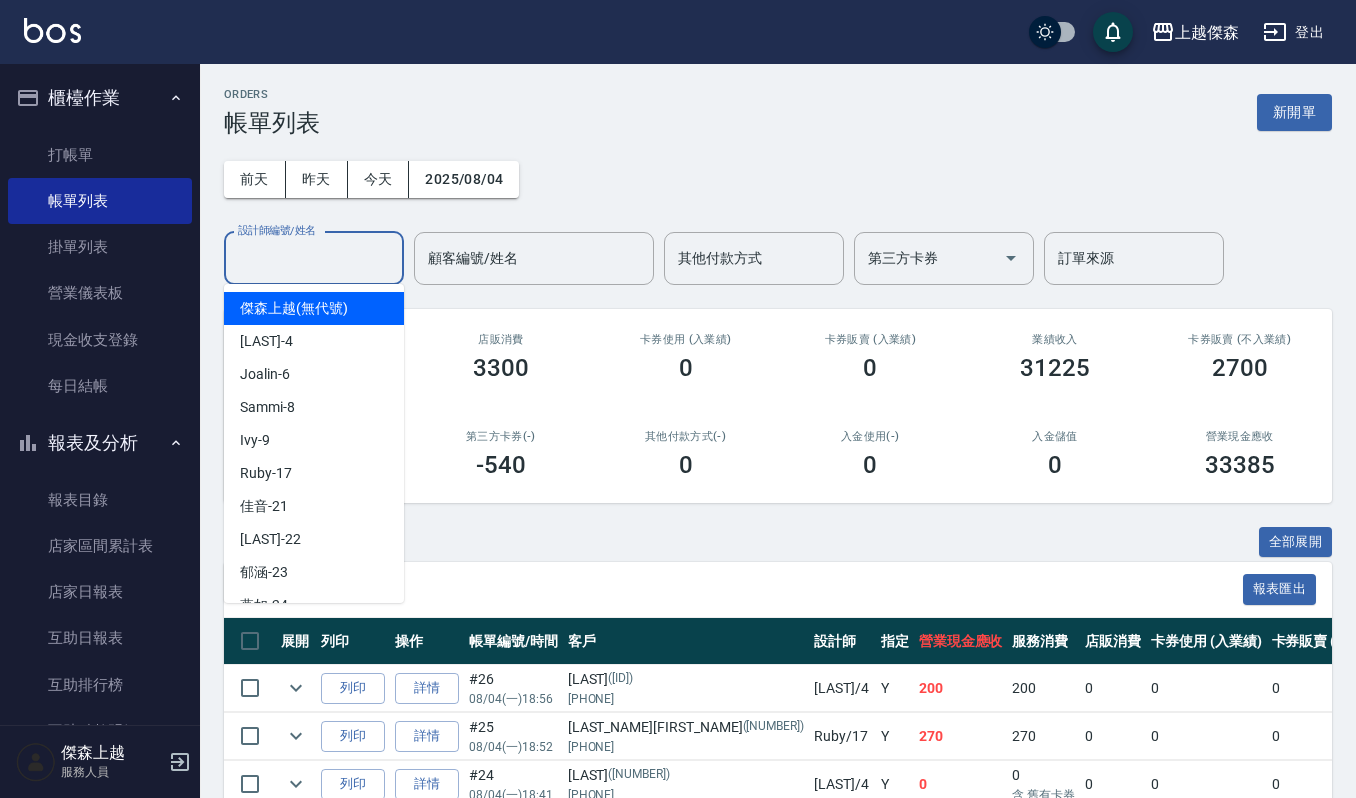 click on "設計師編號/姓名" at bounding box center (314, 258) 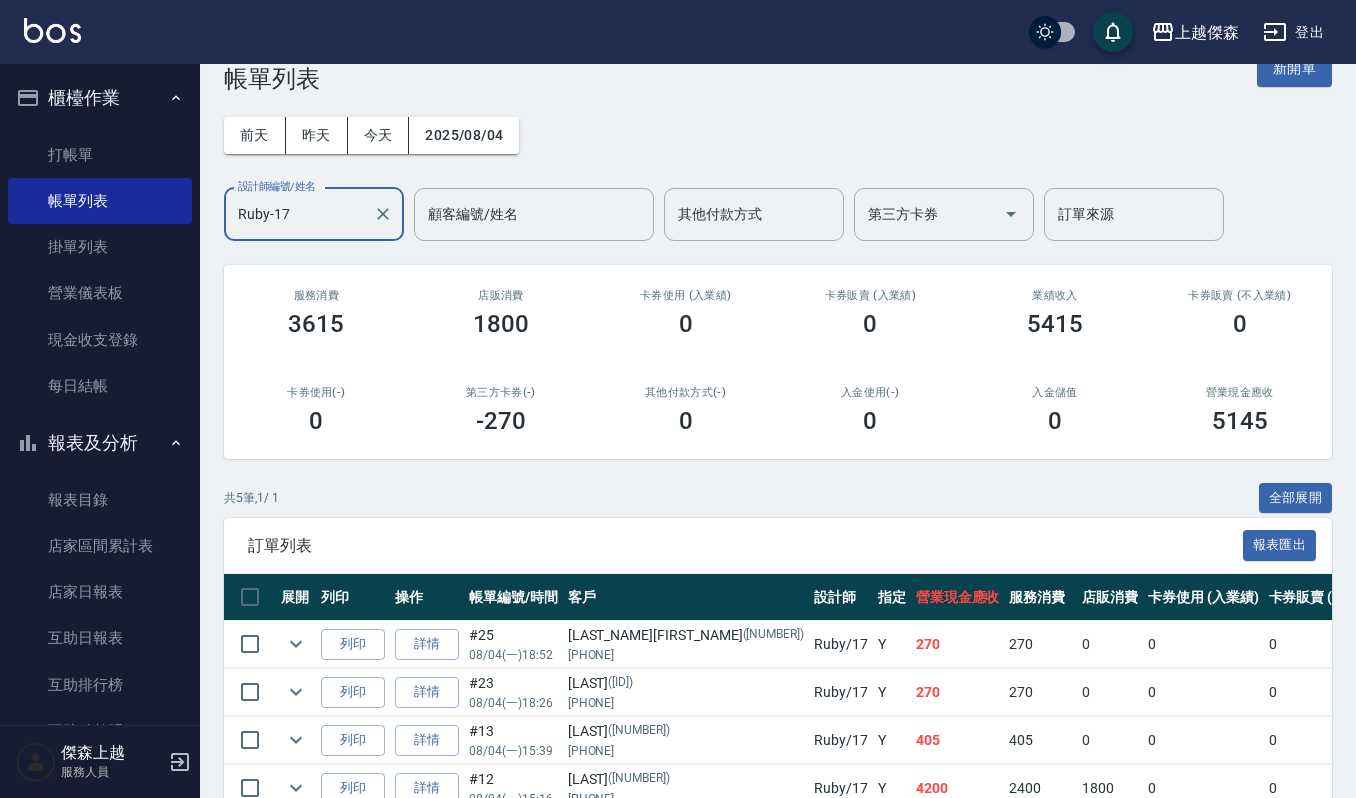 scroll, scrollTop: 0, scrollLeft: 0, axis: both 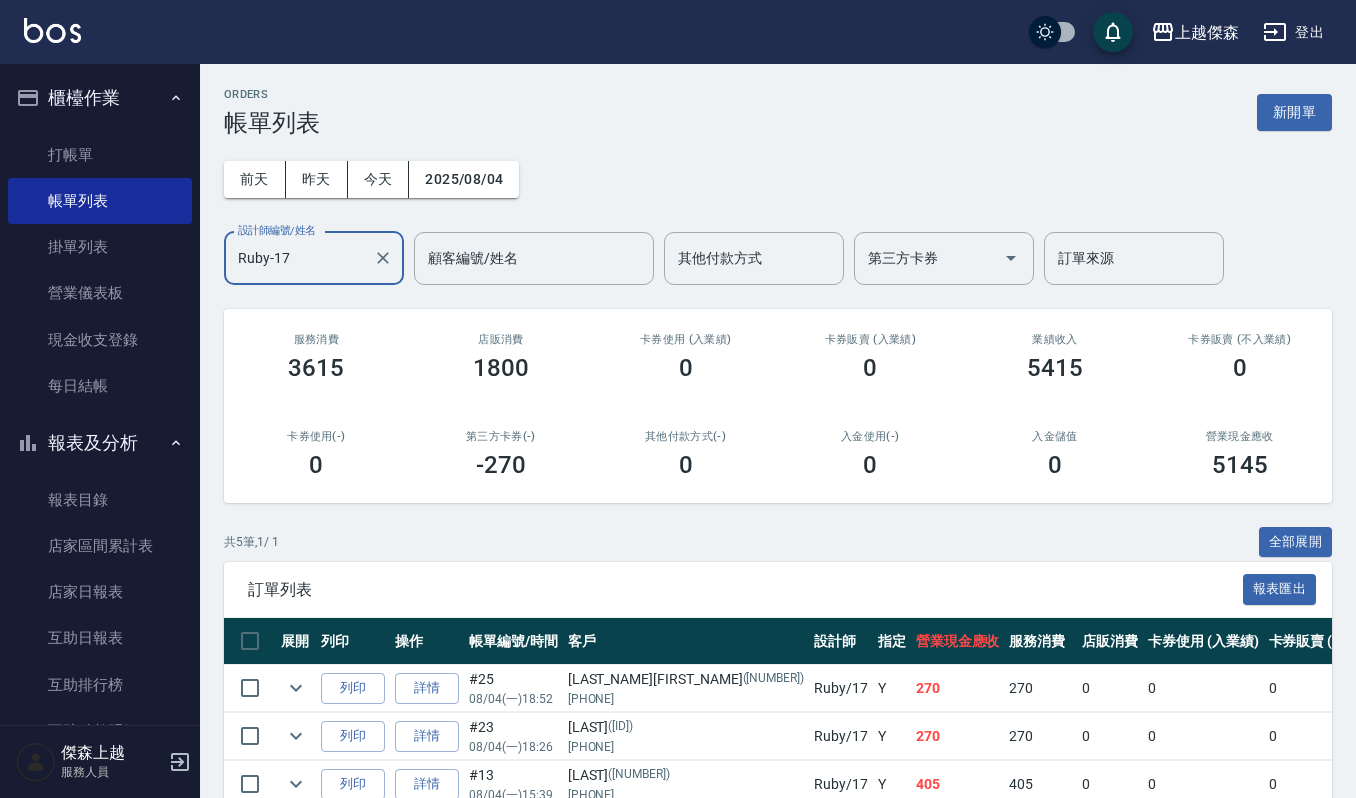 type on "Ruby-17" 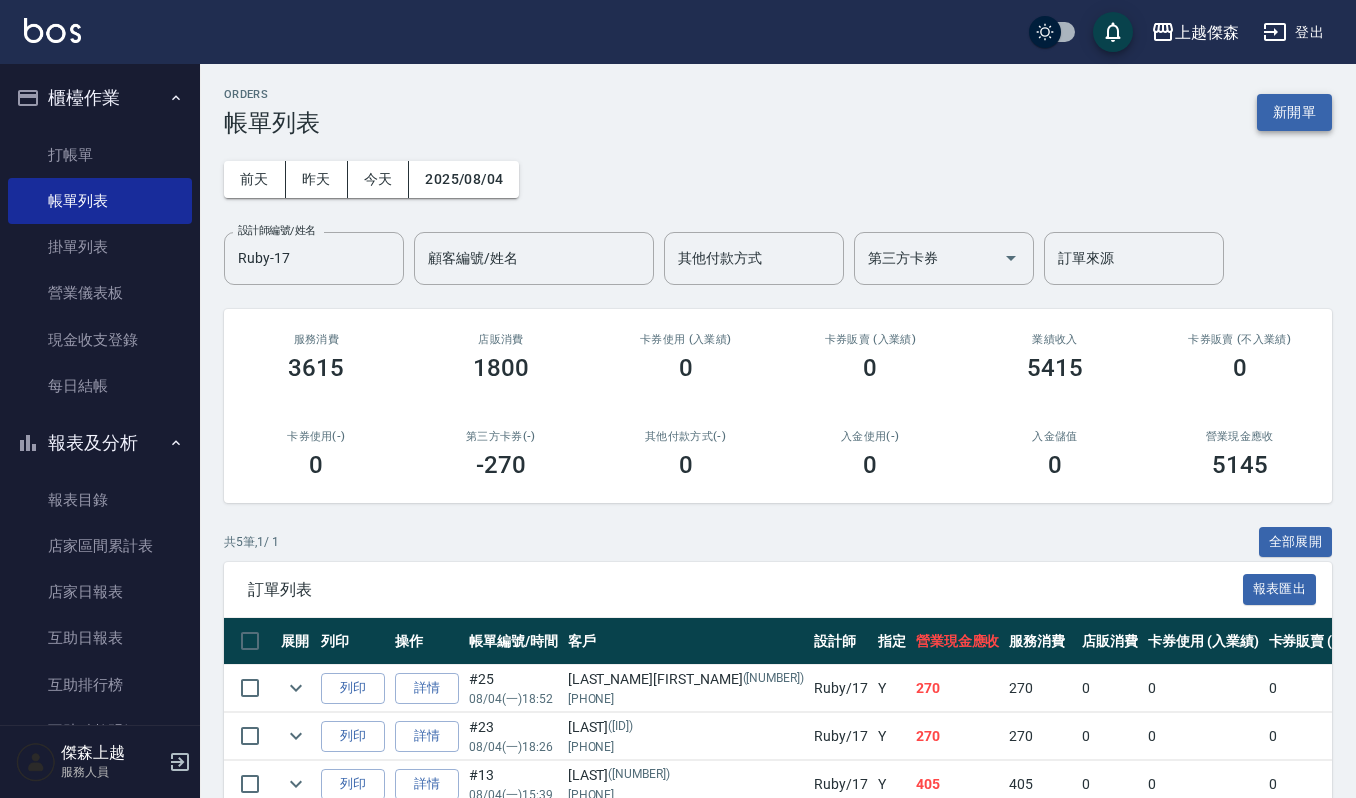 click on "新開單" at bounding box center (1294, 112) 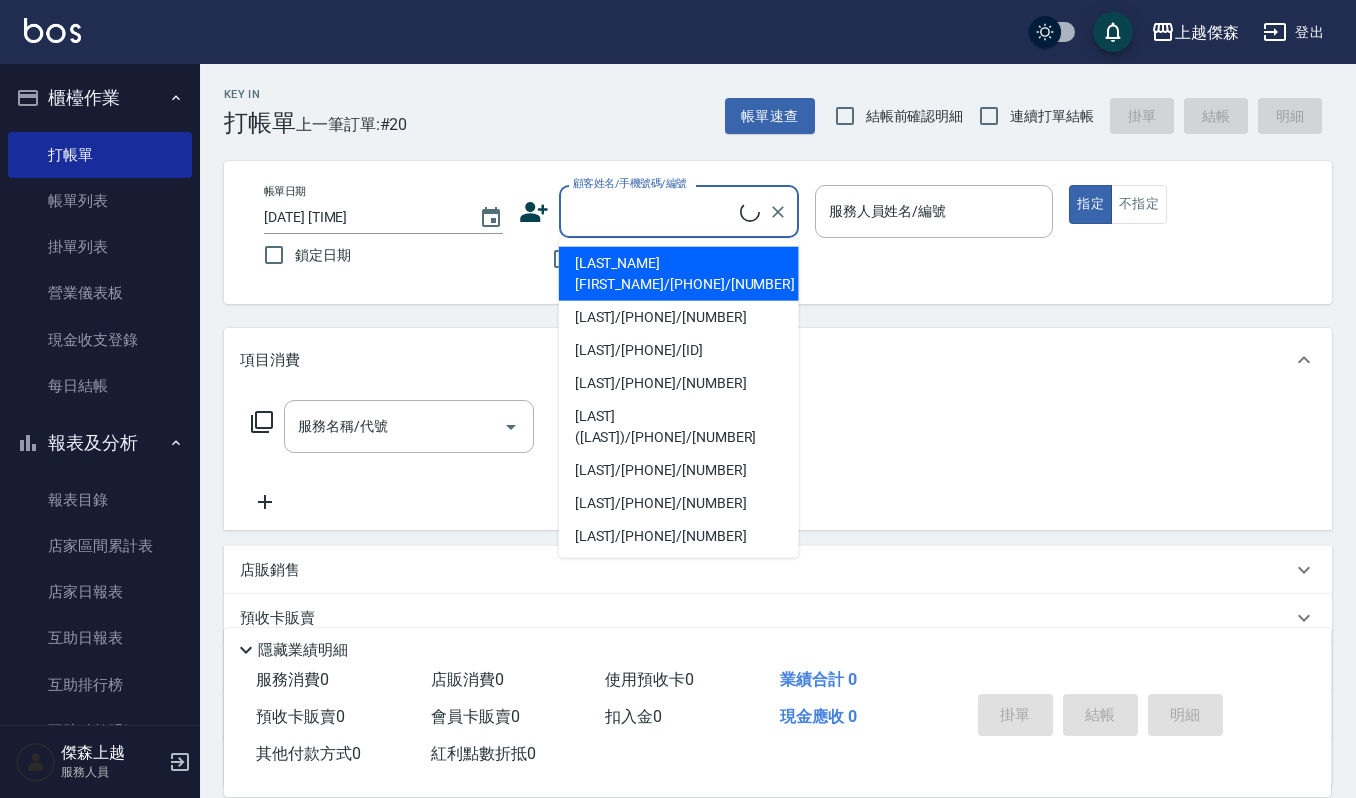 click on "顧客姓名/手機號碼/編號" at bounding box center (654, 211) 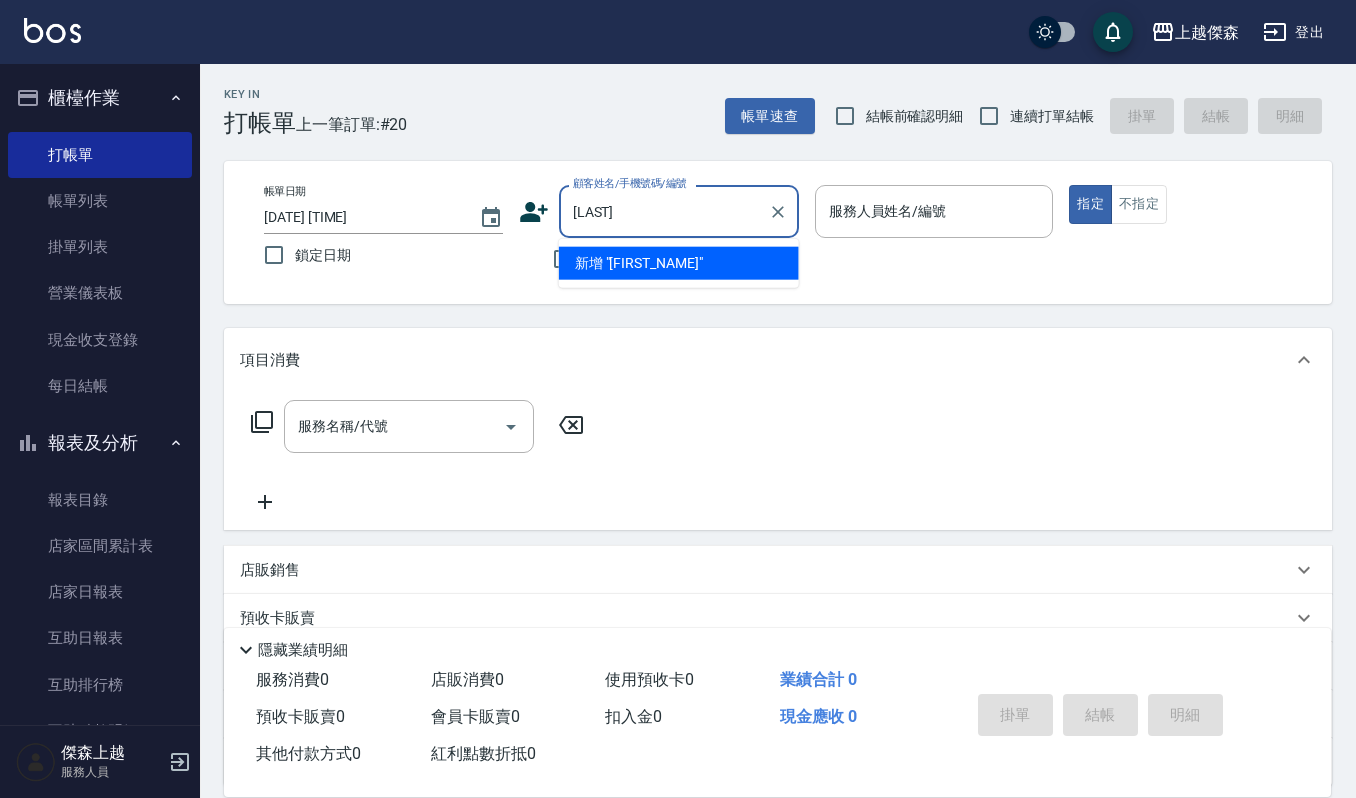 click on "新增 "珮郡郡"" at bounding box center [679, 263] 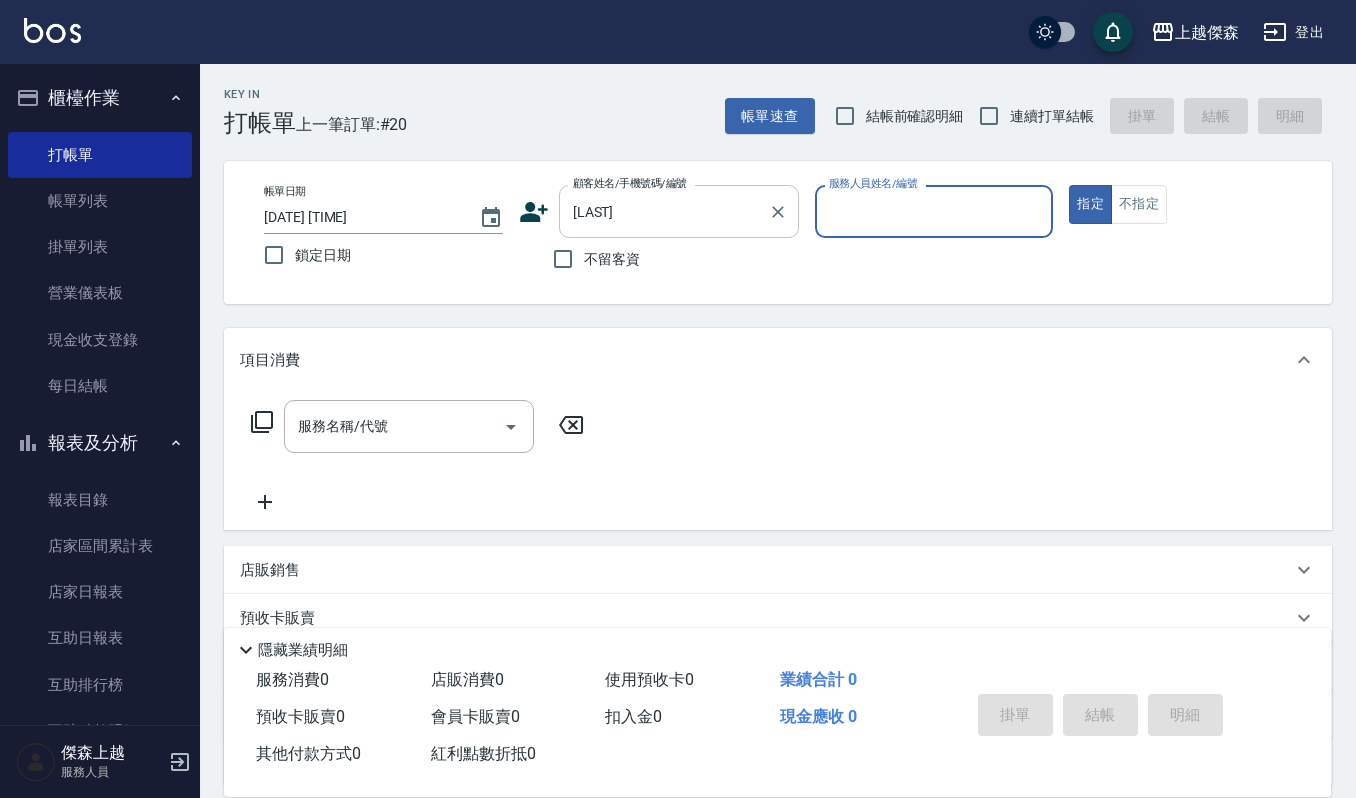 click on "珮郡郡" at bounding box center (664, 211) 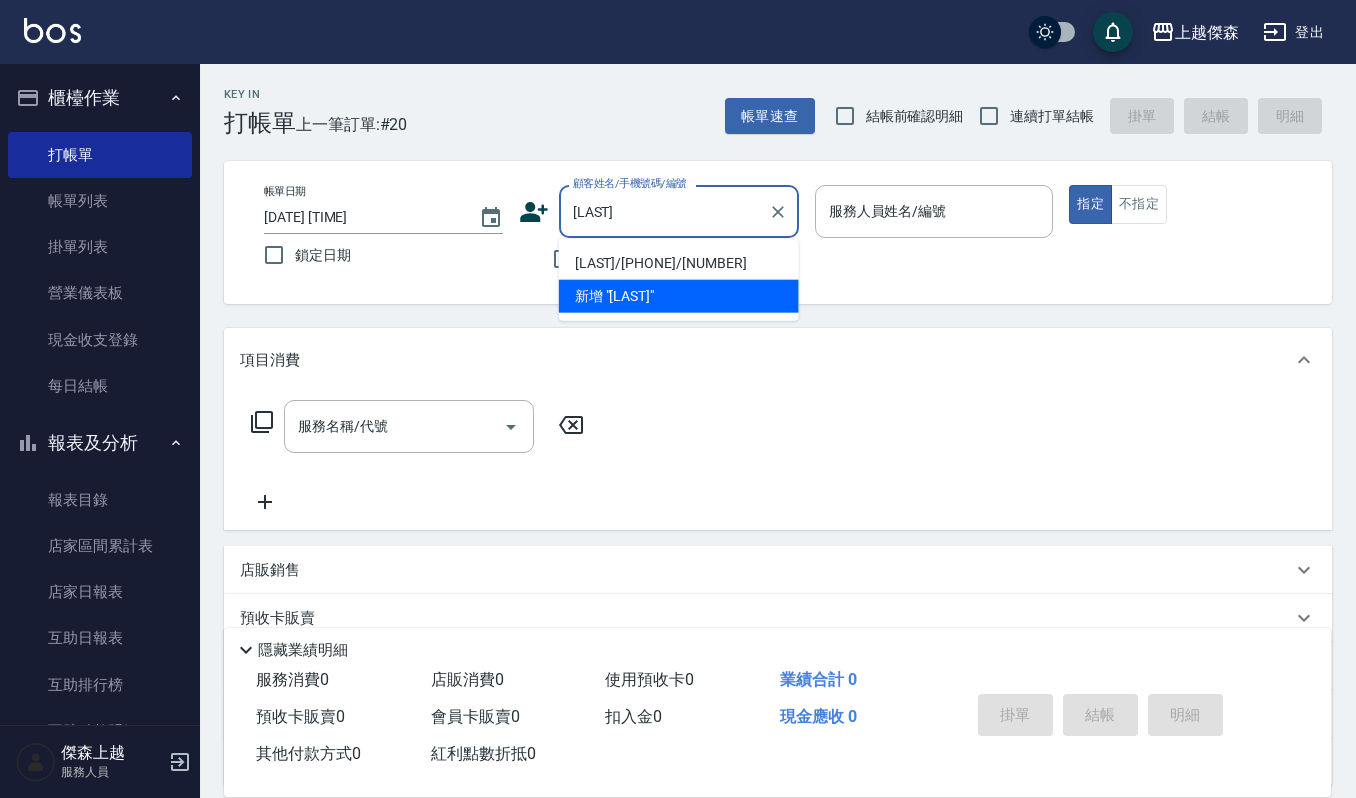 click on "江珮郡/0980066558/01499" at bounding box center (679, 263) 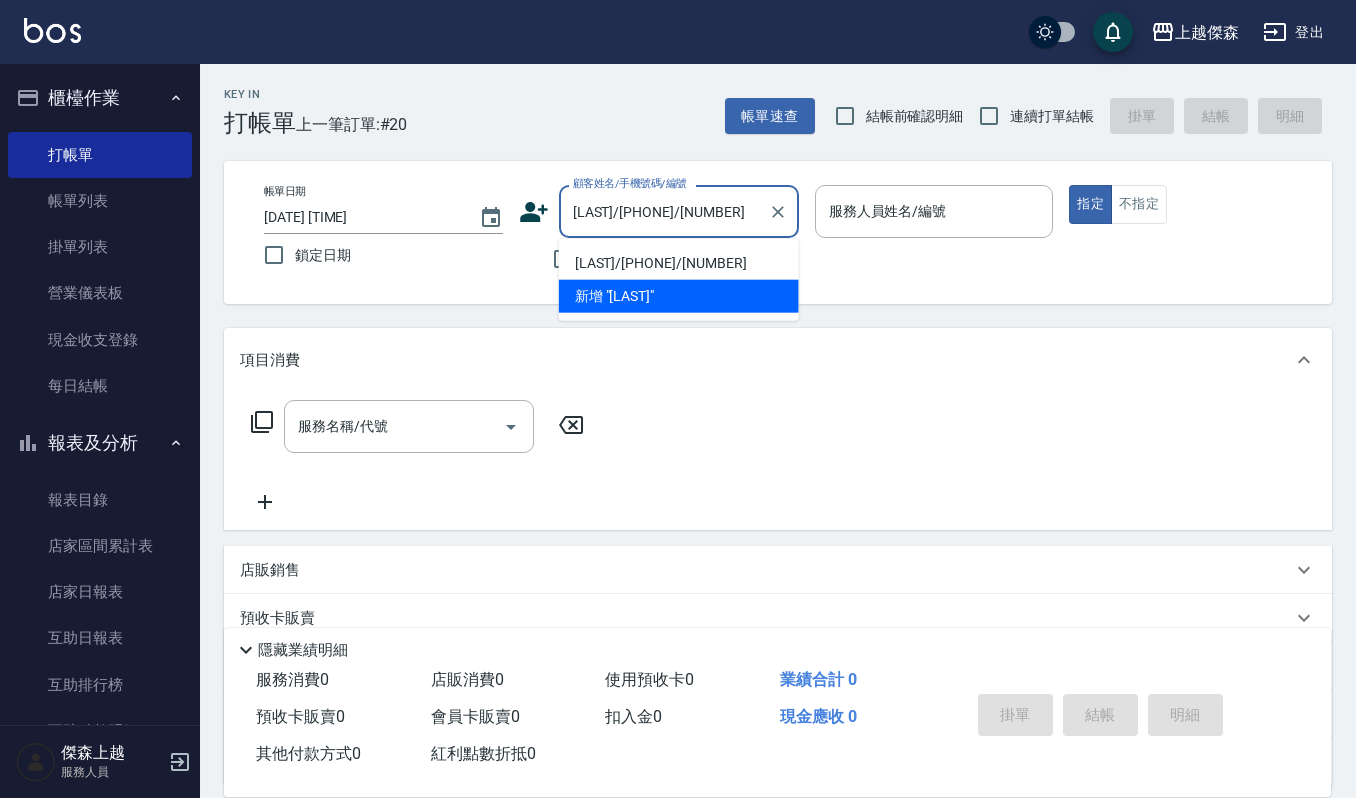 type on "Ruby-17" 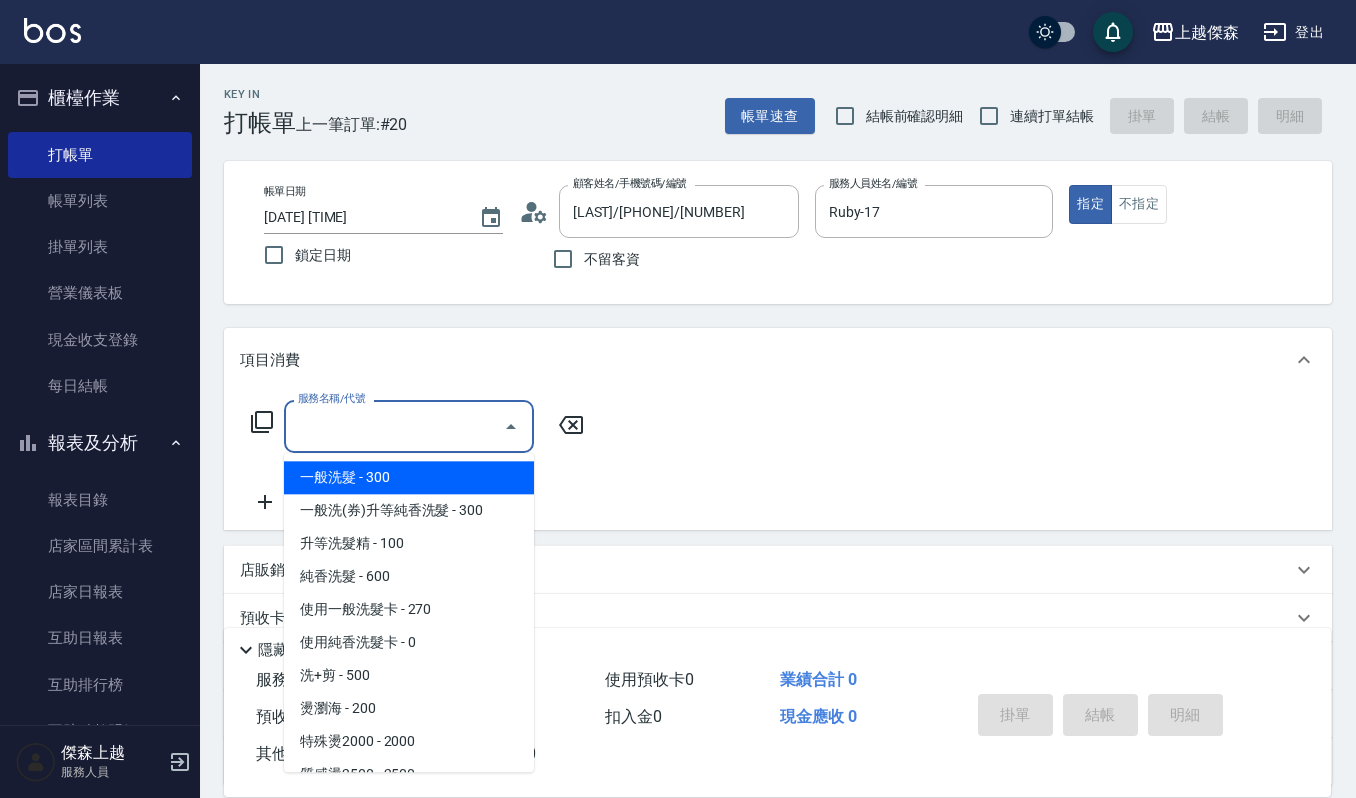 click on "服務名稱/代號" at bounding box center [394, 426] 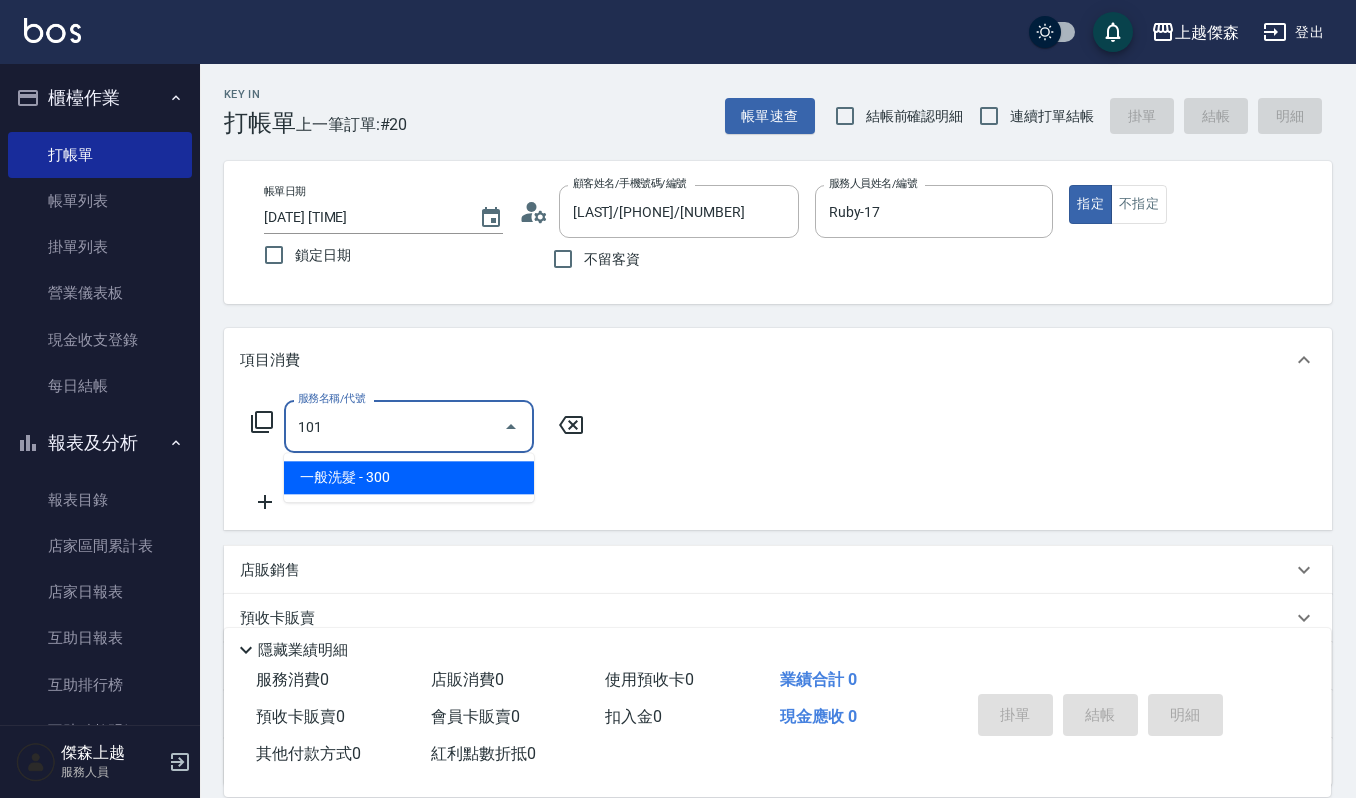 type on "一般洗髮(101)" 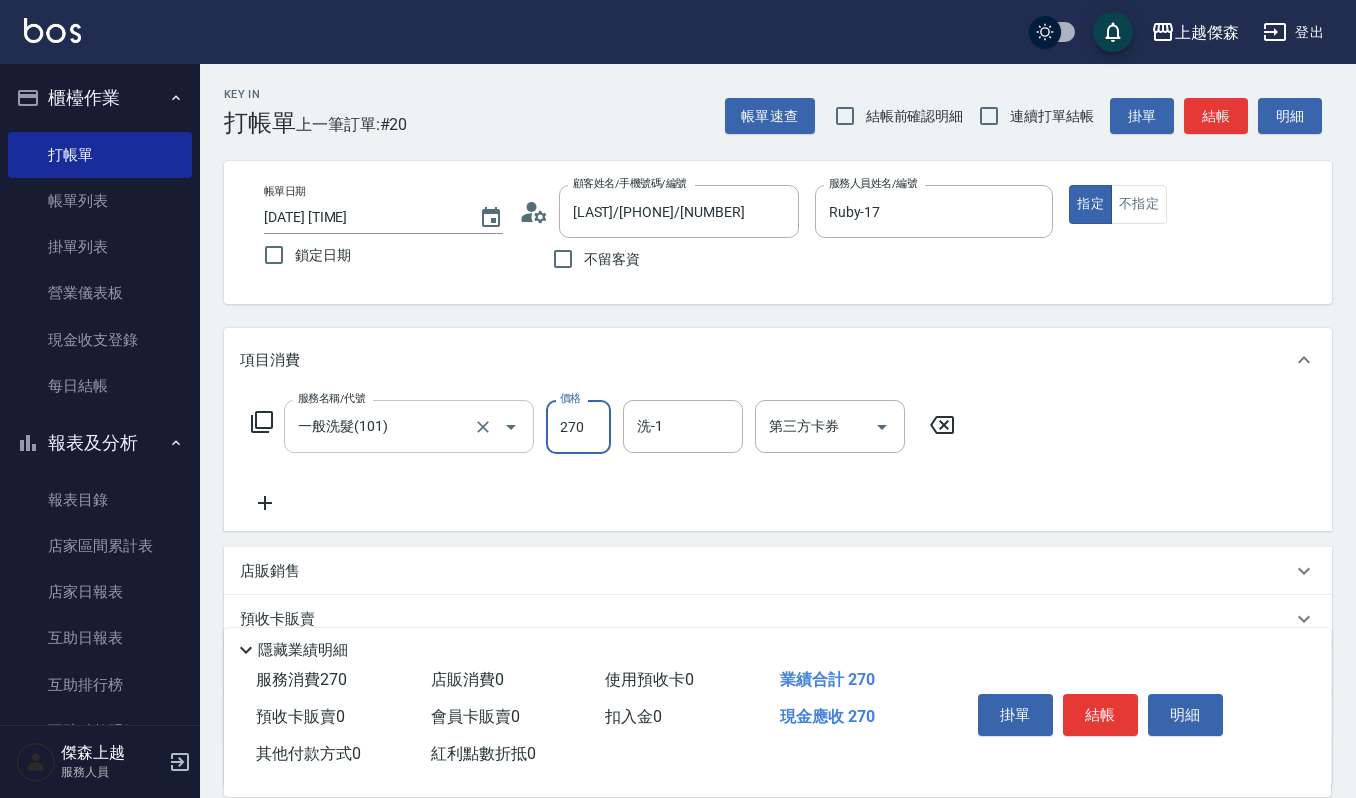 type on "270" 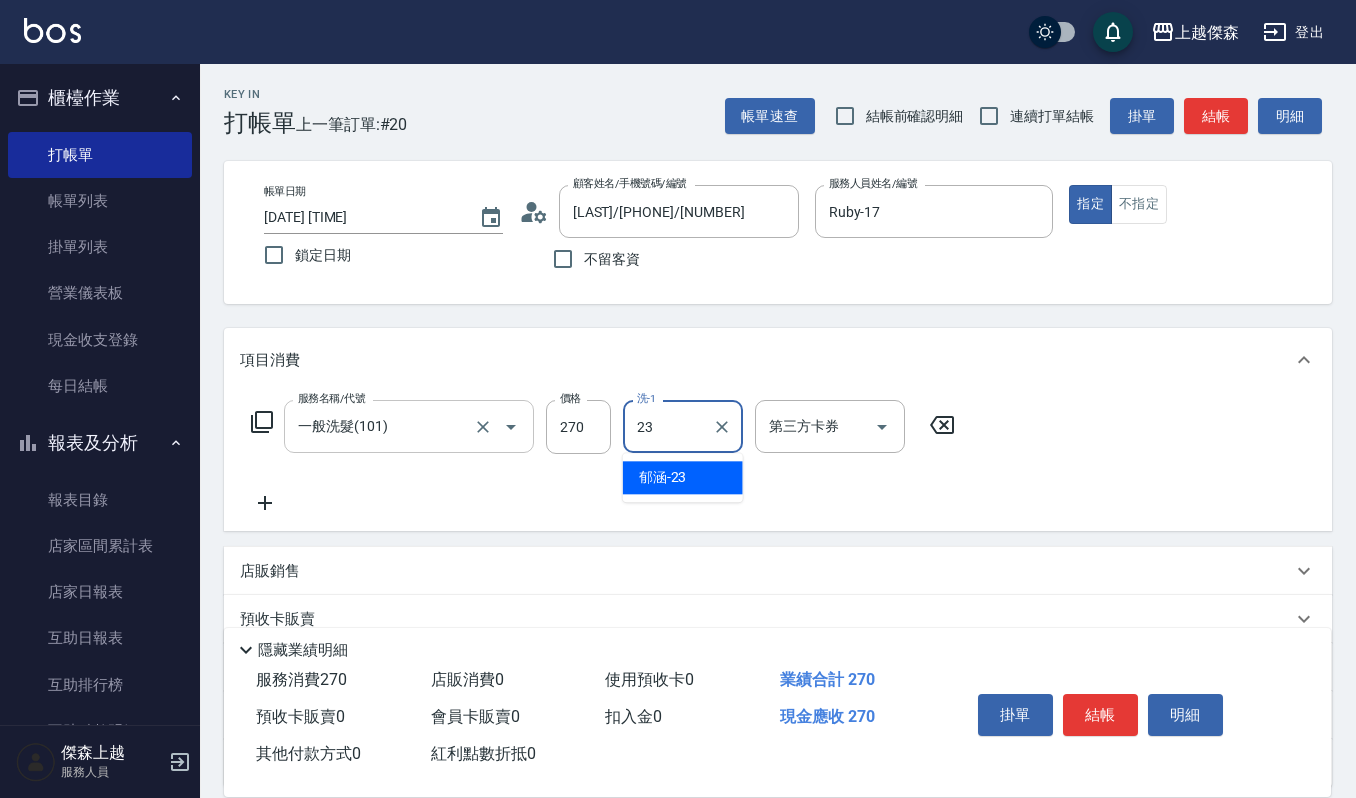 type on "郁涵-23" 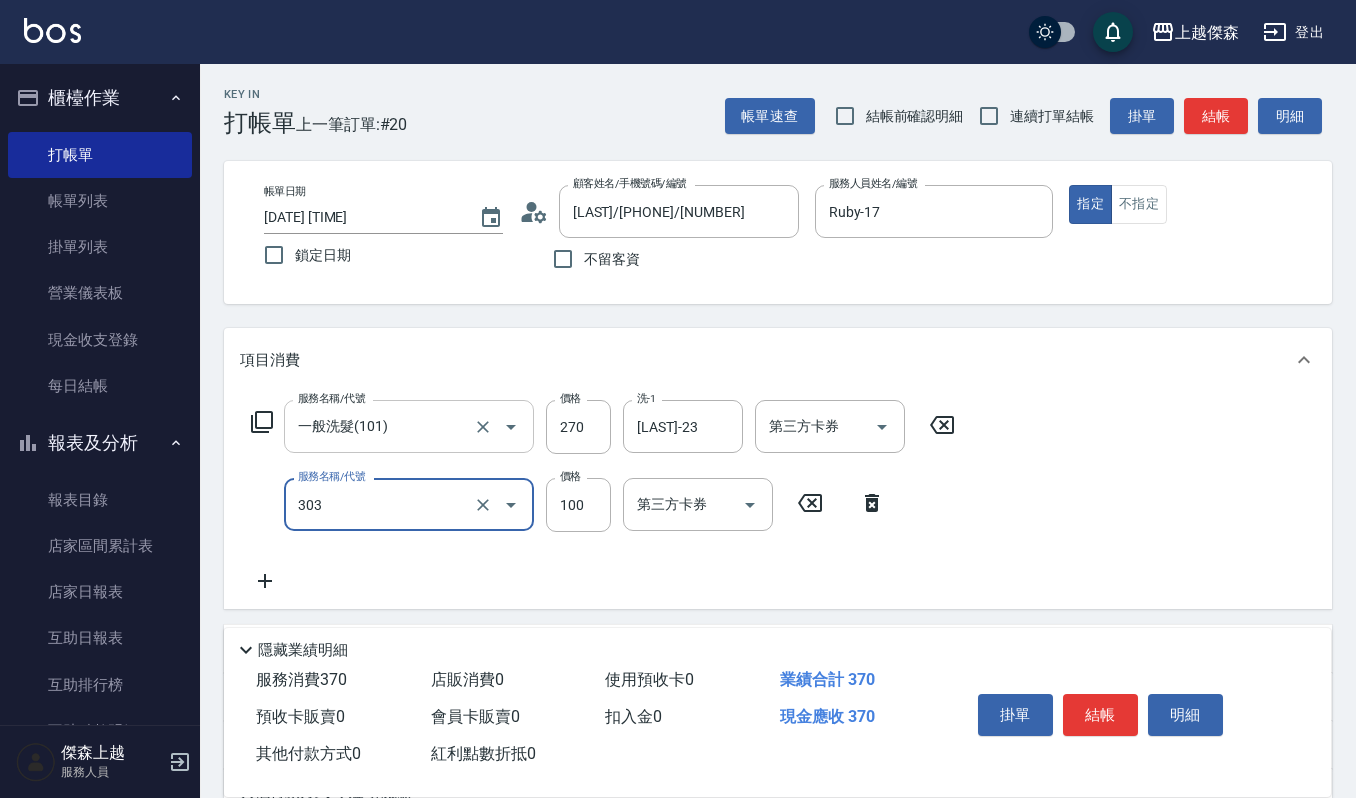 type on "修瀏海(303)" 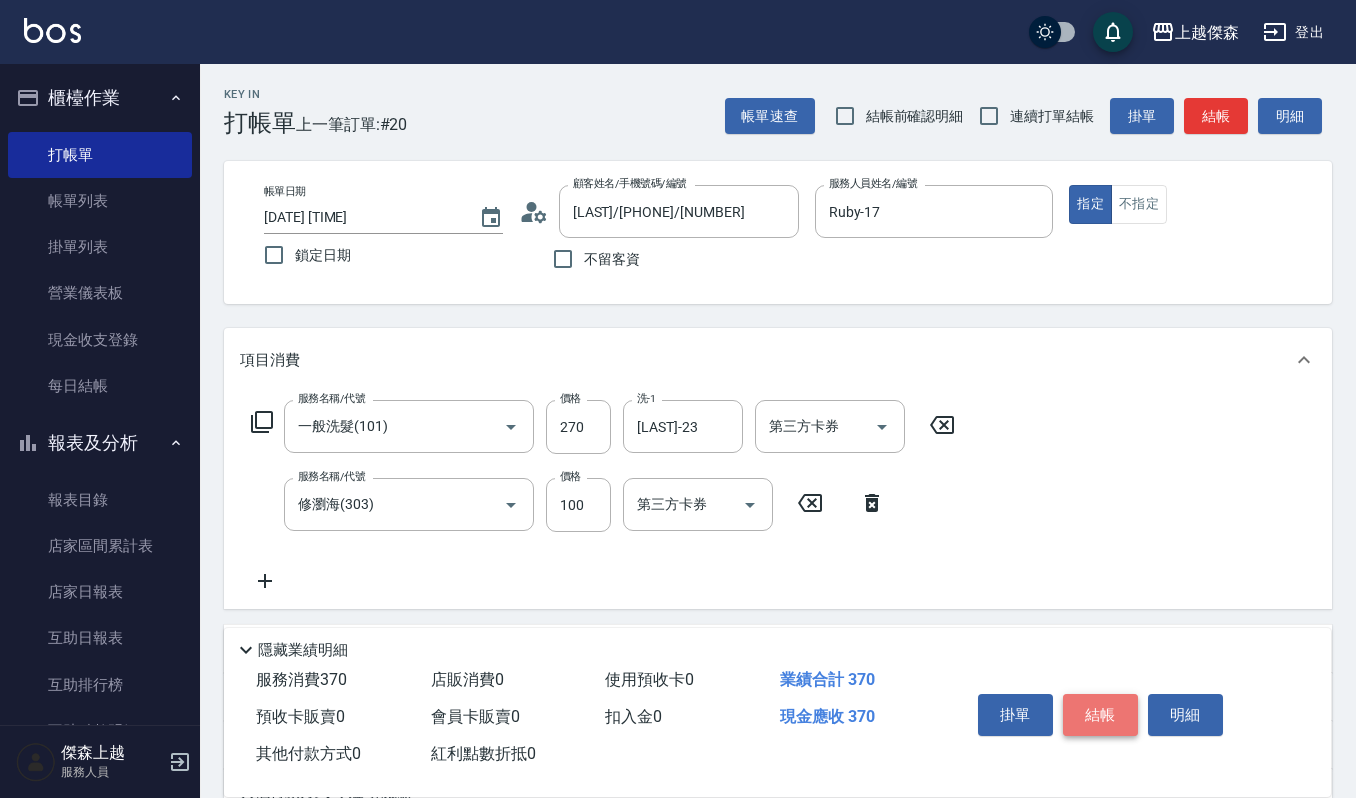 click on "結帳" at bounding box center (1100, 715) 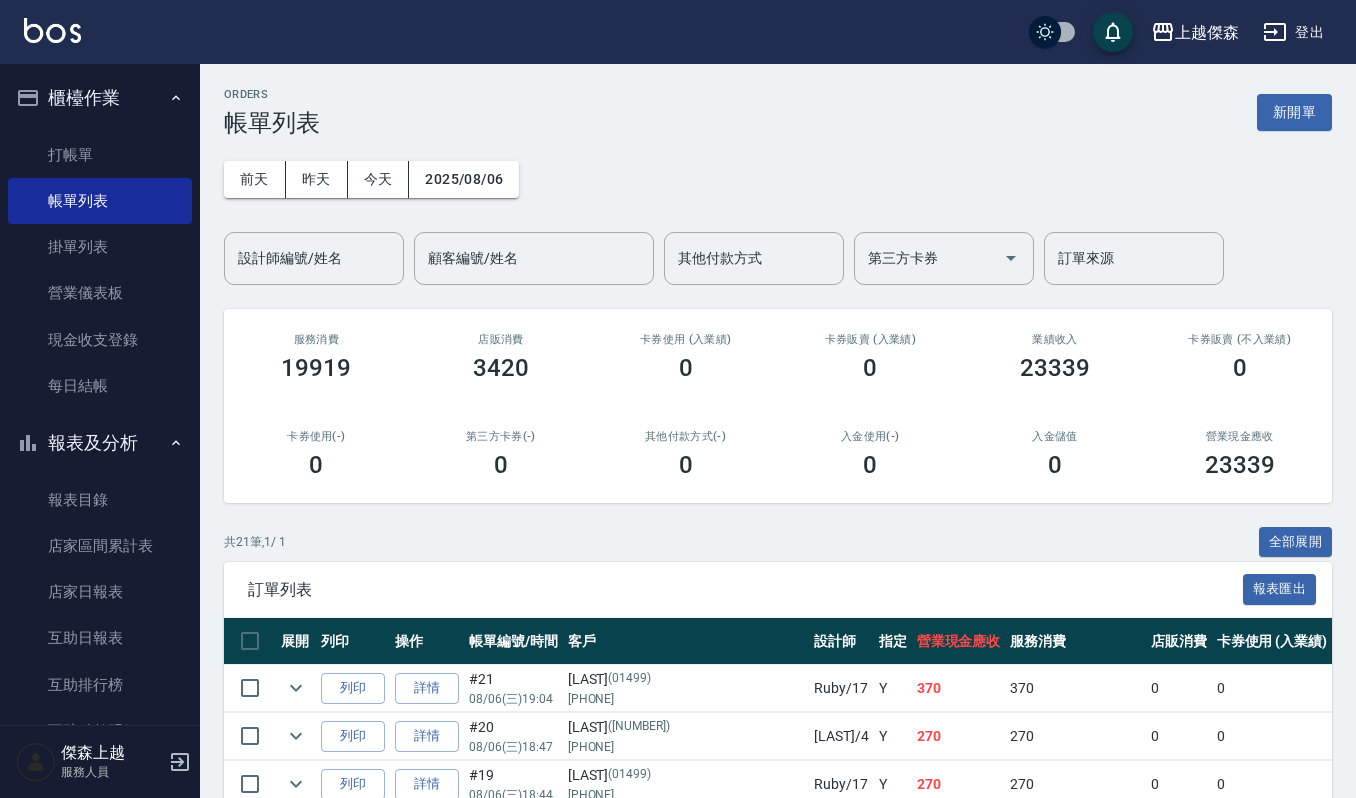 scroll, scrollTop: 133, scrollLeft: 0, axis: vertical 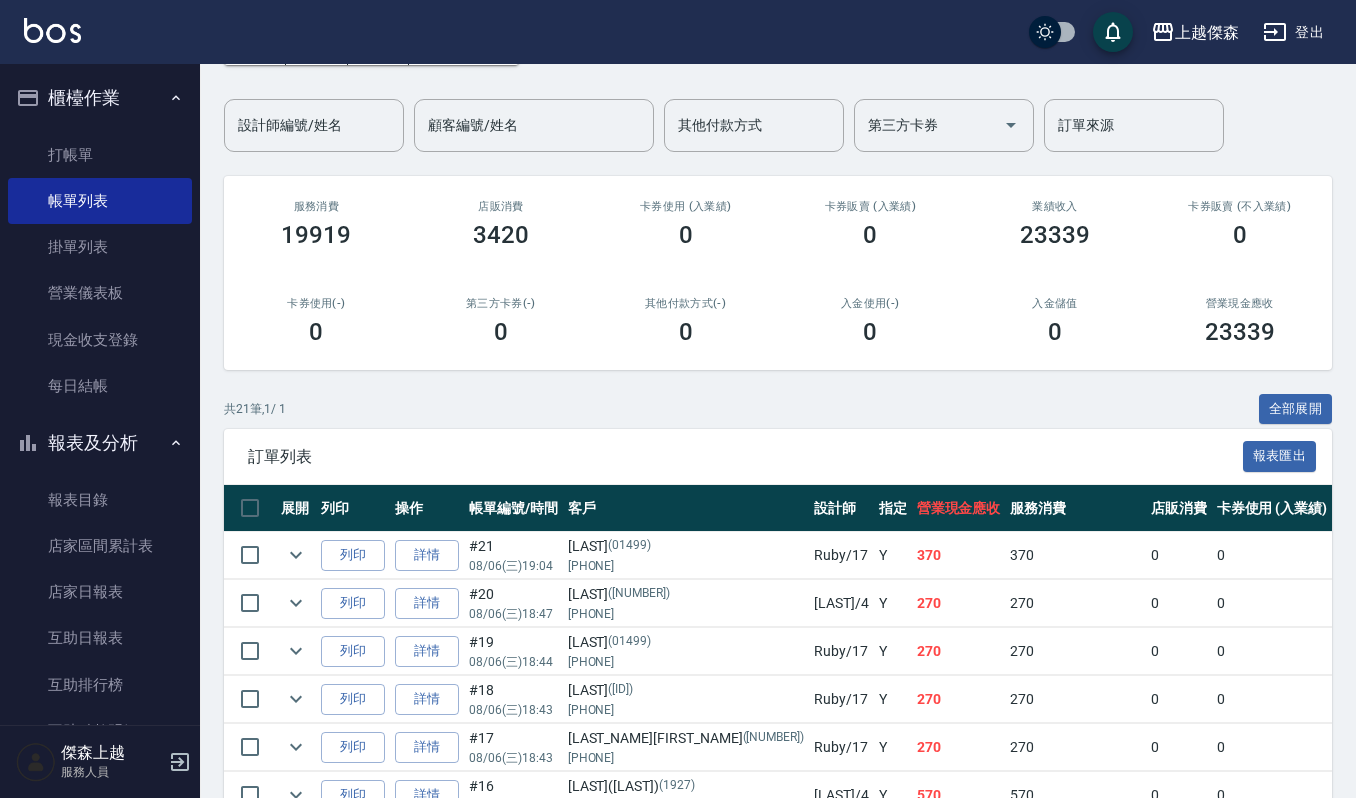 click on "0980066558" at bounding box center (686, 662) 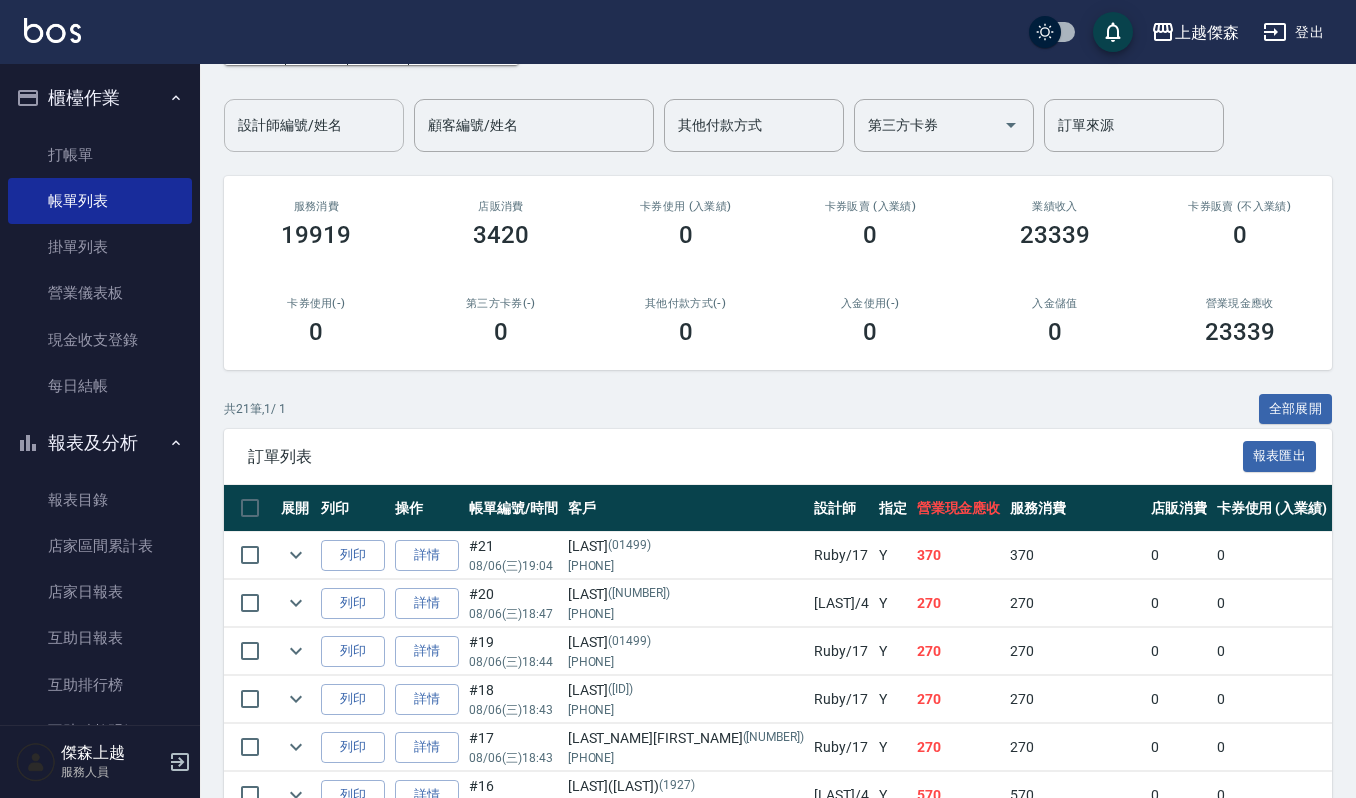 click on "設計師編號/姓名" at bounding box center [314, 125] 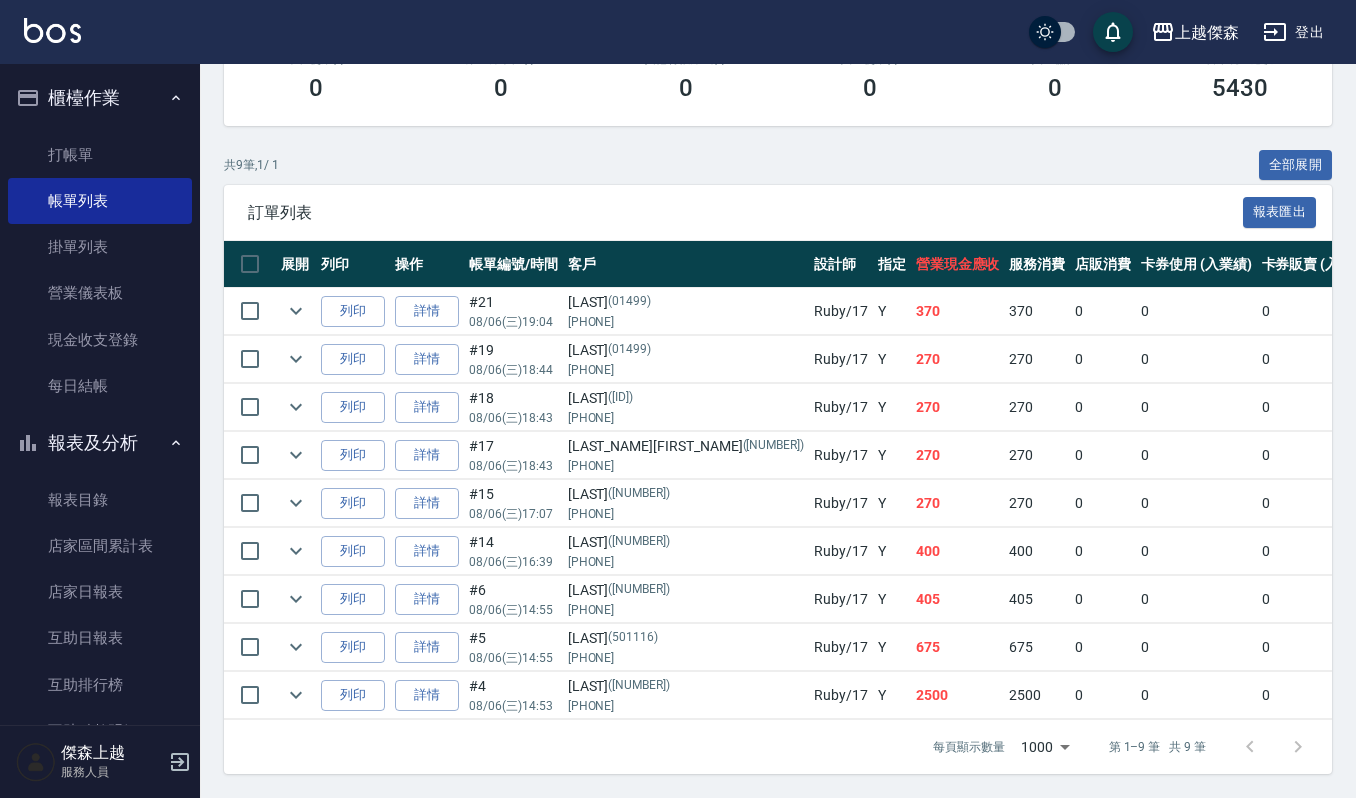 scroll, scrollTop: 402, scrollLeft: 0, axis: vertical 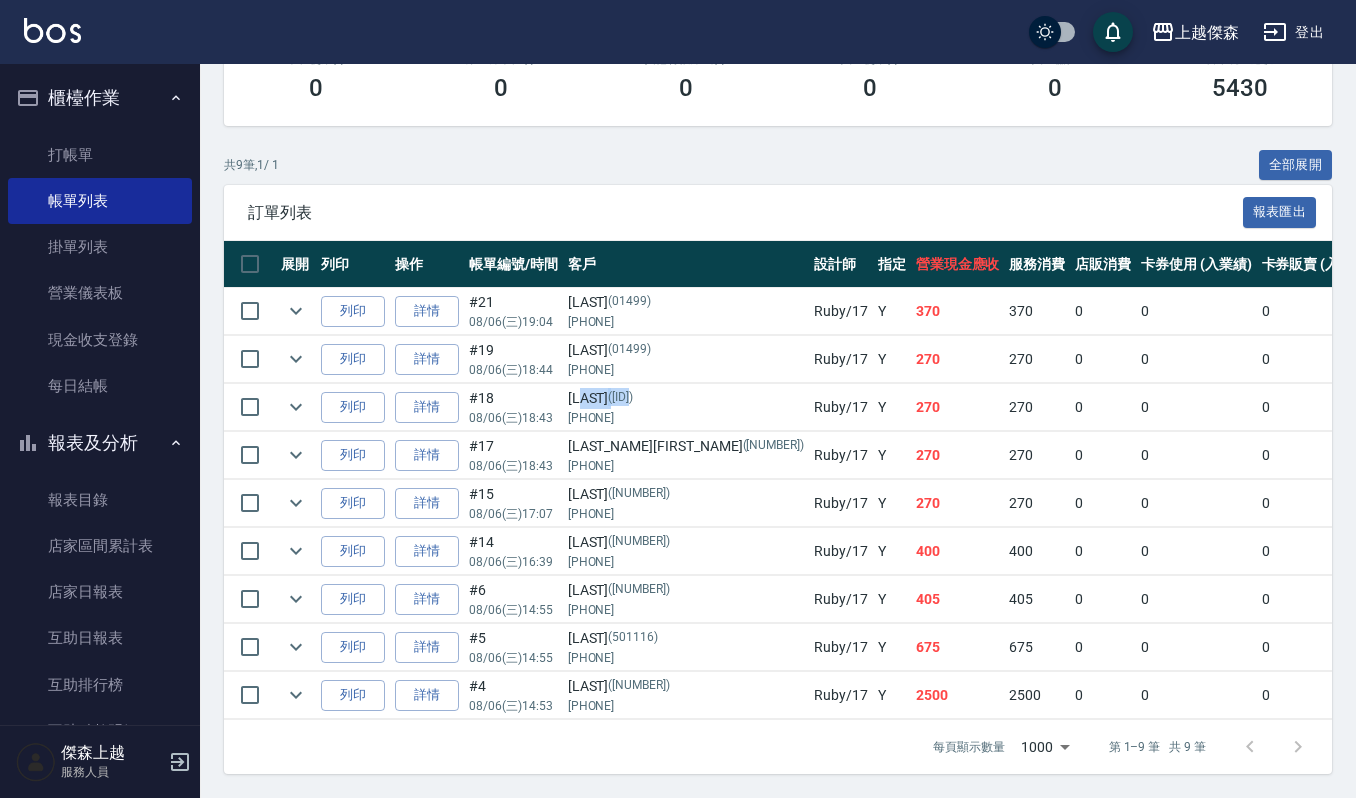 drag, startPoint x: 641, startPoint y: 376, endPoint x: 582, endPoint y: 372, distance: 59.135437 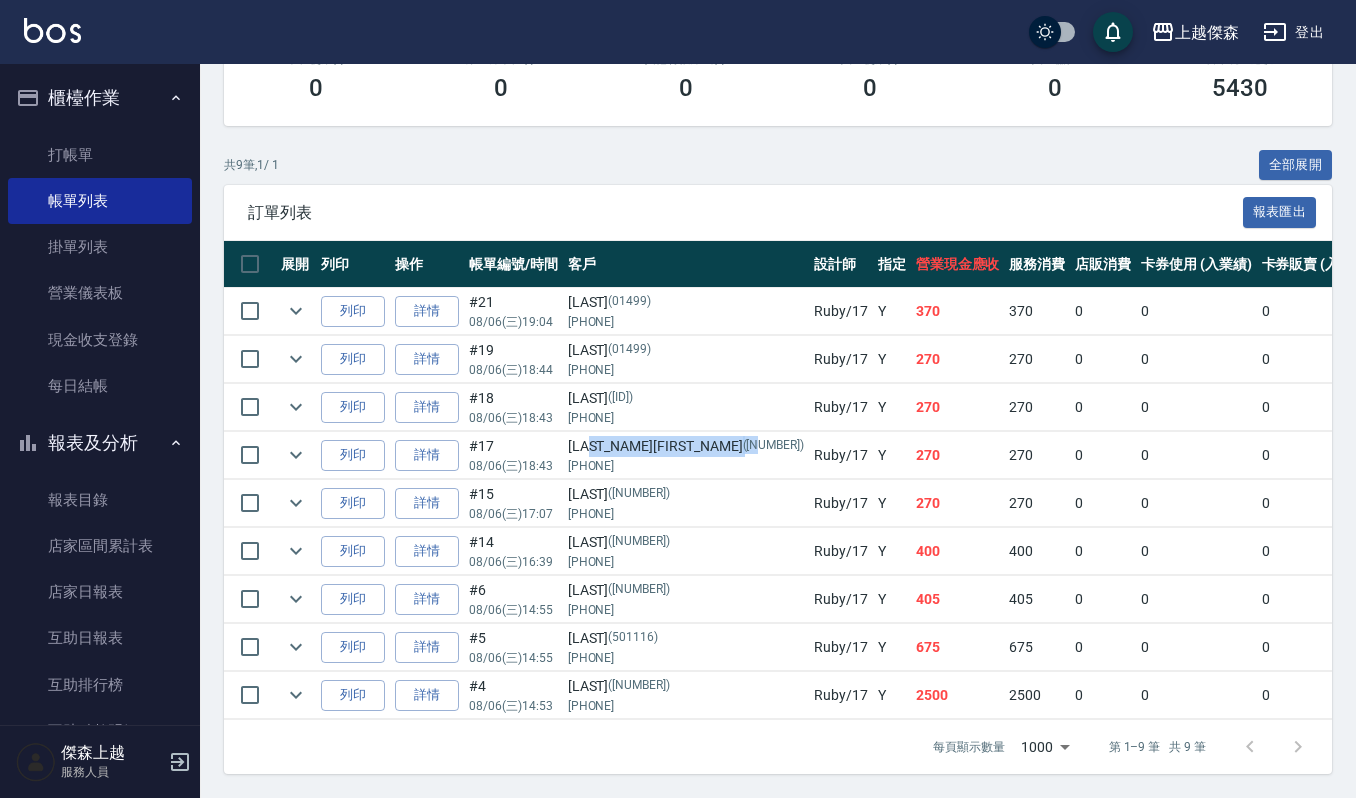 drag, startPoint x: 624, startPoint y: 426, endPoint x: 600, endPoint y: 428, distance: 24.083189 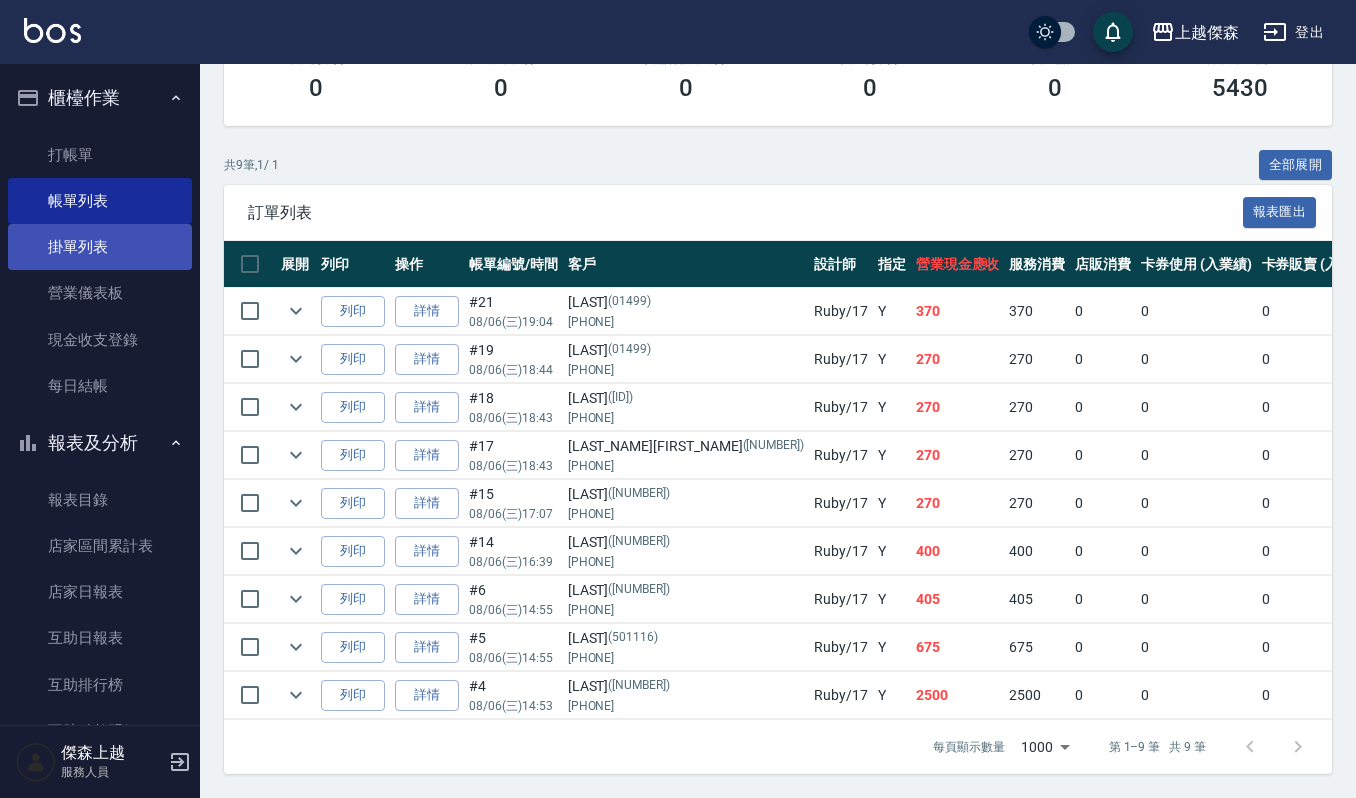 drag, startPoint x: 570, startPoint y: 278, endPoint x: 169, endPoint y: 256, distance: 401.60303 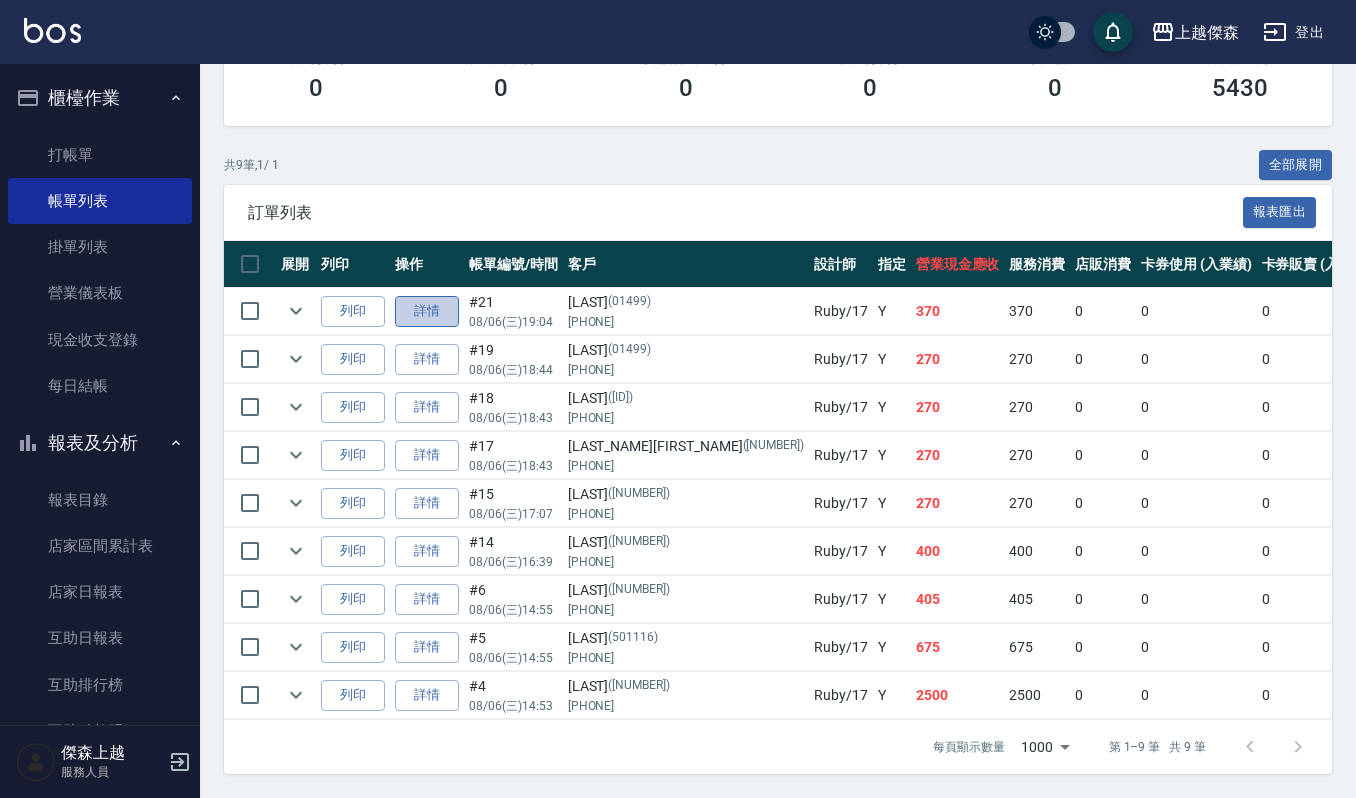 click on "詳情" at bounding box center (427, 311) 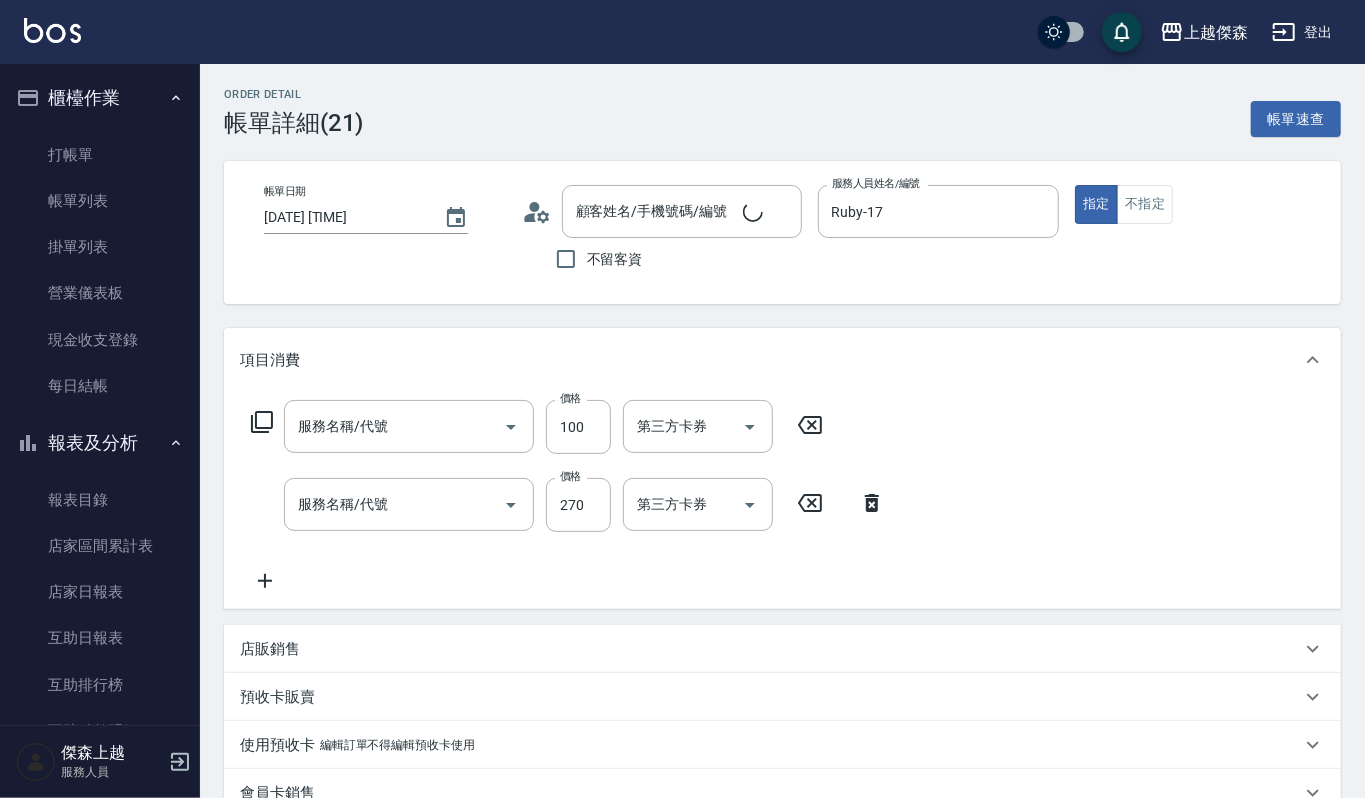 type on "2025/08/06 19:04" 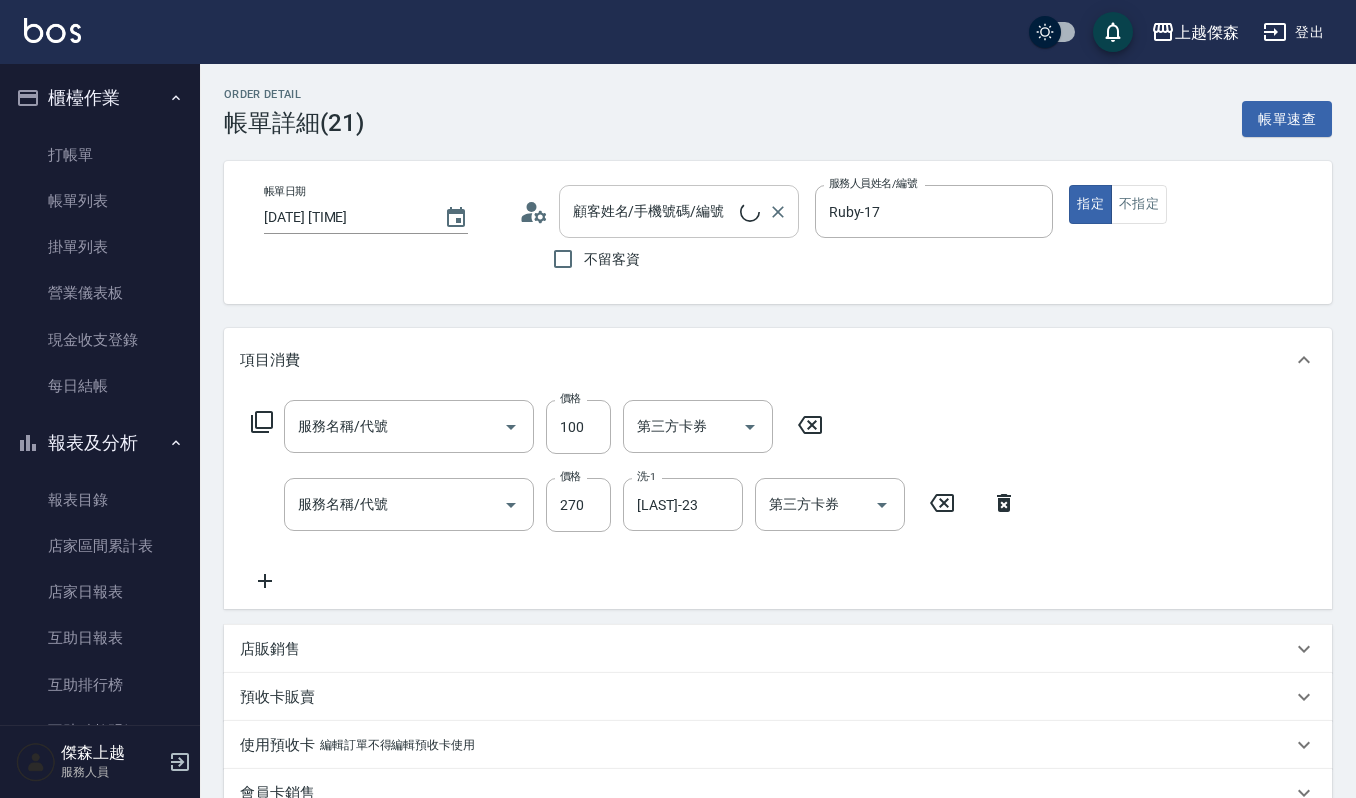 type on "修瀏海(303)" 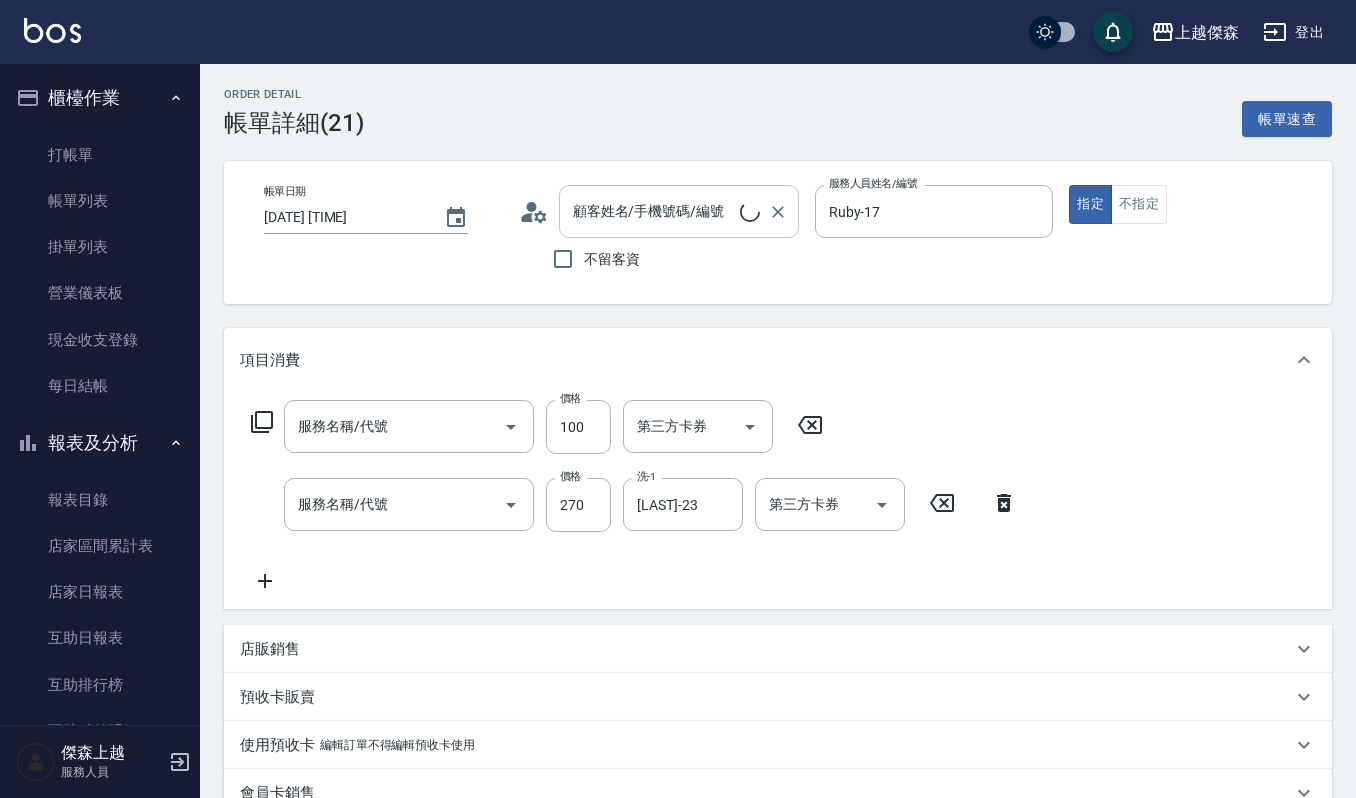 type on "一般洗髮(101)" 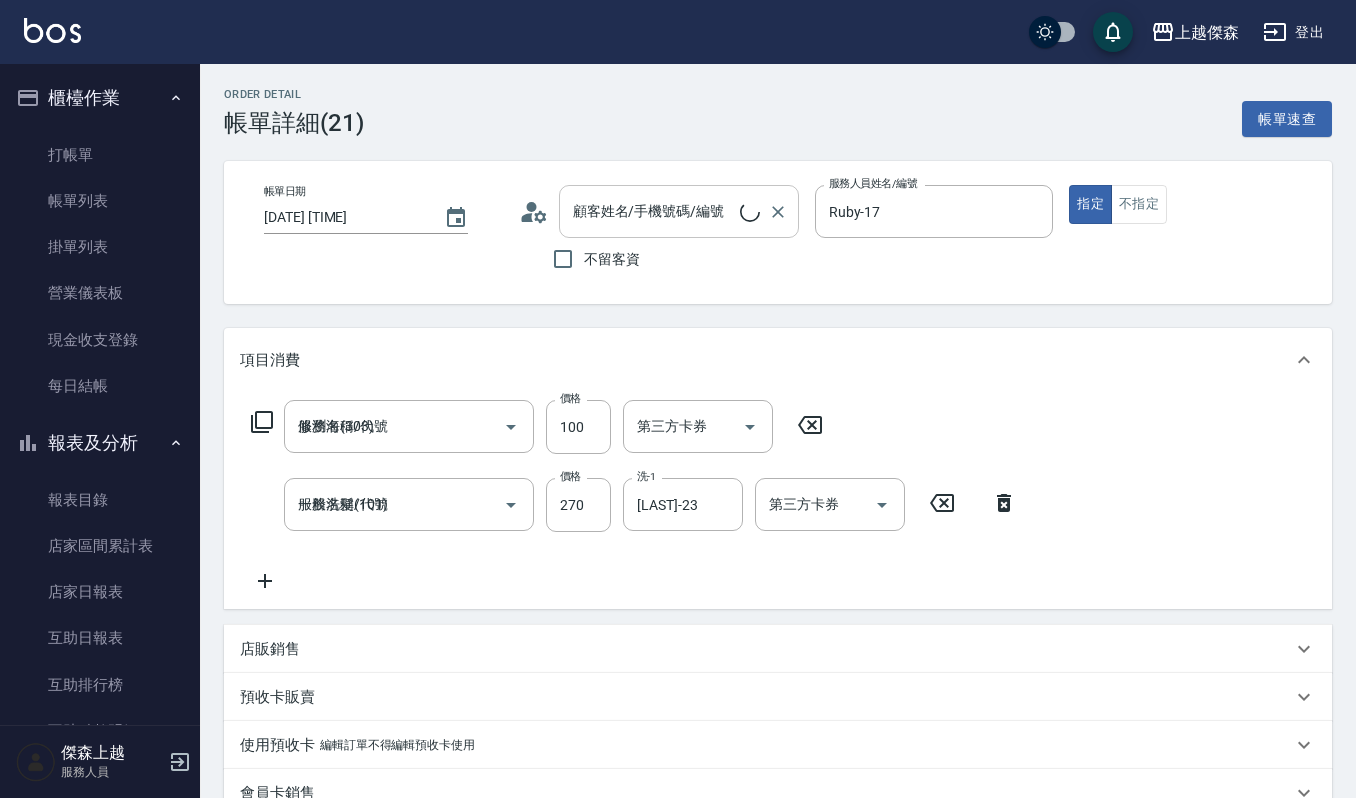 type on "江珮郡/0980066558/01499" 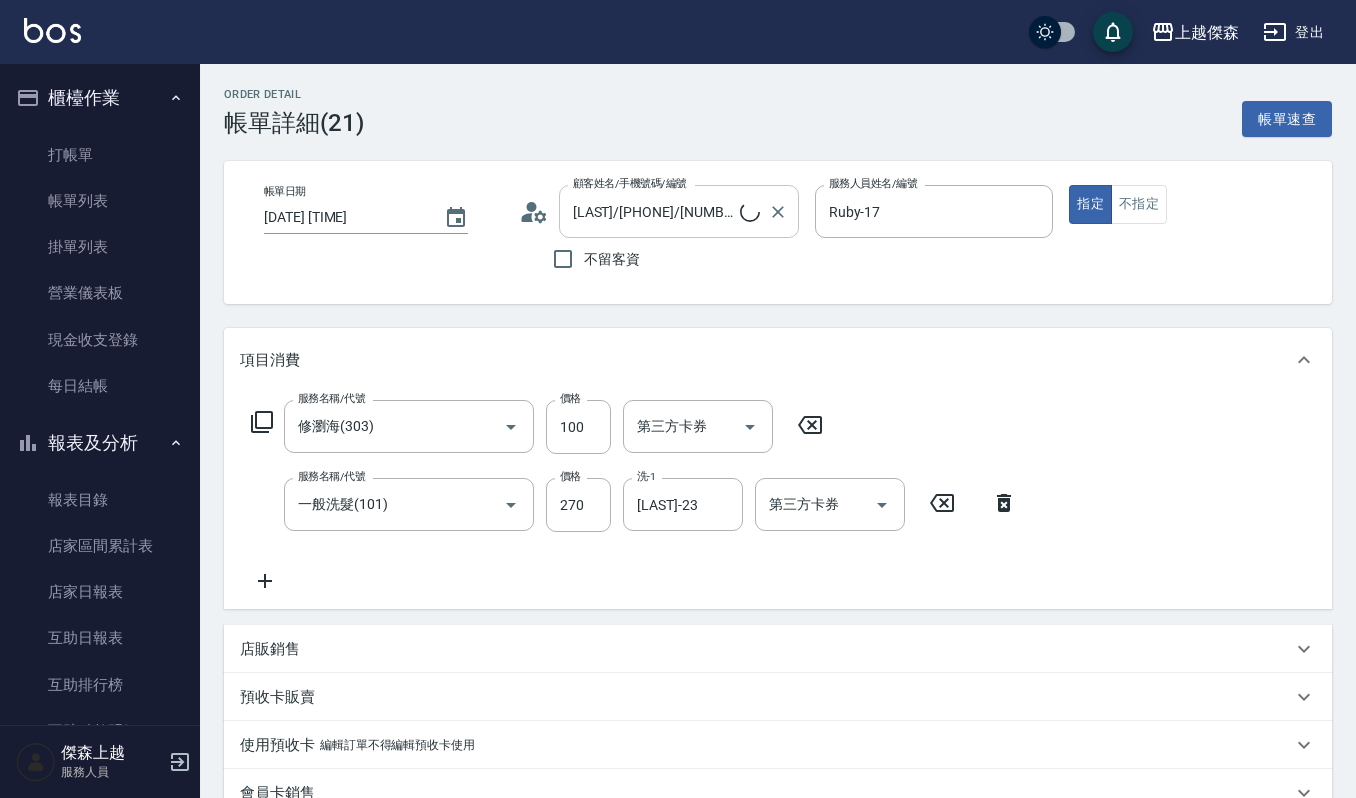 click on "江珮郡/0980066558/01499" at bounding box center (654, 211) 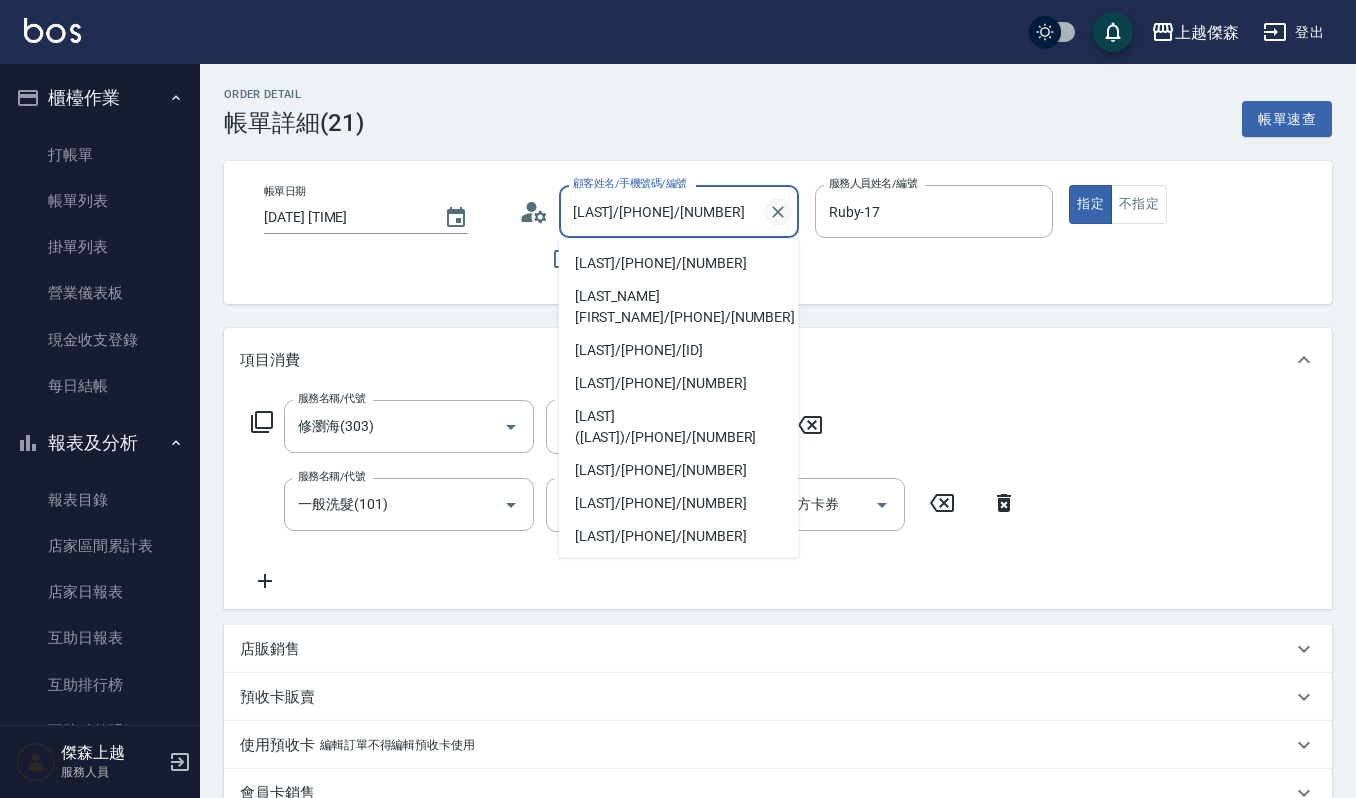 click 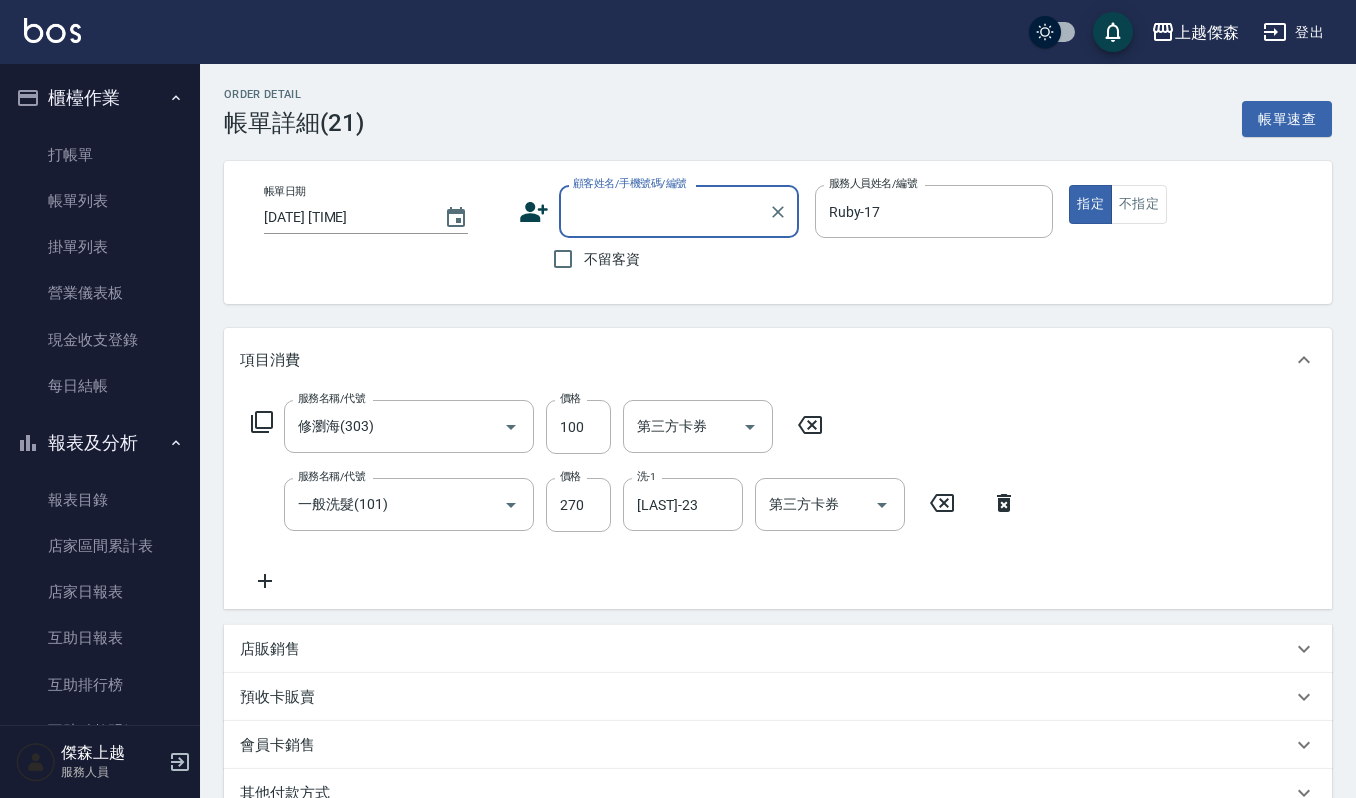 click on "顧客姓名/手機號碼/編號" at bounding box center (664, 211) 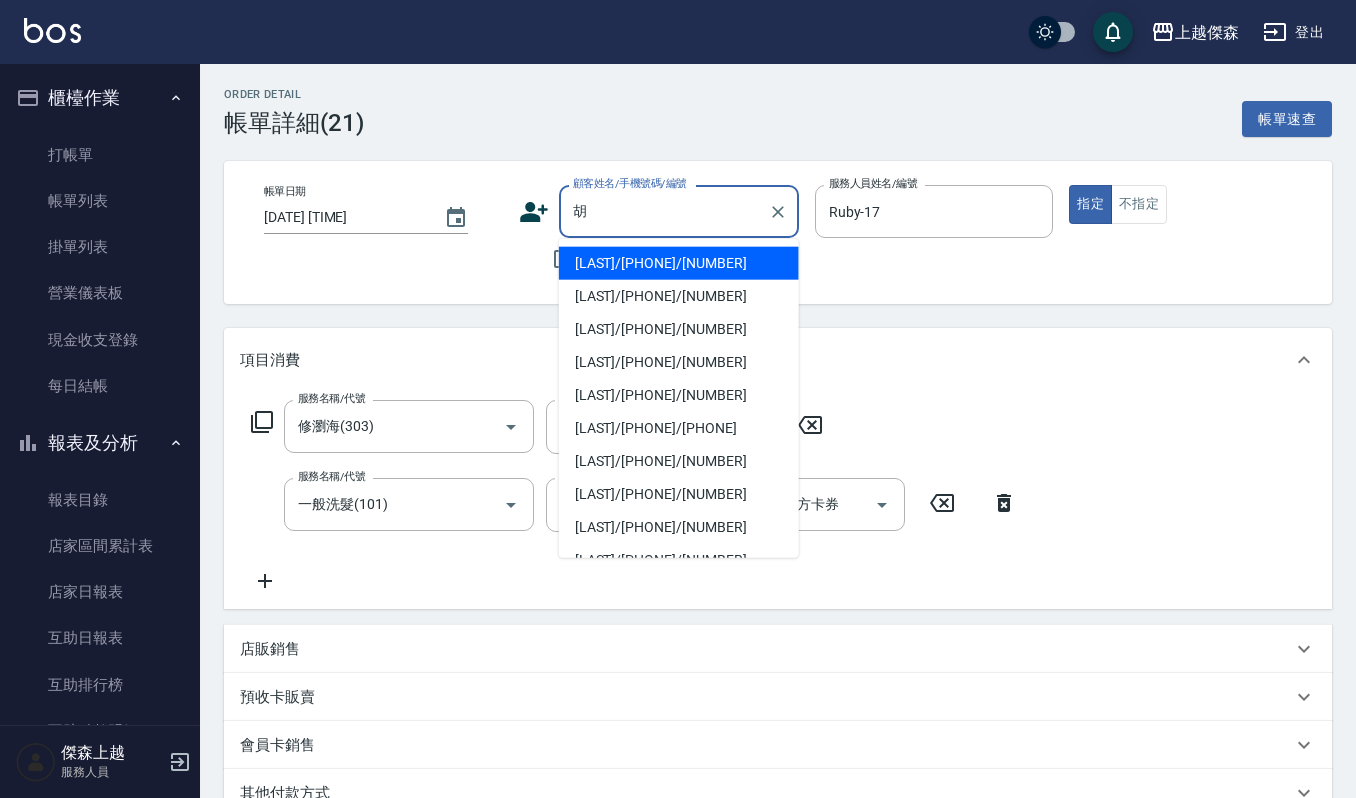 drag, startPoint x: 685, startPoint y: 250, endPoint x: 685, endPoint y: 269, distance: 19 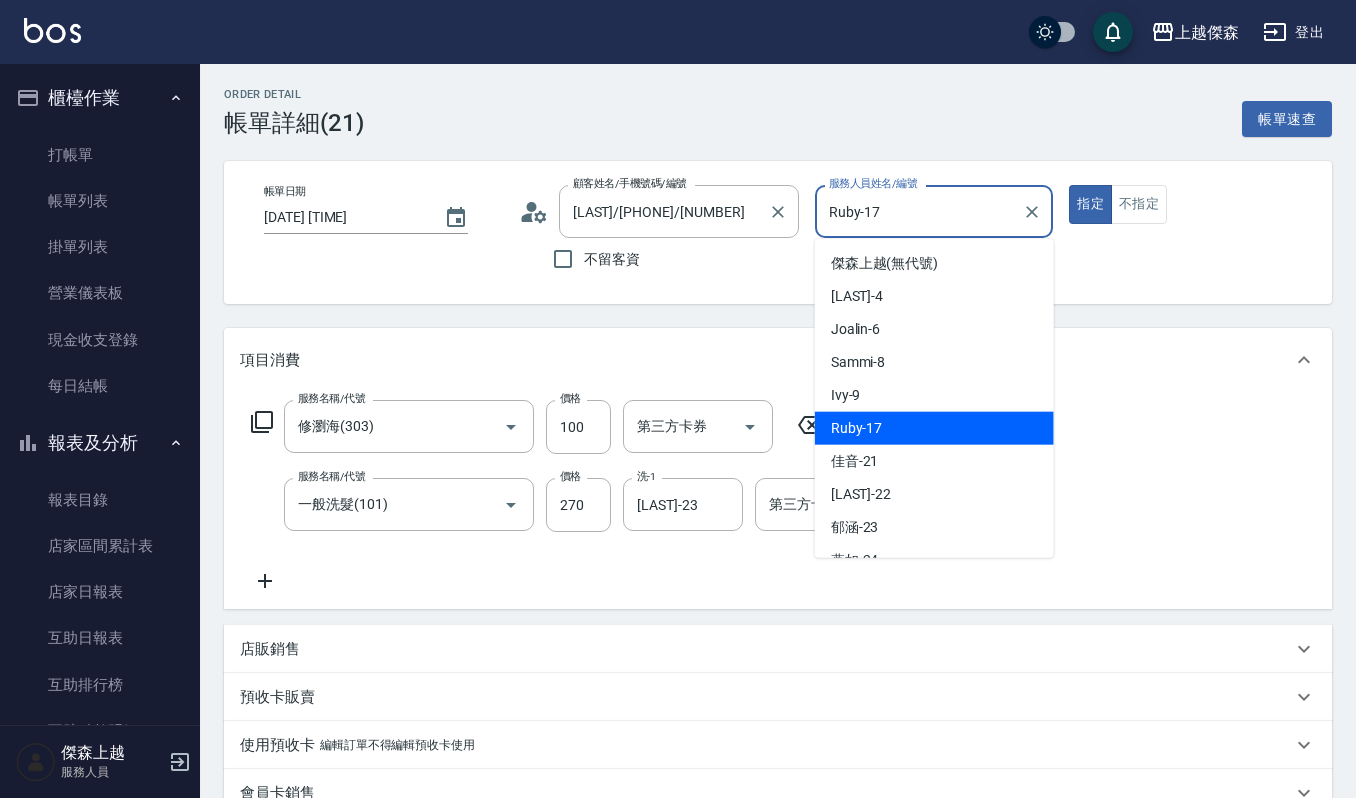 drag, startPoint x: 934, startPoint y: 205, endPoint x: 626, endPoint y: 188, distance: 308.4688 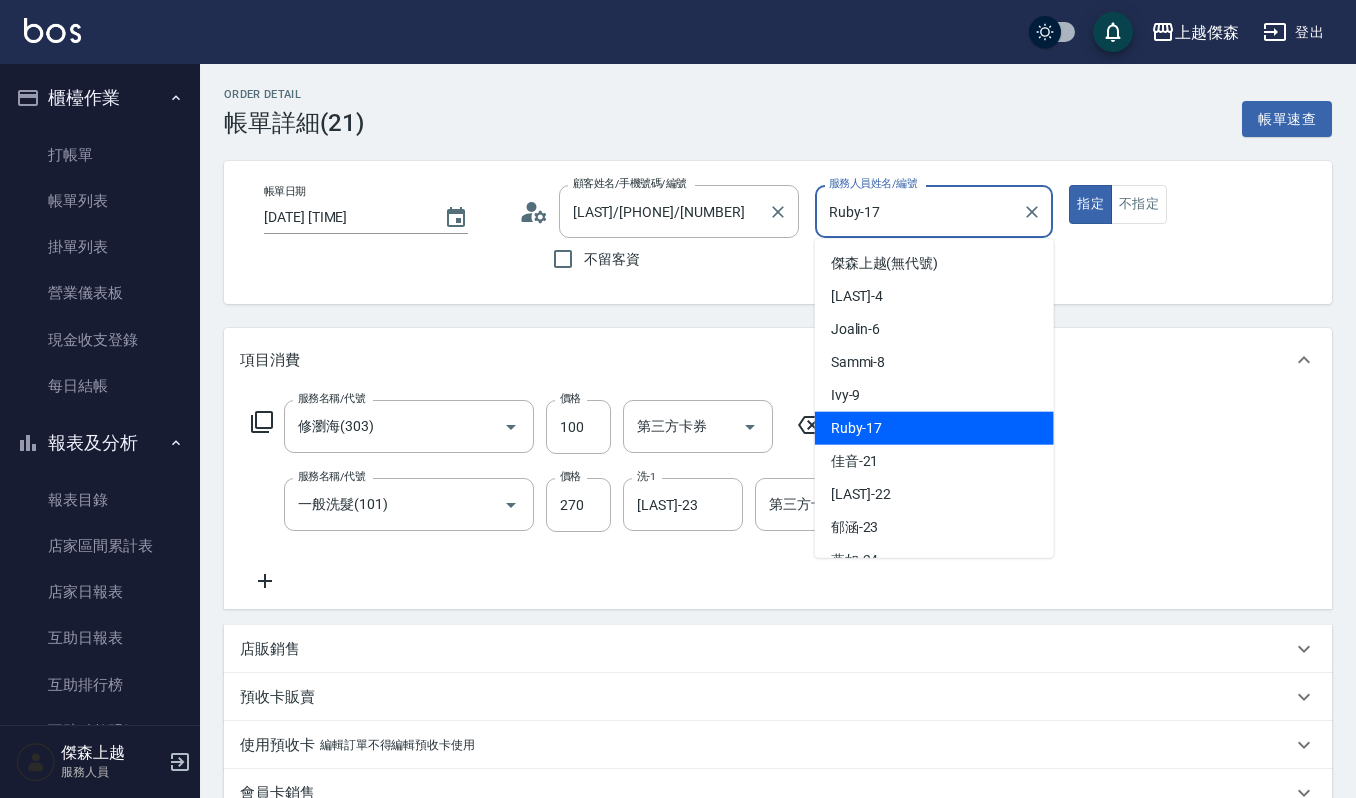click on "帳單日期 2025/08/06 19:04 顧客姓名/手機號碼/編號 胡陳素貞/0920271497/2000 顧客姓名/手機號碼/編號 不留客資 服務人員姓名/編號 Ruby-17 服務人員姓名/編號 指定 不指定" at bounding box center (778, 232) 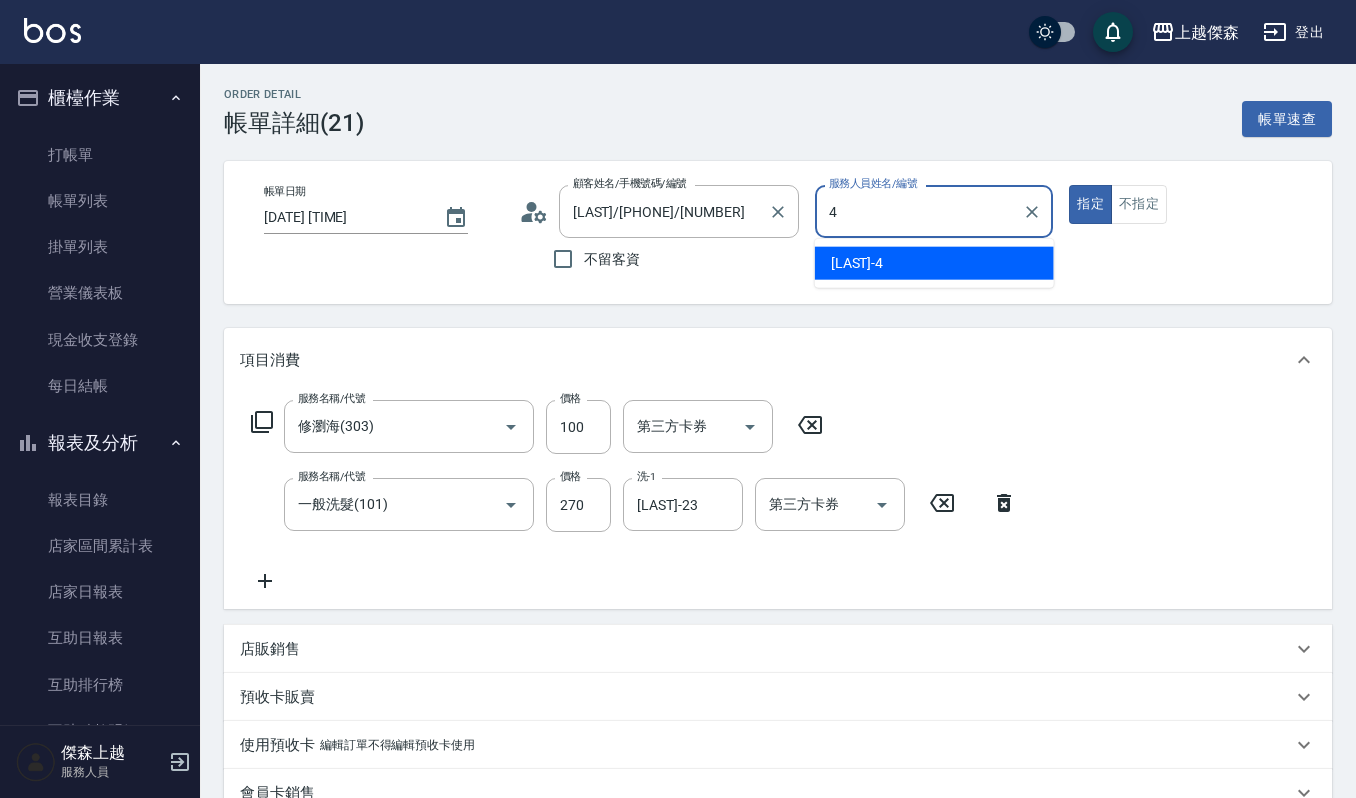 type on "吉兒-4" 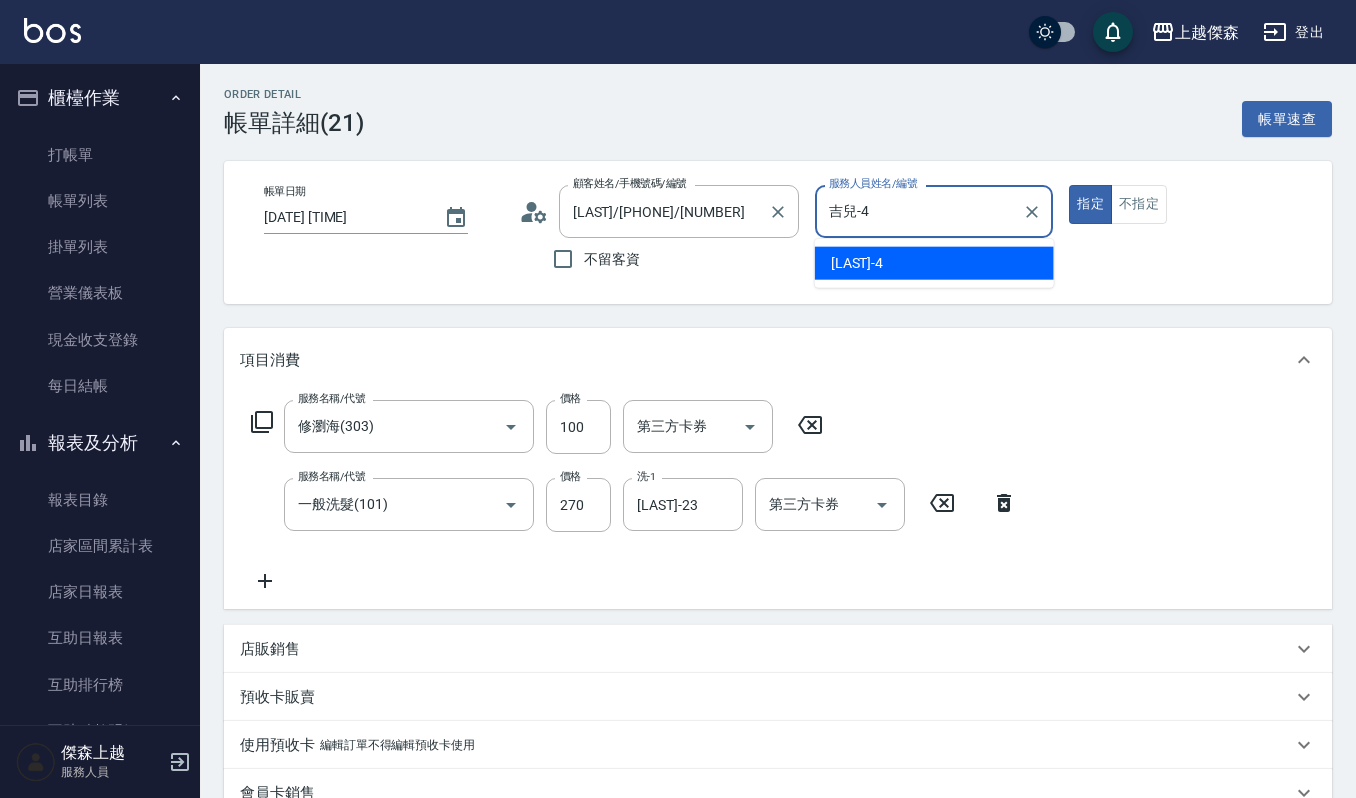 type on "true" 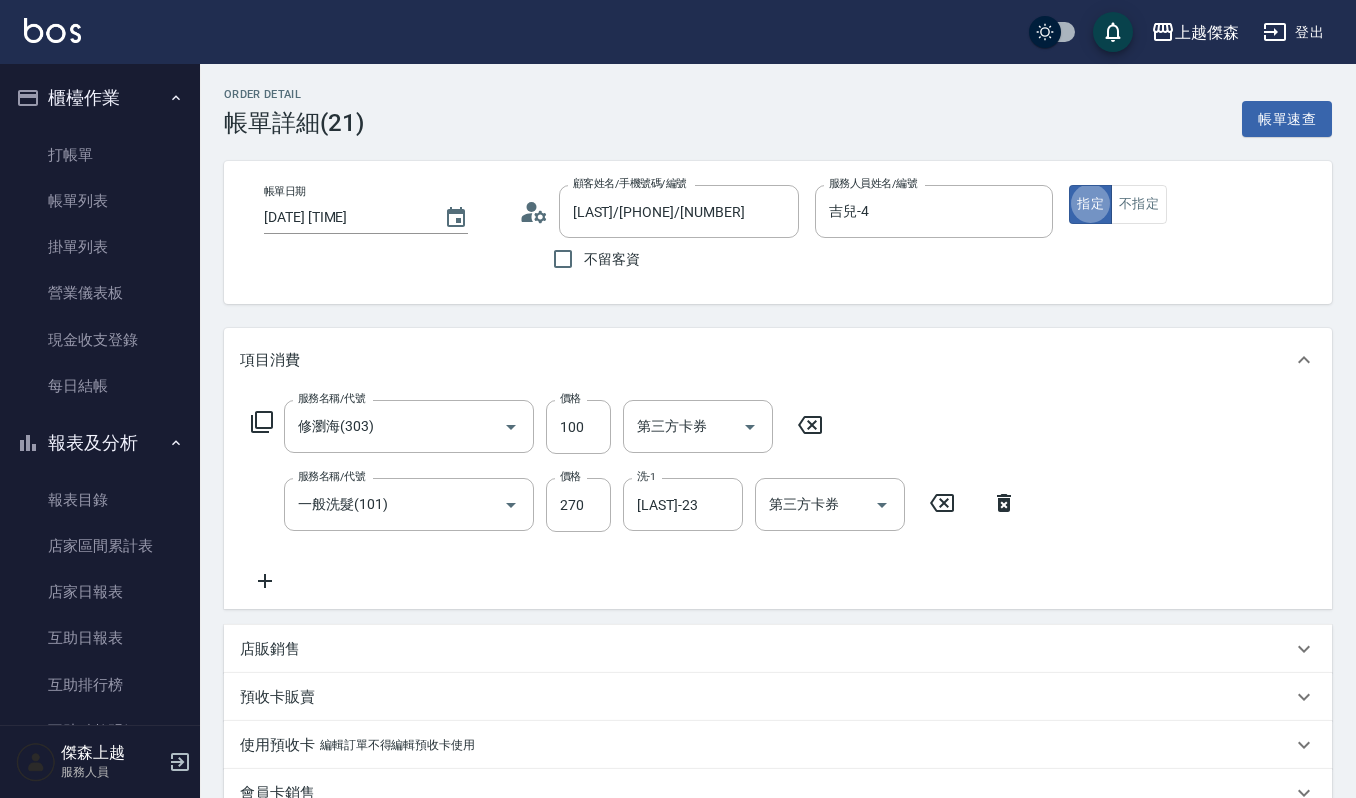 click 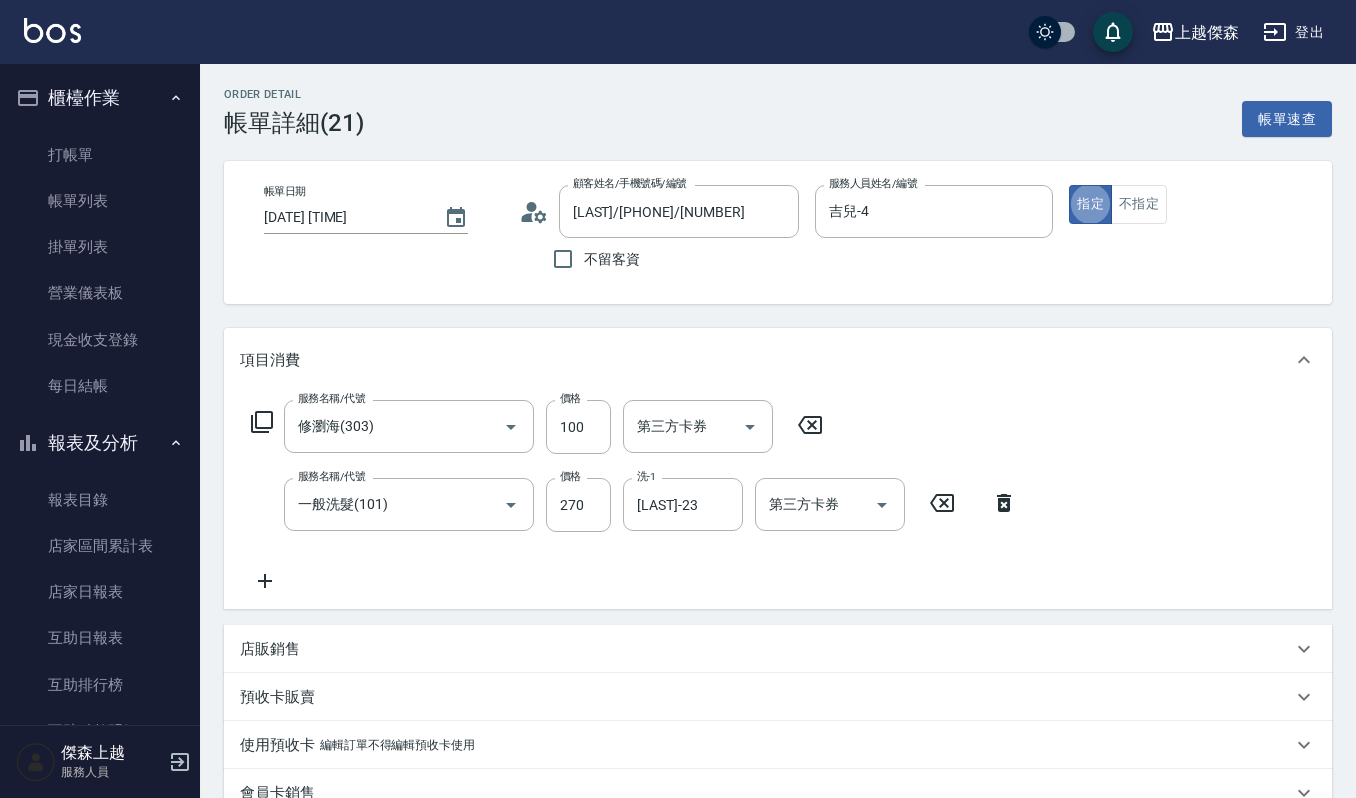 type 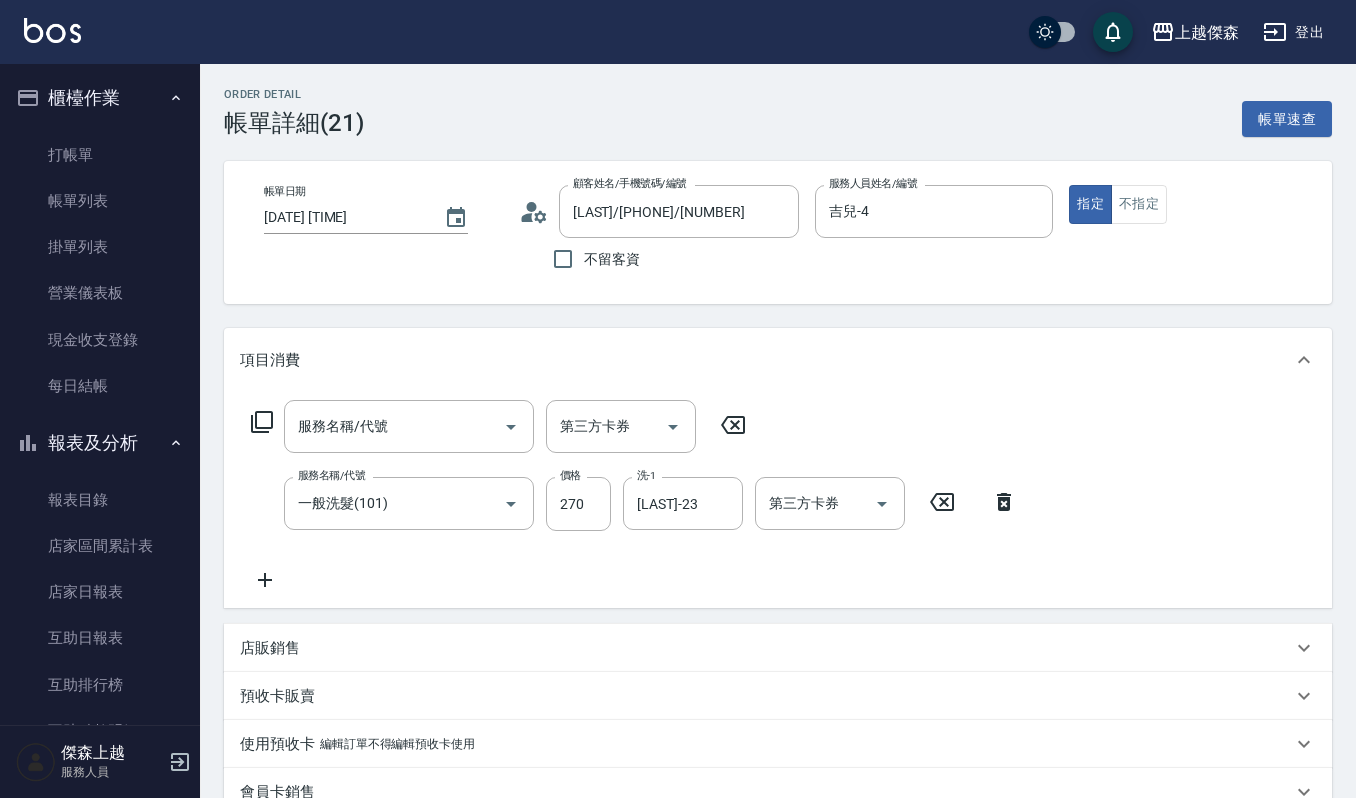 click 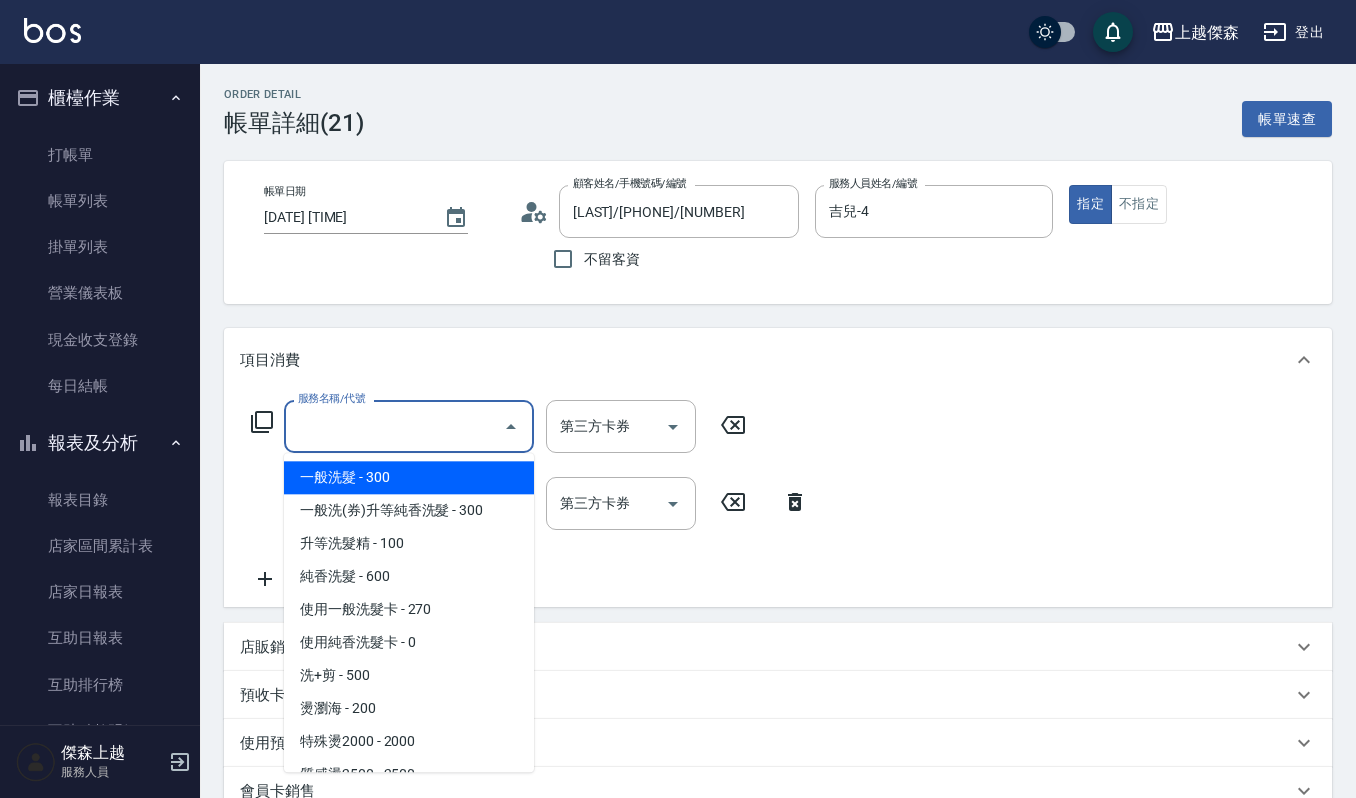 click on "服務名稱/代號" at bounding box center (394, 426) 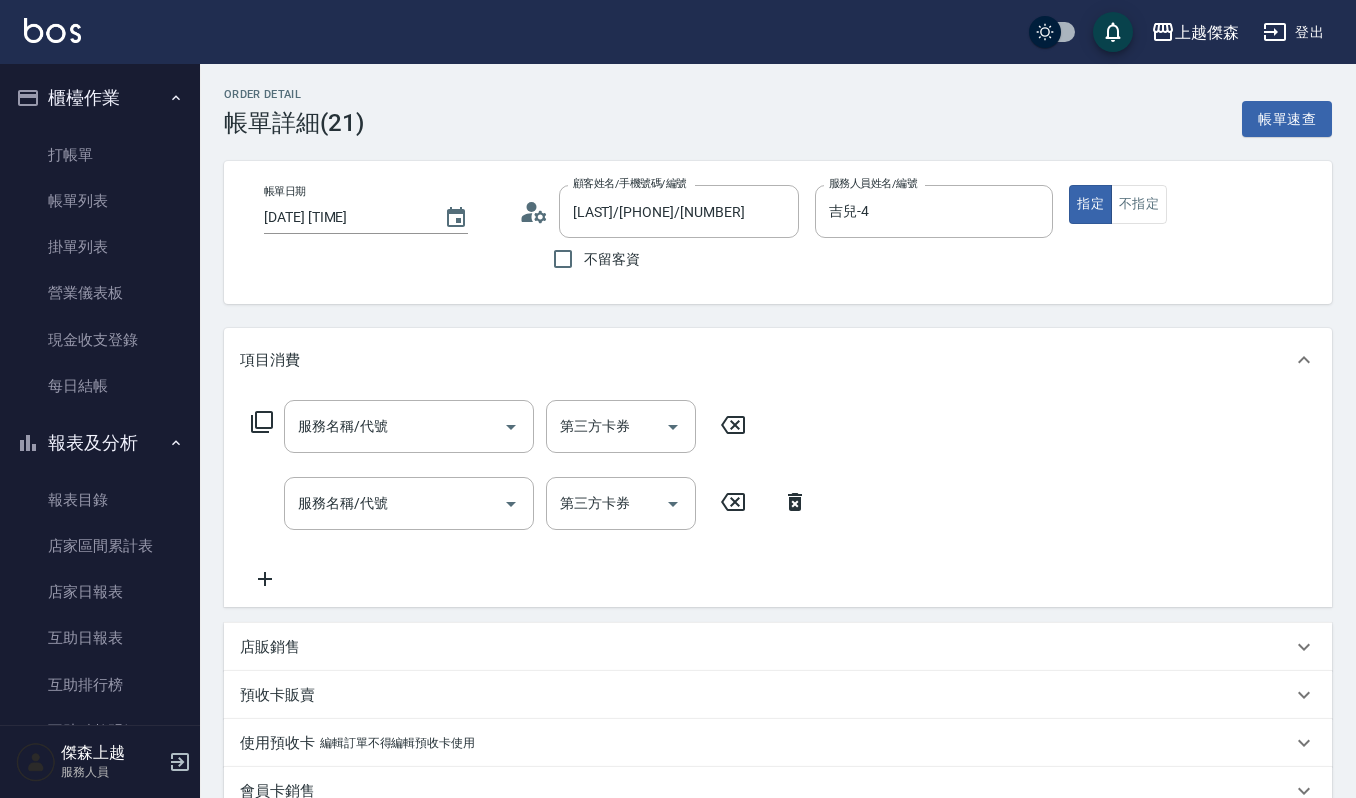 click 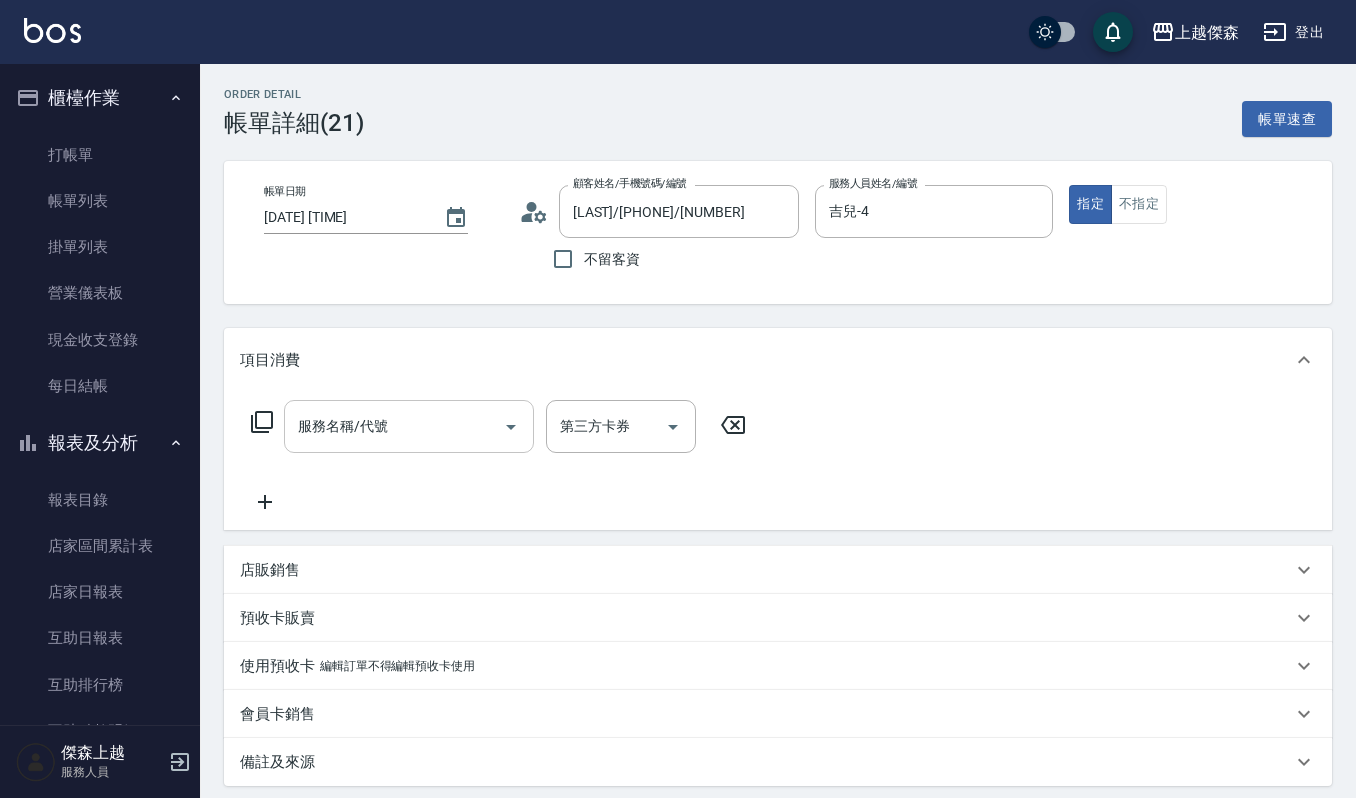click on "服務名稱/代號" at bounding box center (394, 426) 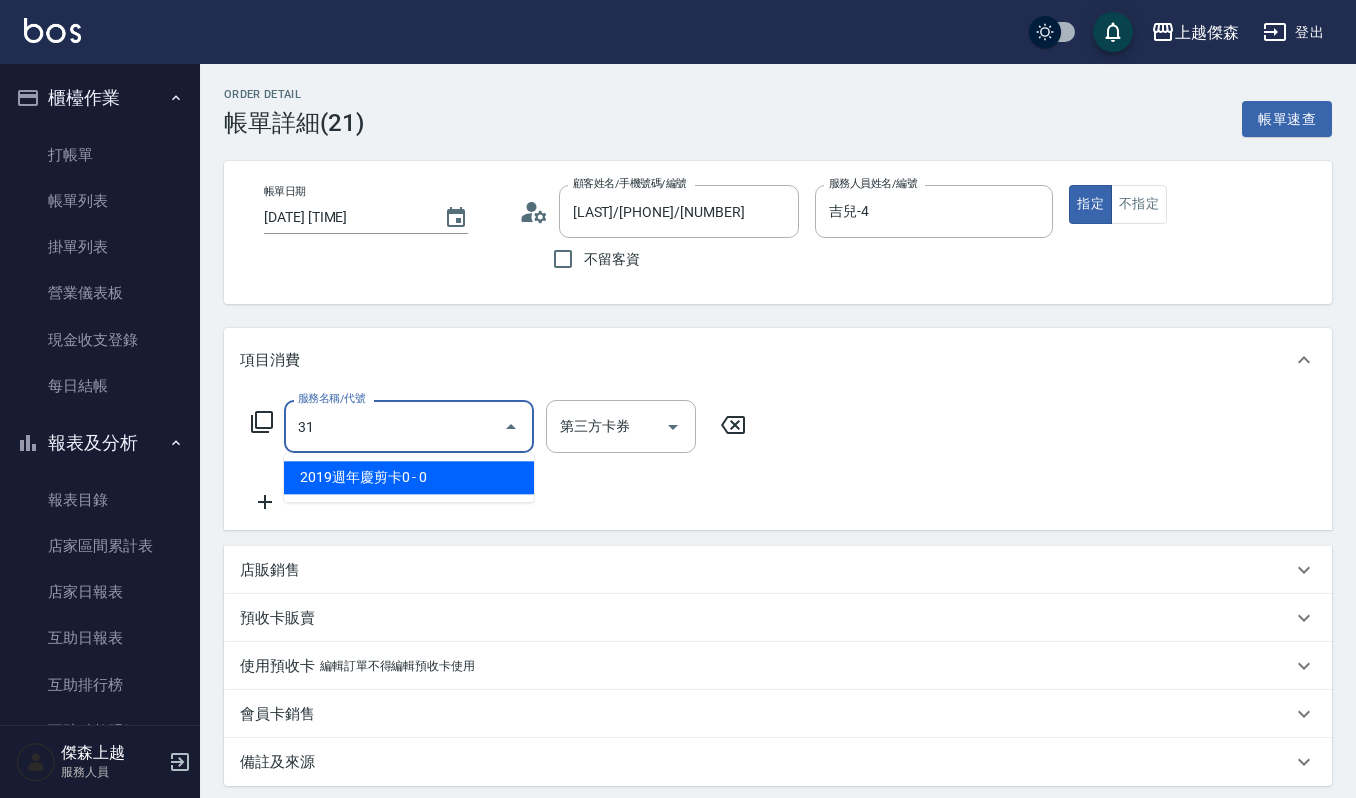 type on "315" 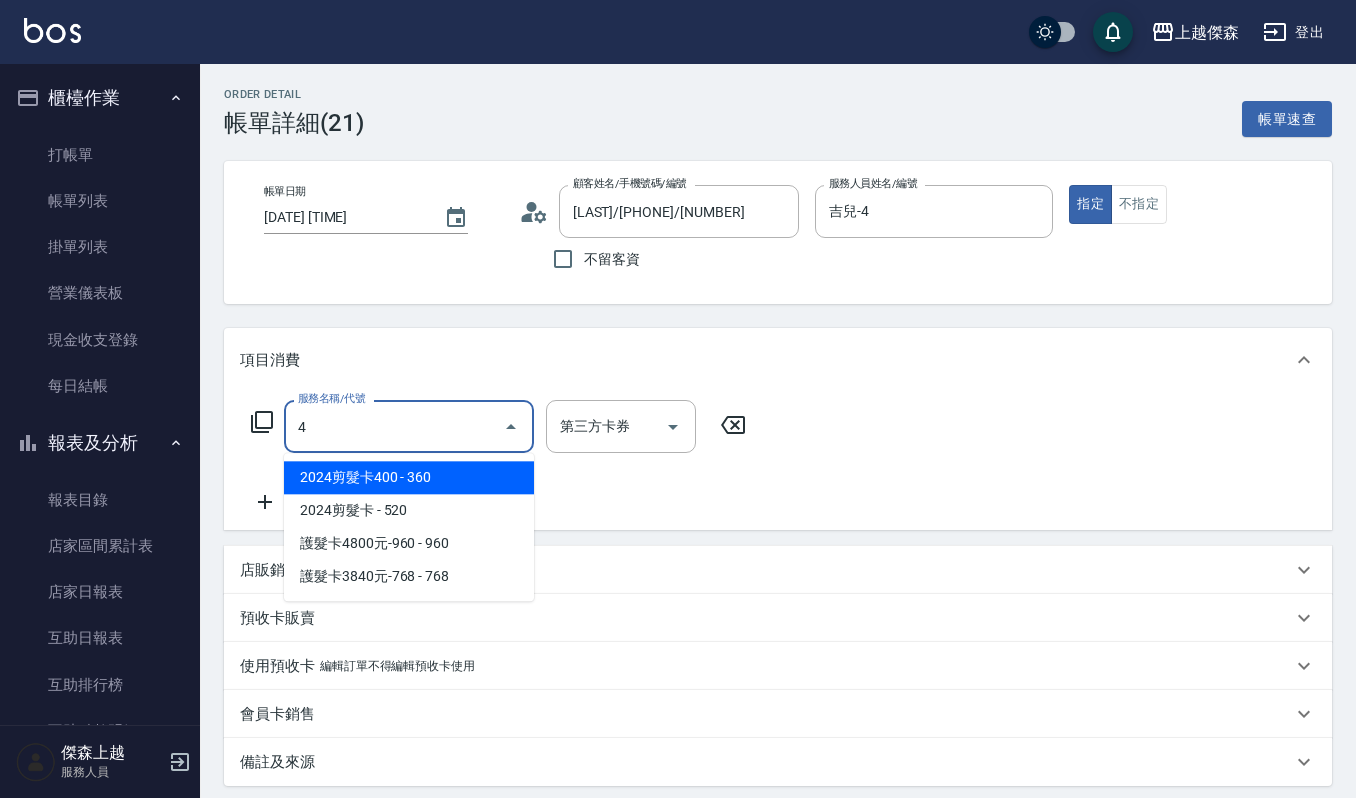 type on "2024剪髮卡400(312)" 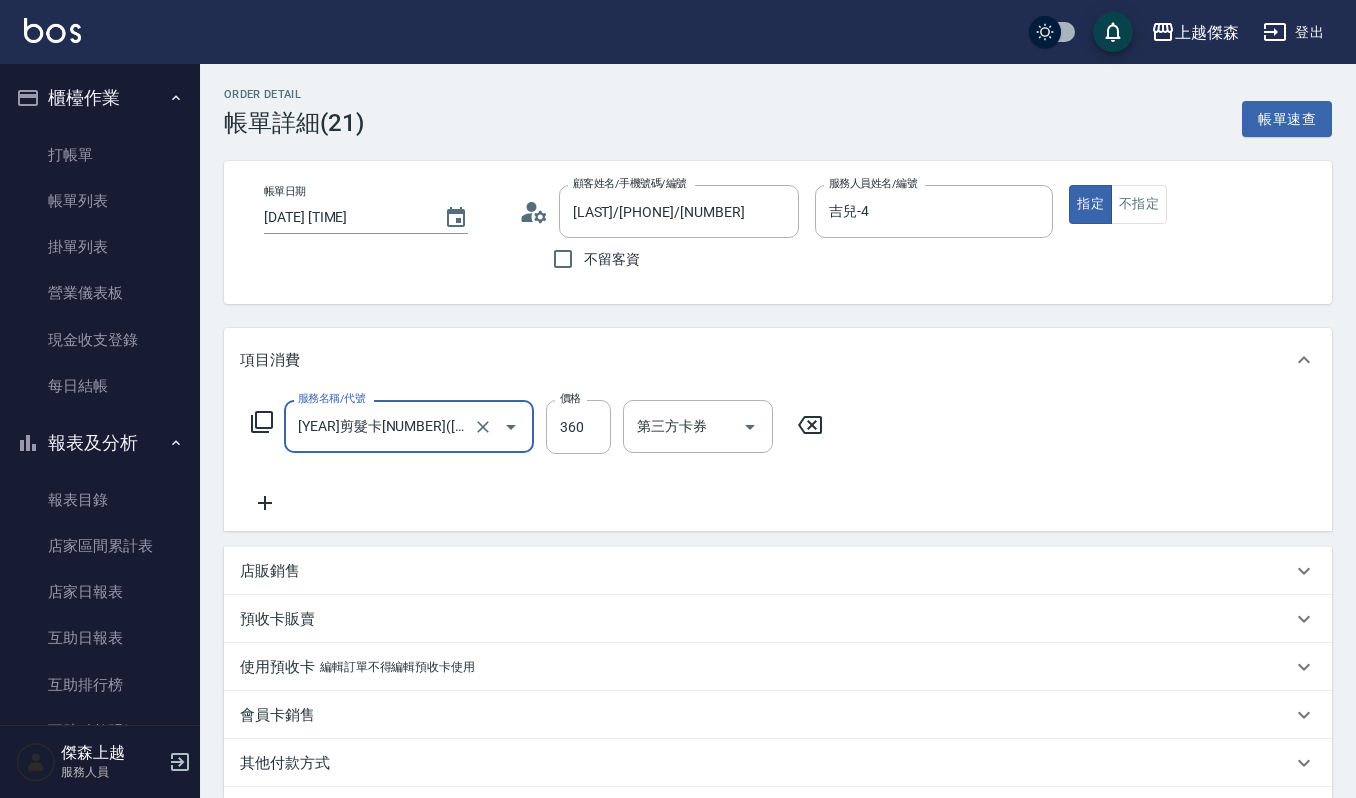 click on "2024剪髮卡400(312)" at bounding box center (381, 426) 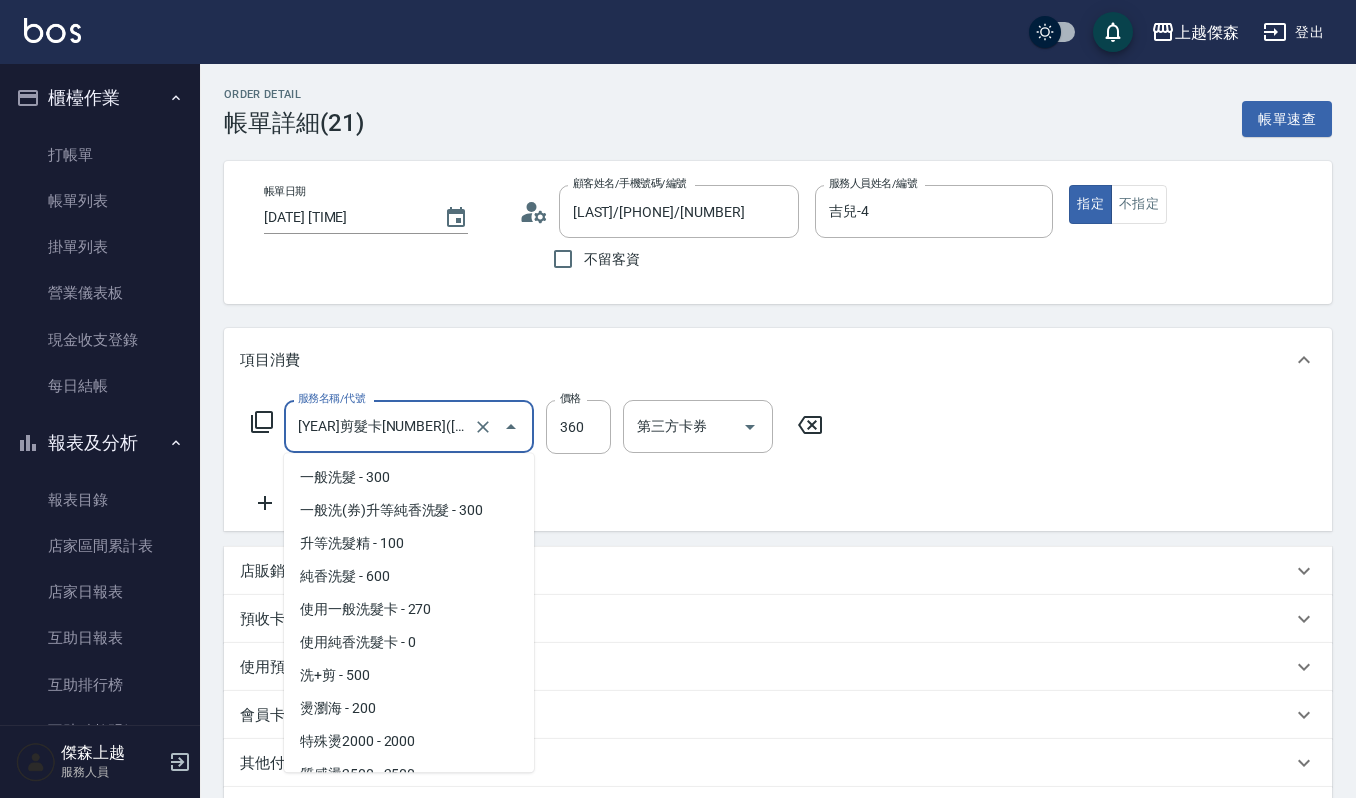 scroll, scrollTop: 514, scrollLeft: 0, axis: vertical 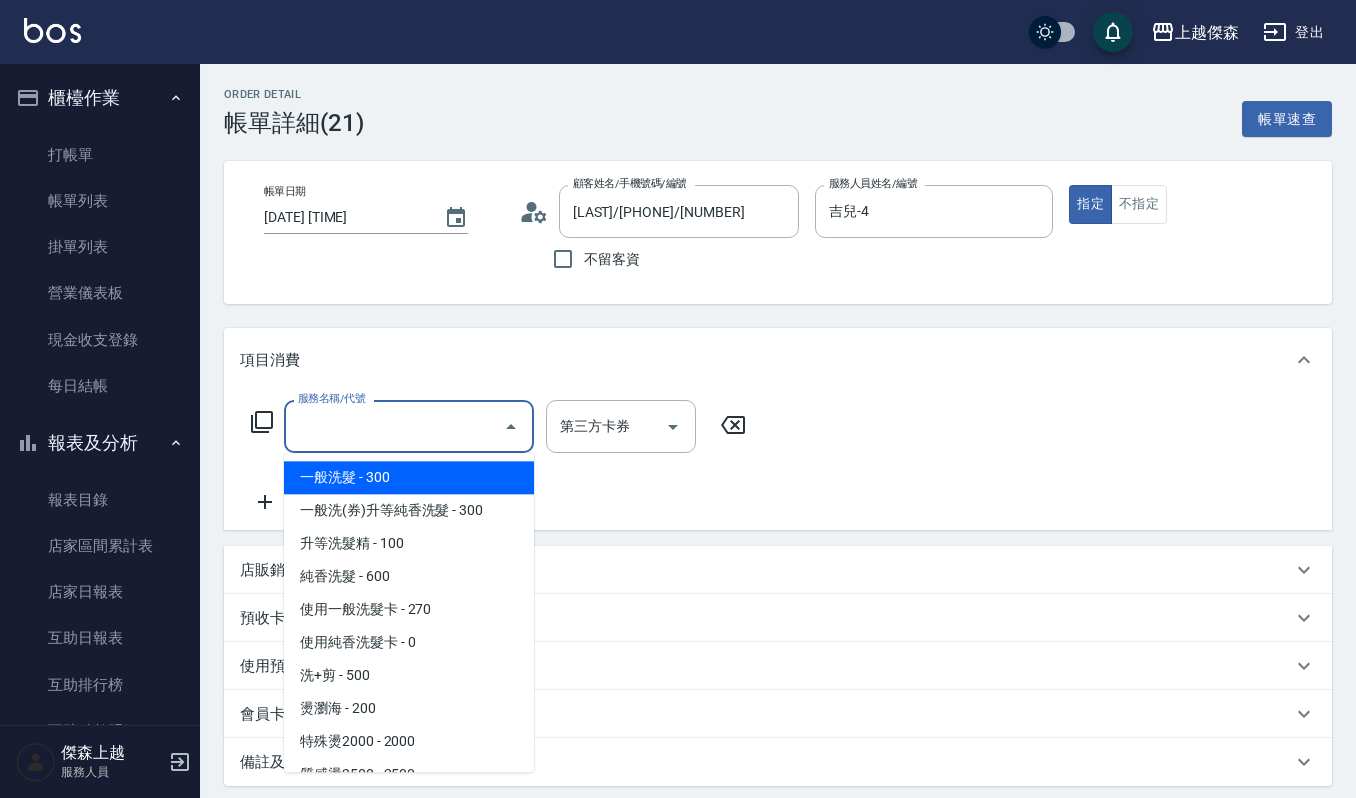 click on "服務名稱/代號" at bounding box center [394, 426] 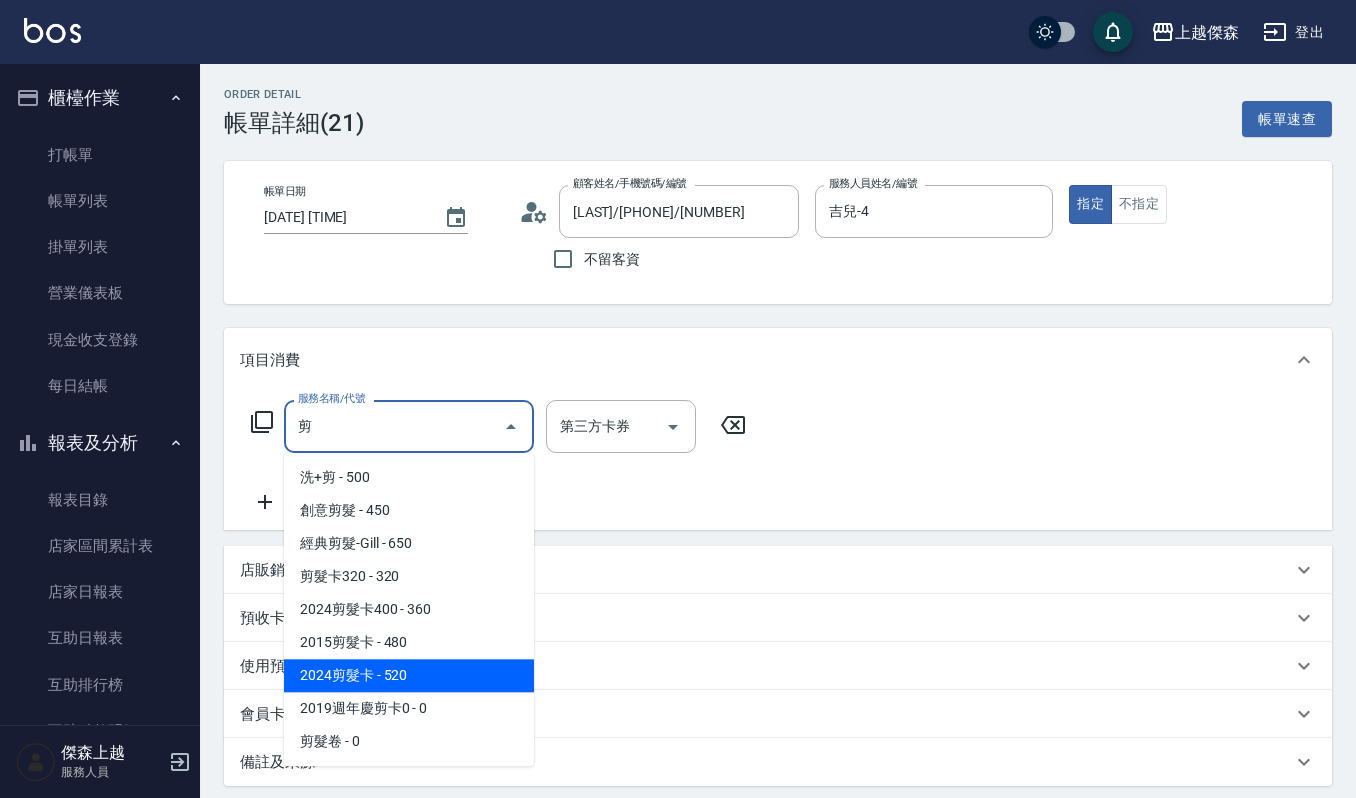 drag, startPoint x: 414, startPoint y: 658, endPoint x: 420, endPoint y: 676, distance: 18.973665 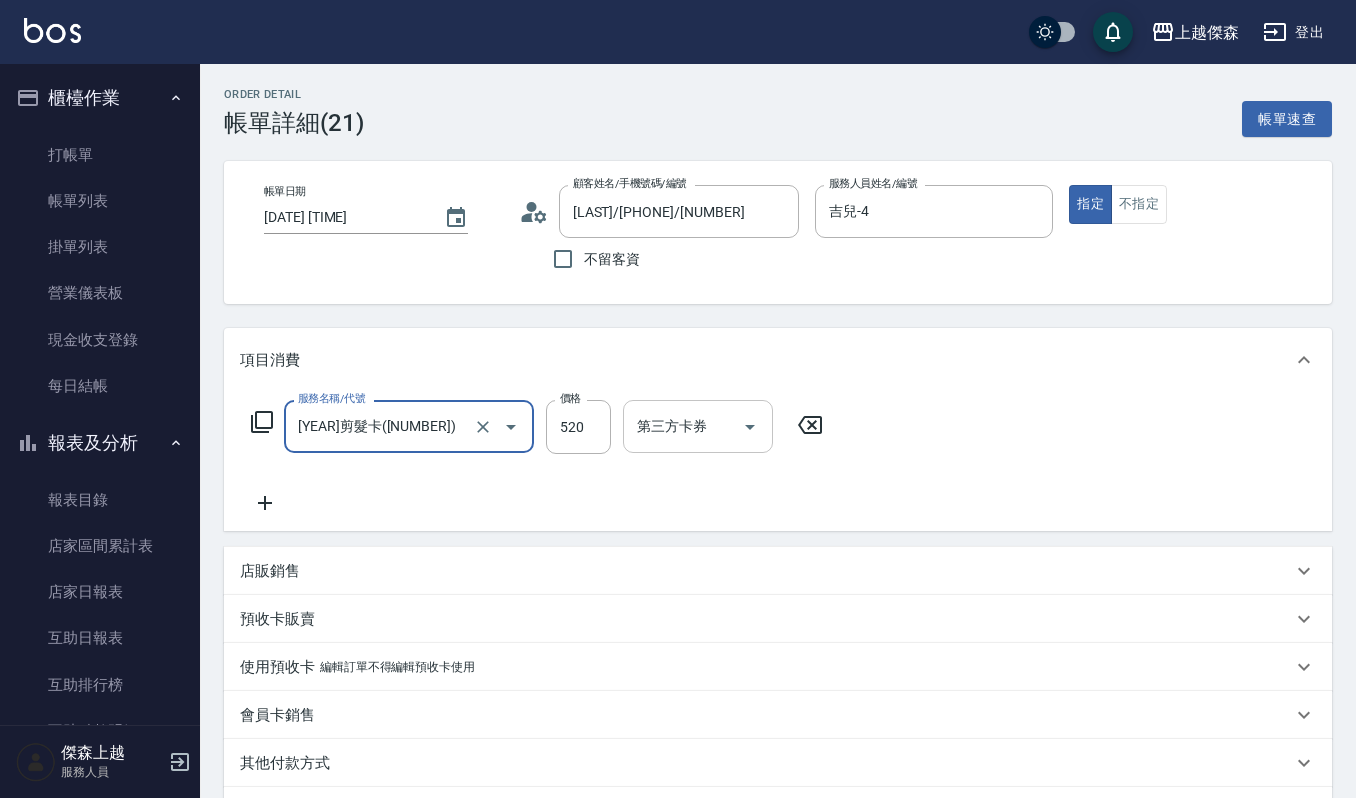 type on "2024剪髮卡(314)" 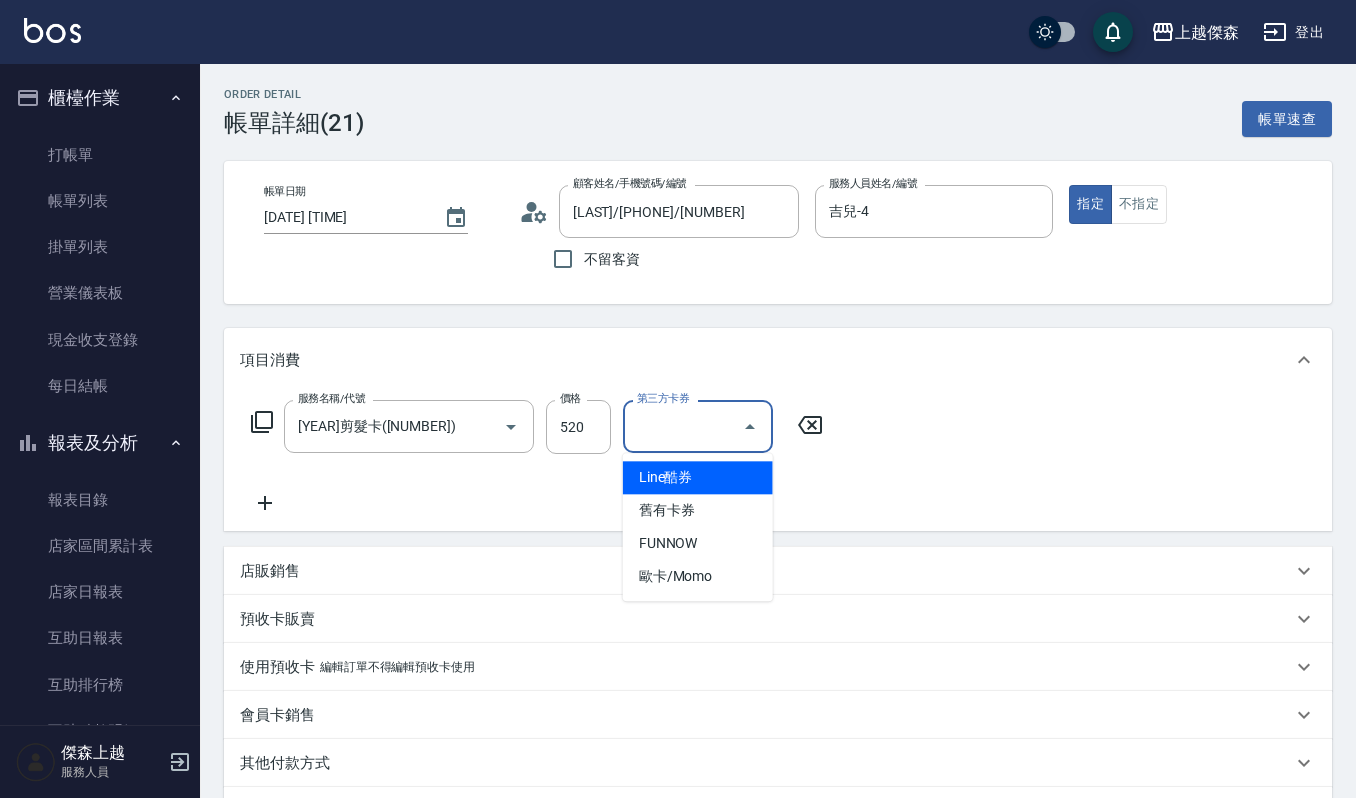 click on "第三方卡券" at bounding box center (683, 426) 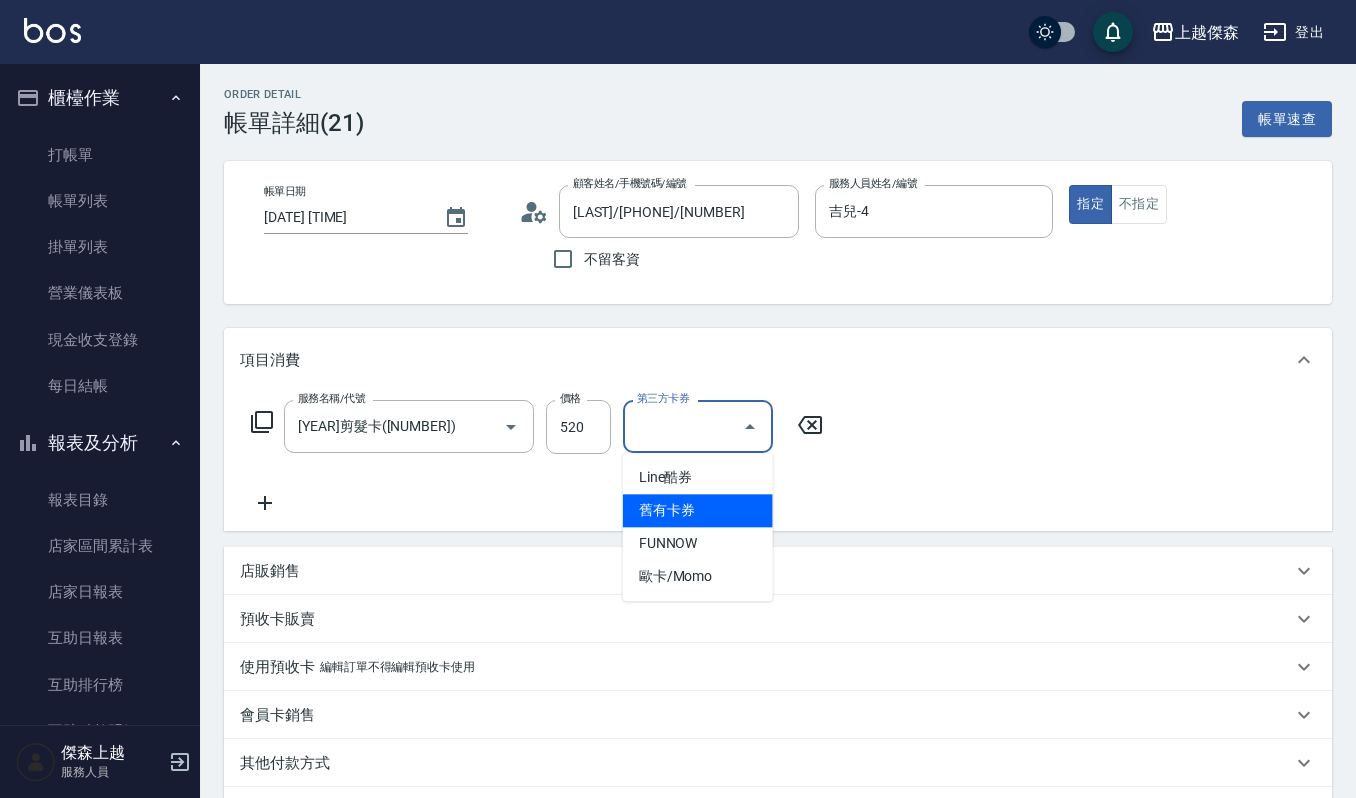click on "舊有卡券" at bounding box center [698, 510] 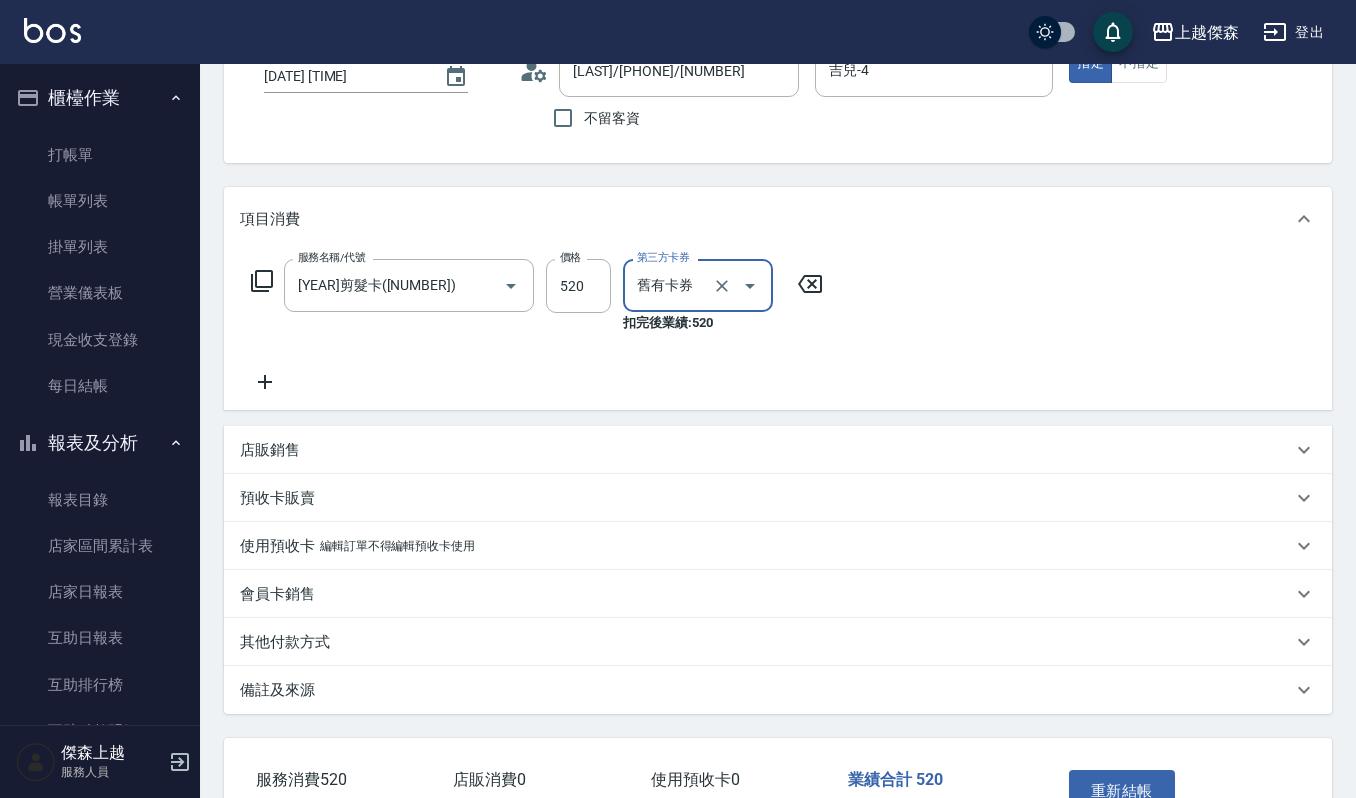 scroll, scrollTop: 268, scrollLeft: 0, axis: vertical 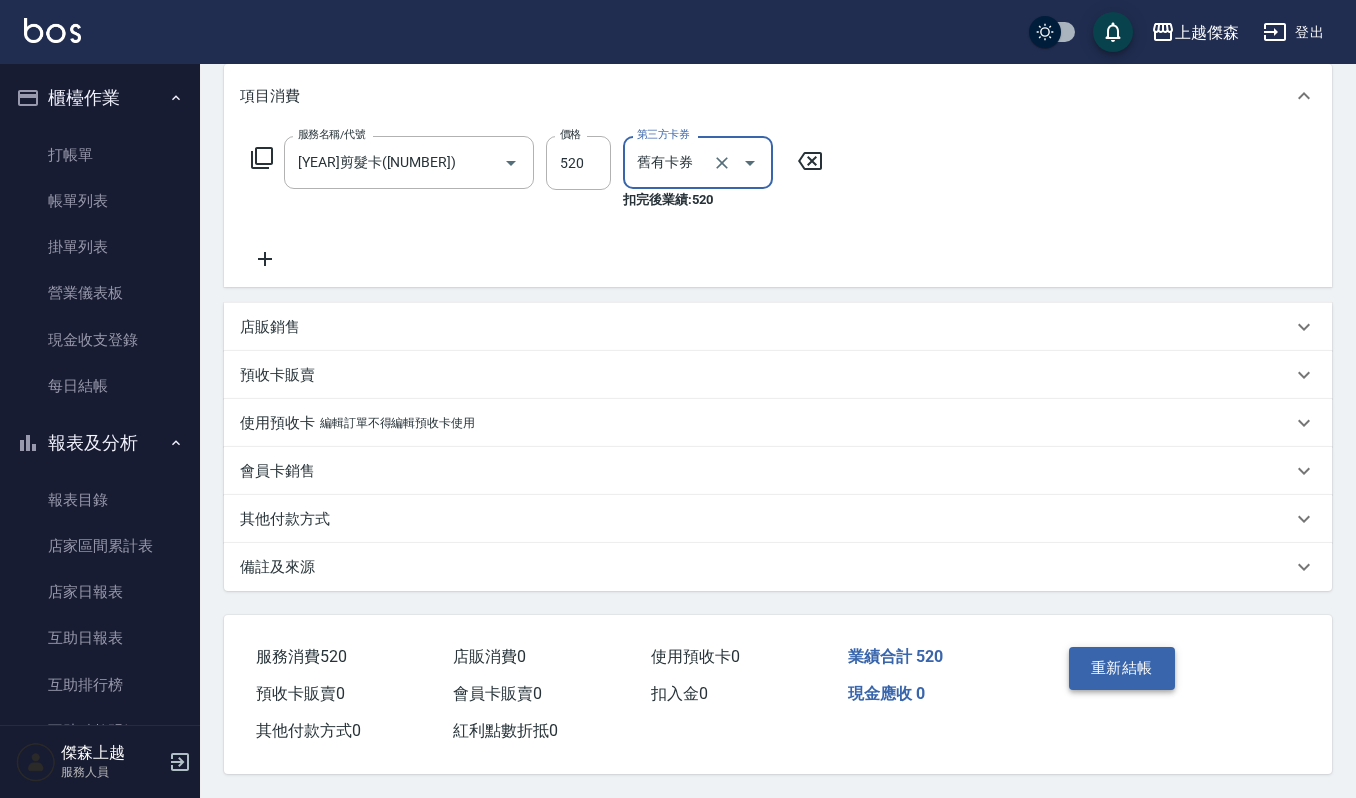 click on "重新結帳" at bounding box center (1122, 668) 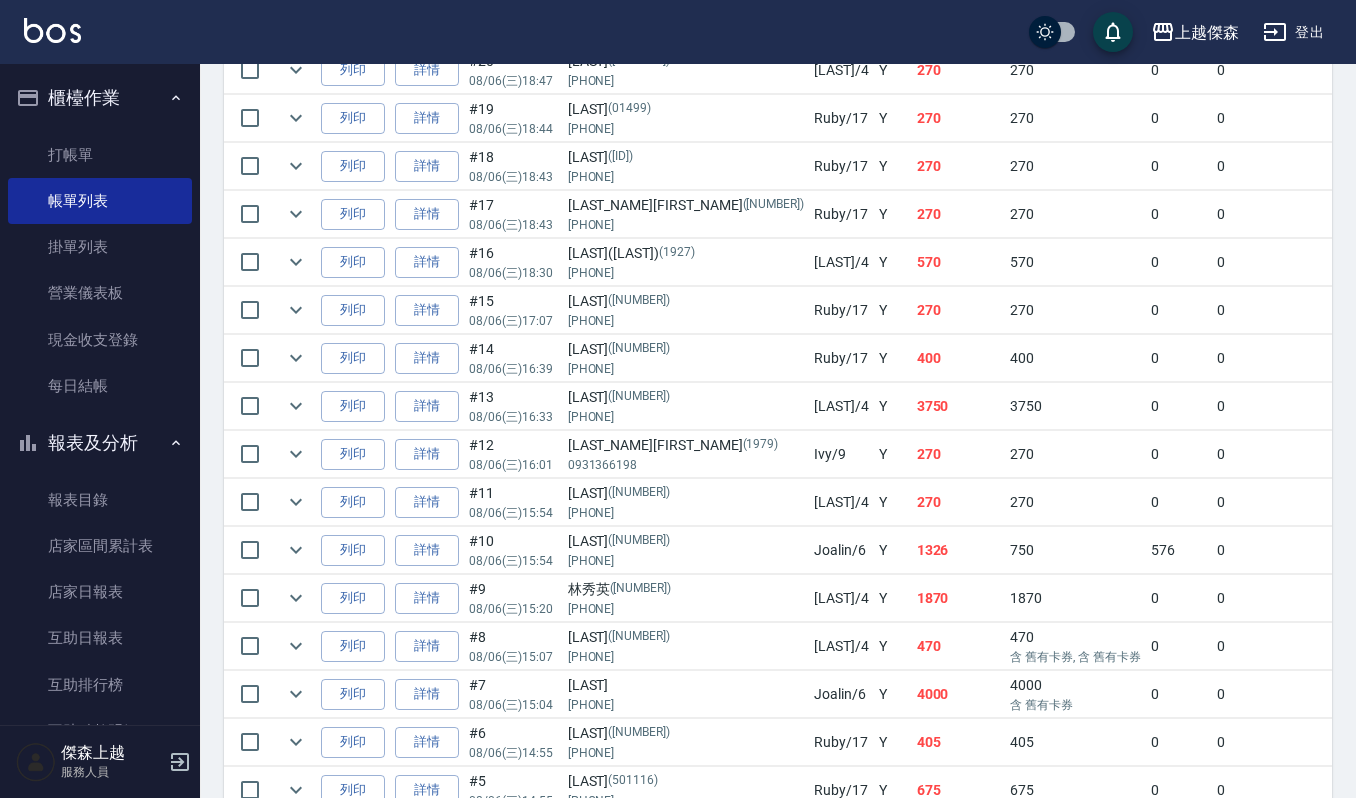 scroll, scrollTop: 0, scrollLeft: 0, axis: both 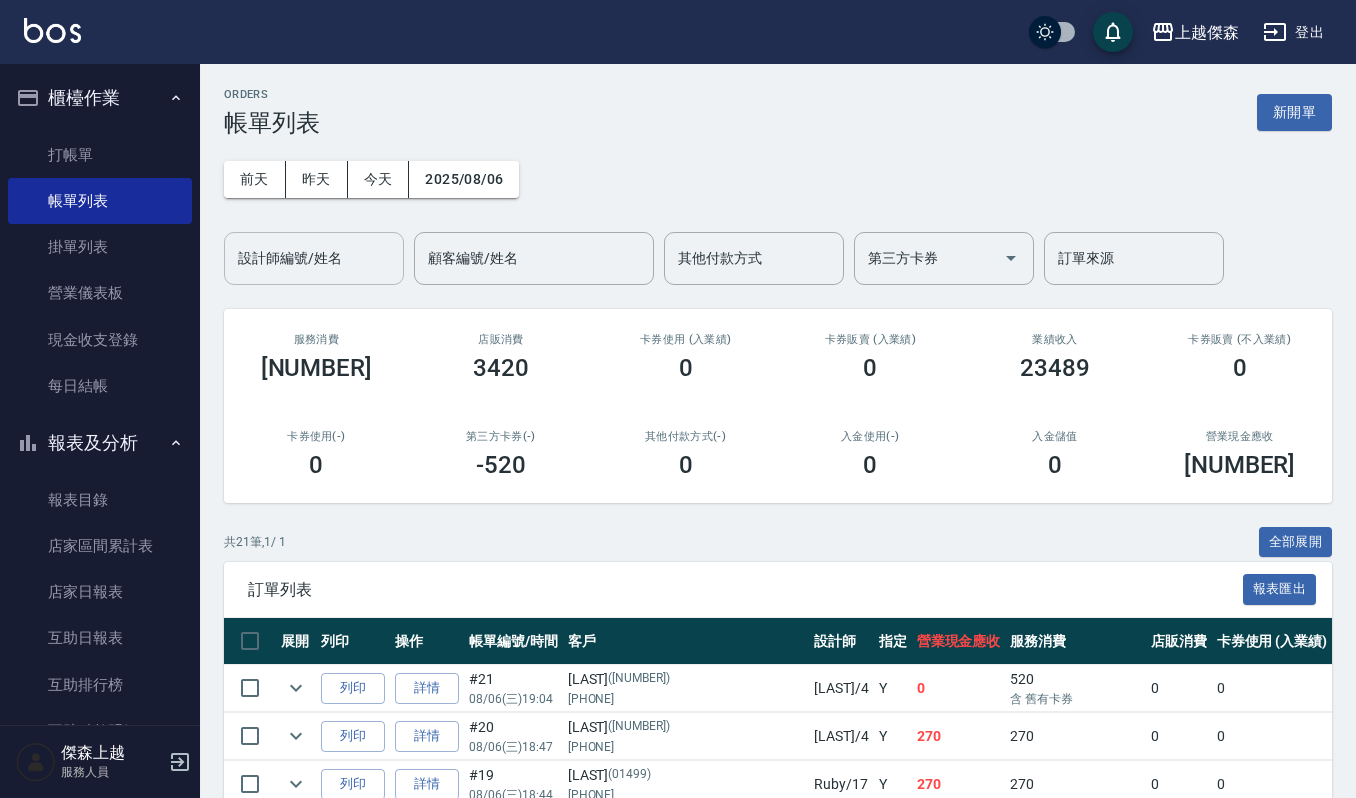 click on "設計師編號/姓名" at bounding box center [314, 258] 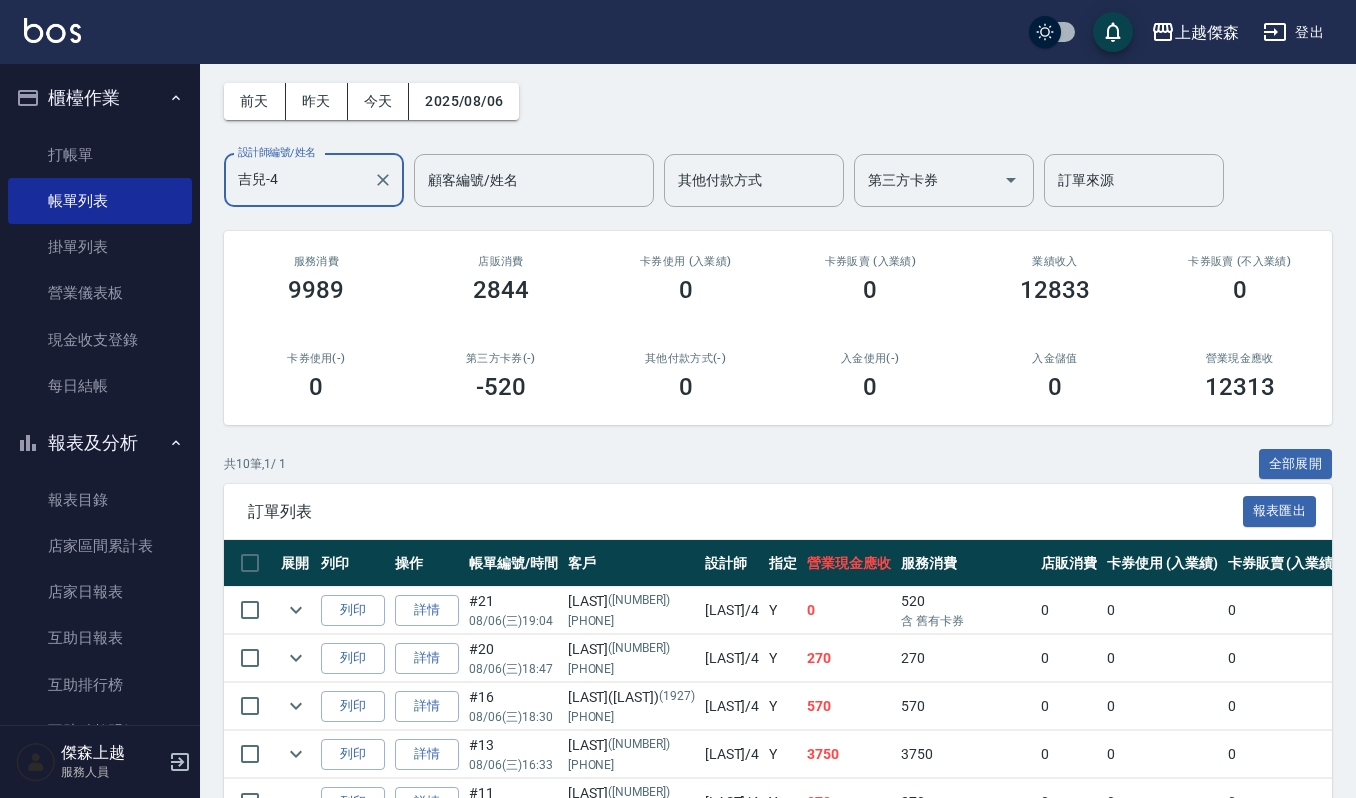 scroll, scrollTop: 0, scrollLeft: 0, axis: both 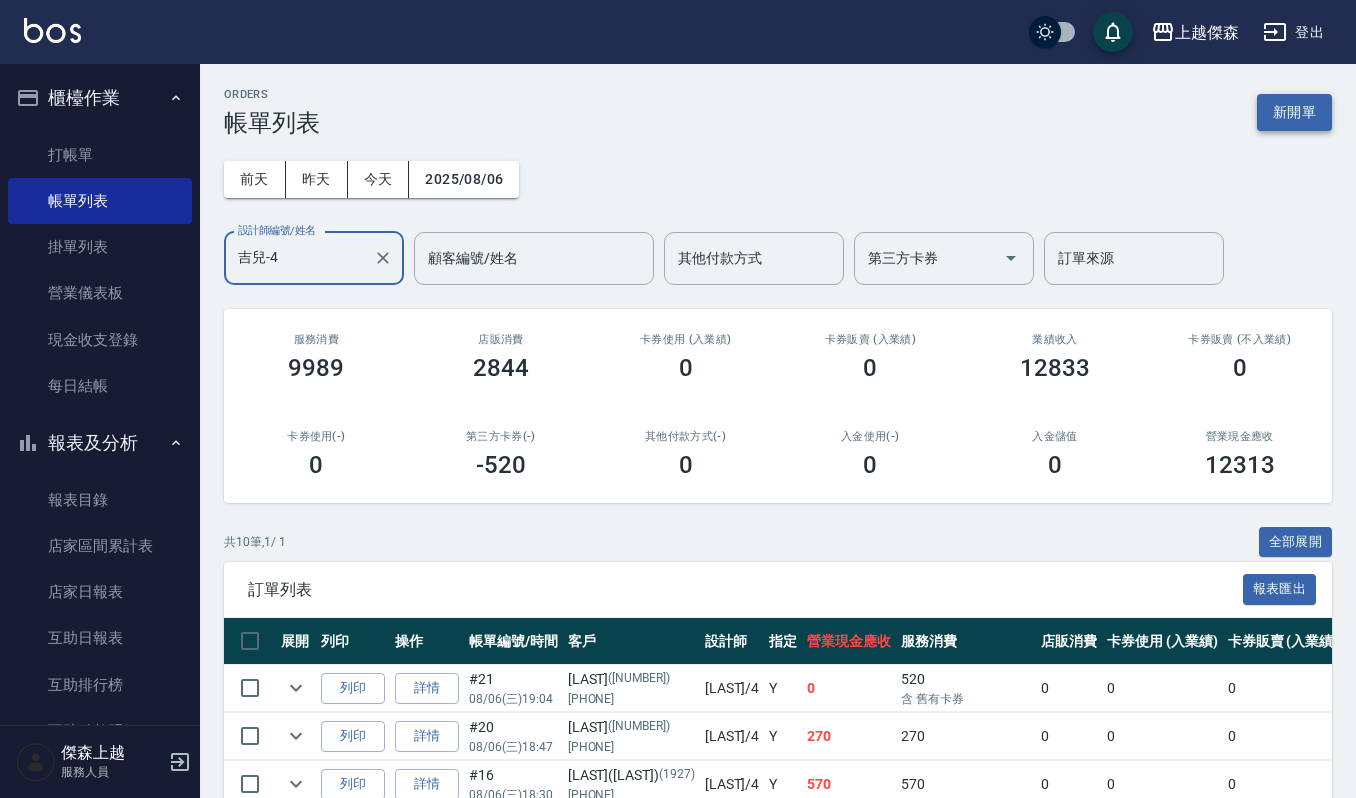 type on "吉兒-4" 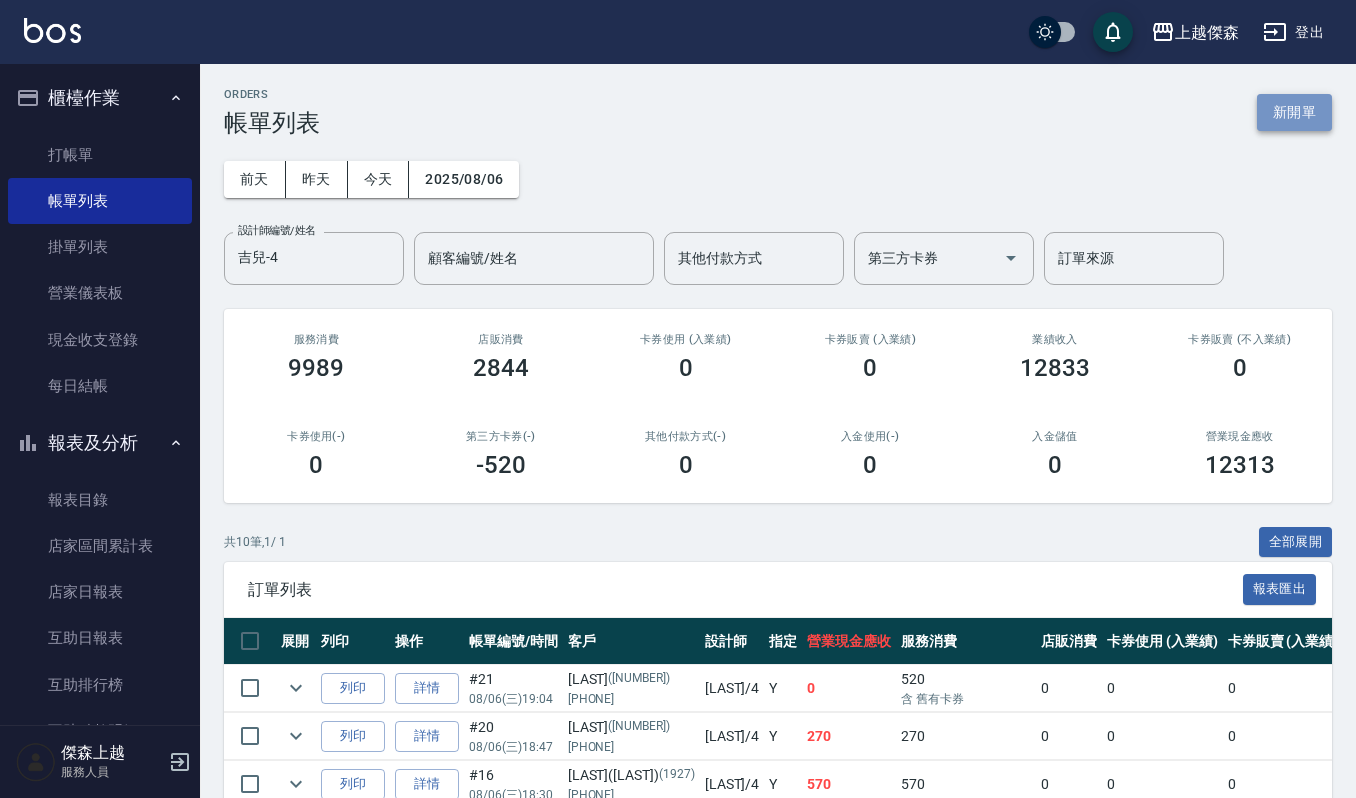 click on "新開單" at bounding box center (1294, 112) 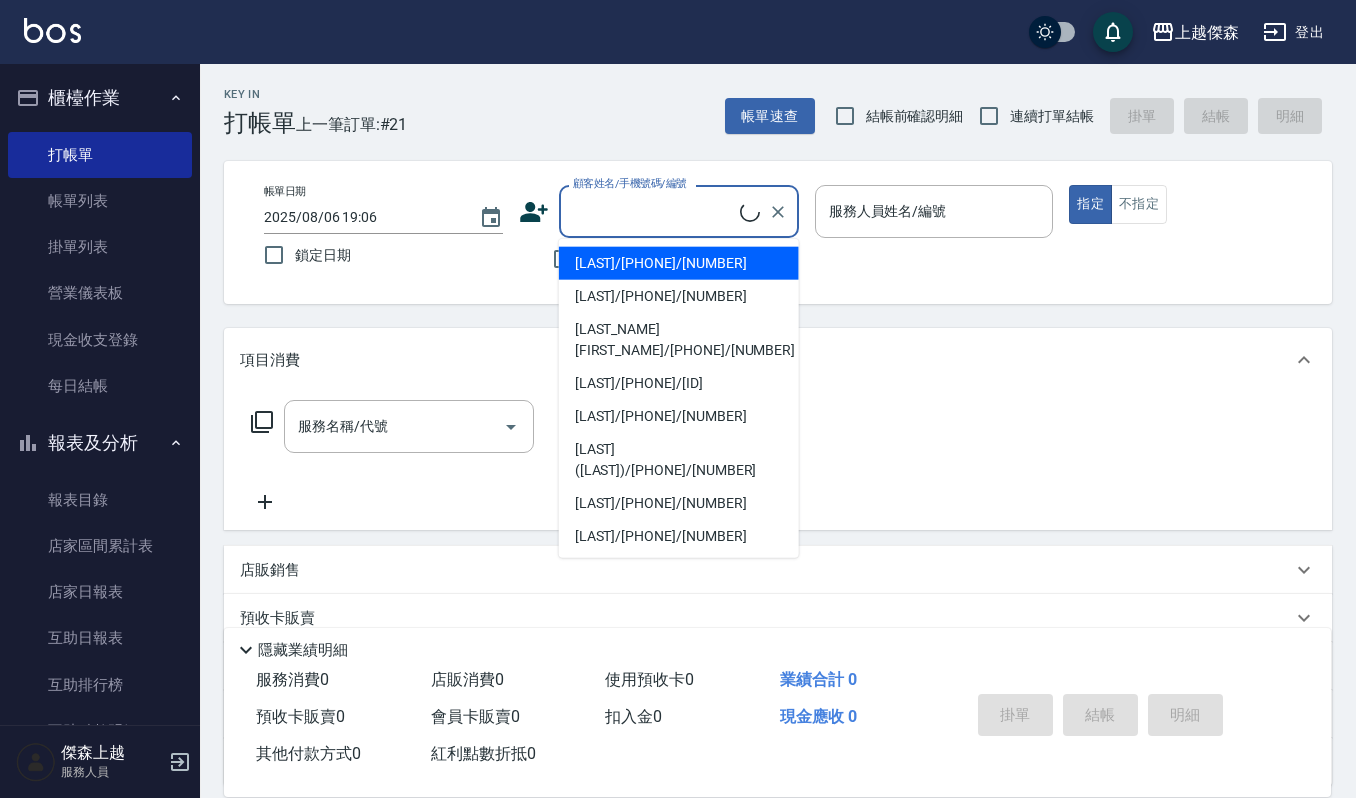click on "顧客姓名/手機號碼/編號" at bounding box center (654, 211) 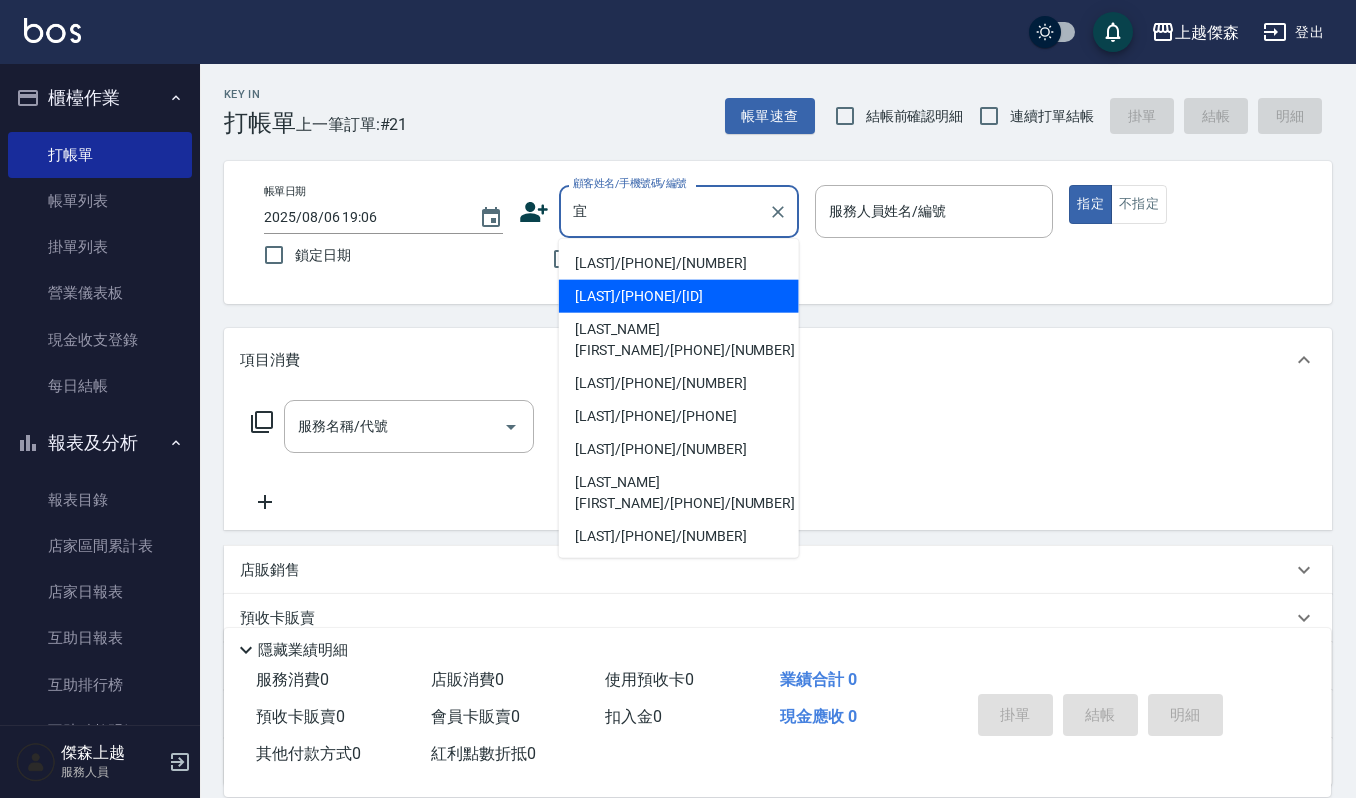 click on "劉宜侑/0920473477/VIP2337" at bounding box center [679, 296] 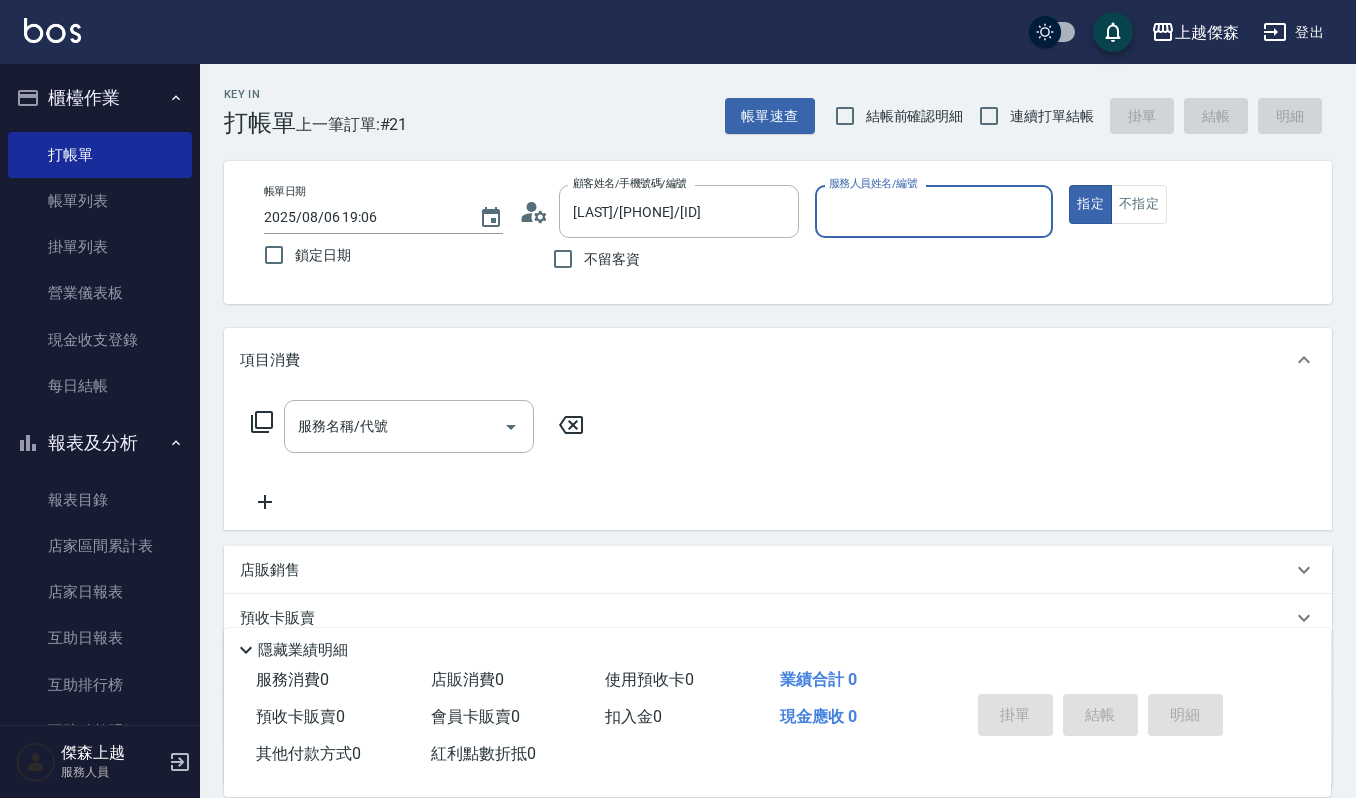 type on "吉兒-4" 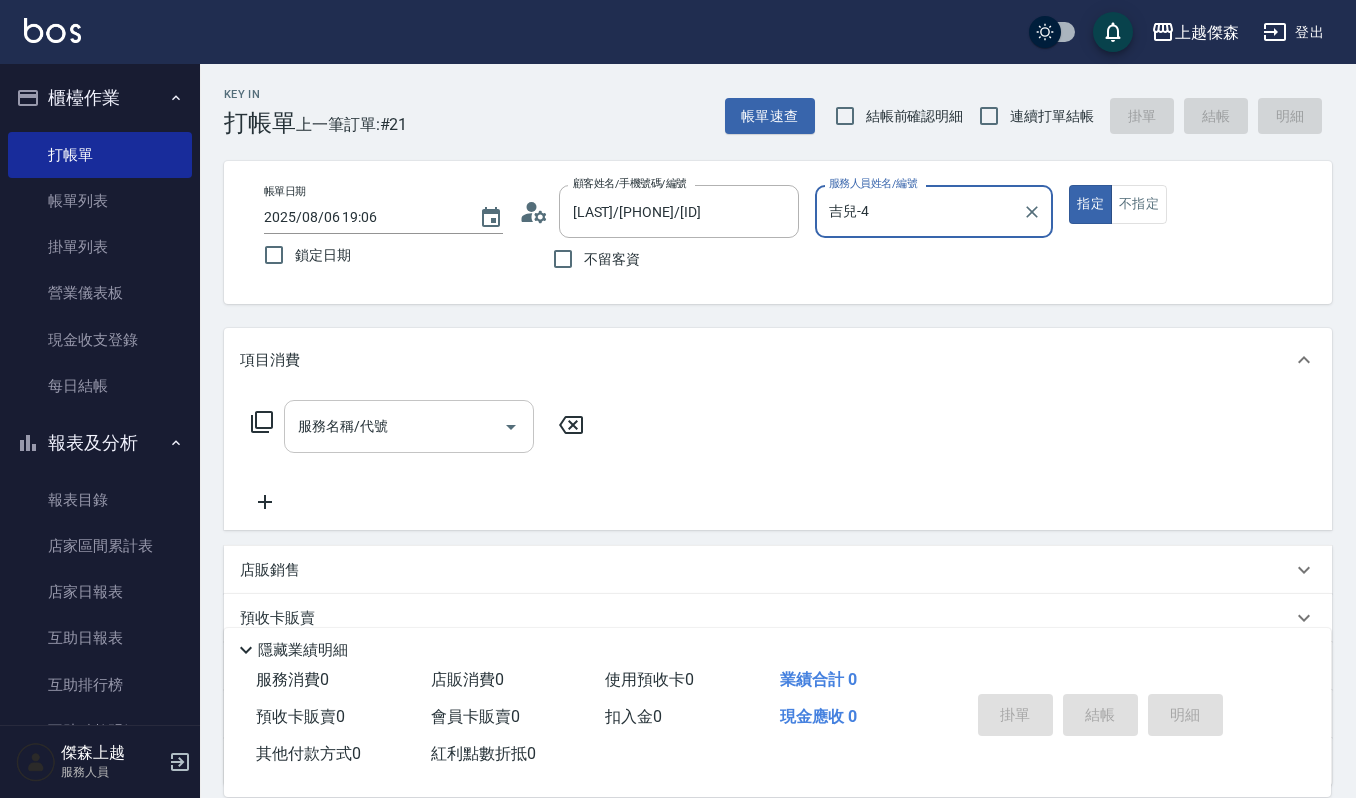 click on "服務名稱/代號" at bounding box center [394, 426] 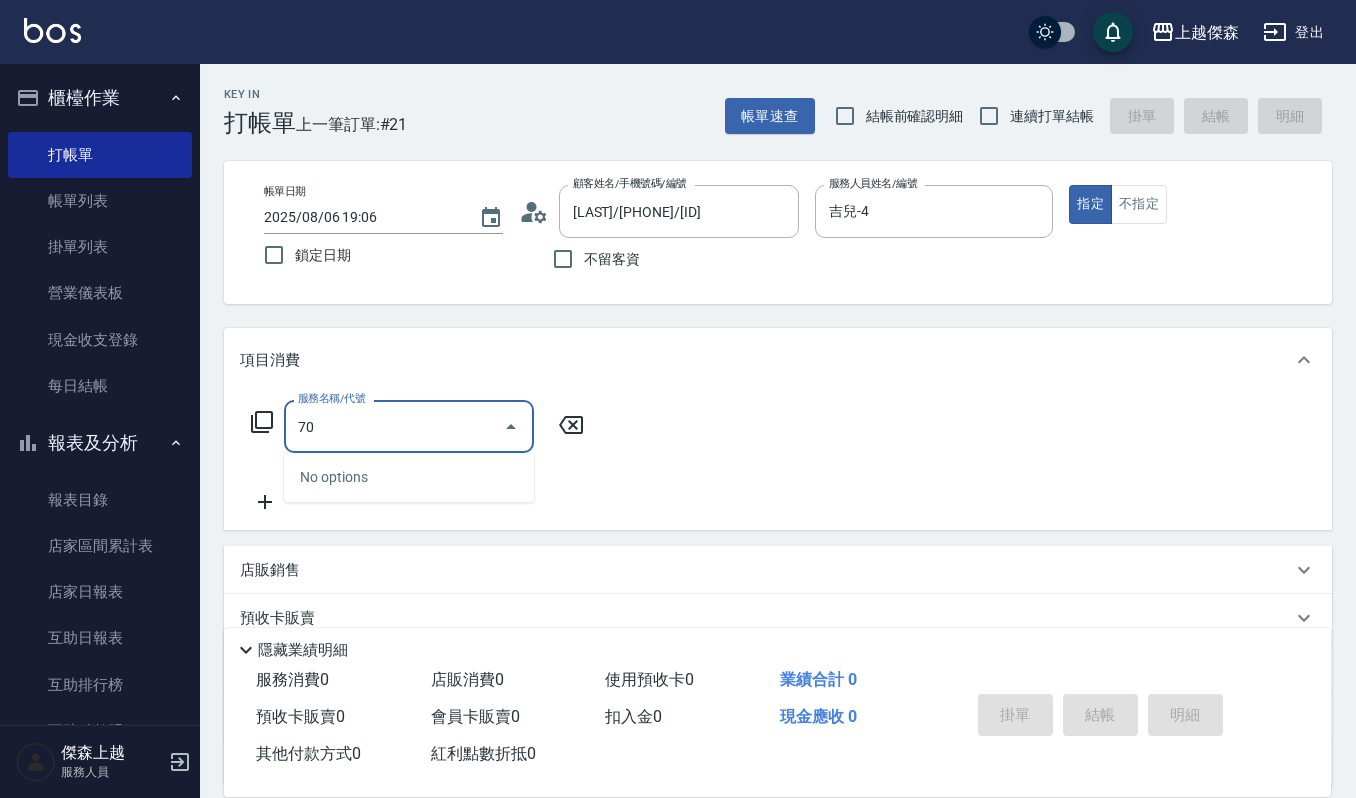 type on "701" 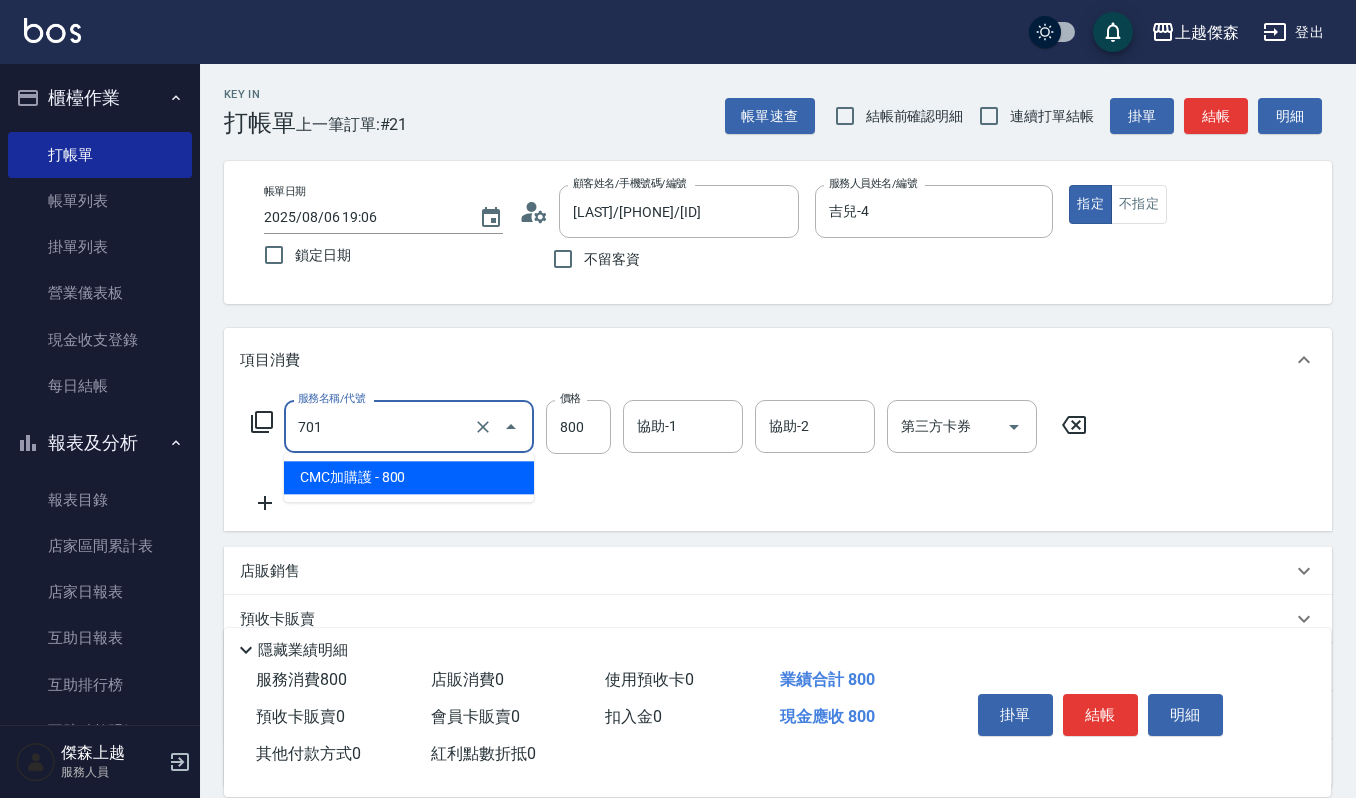 drag, startPoint x: 377, startPoint y: 428, endPoint x: 81, endPoint y: 456, distance: 297.32138 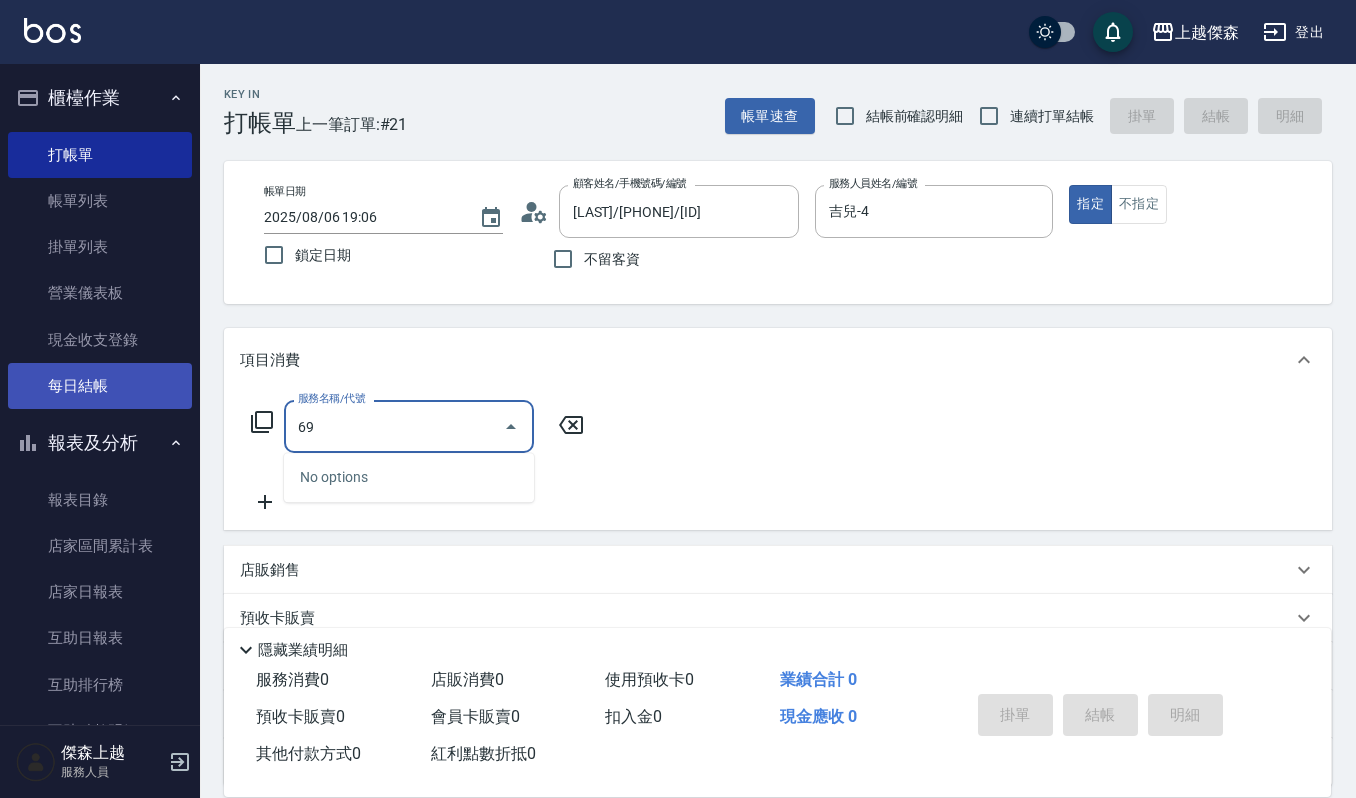 type on "699" 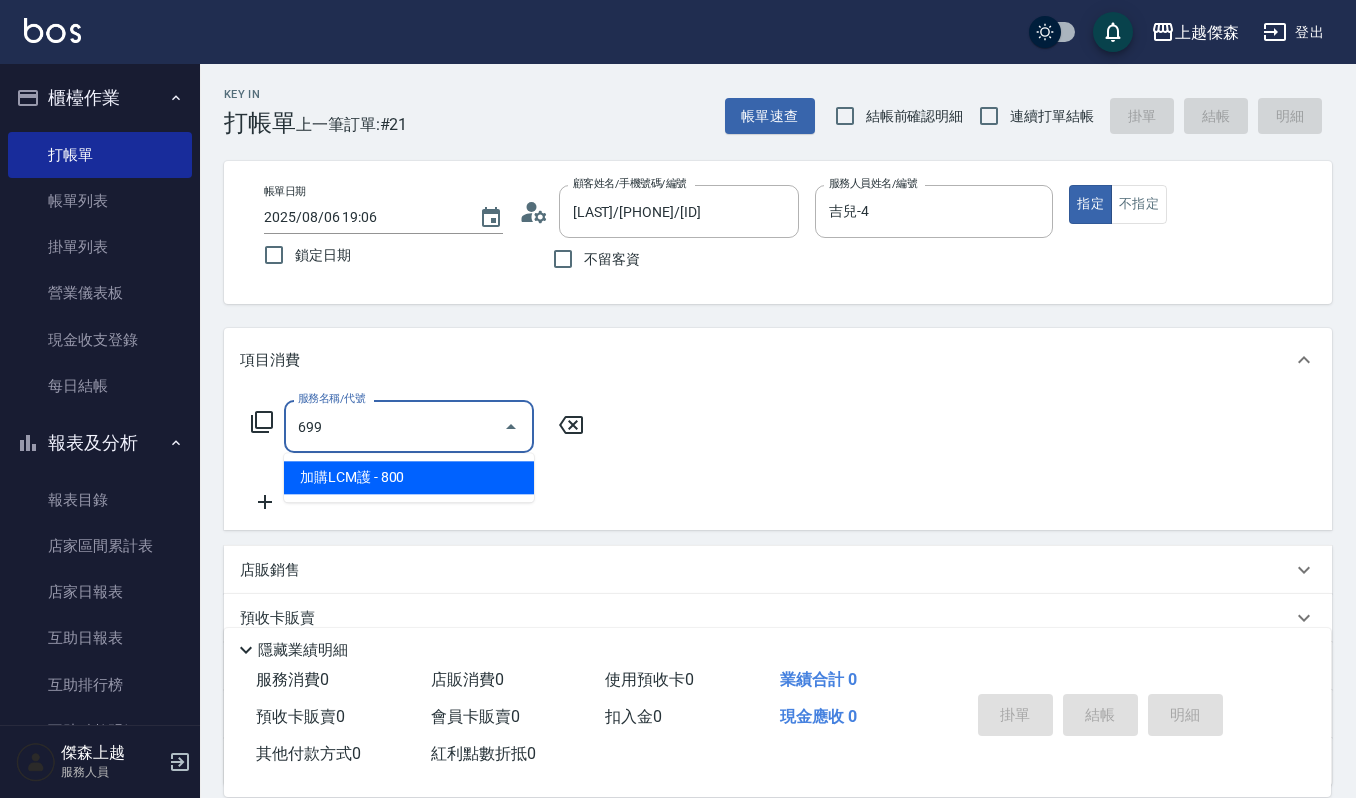 drag, startPoint x: 338, startPoint y: 422, endPoint x: 241, endPoint y: 412, distance: 97.5141 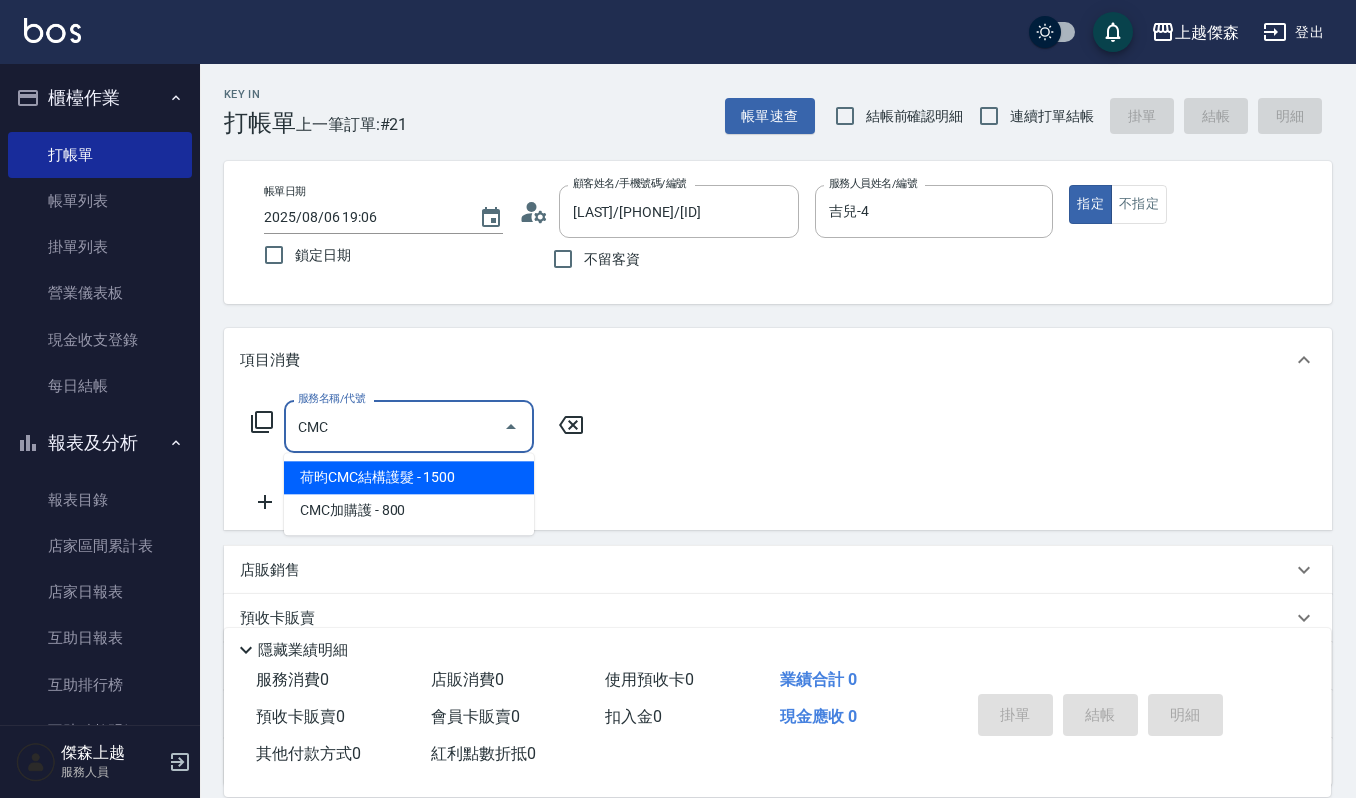 click on "荷昀CMC結構護髮 - 1500" at bounding box center (409, 477) 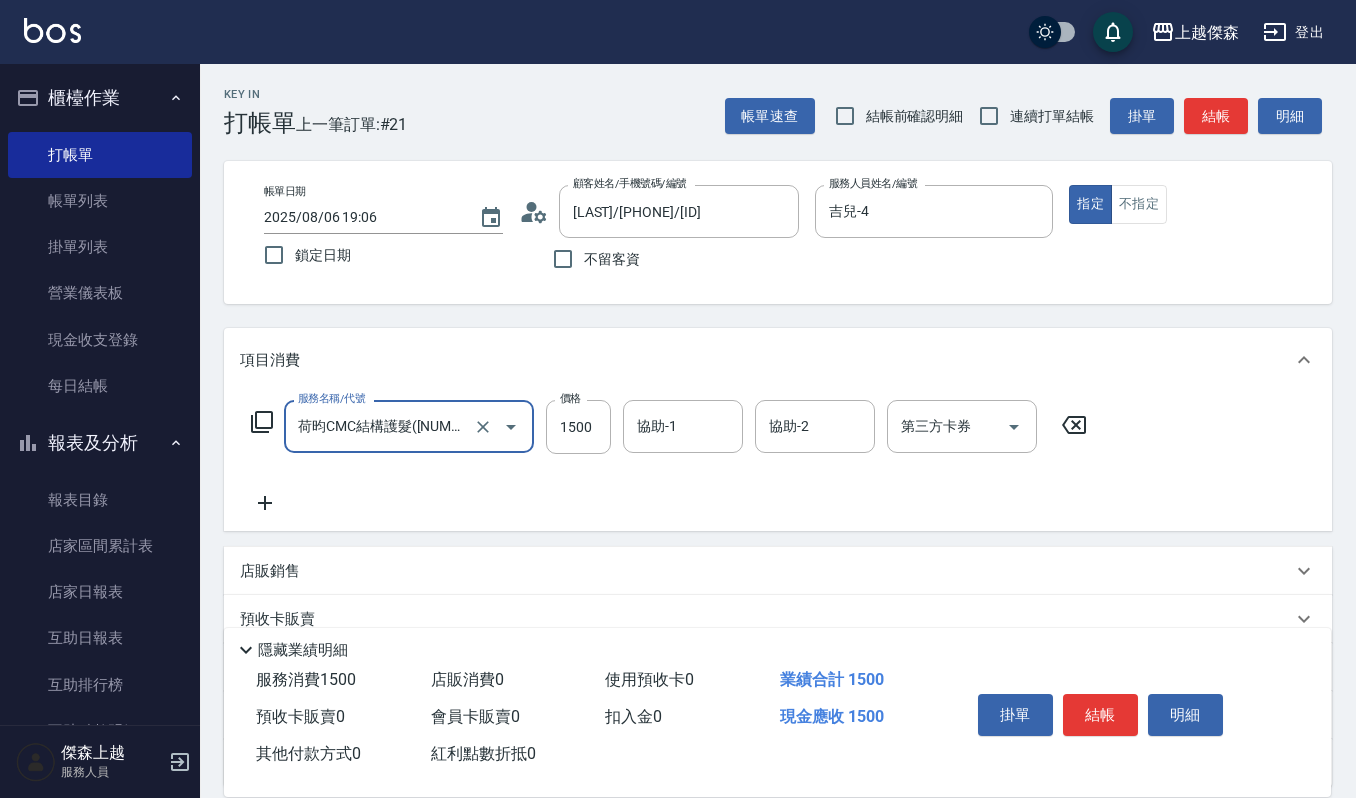 click at bounding box center [511, 427] 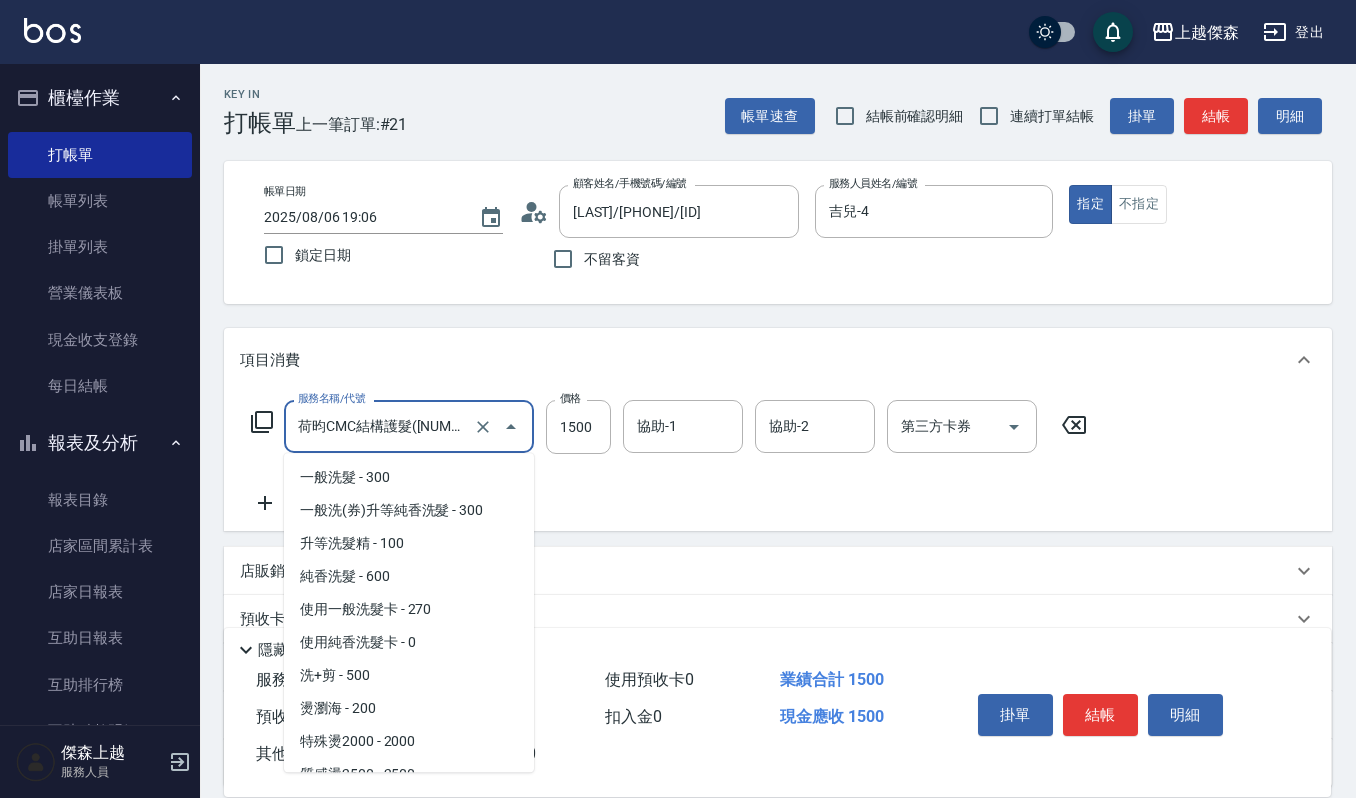 scroll, scrollTop: 2502, scrollLeft: 0, axis: vertical 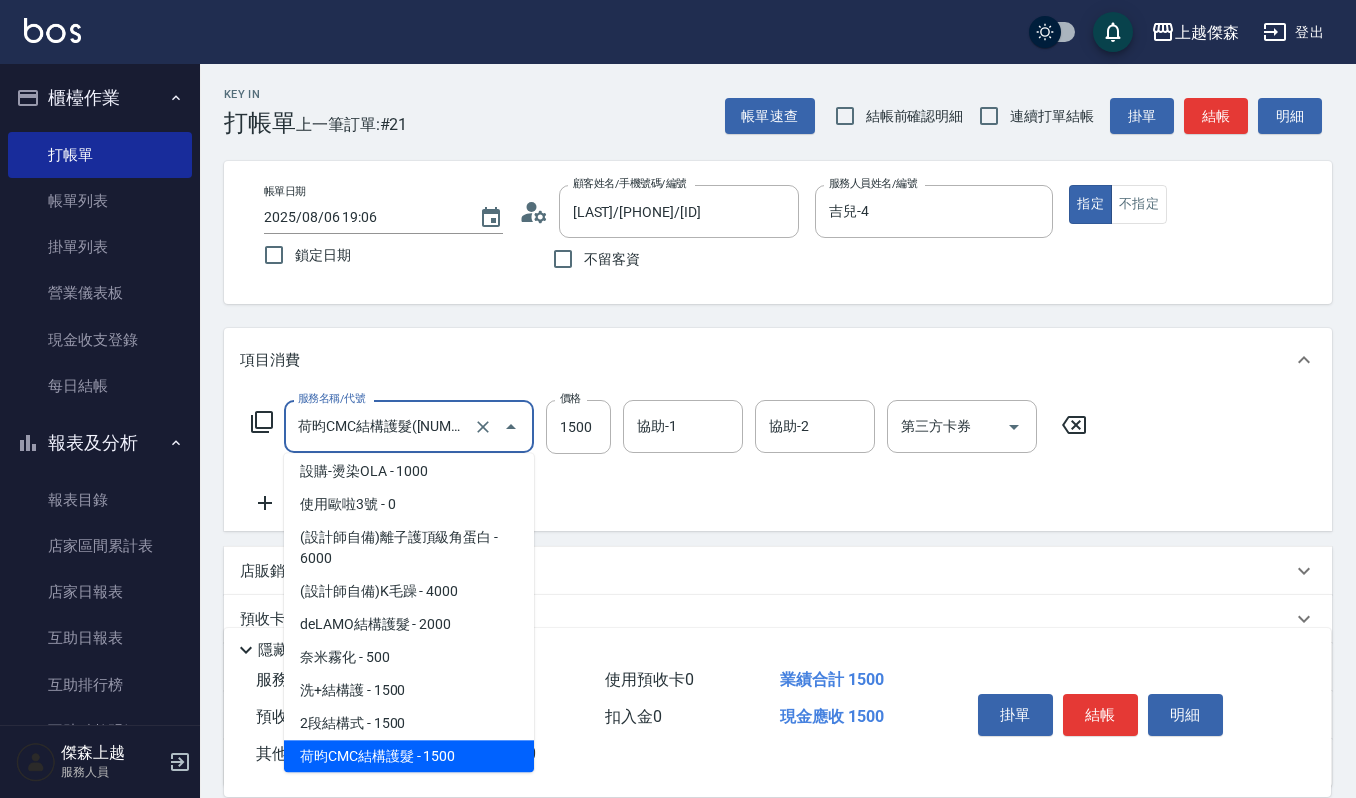 click on "荷昀CMC結構護髮(585)" at bounding box center (381, 426) 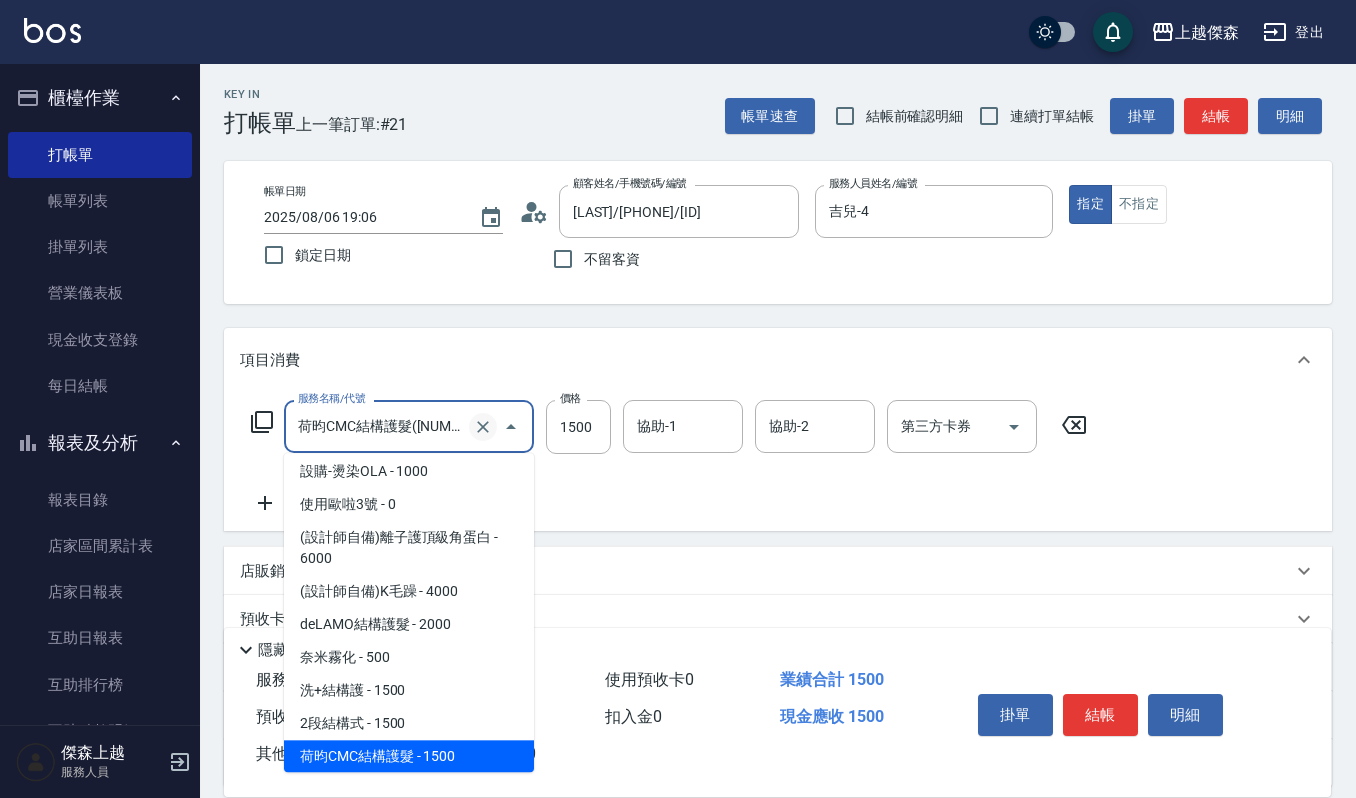 click 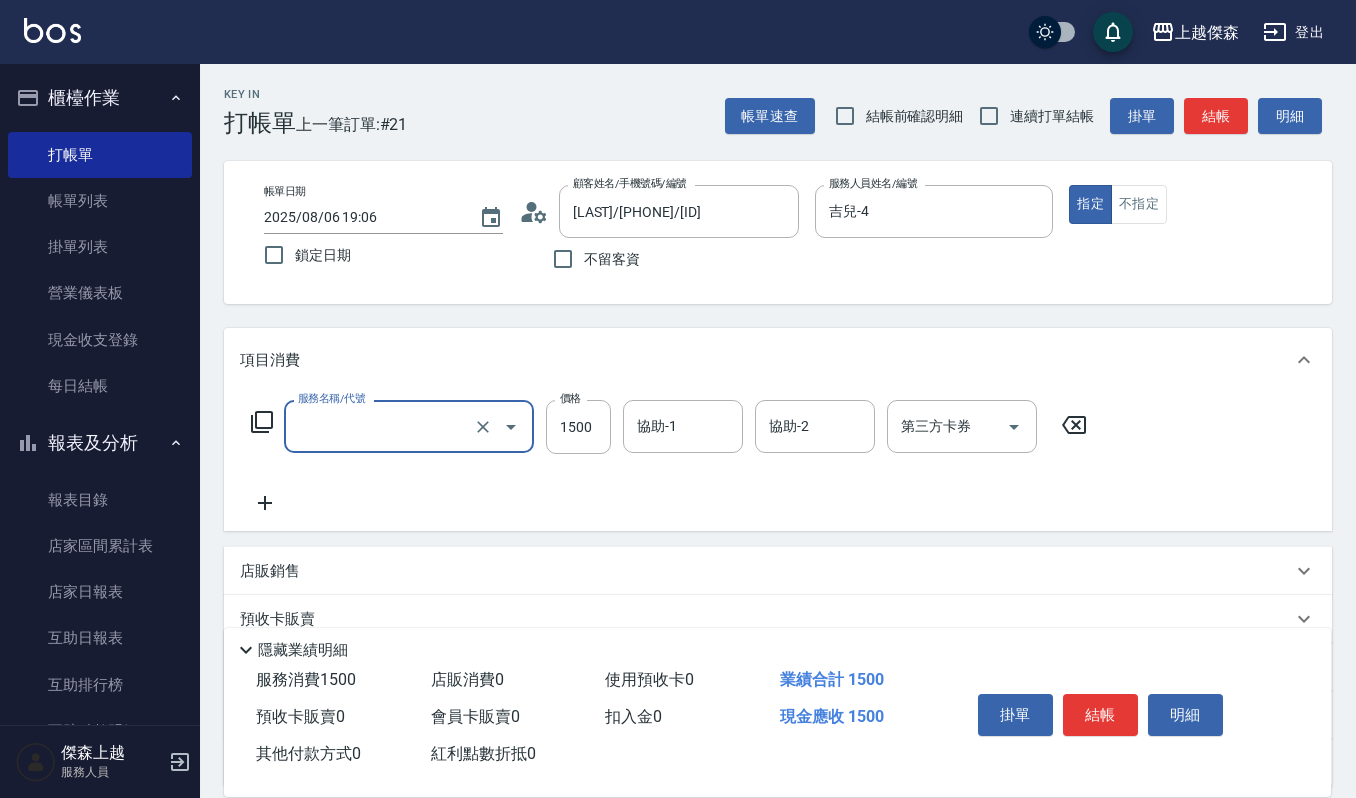 click on "服務名稱/代號" at bounding box center [381, 426] 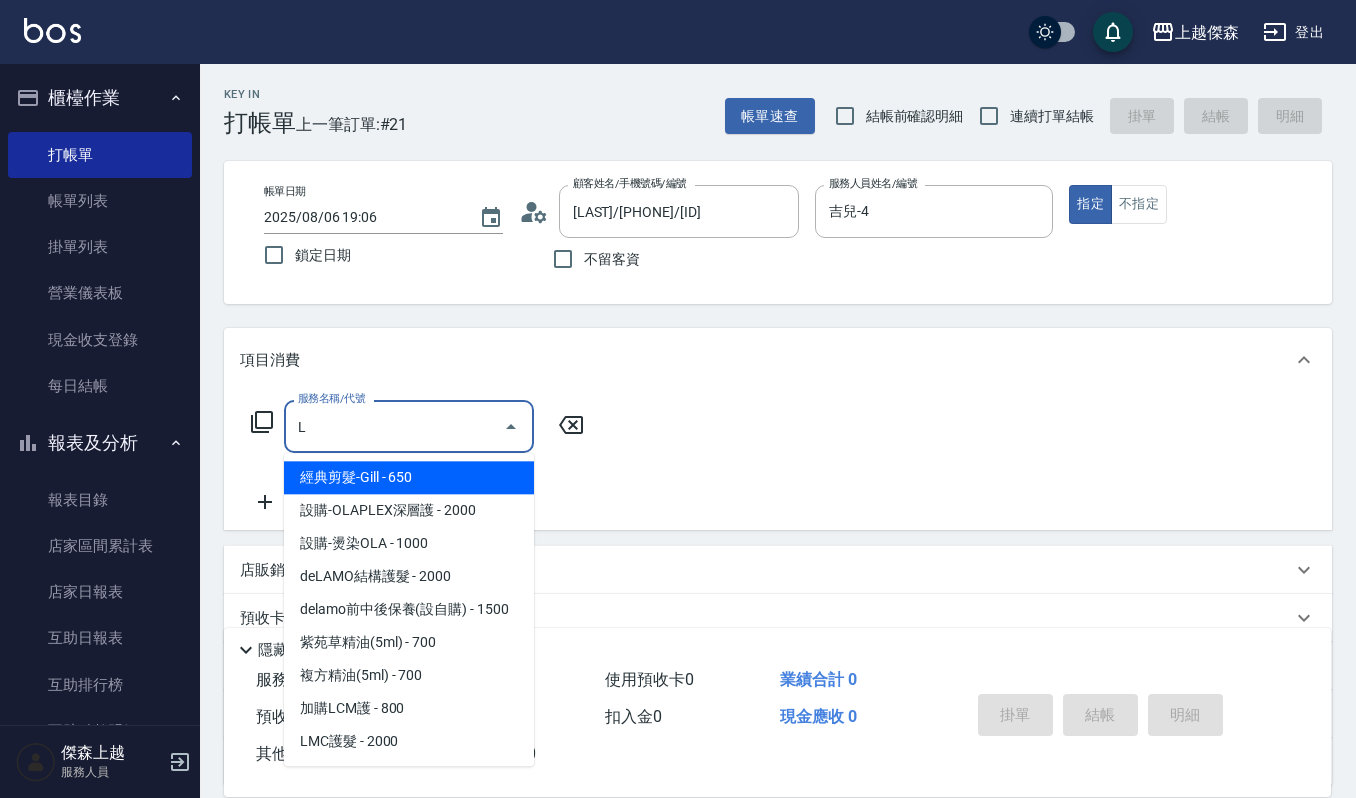 scroll, scrollTop: 8, scrollLeft: 0, axis: vertical 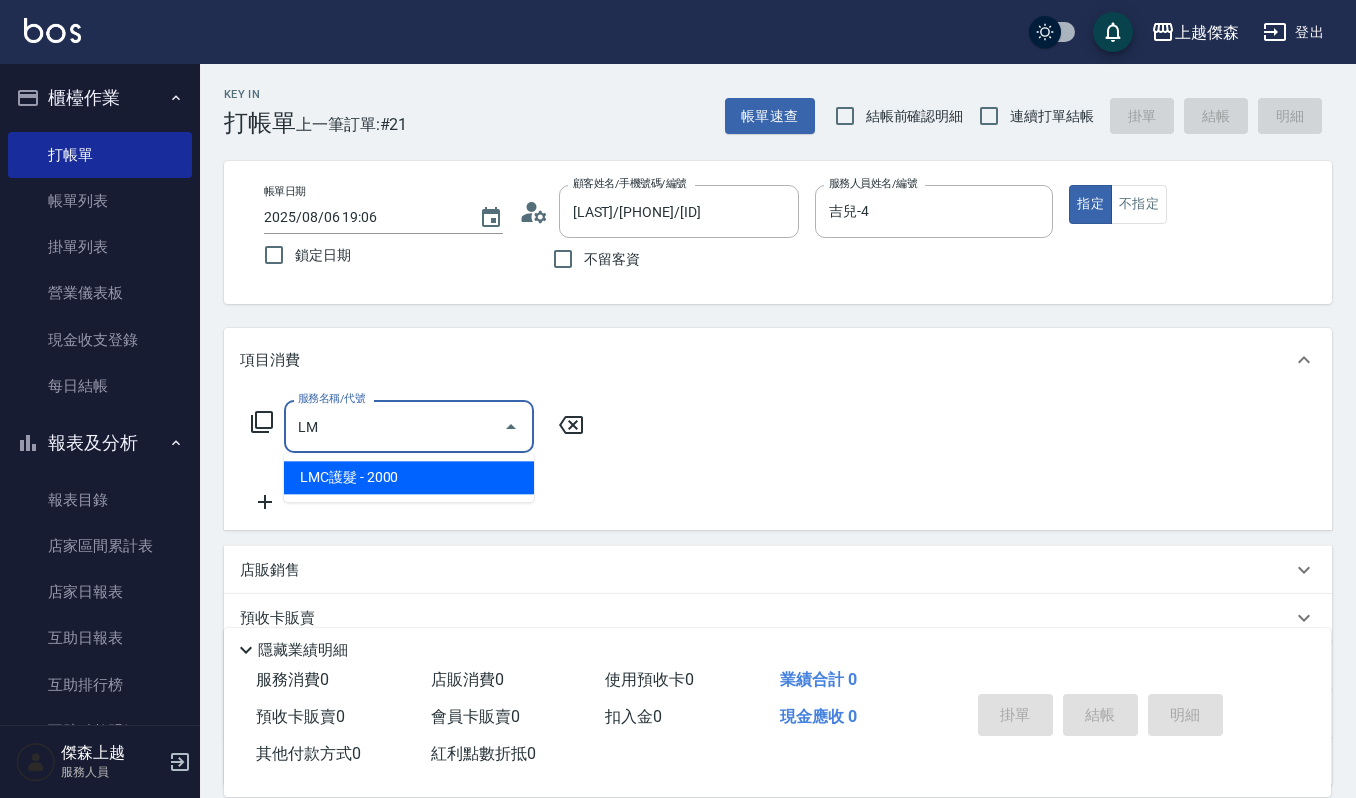 click on "LMC護髮 - 2000" at bounding box center (409, 477) 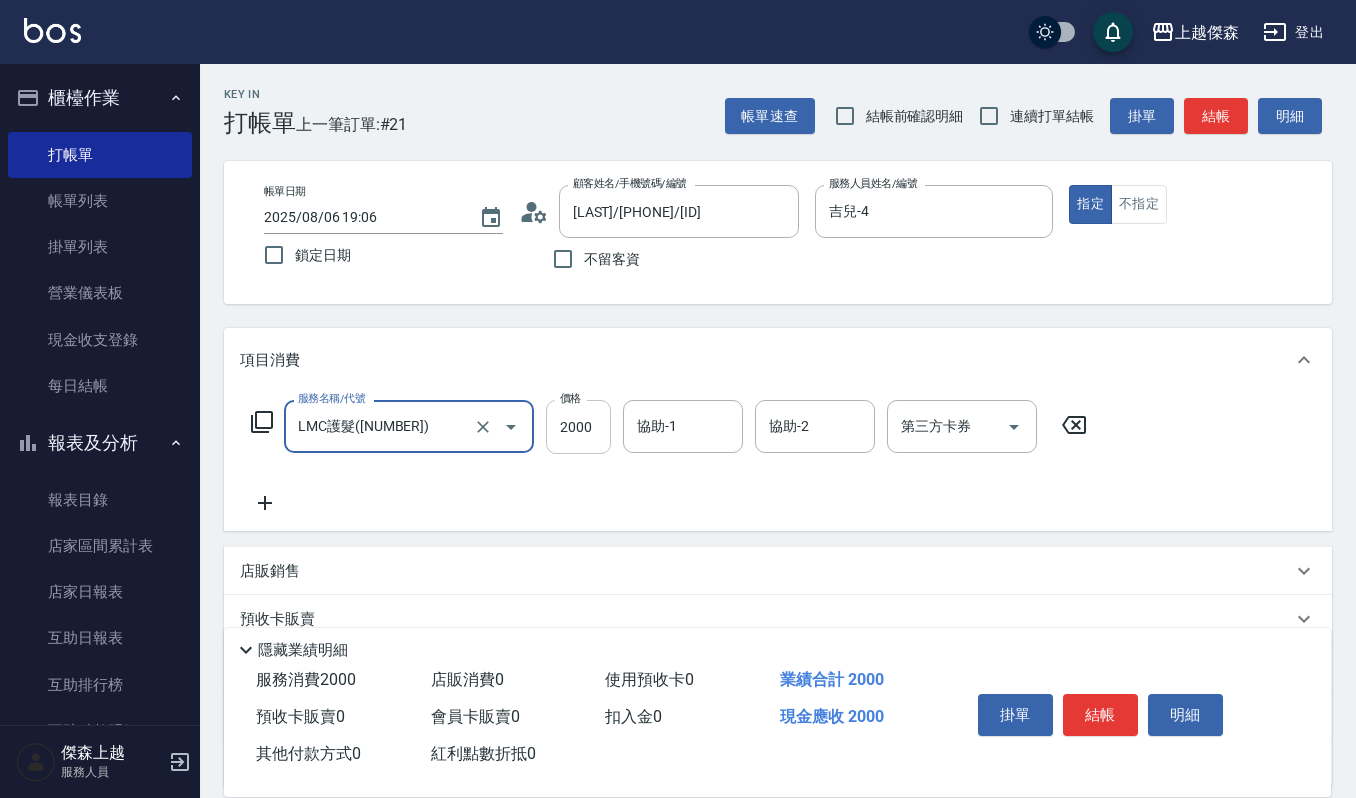 type on "LMC護髮(800)" 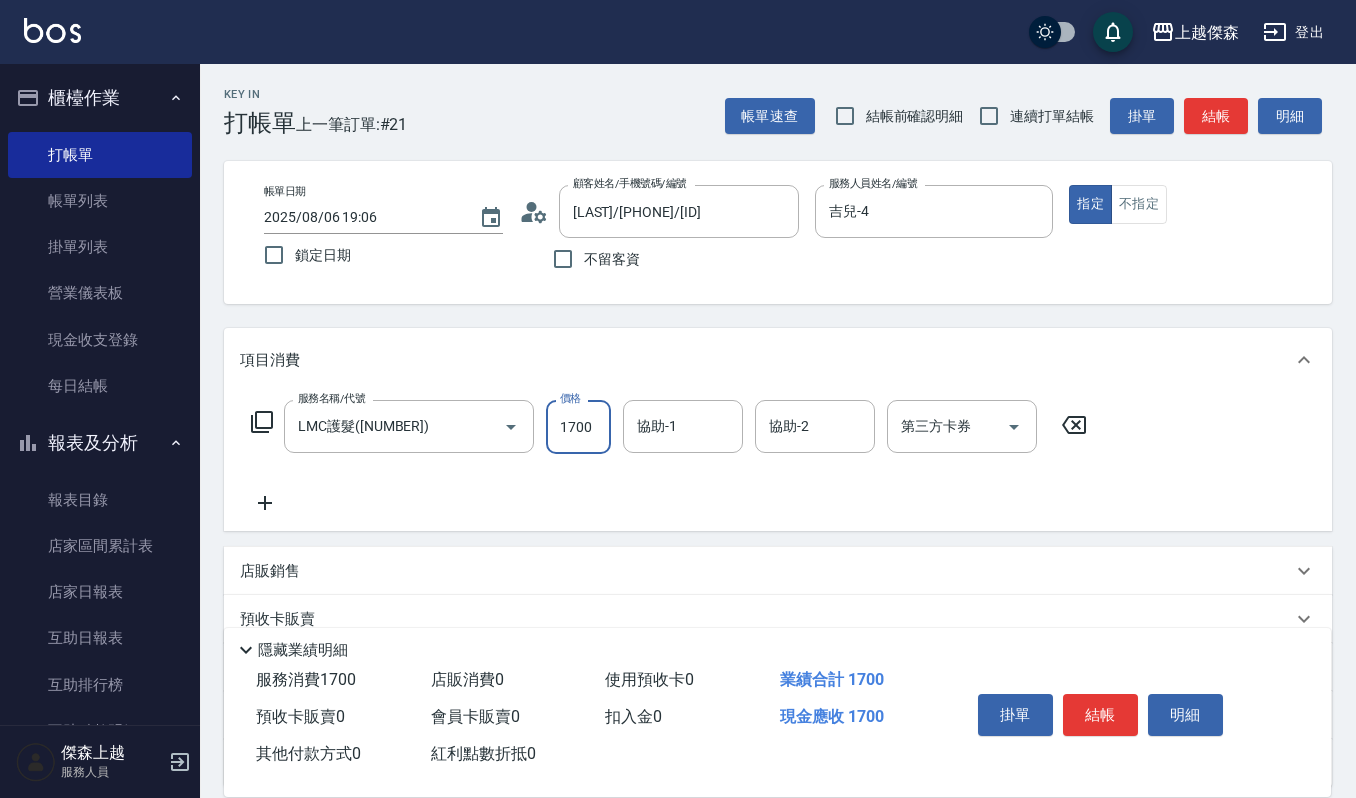 type on "1700" 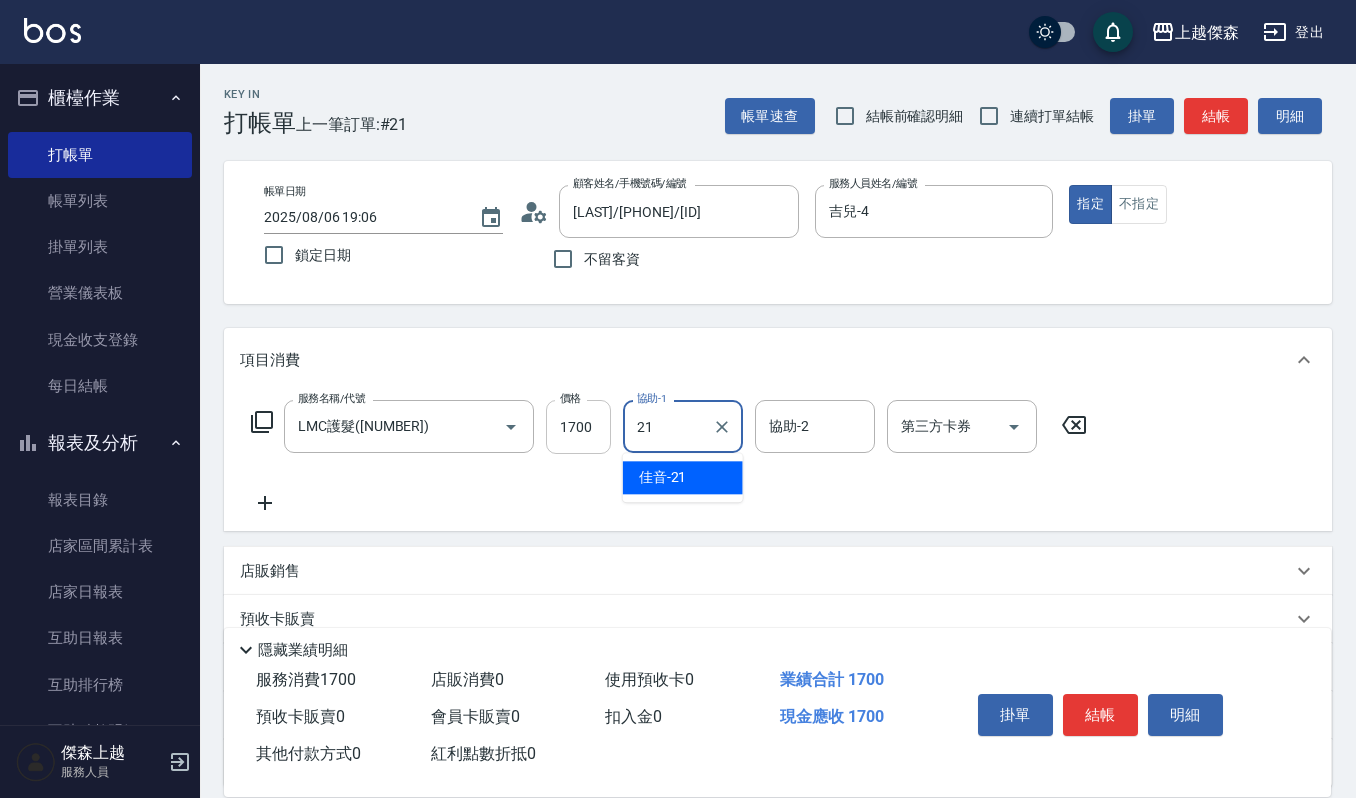 type on "佳音-21" 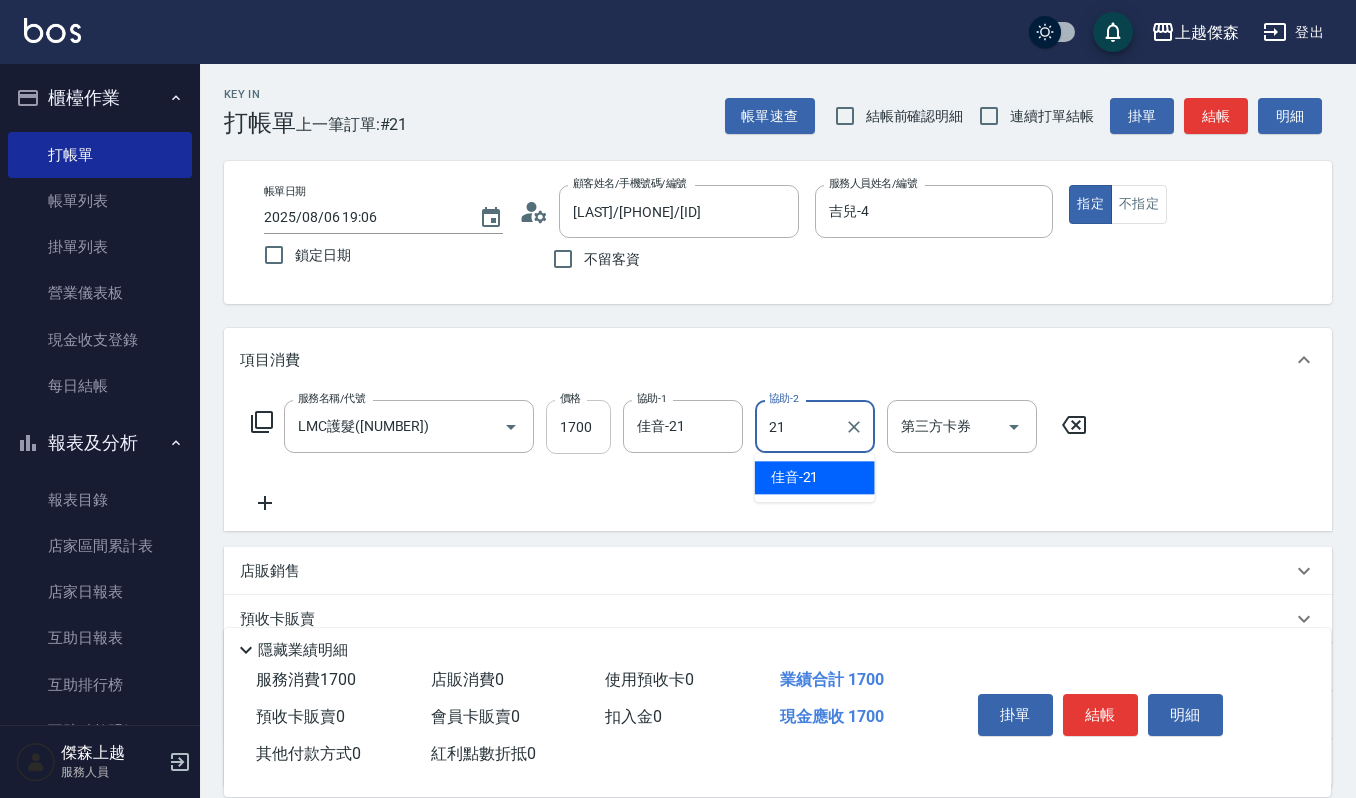 type on "佳音-21" 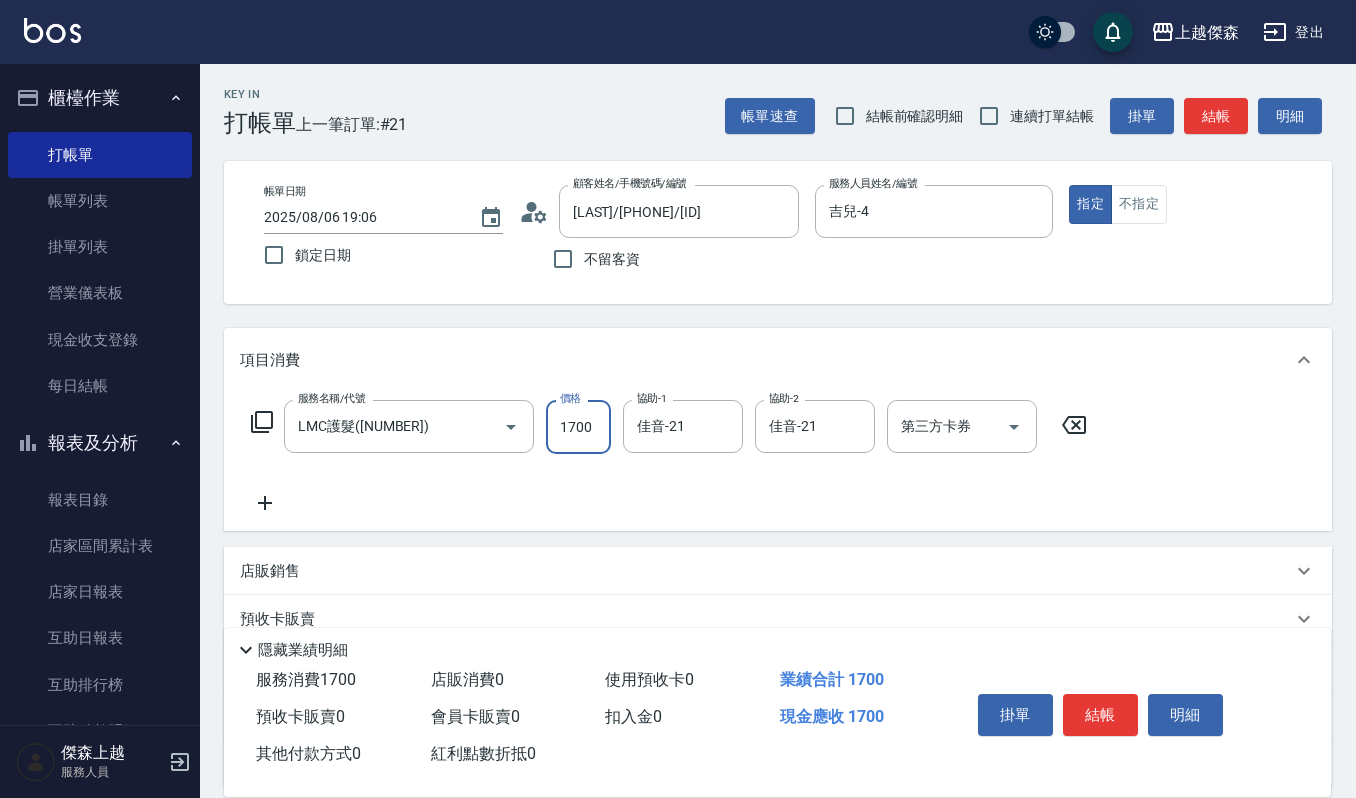click on "1700" at bounding box center (578, 427) 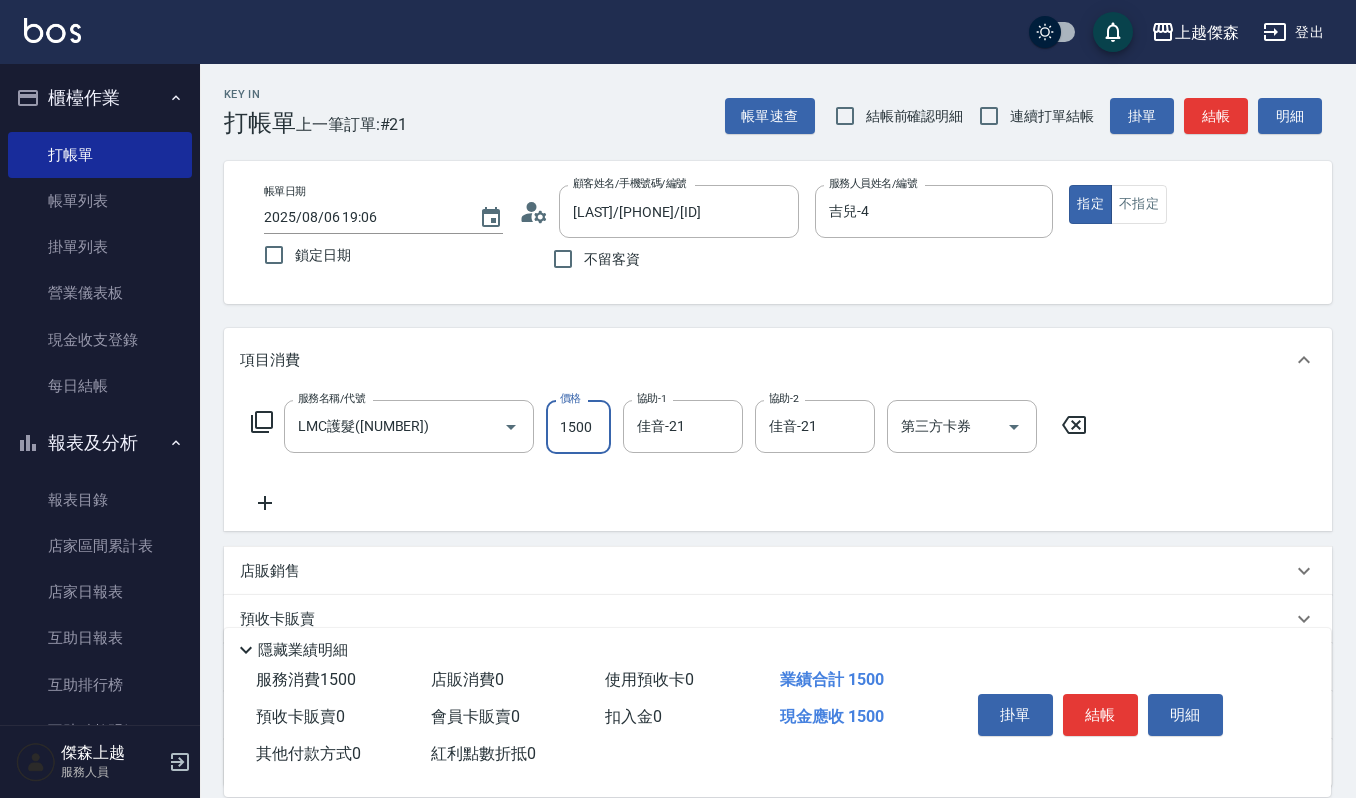 type on "1500" 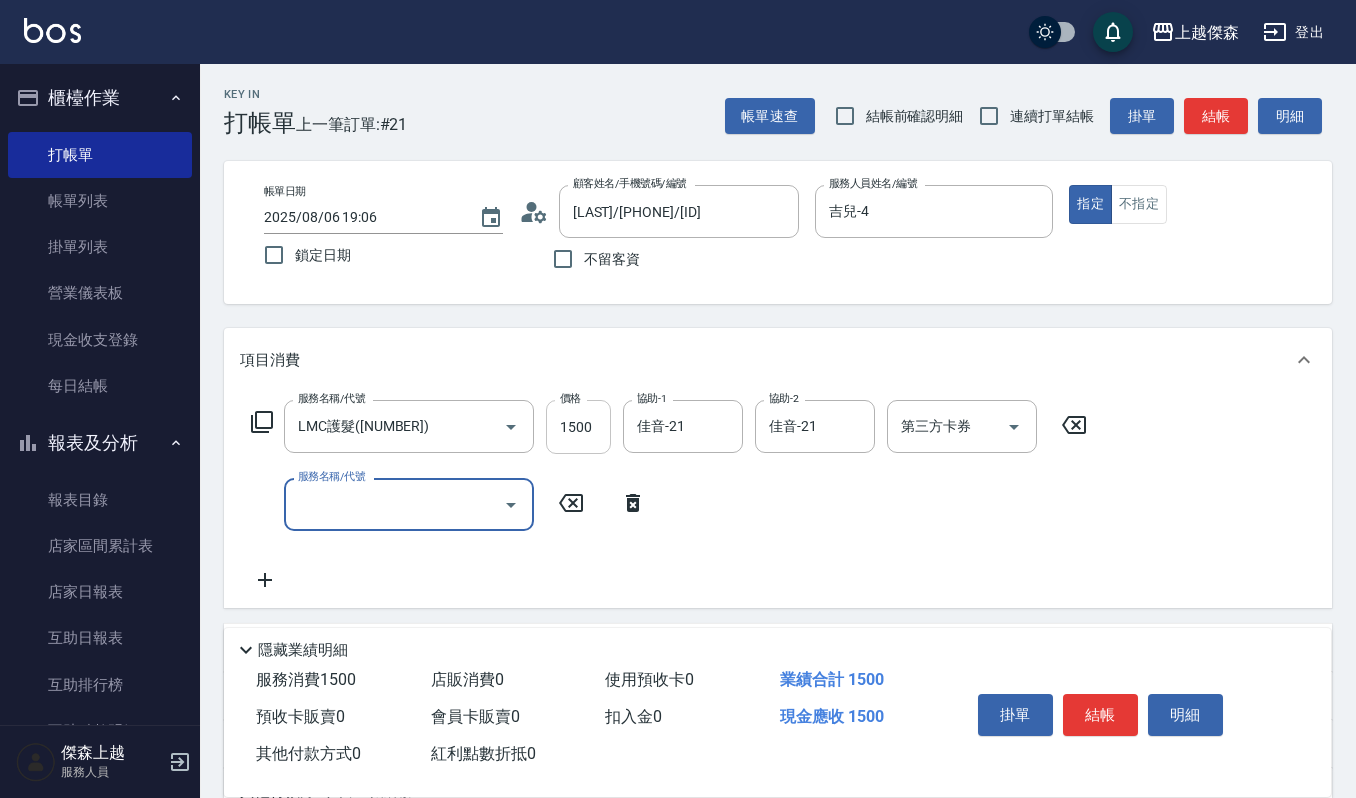 type on "3" 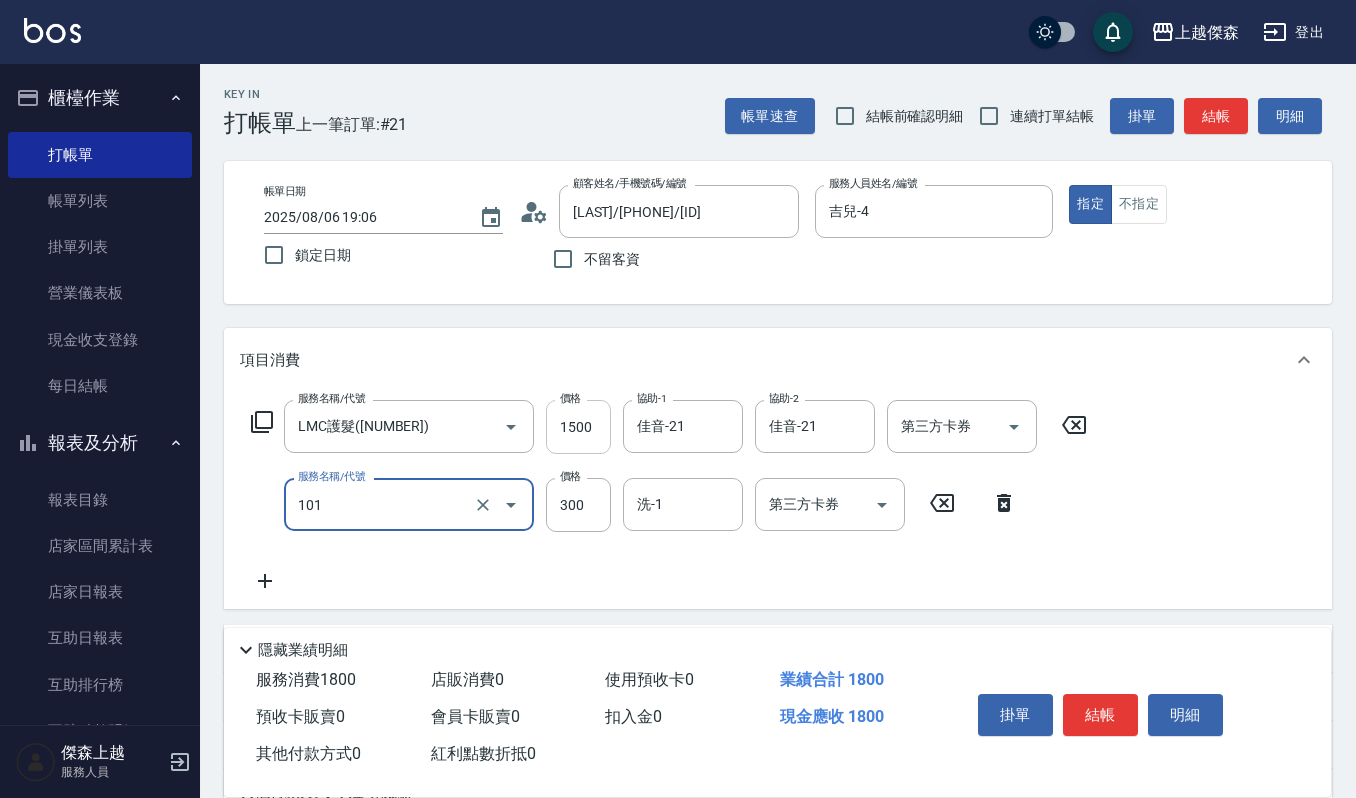 type on "一般洗髮(101)" 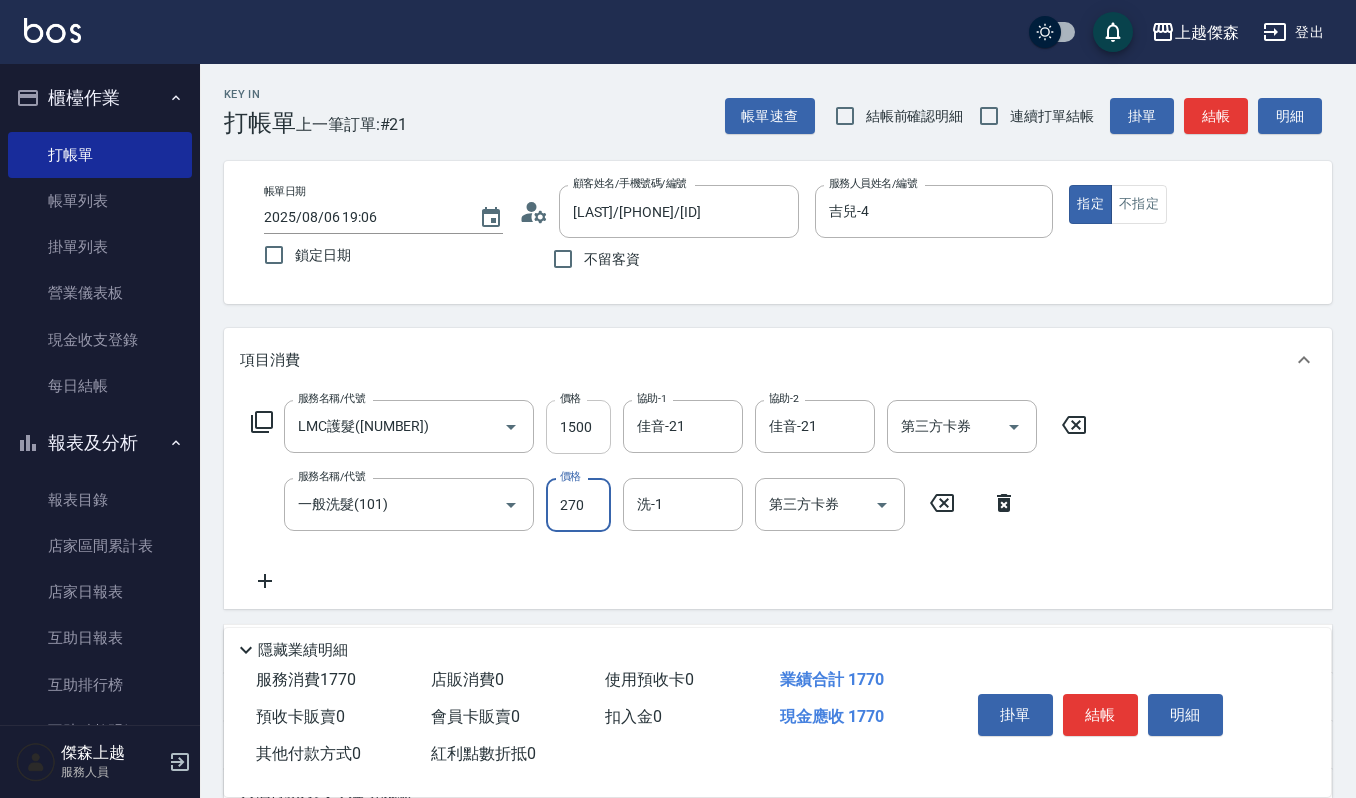 type on "270" 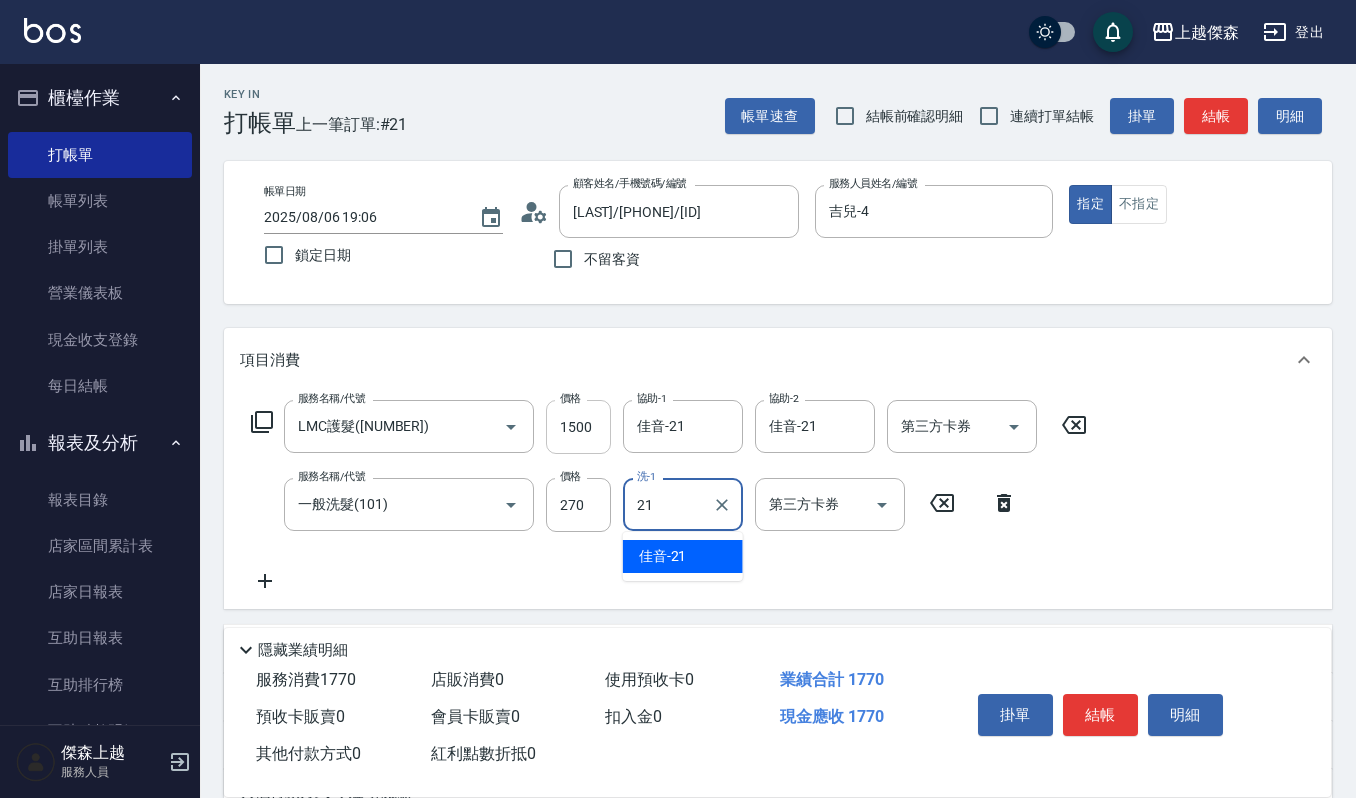 type on "佳音-21" 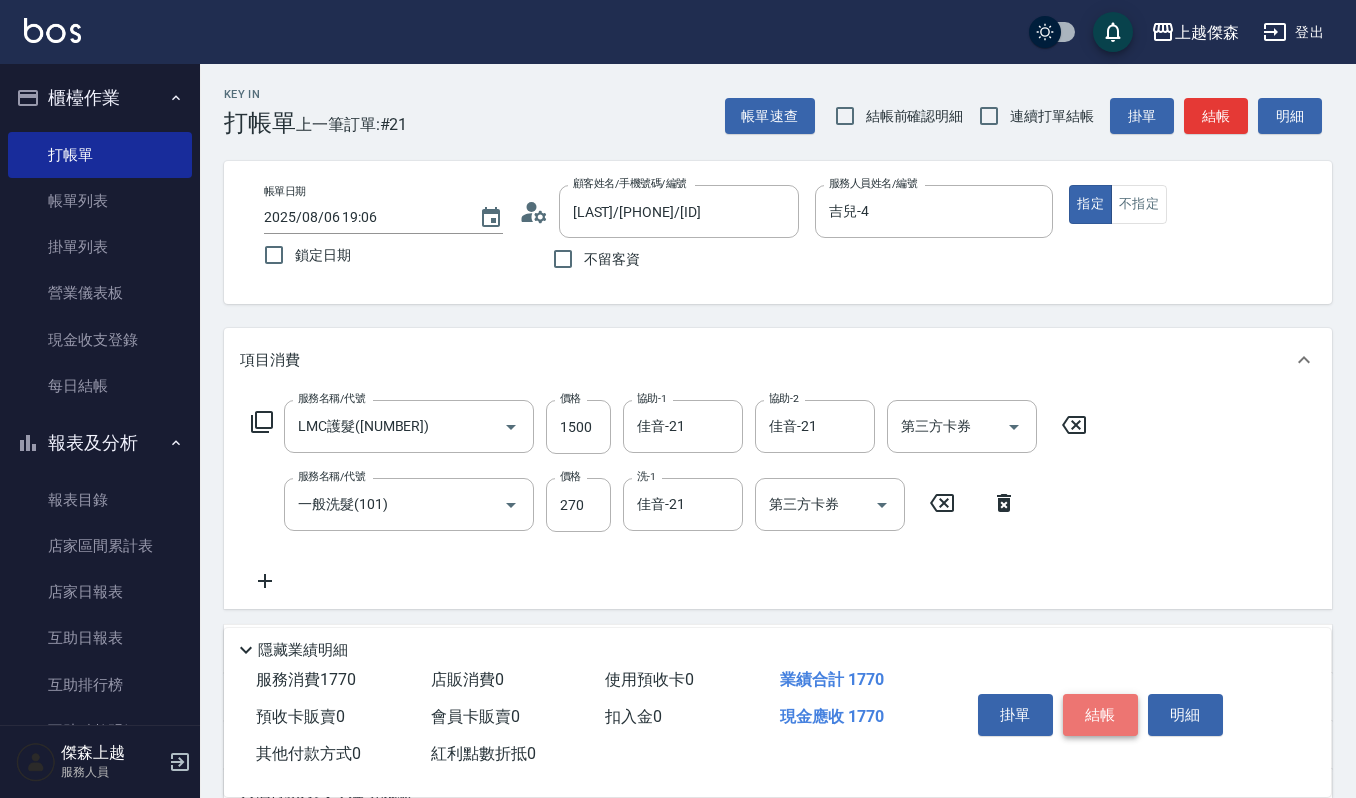 click on "結帳" at bounding box center [1100, 715] 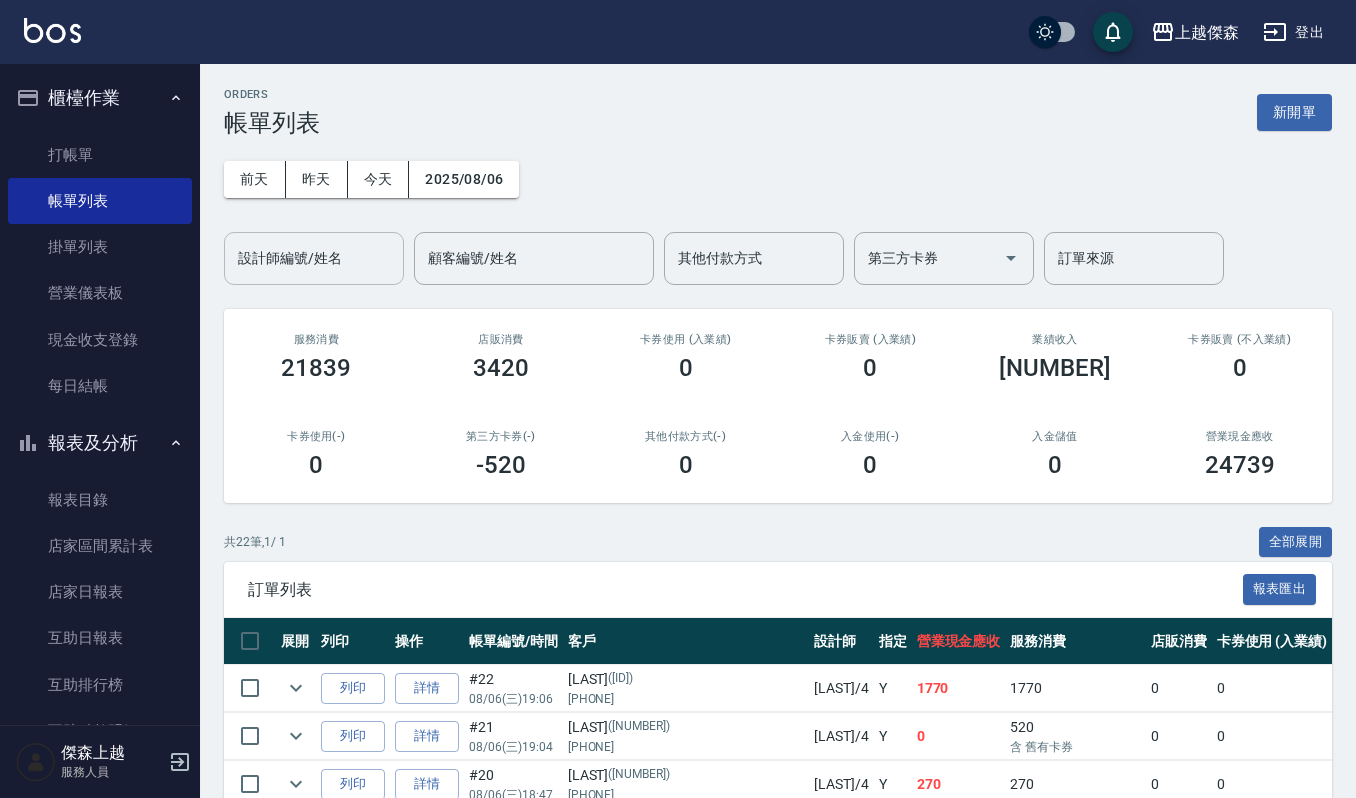 click on "設計師編號/姓名" at bounding box center (314, 258) 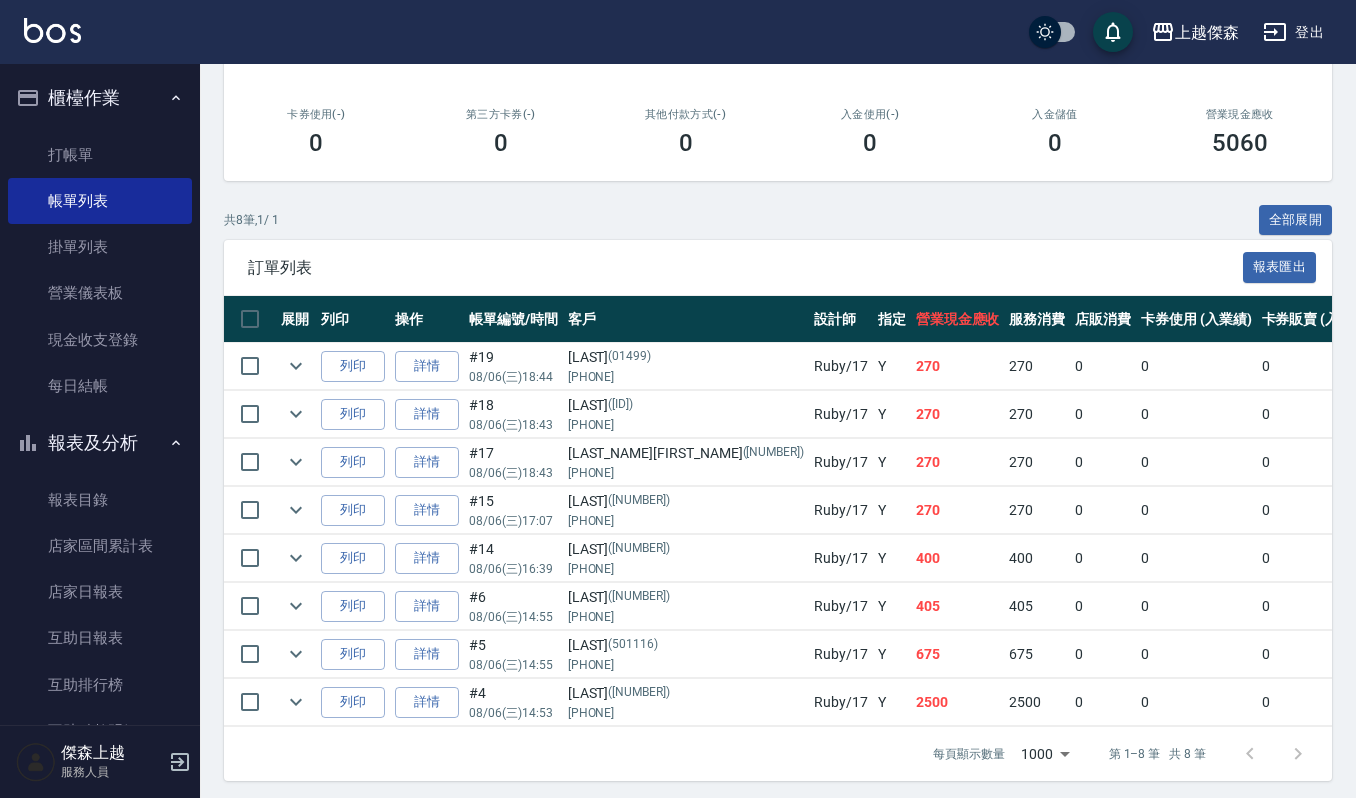 scroll, scrollTop: 354, scrollLeft: 0, axis: vertical 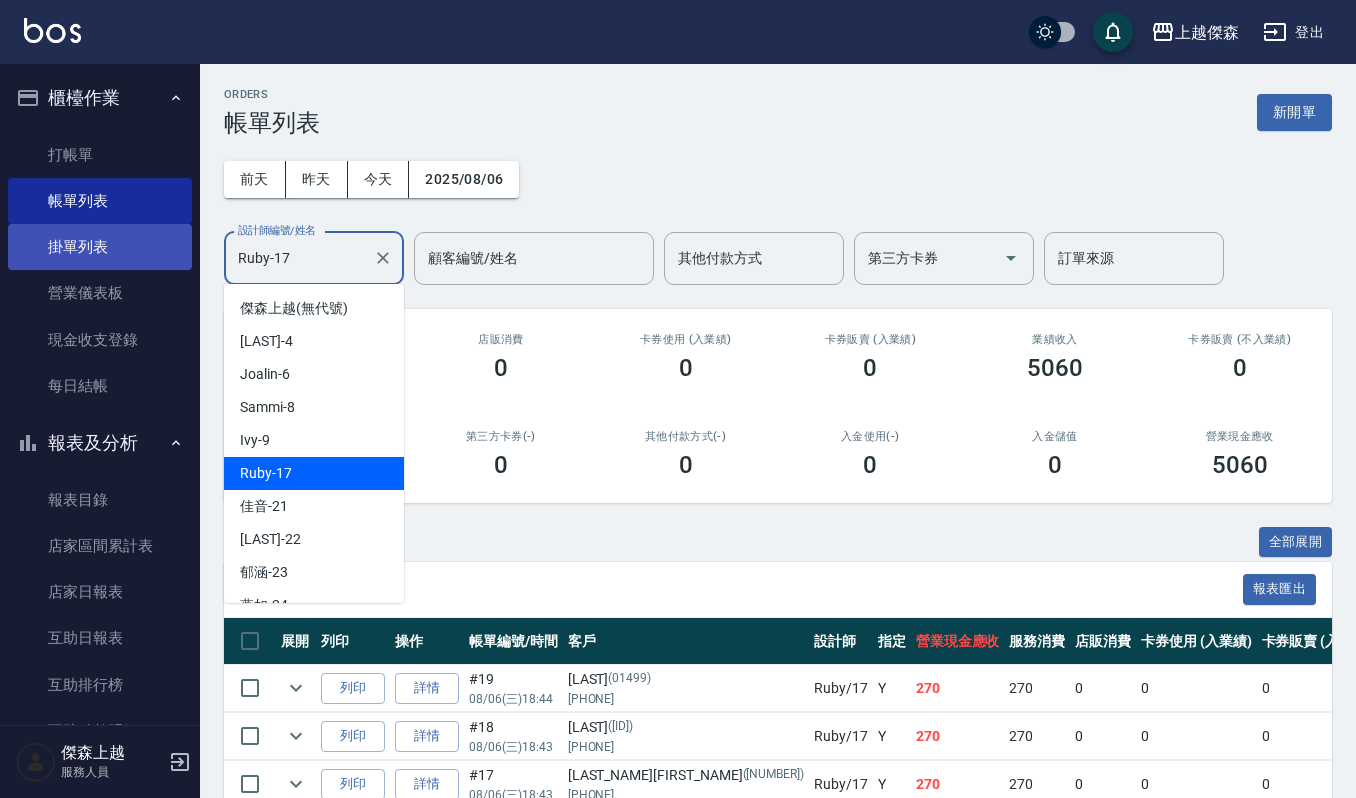 drag, startPoint x: 360, startPoint y: 268, endPoint x: 122, endPoint y: 242, distance: 239.41595 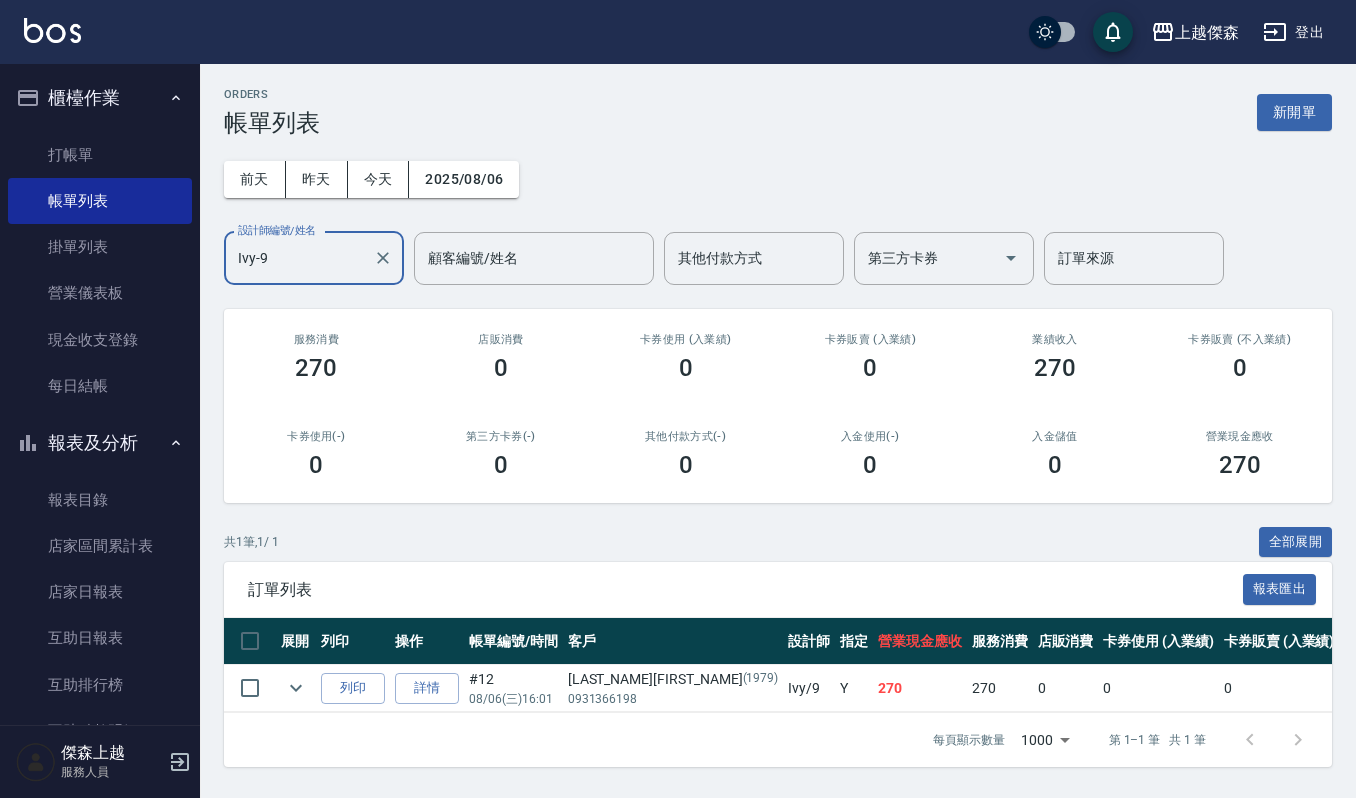 type on "Ivy-9" 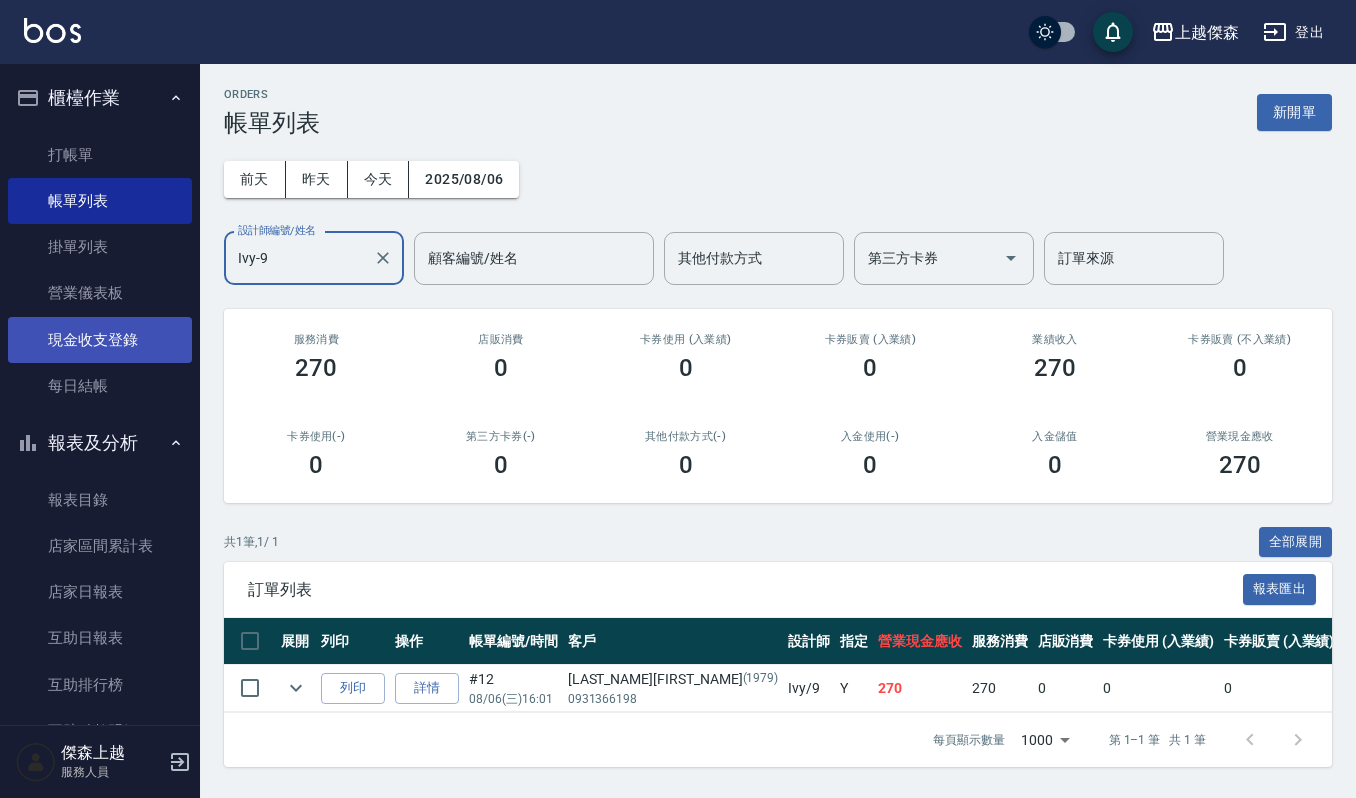 click on "現金收支登錄" at bounding box center [100, 340] 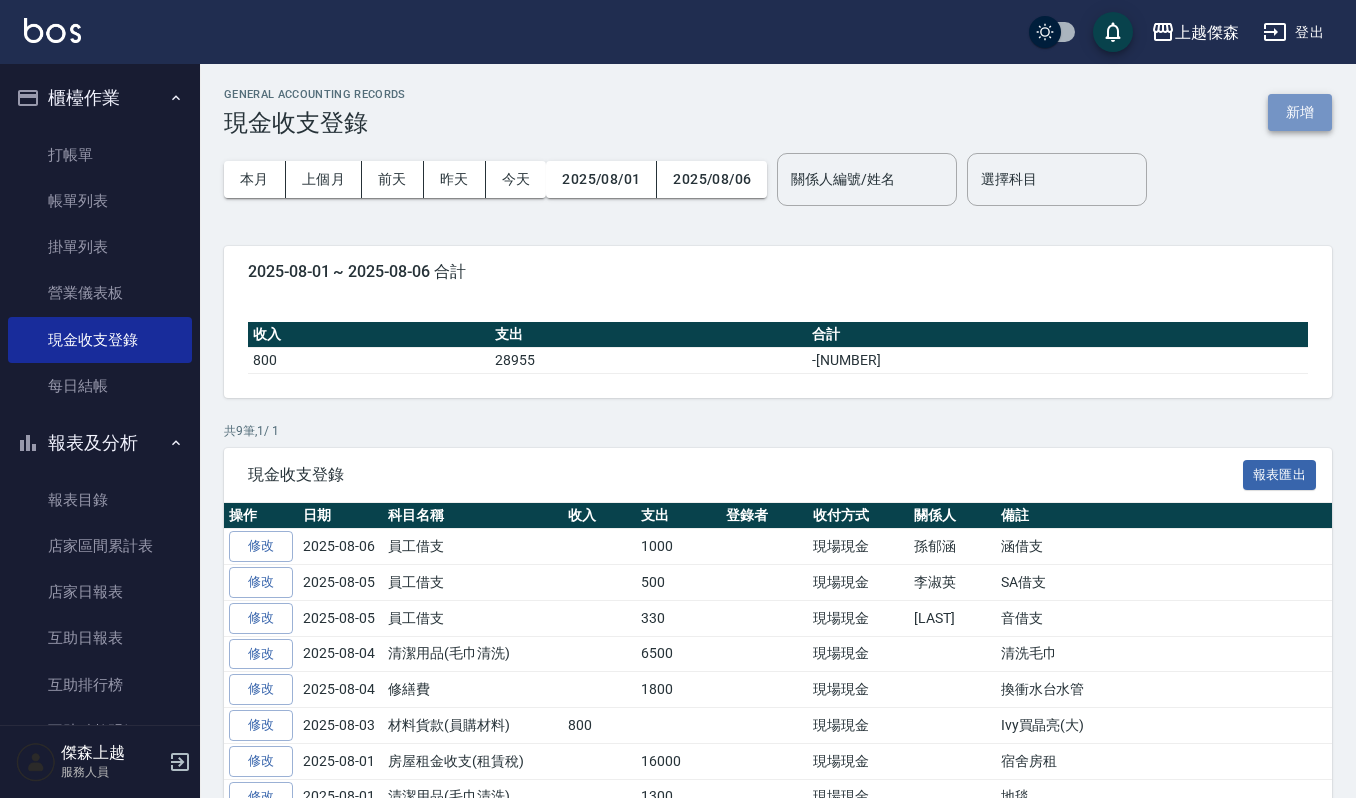 click on "新增" at bounding box center [1300, 112] 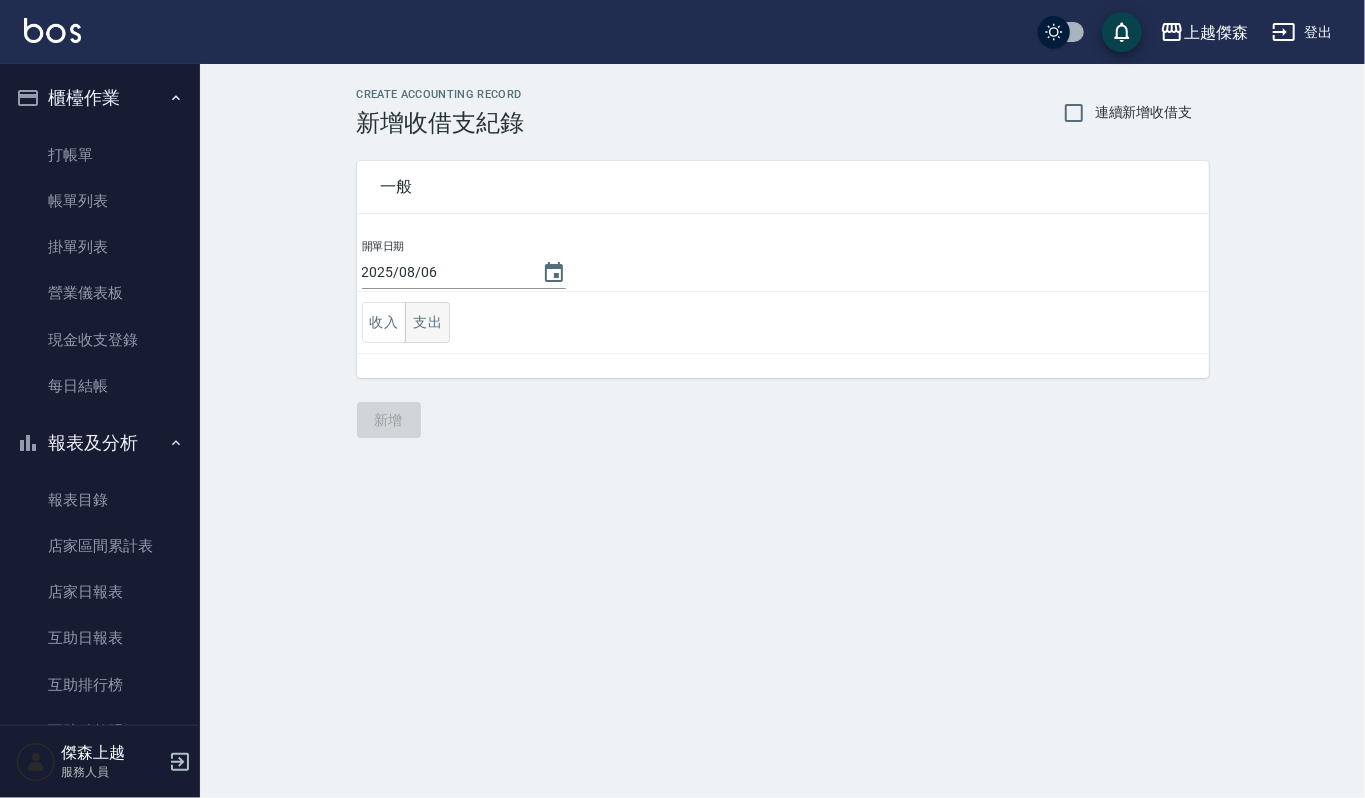 click on "支出" at bounding box center [427, 322] 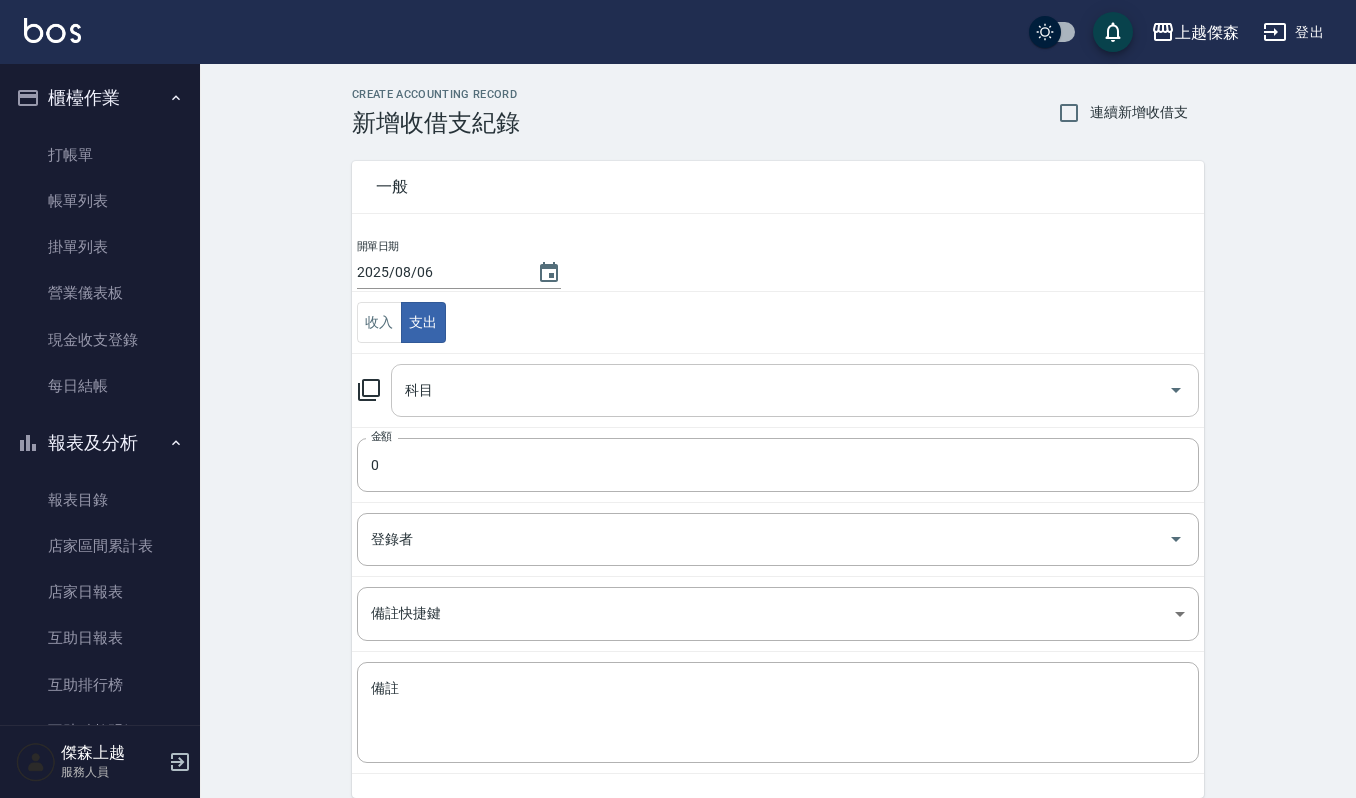 click on "科目" at bounding box center (780, 390) 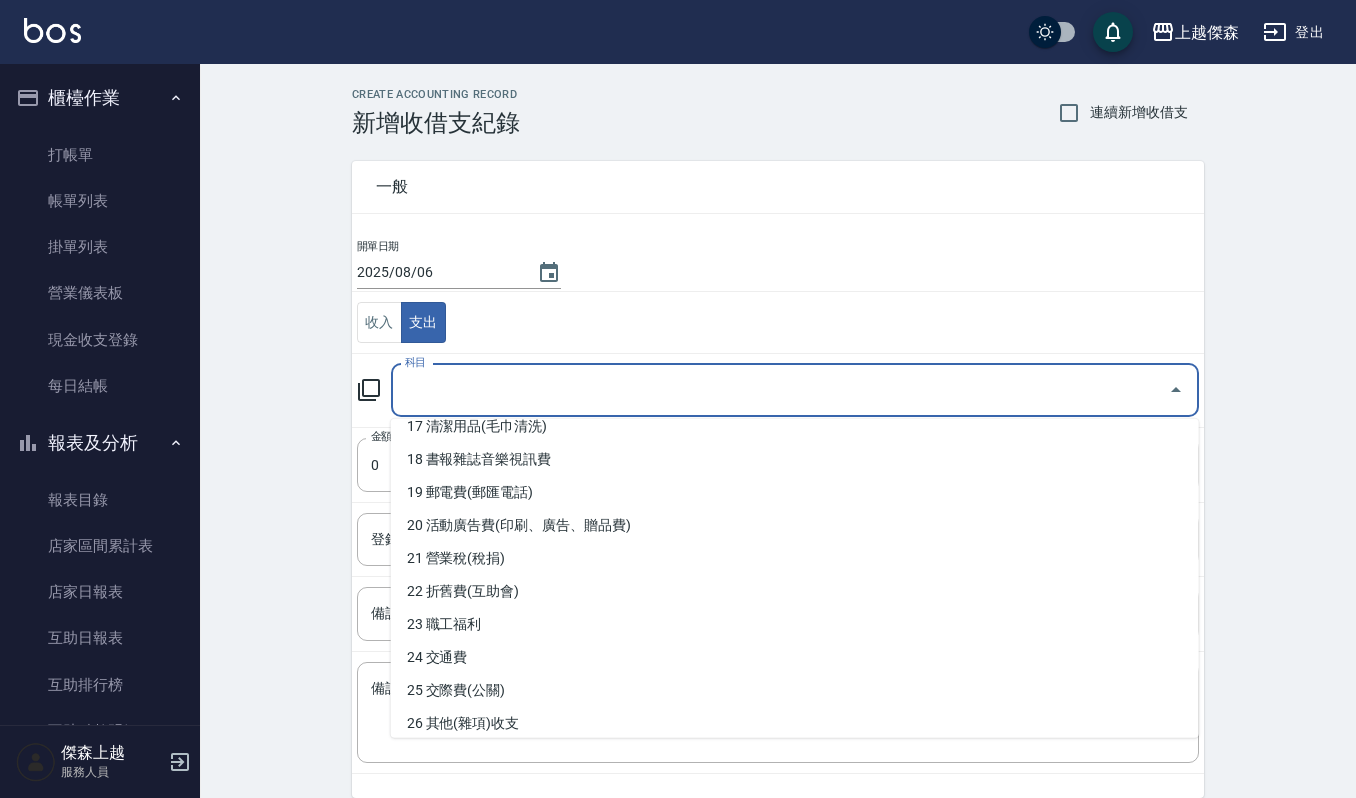 scroll, scrollTop: 533, scrollLeft: 0, axis: vertical 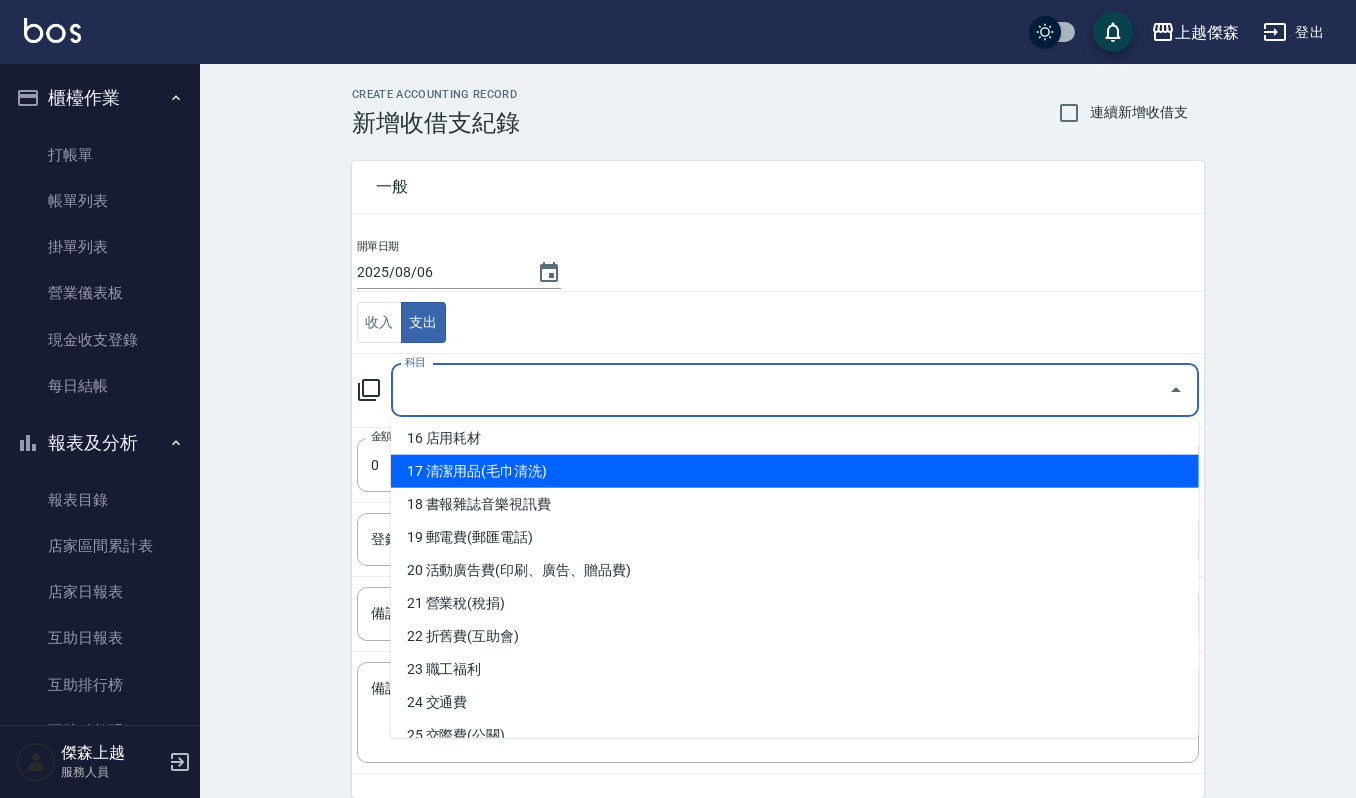 click on "17 清潔用品(毛巾清洗)" at bounding box center (795, 471) 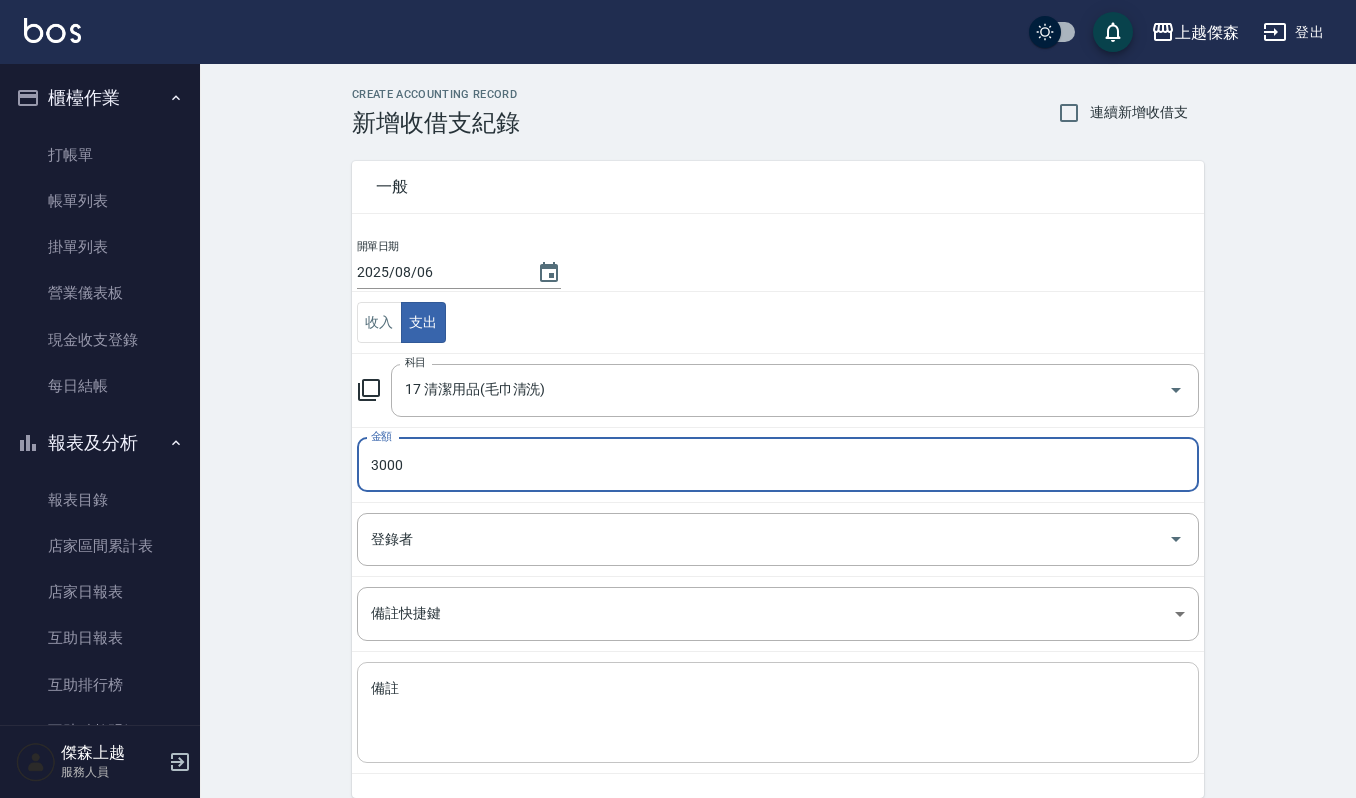 type on "3000" 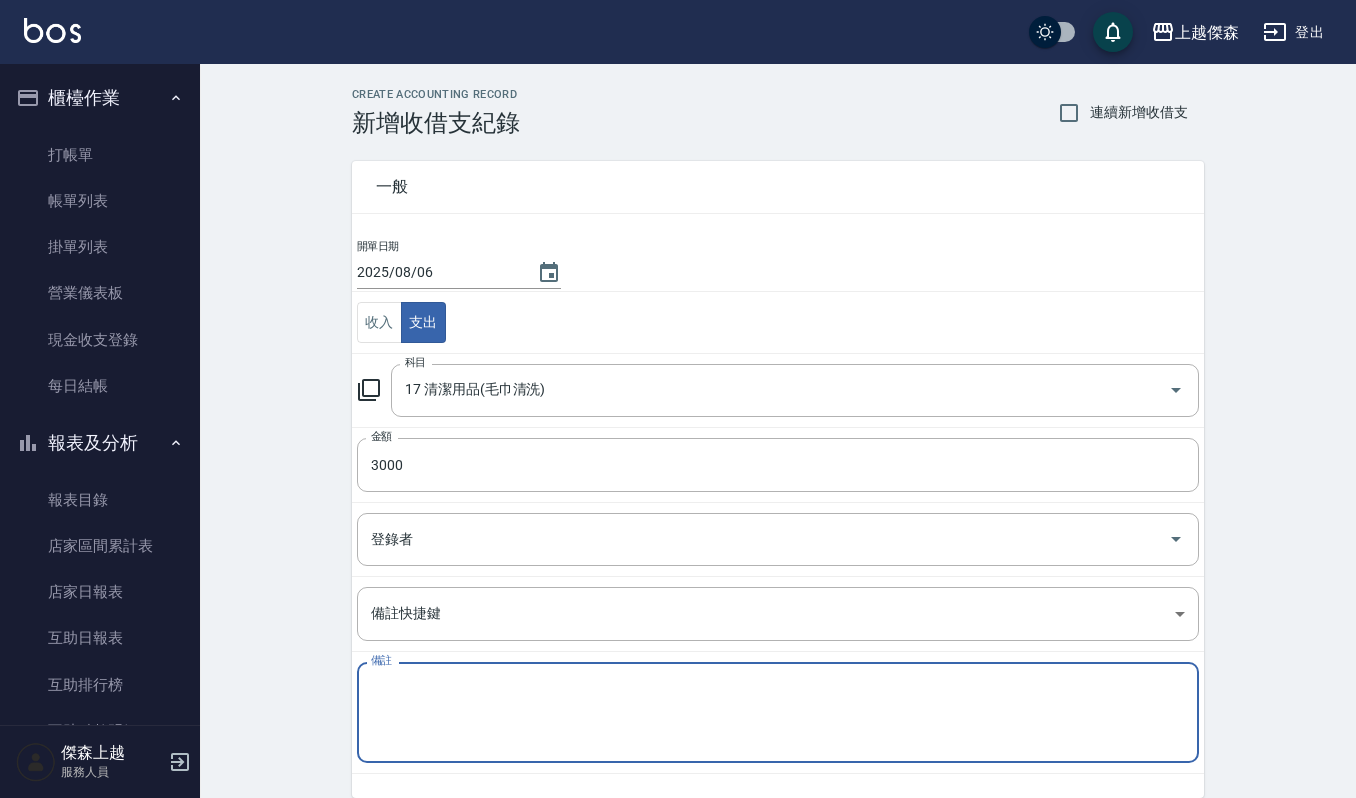 type on "ㄕ" 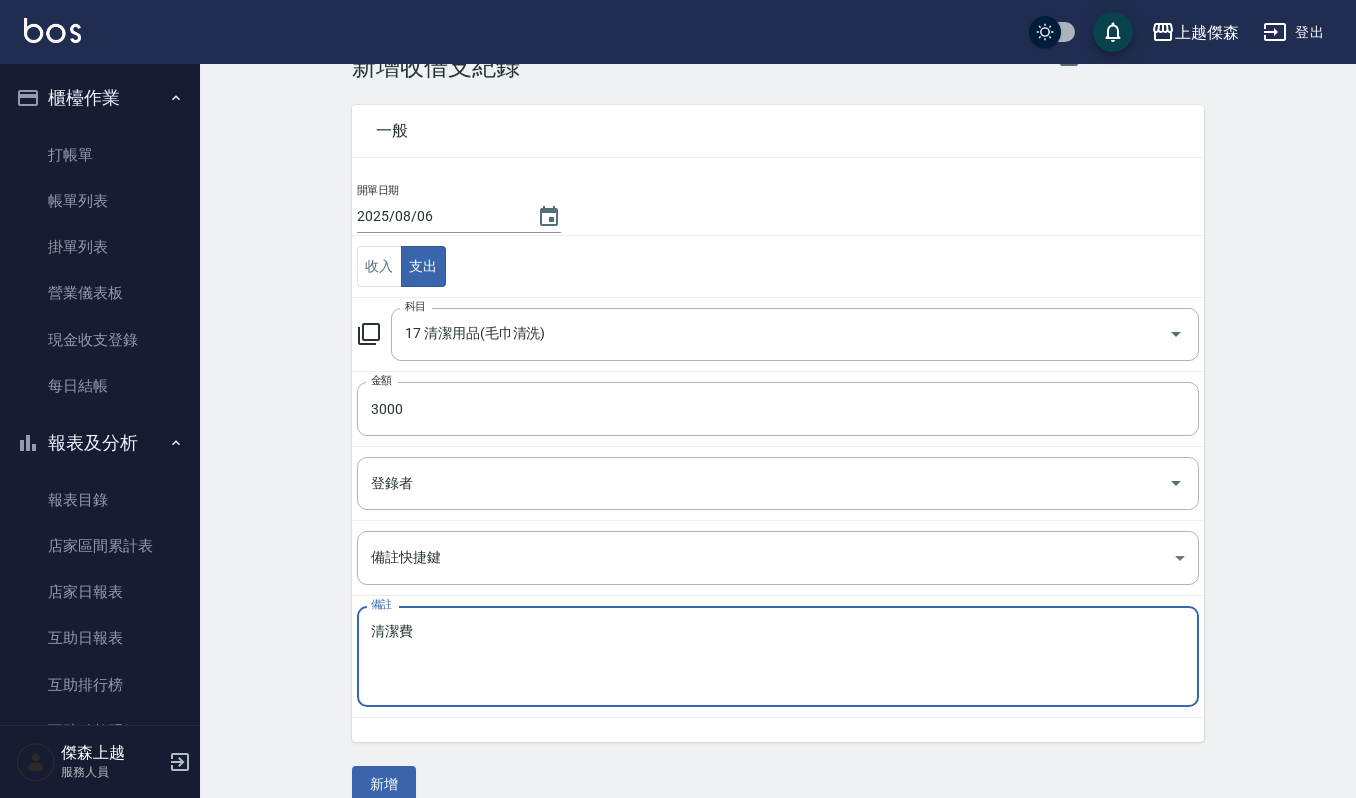 scroll, scrollTop: 86, scrollLeft: 0, axis: vertical 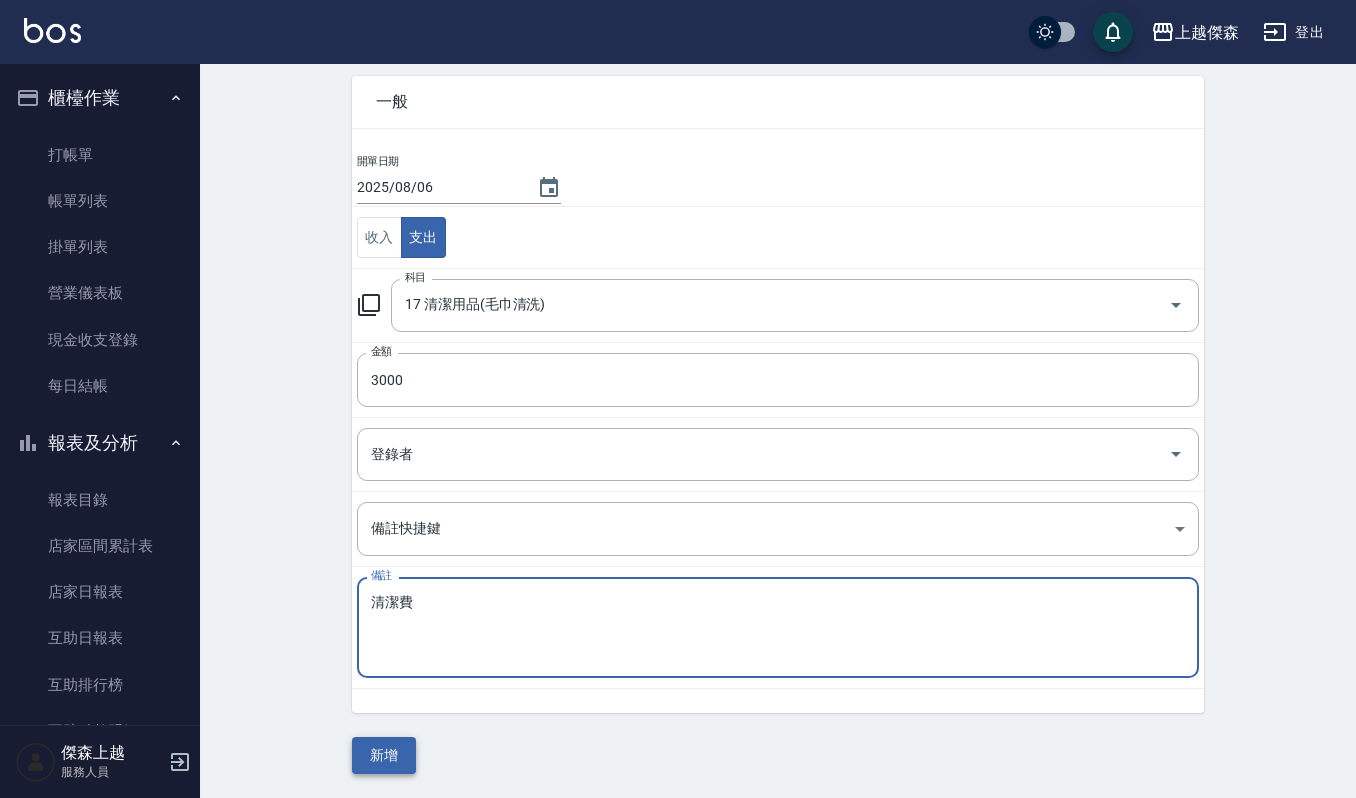 type on "清潔費" 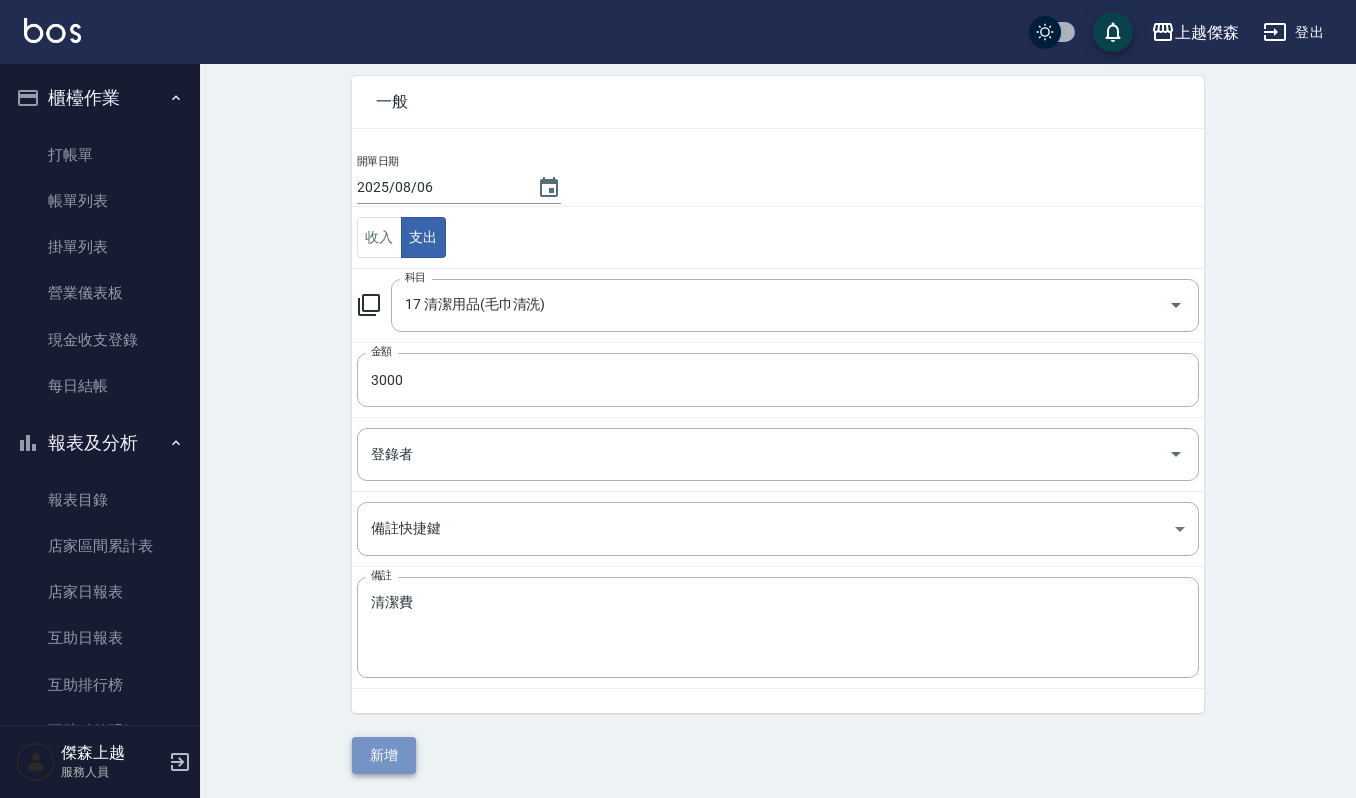 click on "新增" at bounding box center (384, 755) 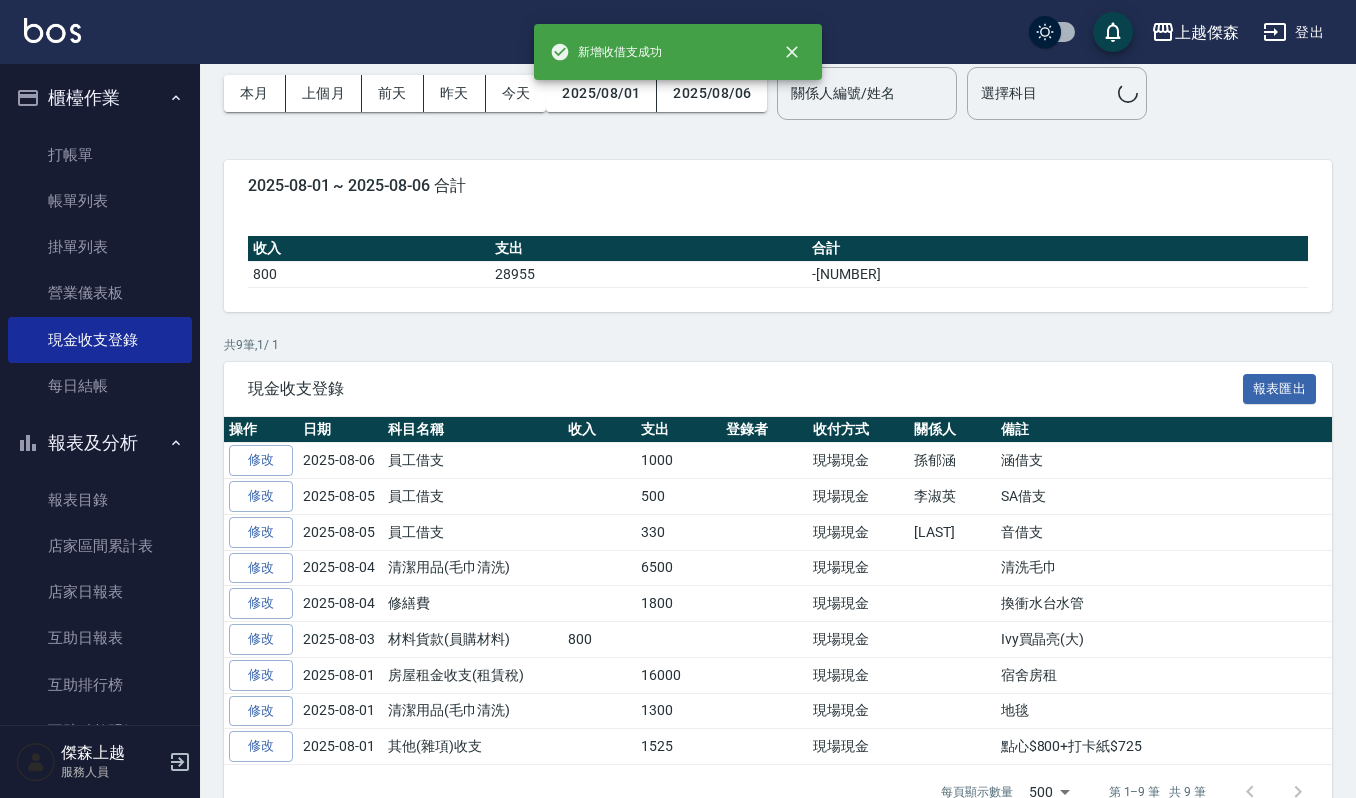 scroll, scrollTop: 0, scrollLeft: 0, axis: both 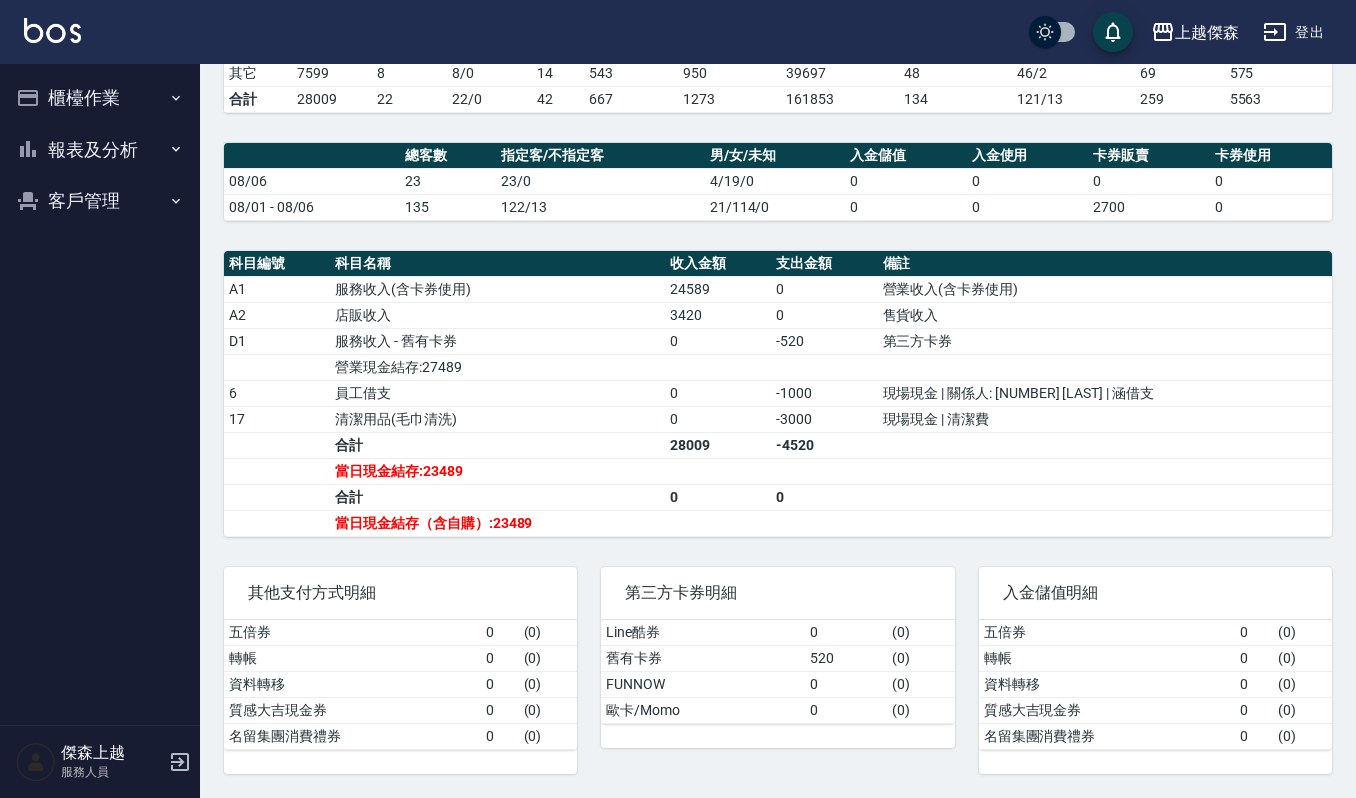 click at bounding box center [52, 30] 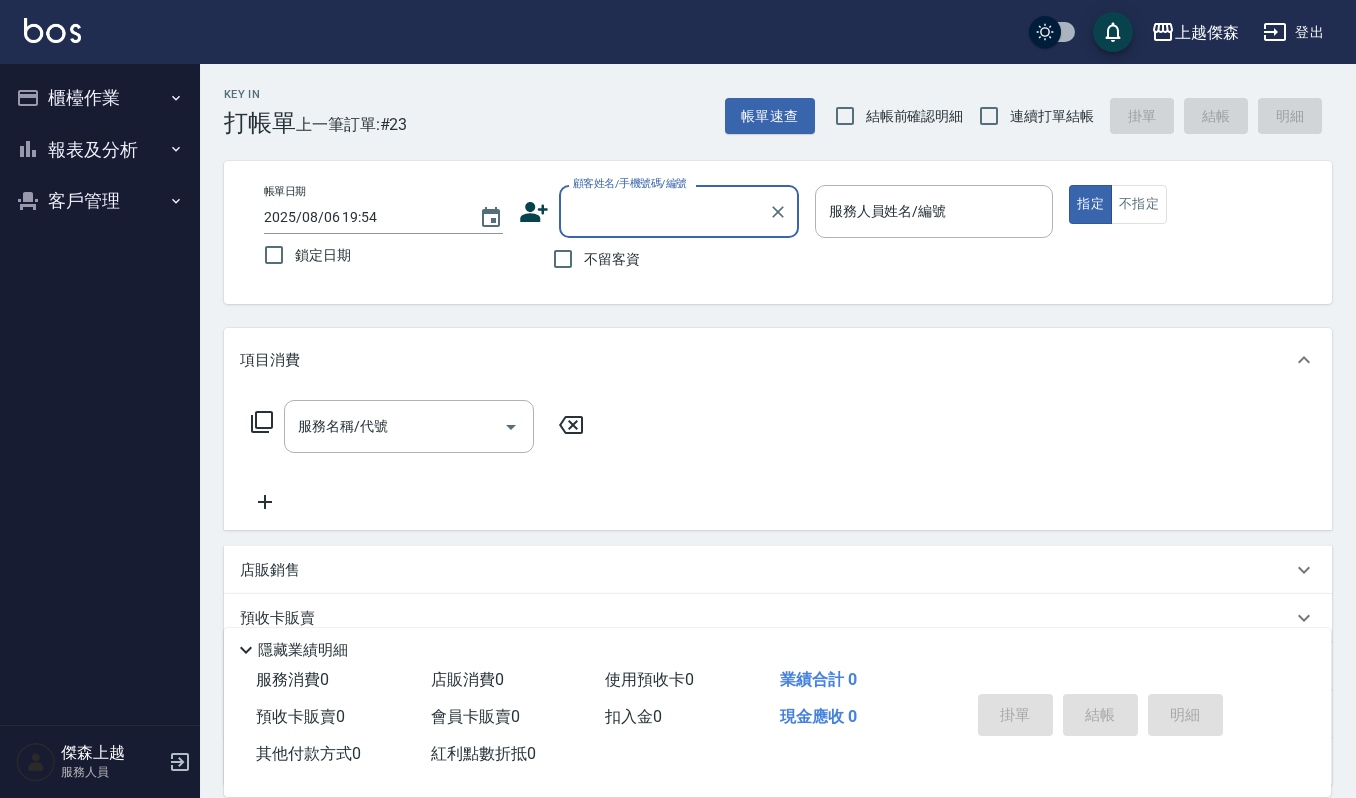 click on "櫃檯作業" at bounding box center (100, 98) 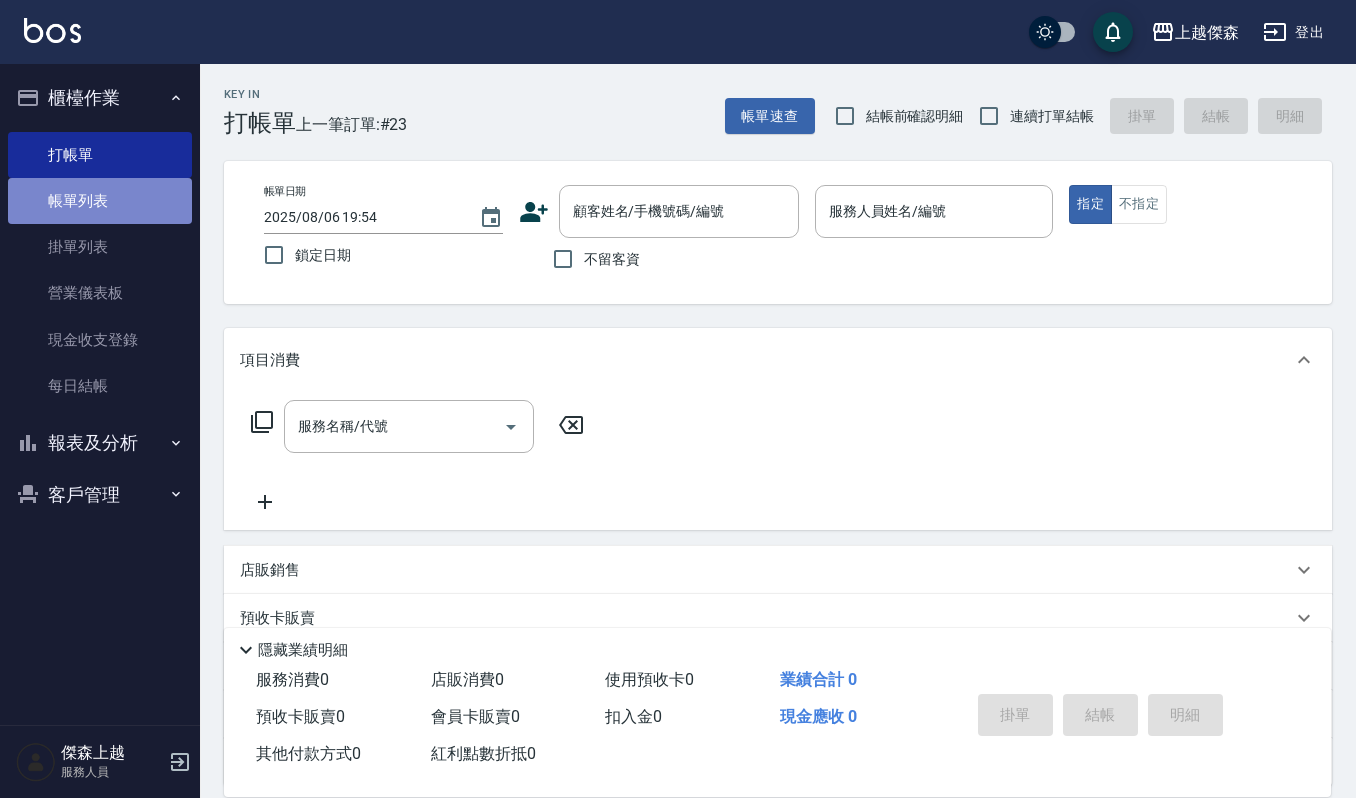 click on "帳單列表" at bounding box center (100, 201) 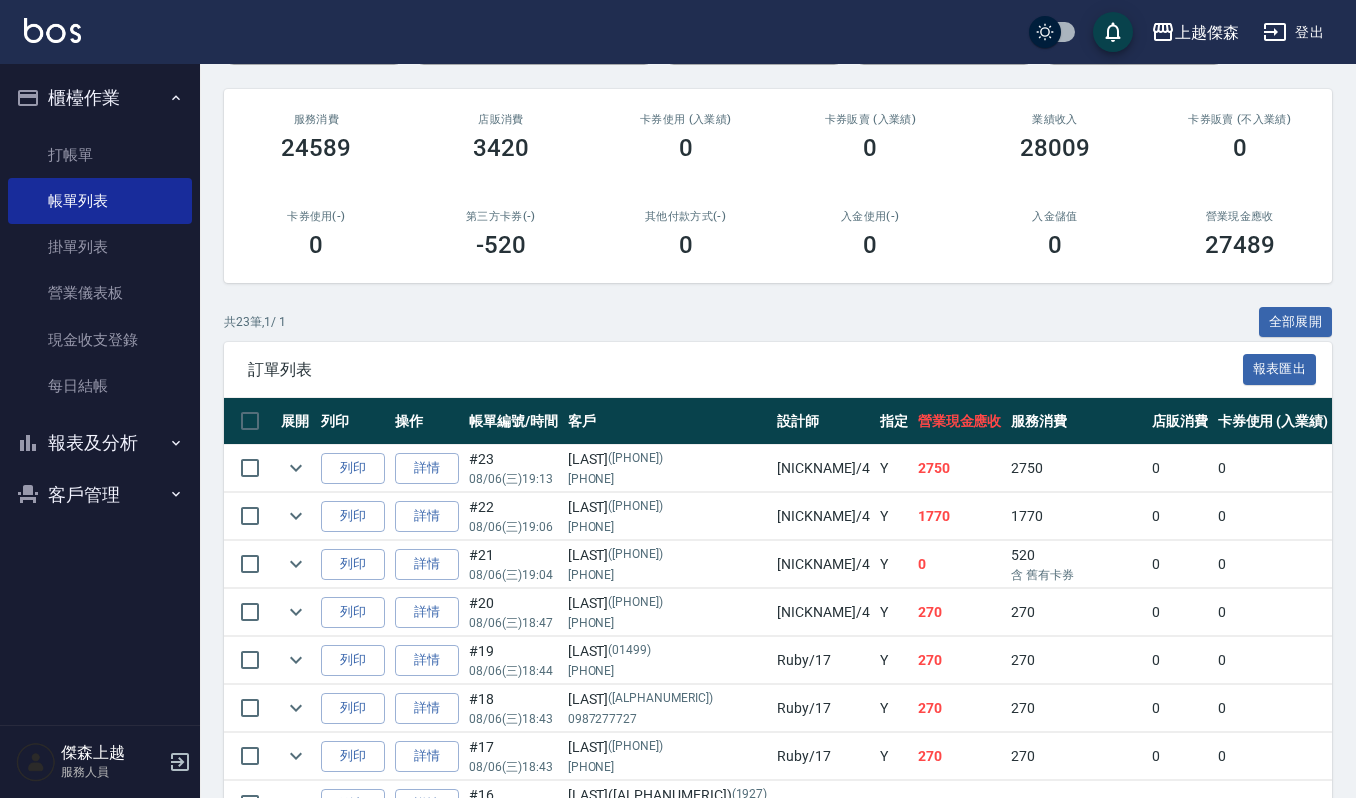 scroll, scrollTop: 266, scrollLeft: 0, axis: vertical 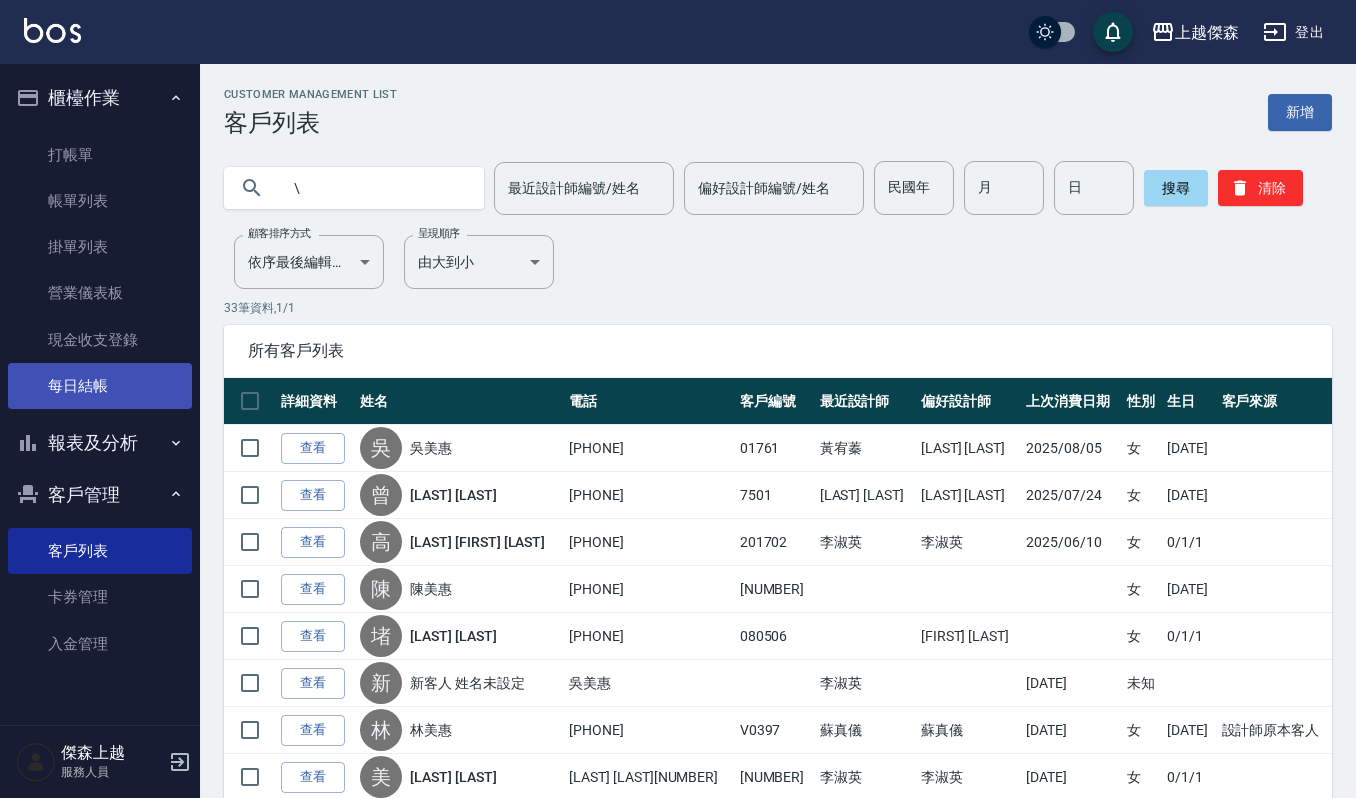 click on "每日結帳" at bounding box center [100, 386] 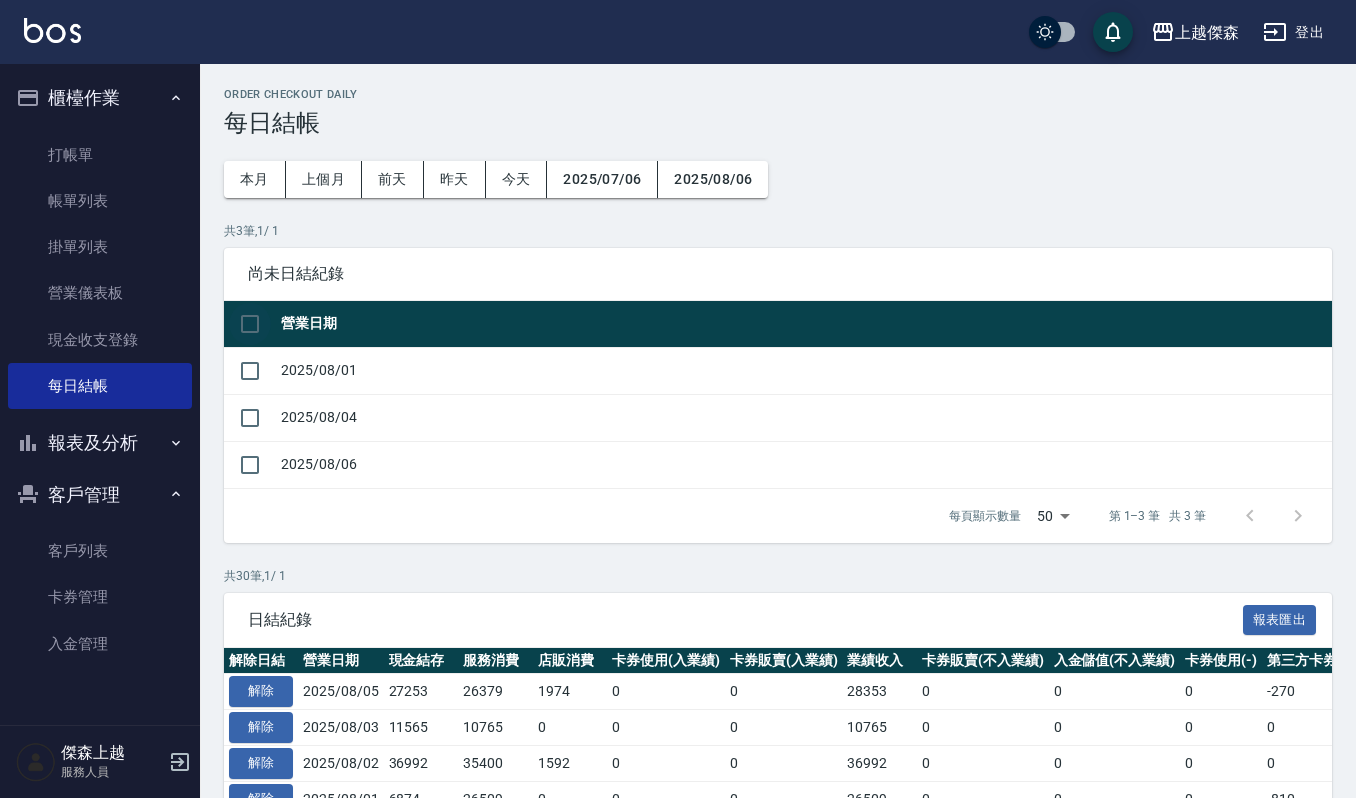 click at bounding box center [250, 324] 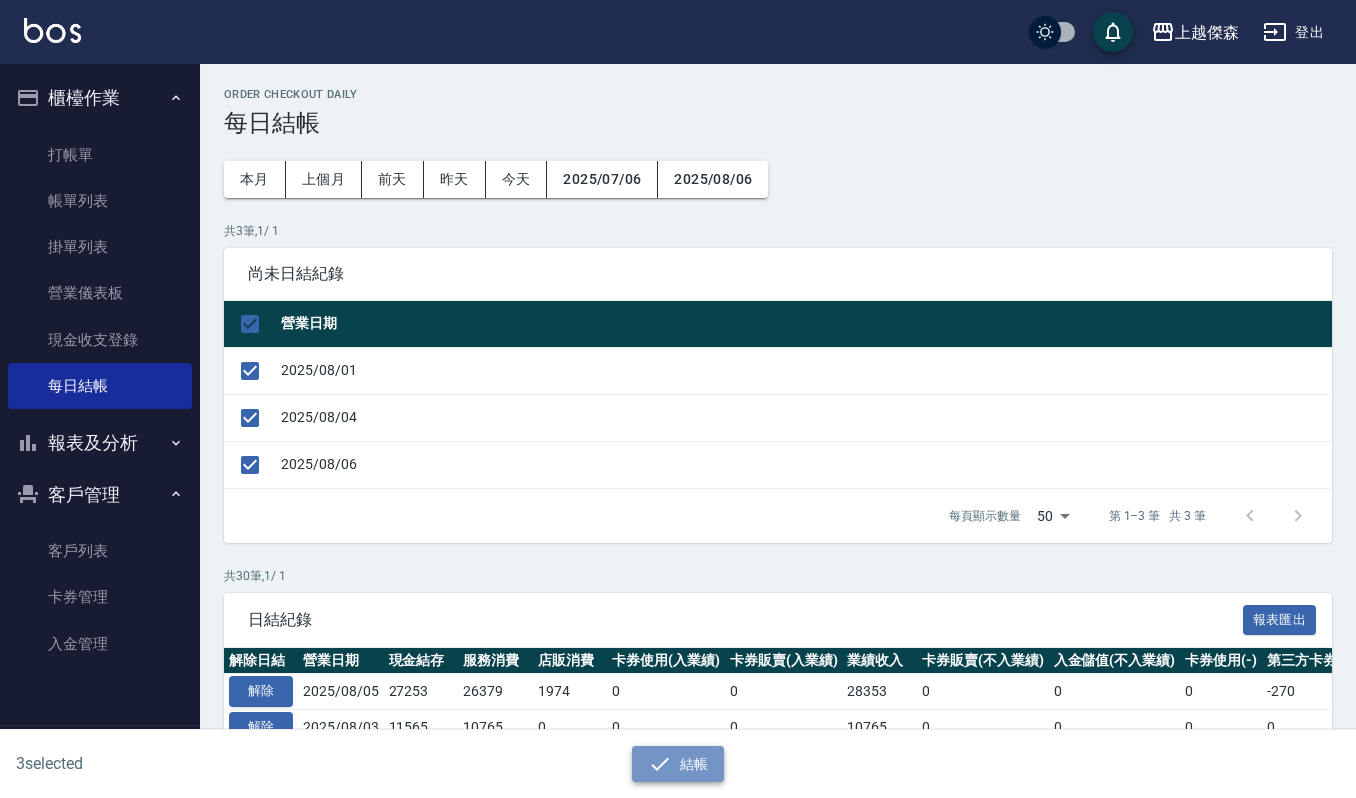 click 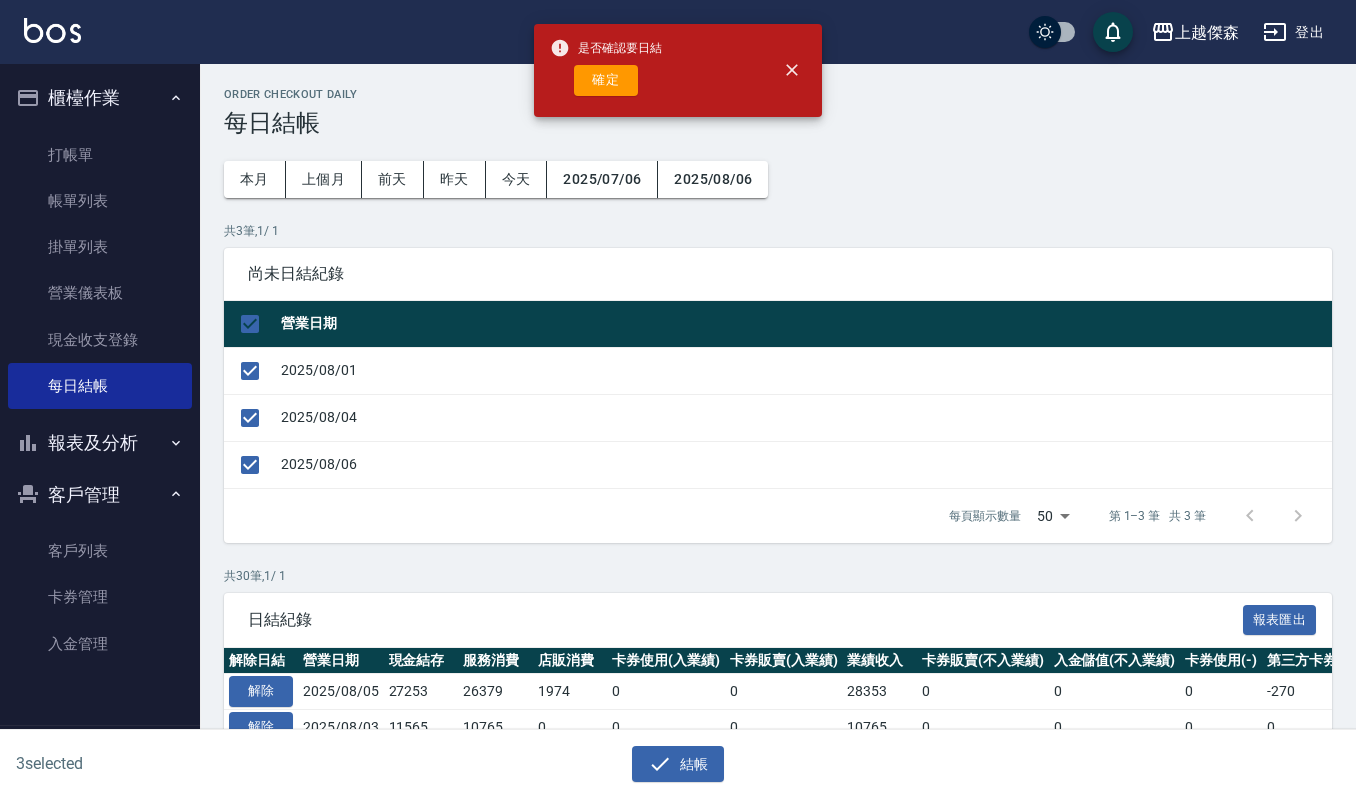 click on "是否確認要日結 確定" at bounding box center (606, 70) 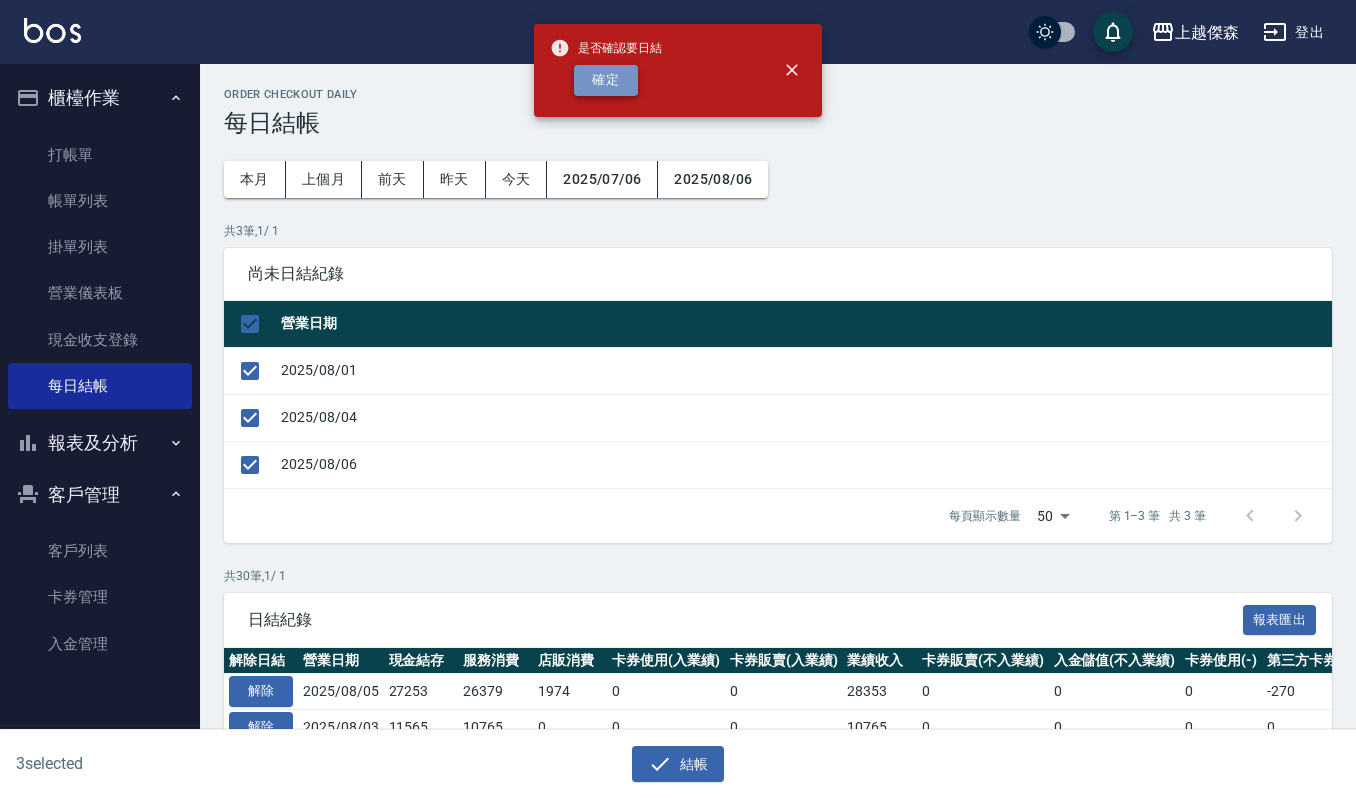 click on "確定" at bounding box center (606, 80) 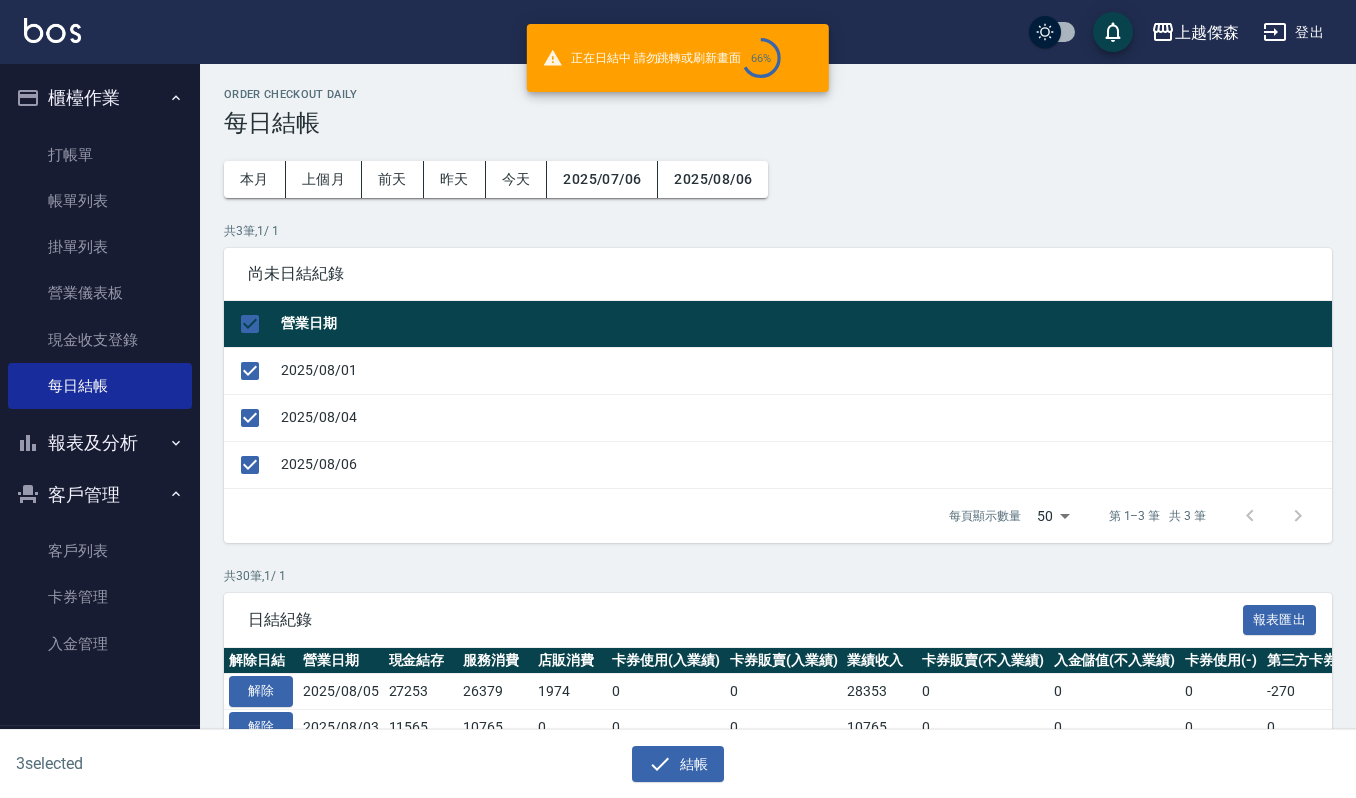 checkbox on "false" 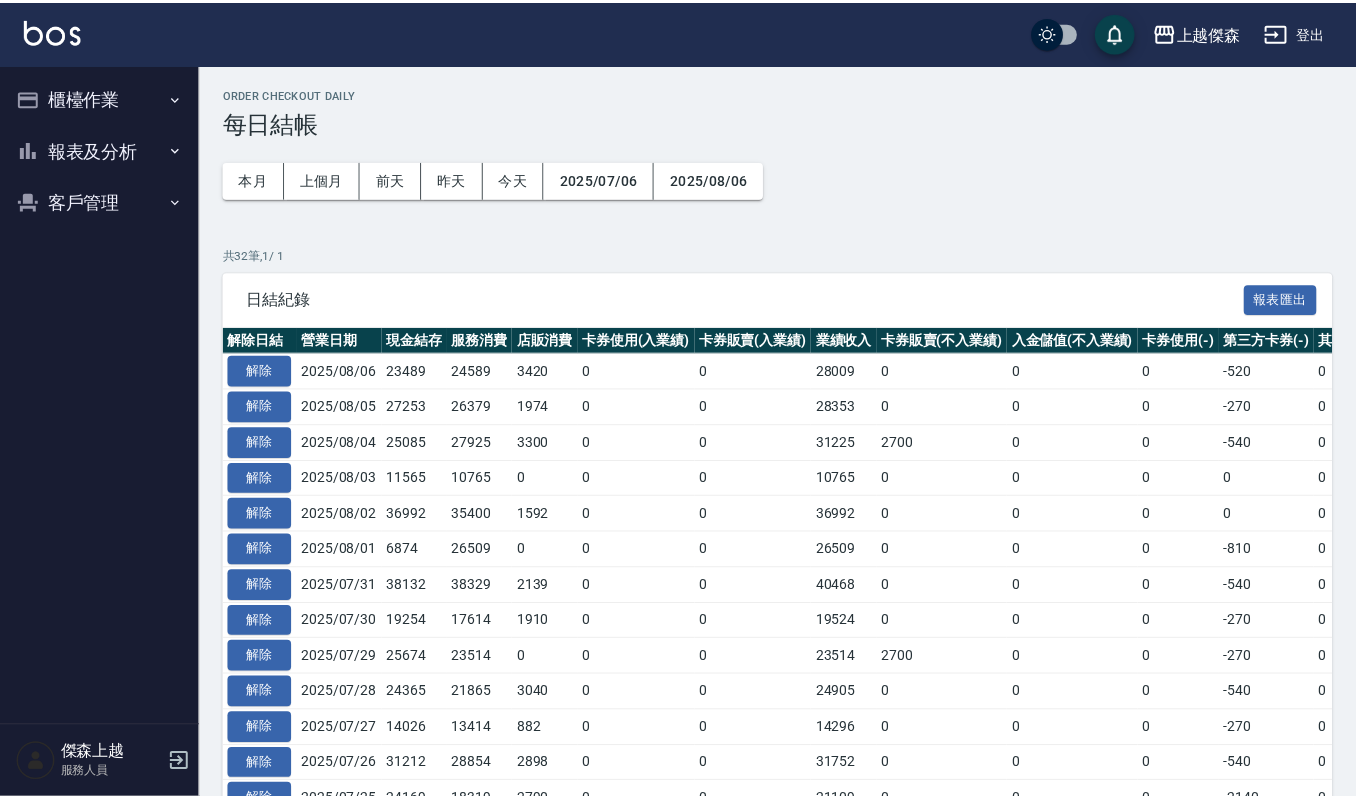 scroll, scrollTop: 0, scrollLeft: 0, axis: both 